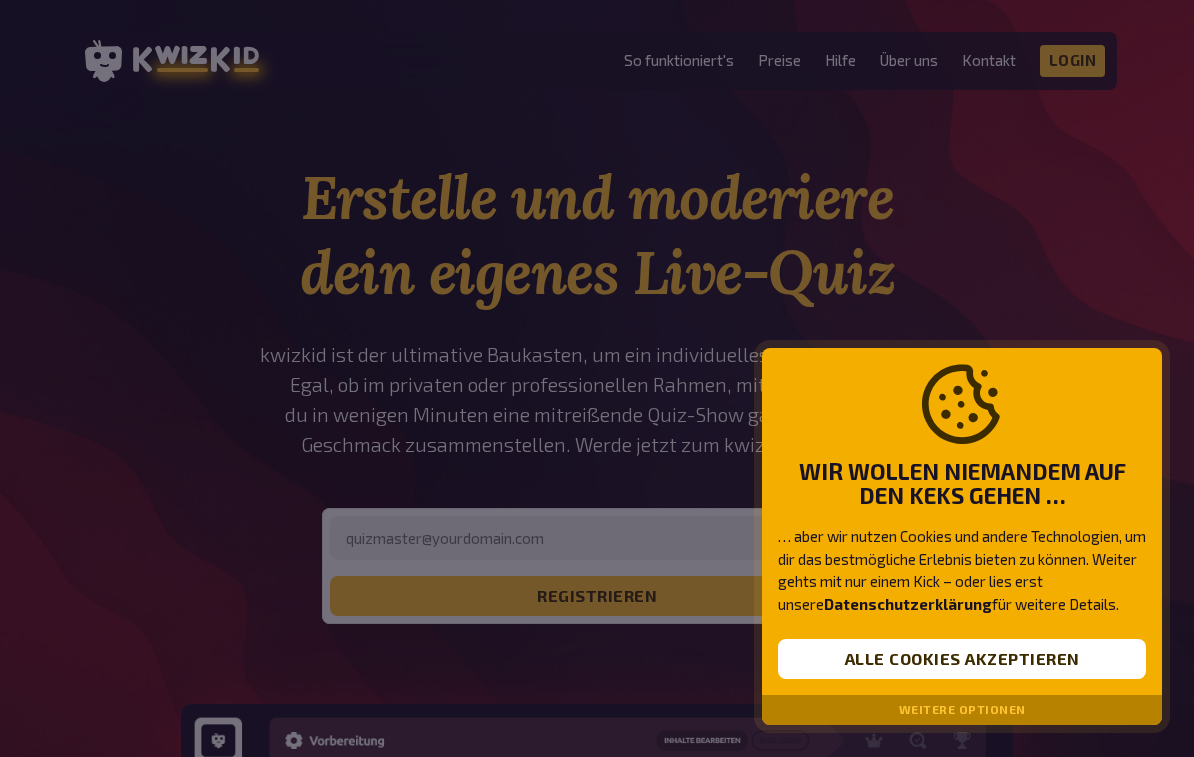 scroll, scrollTop: 0, scrollLeft: 0, axis: both 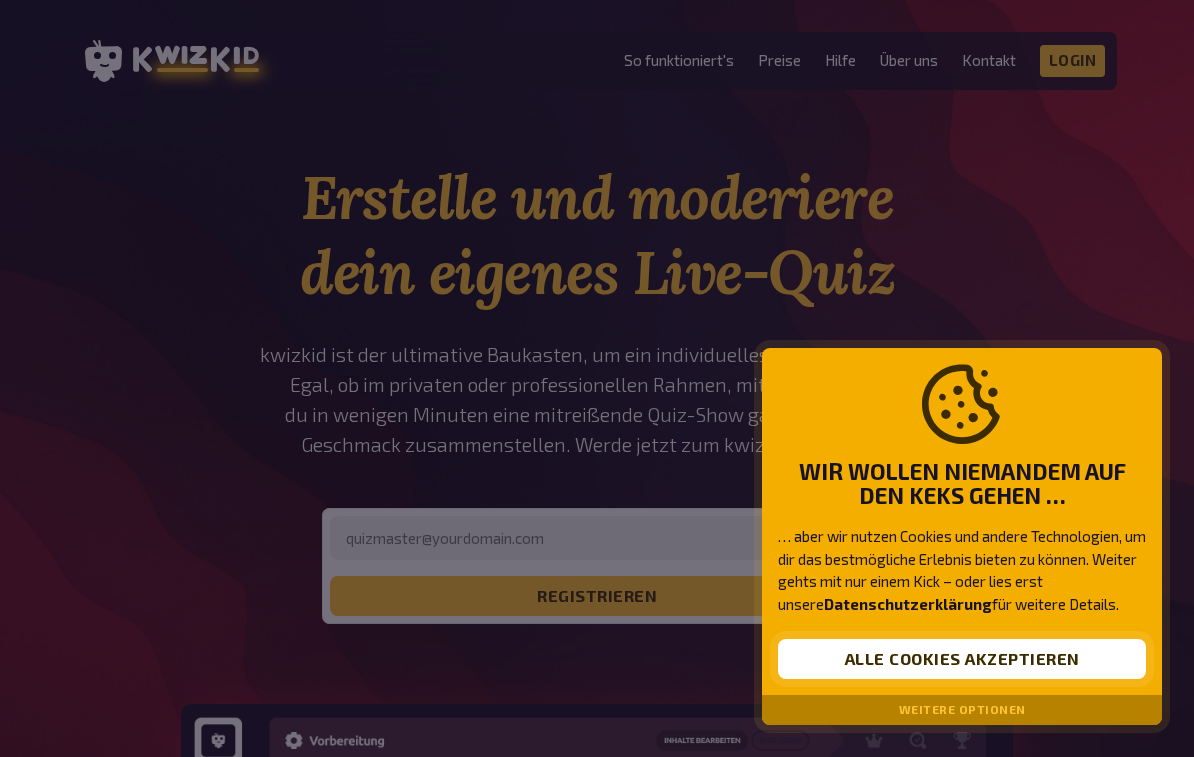 click on "Alle Cookies akzeptieren" at bounding box center [962, 659] 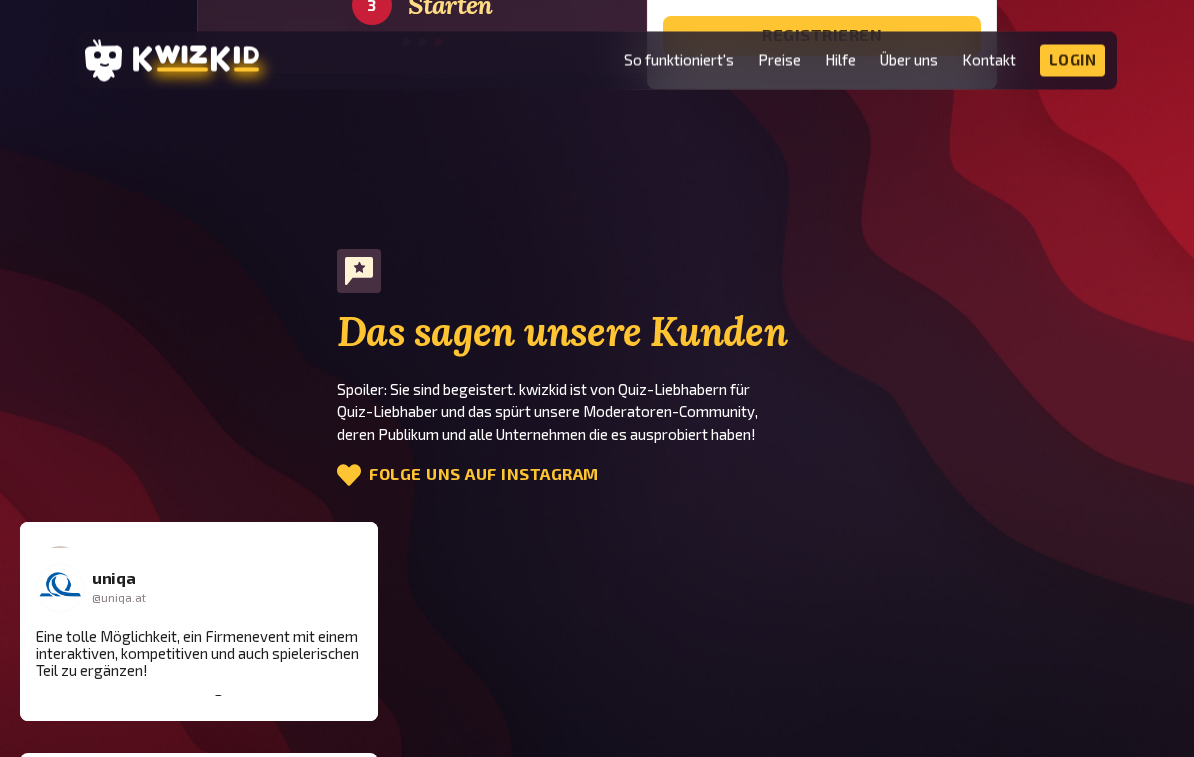 scroll, scrollTop: 4012, scrollLeft: 0, axis: vertical 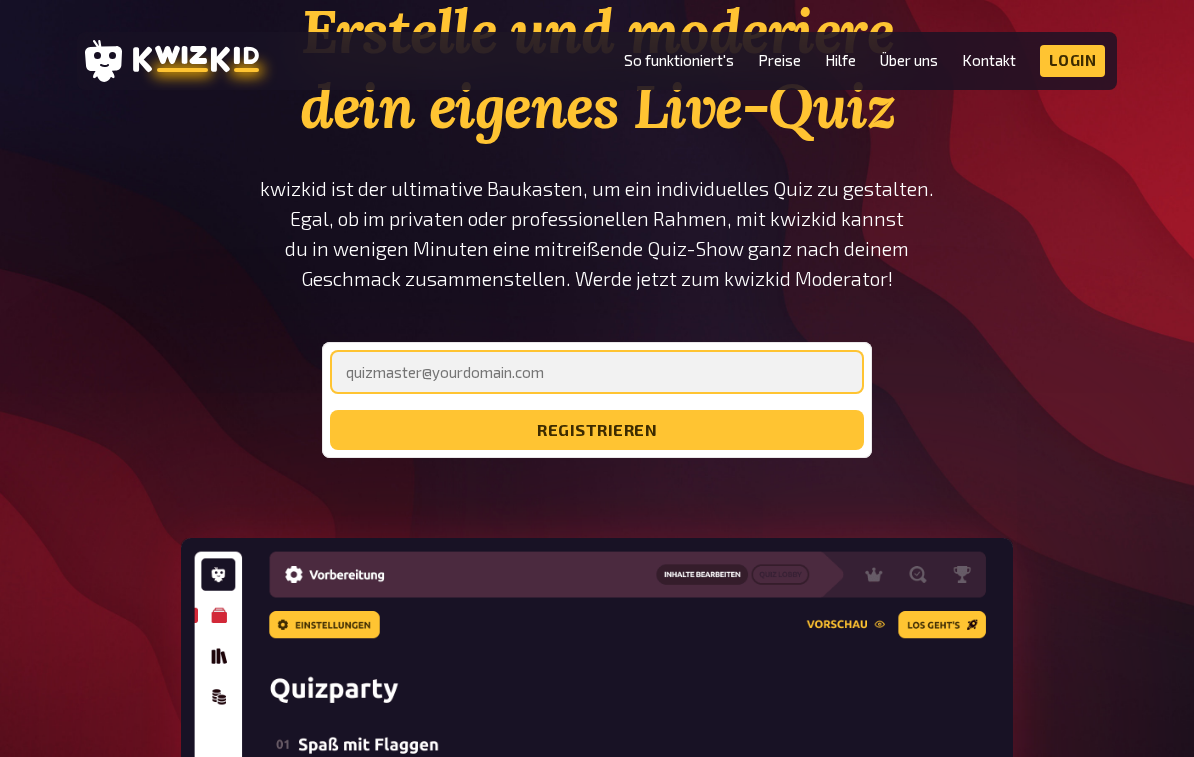 click at bounding box center [597, 372] 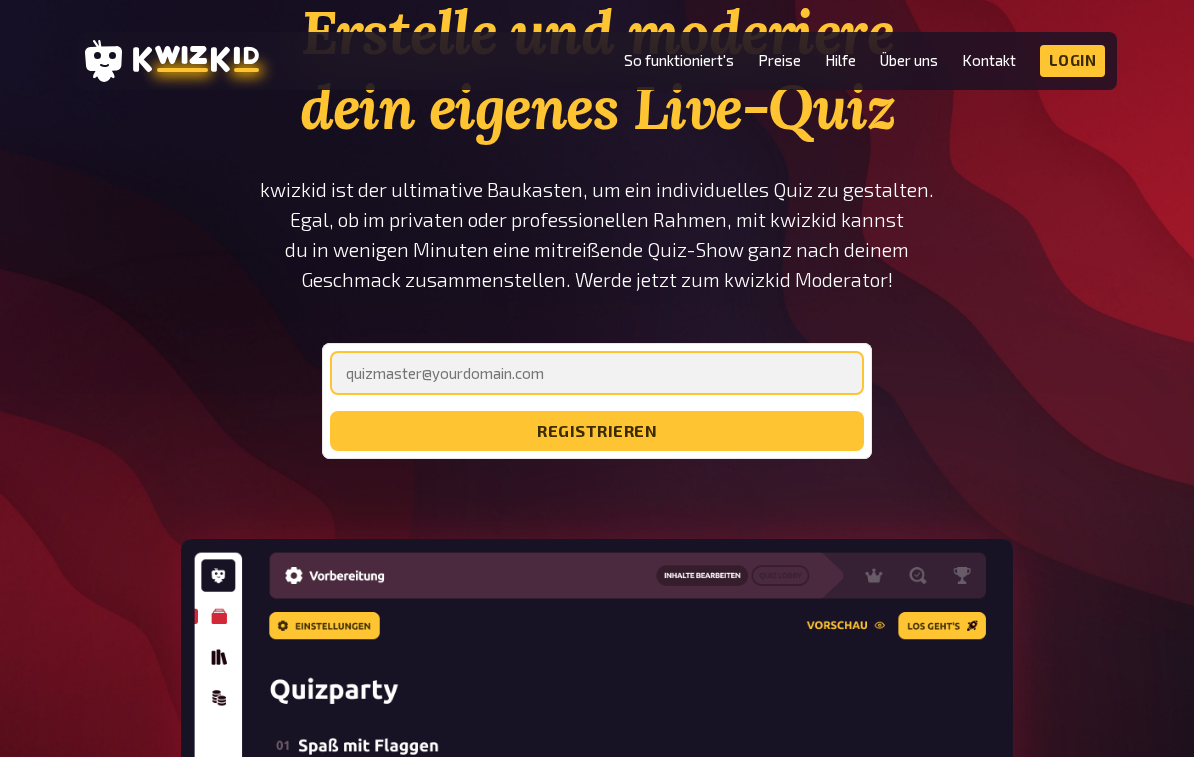 type on "[EMAIL]" 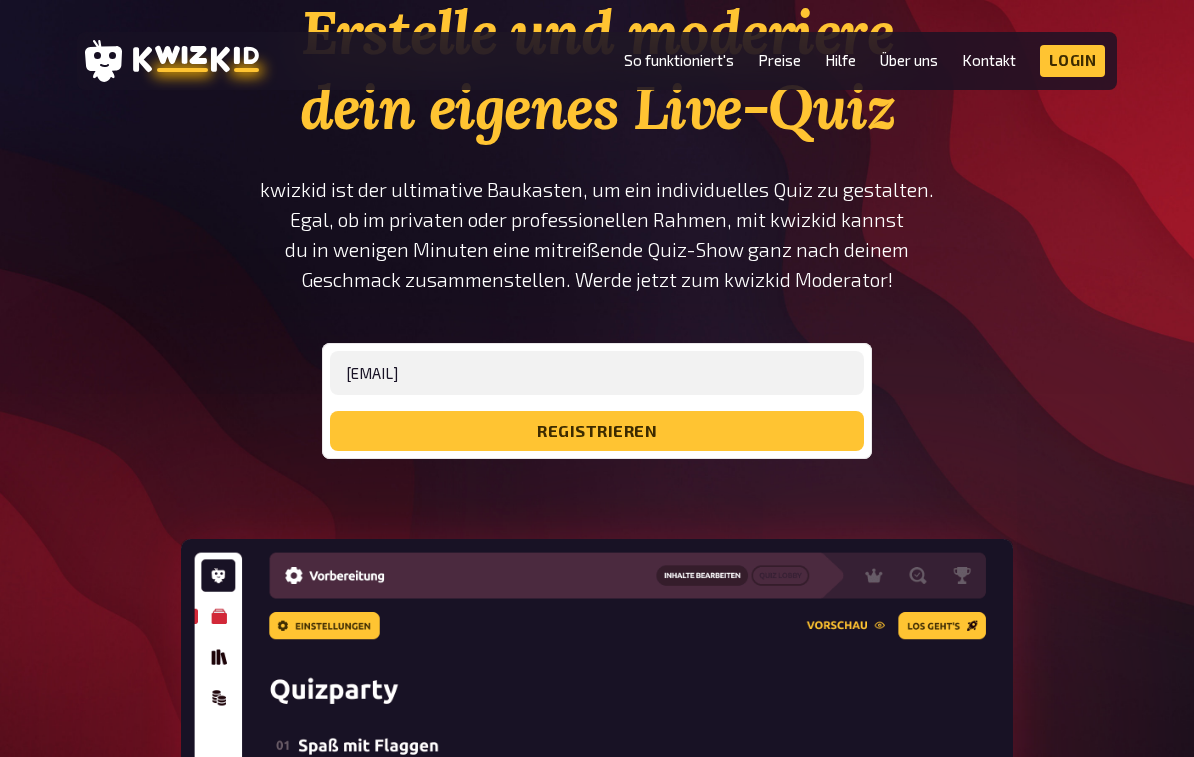 scroll, scrollTop: 166, scrollLeft: 0, axis: vertical 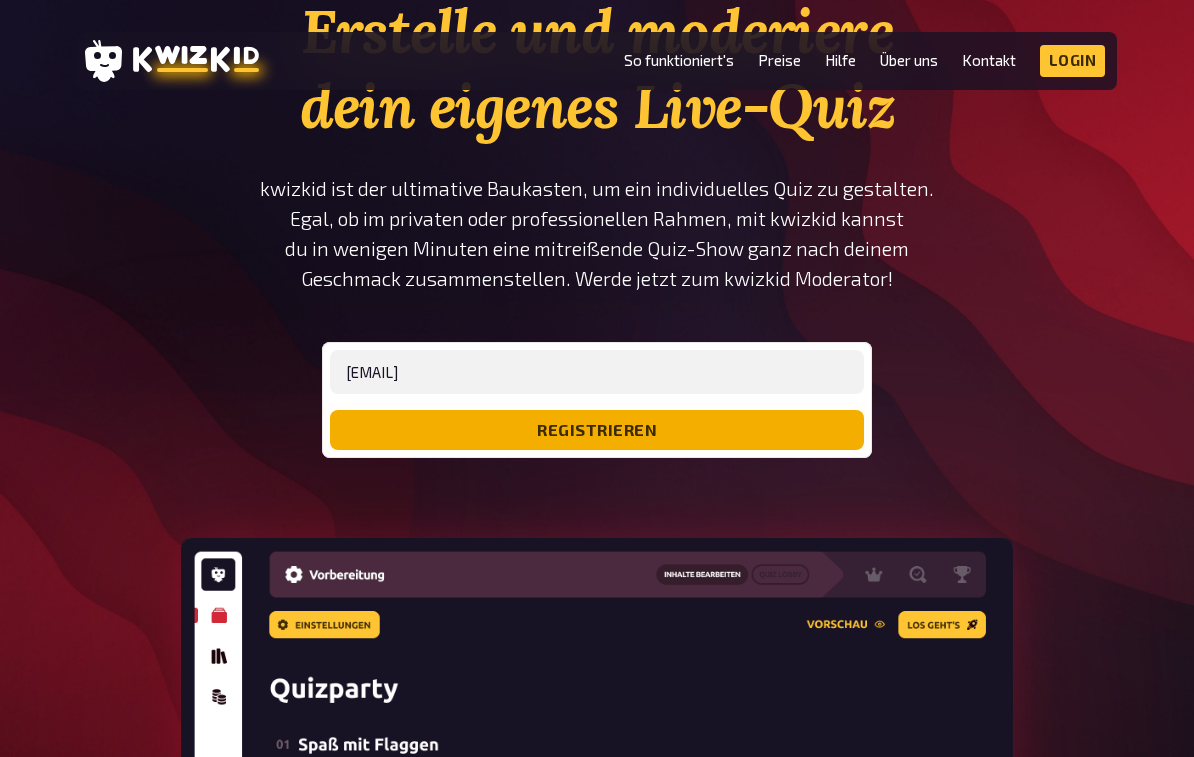 click on "registrieren" at bounding box center (597, 430) 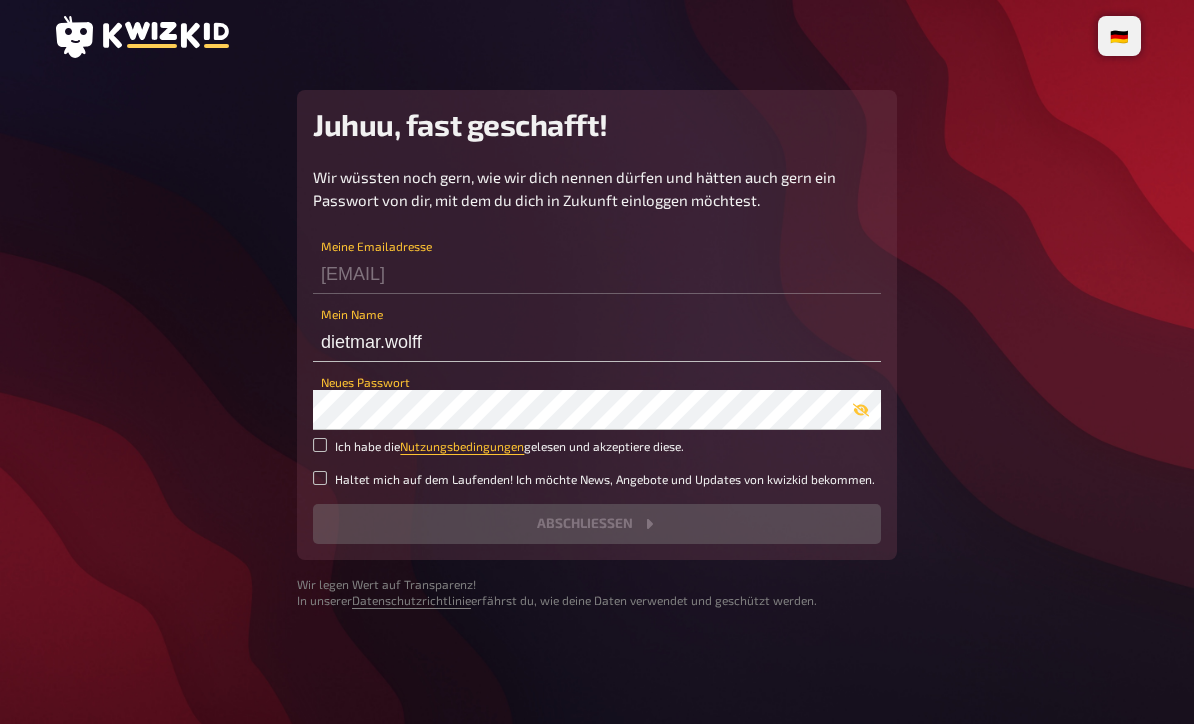 scroll, scrollTop: 0, scrollLeft: 0, axis: both 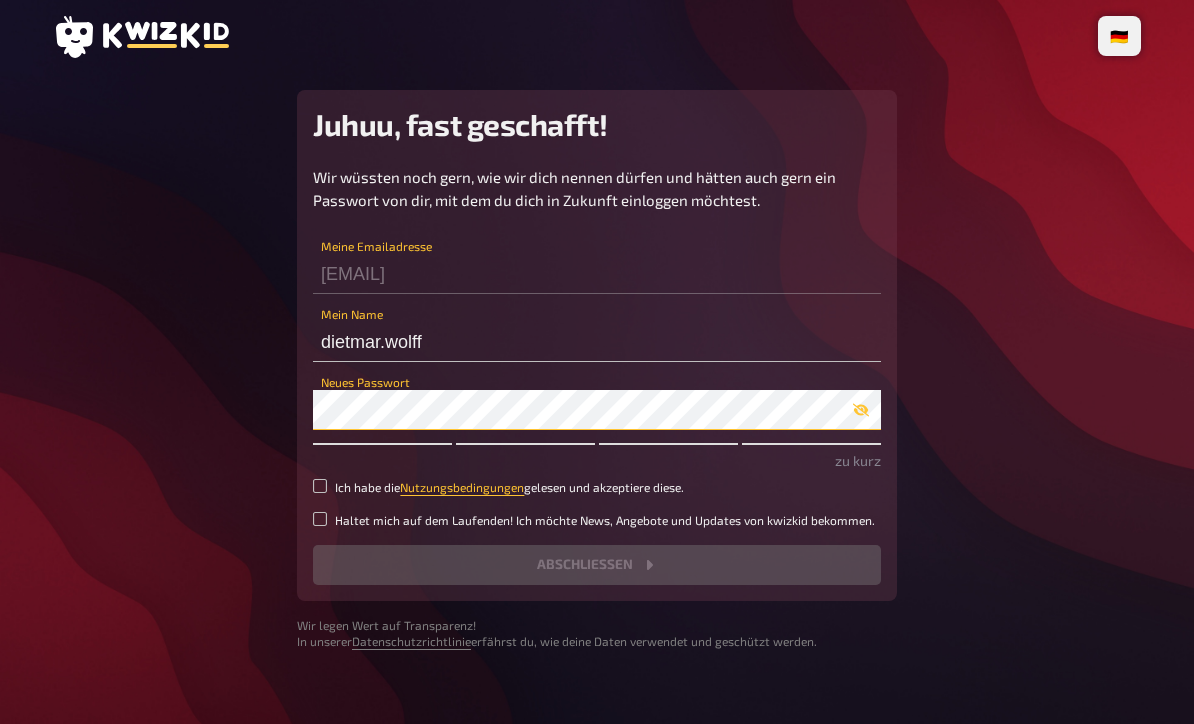 click on "Juhuu, fast geschafft! Wir wüssten noch gern, wie wir dich nennen dürfen und hätten auch gern ein Passwort von dir, mit dem du dich in Zukunft einloggen möchtest. [EMAIL] Meine Emailadresse [NAME] Mein Name Neues Passwort zu kurz Ich habe die  Nutzungsbedingungen  gelesen und akzeptiere diese. Haltet mich auf dem Laufenden! Ich möchte News, Angebote und Updates von kwizkid bekommen. Abschließen Wir legen Wert auf Transparenz! In unserer  Datenschutzrichtlinie  erfährst du, wie deine Daten verwendet und geschützt werden." at bounding box center (597, 370) 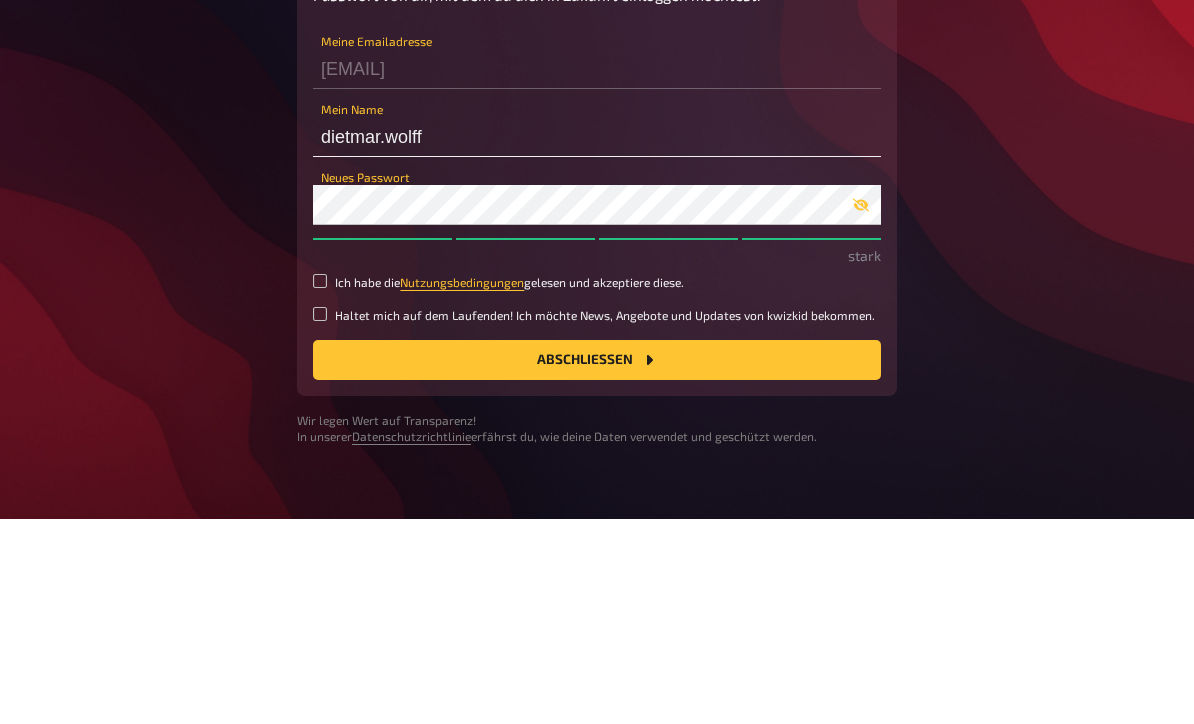 click on "Meine Emailadresse dietmar.wolff@orf.at Mein Name Neues Passwort stark Ich habe die Nutzungsbedingungen gelesen und akzeptiere diese. Haltet mich auf dem Laufenden! Ich möchte News, Angebote und Updates von kwizkid bekommen. Abschließen" at bounding box center [597, 375] 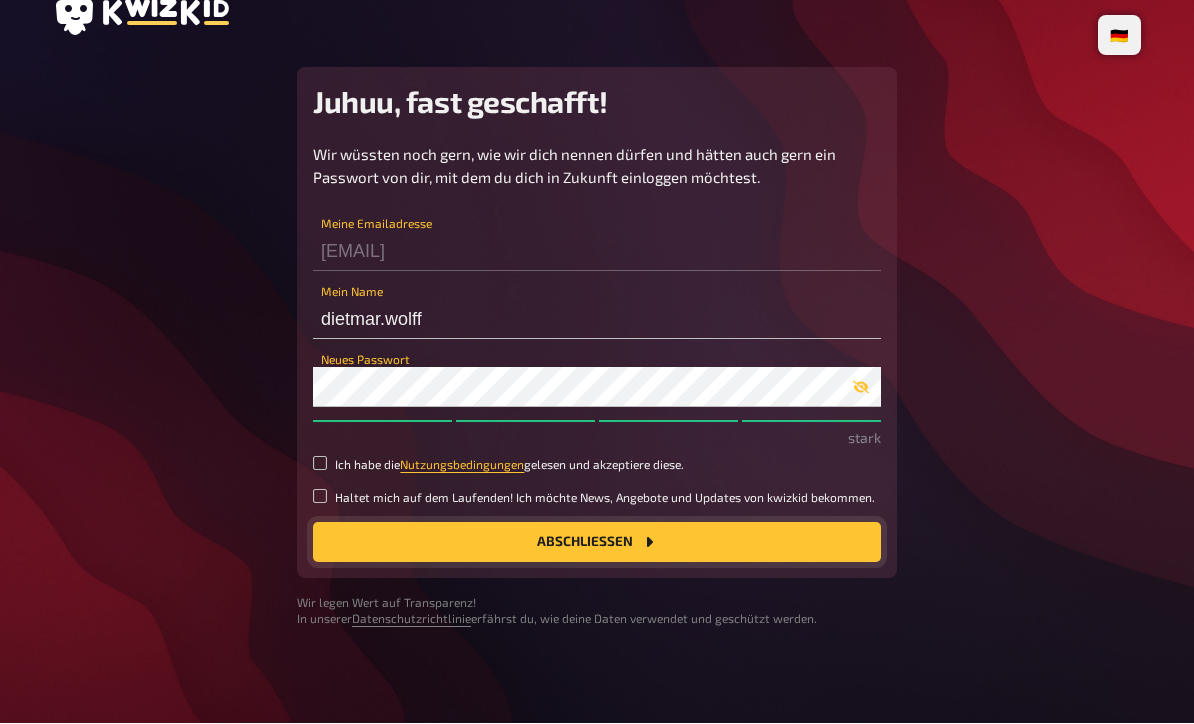 click on "Abschließen" at bounding box center (597, 543) 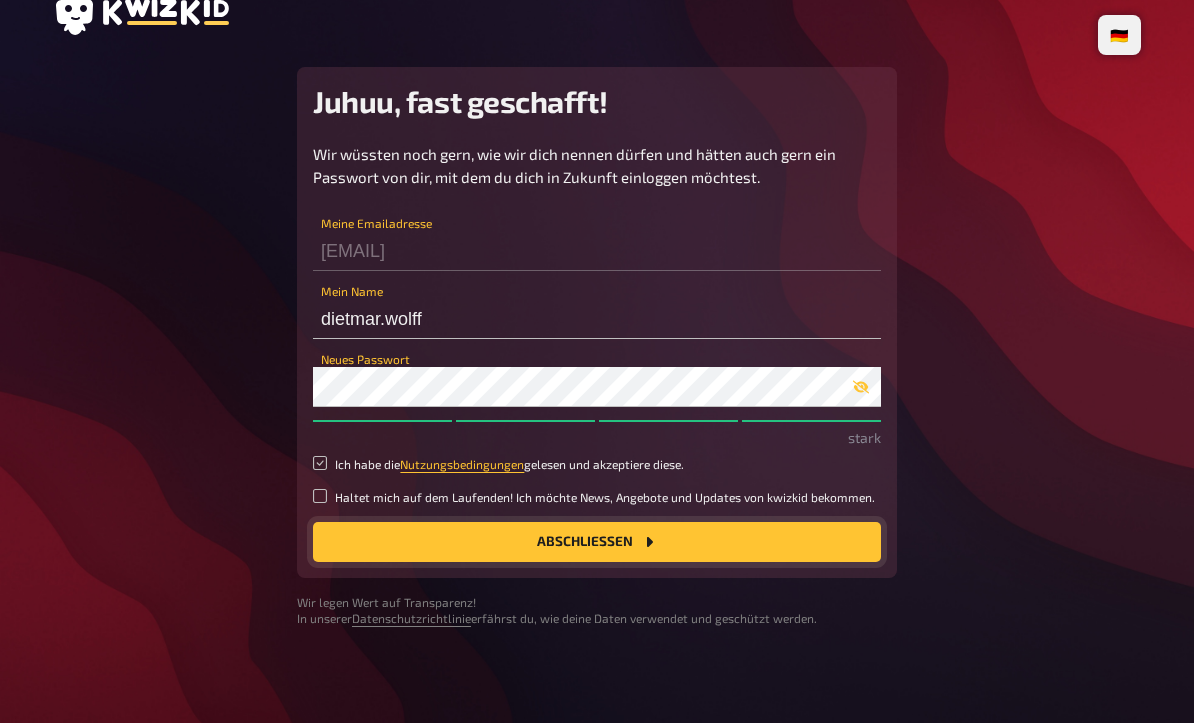 click on "Abschließen" at bounding box center (597, 543) 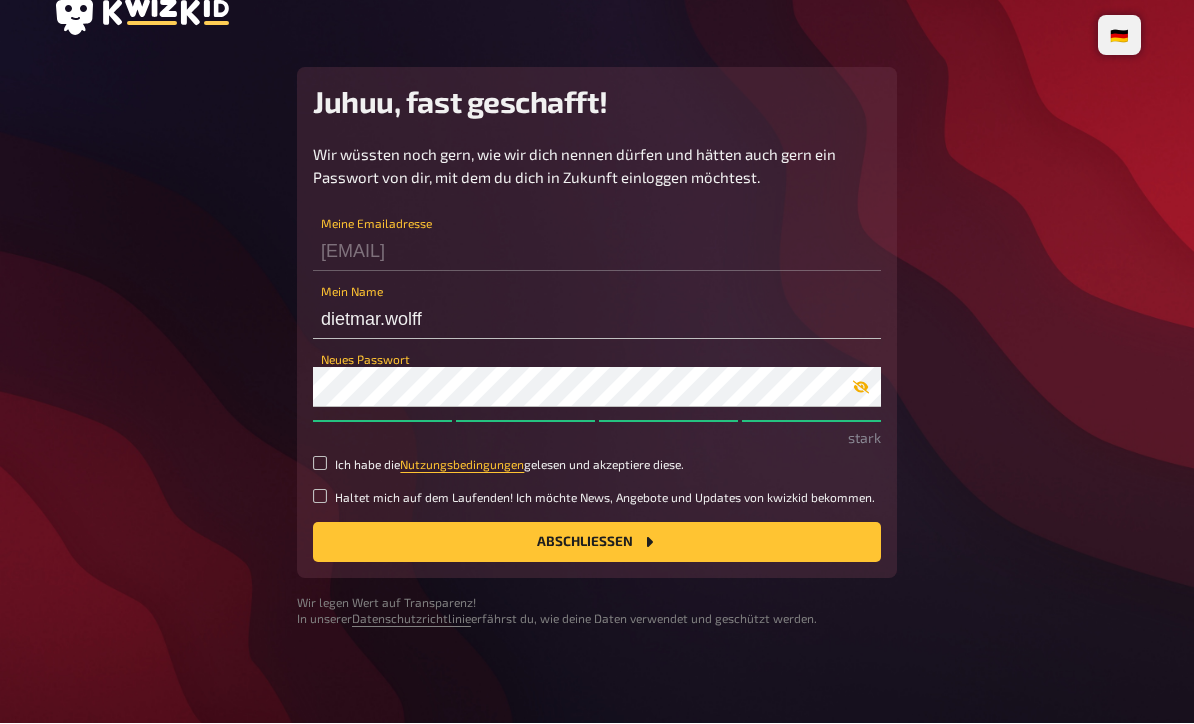 click 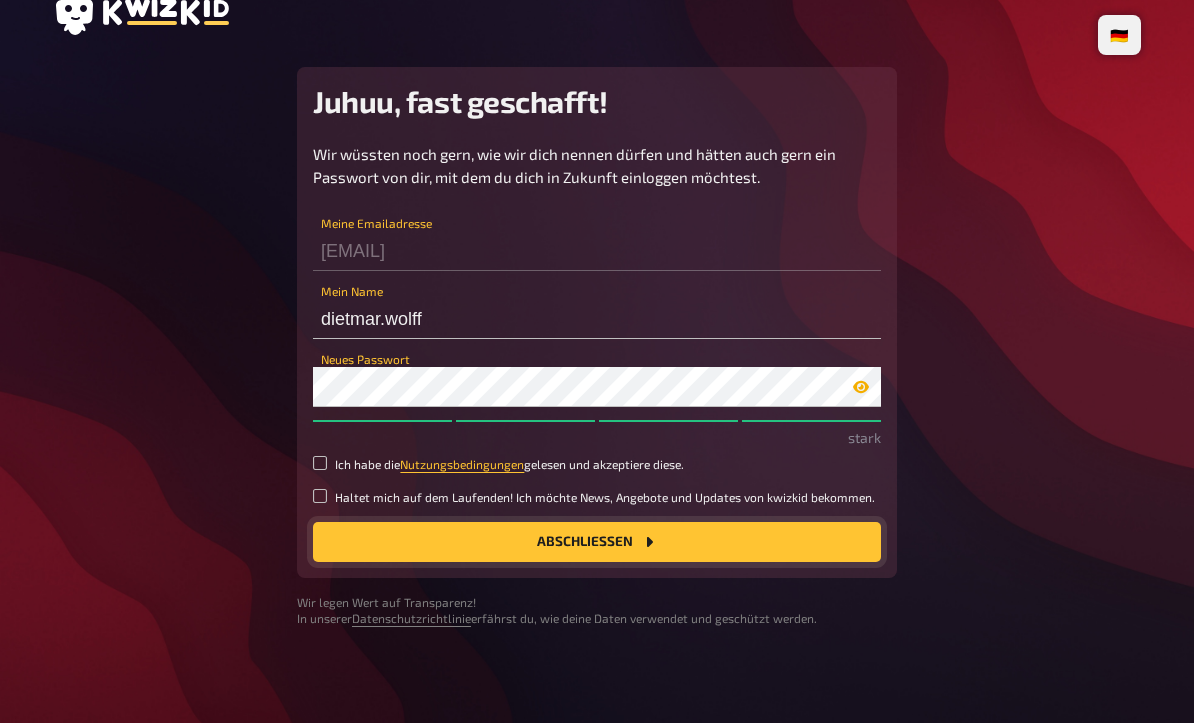 click on "Abschließen" at bounding box center (597, 543) 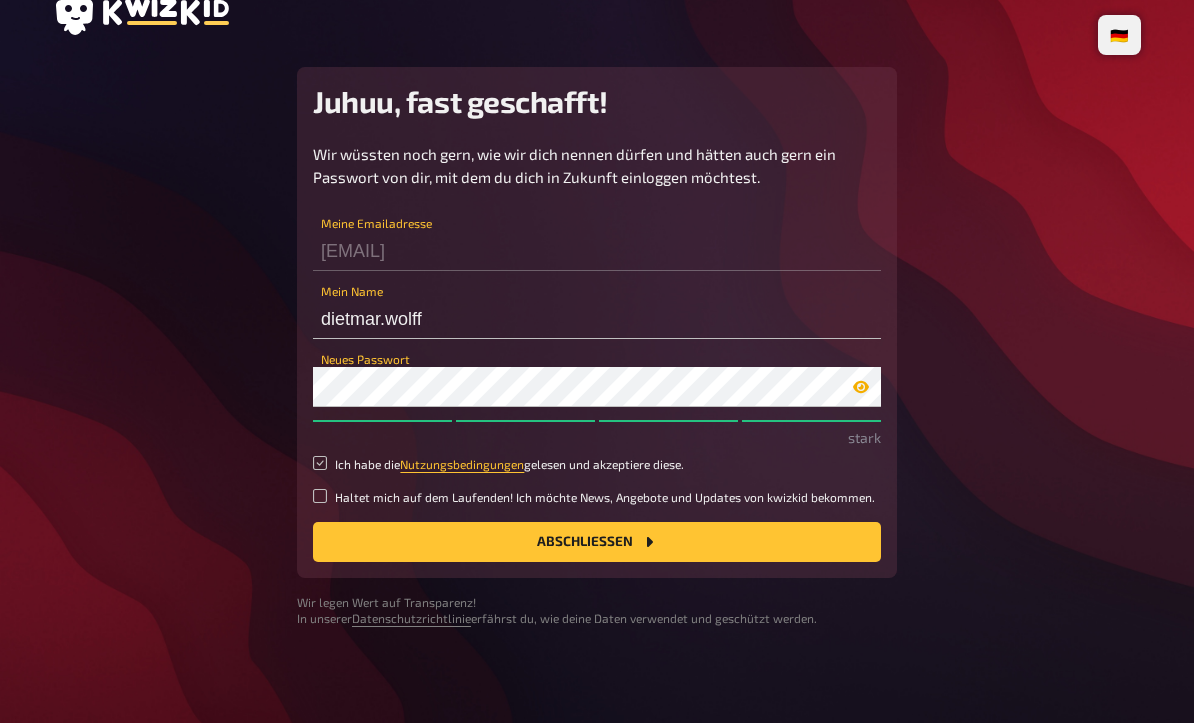 click on "Ich habe die  Nutzungsbedingungen  gelesen und akzeptiere diese." at bounding box center [320, 464] 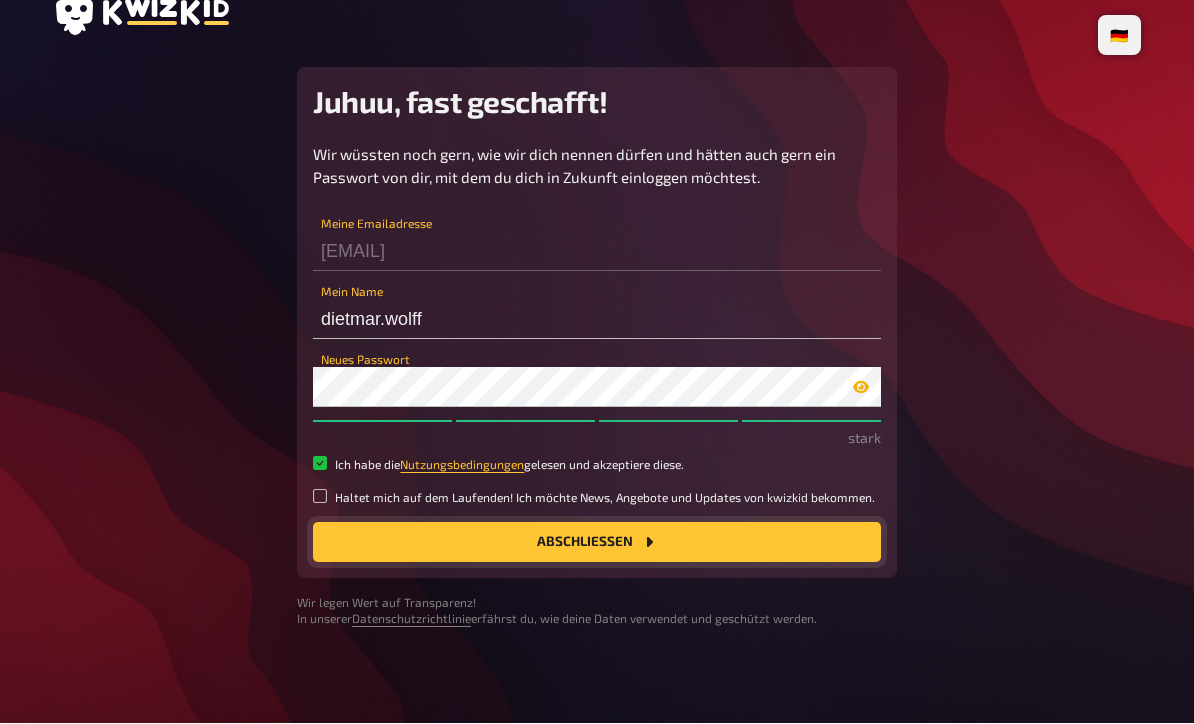 click on "Abschließen" at bounding box center [597, 543] 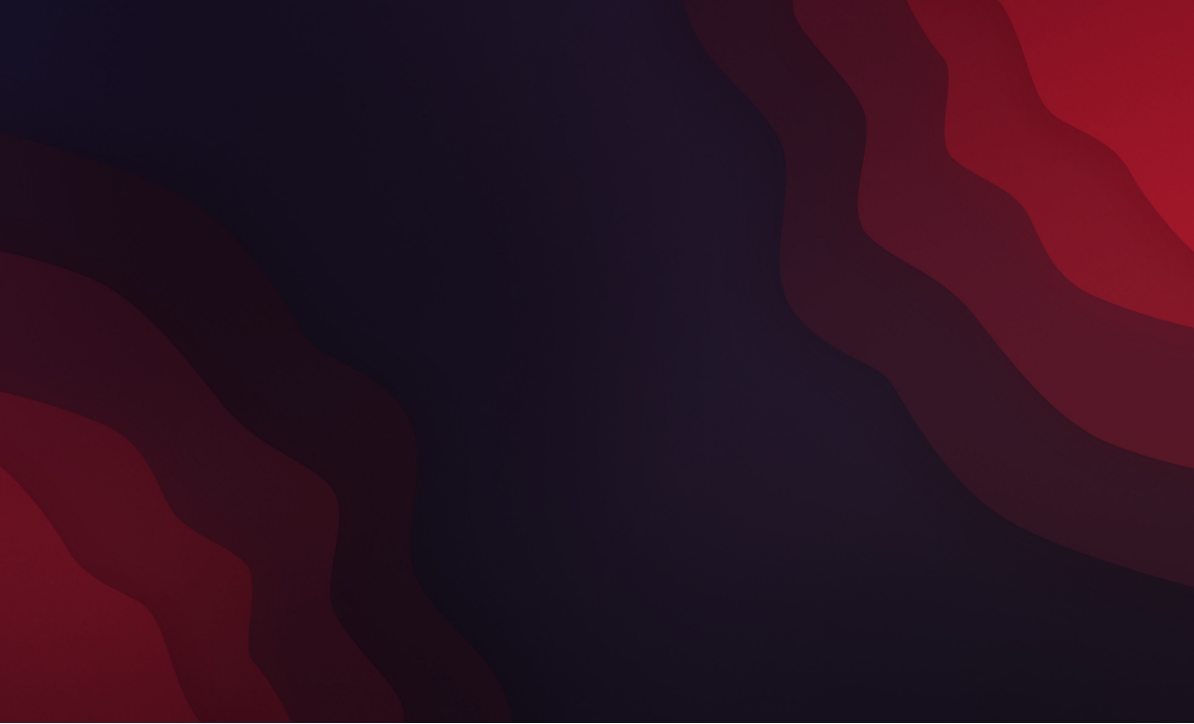 scroll, scrollTop: 1, scrollLeft: 0, axis: vertical 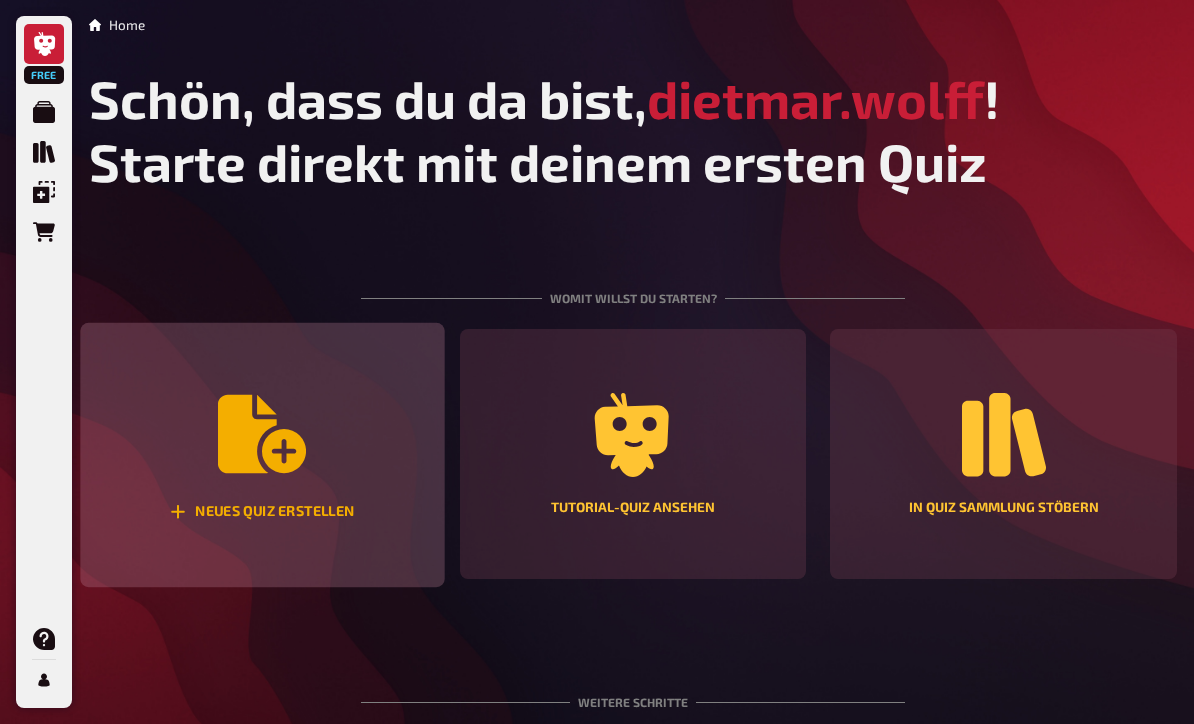 click 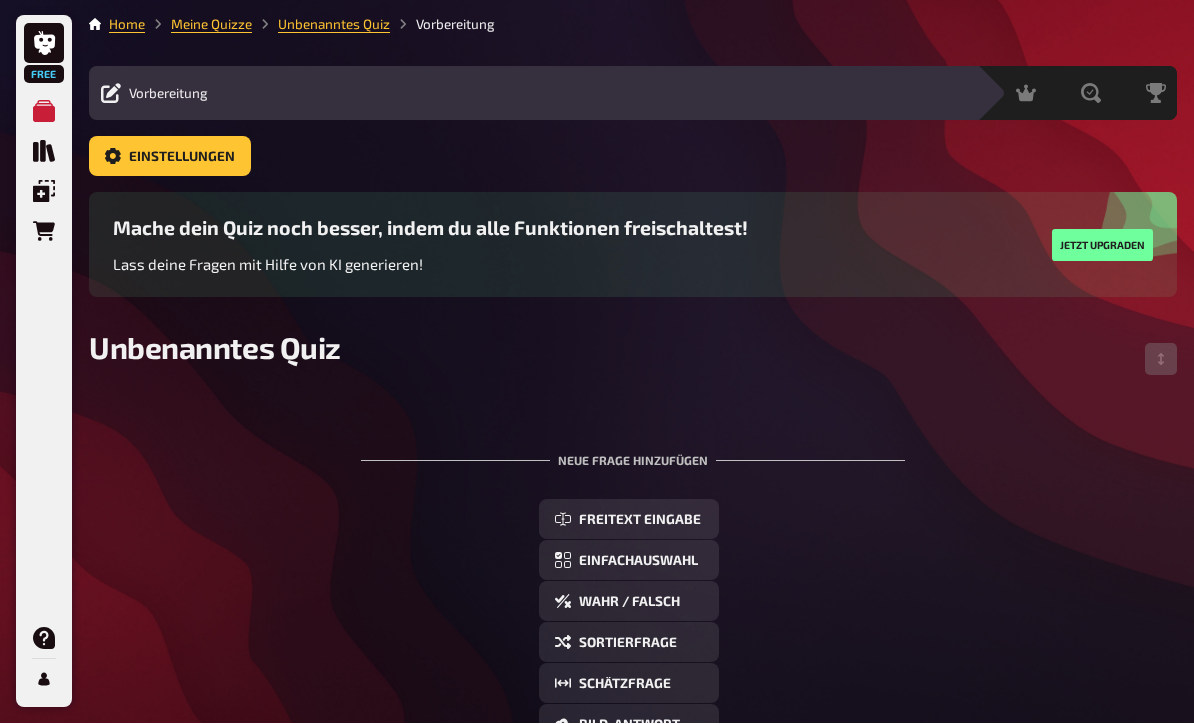 scroll, scrollTop: 2, scrollLeft: 0, axis: vertical 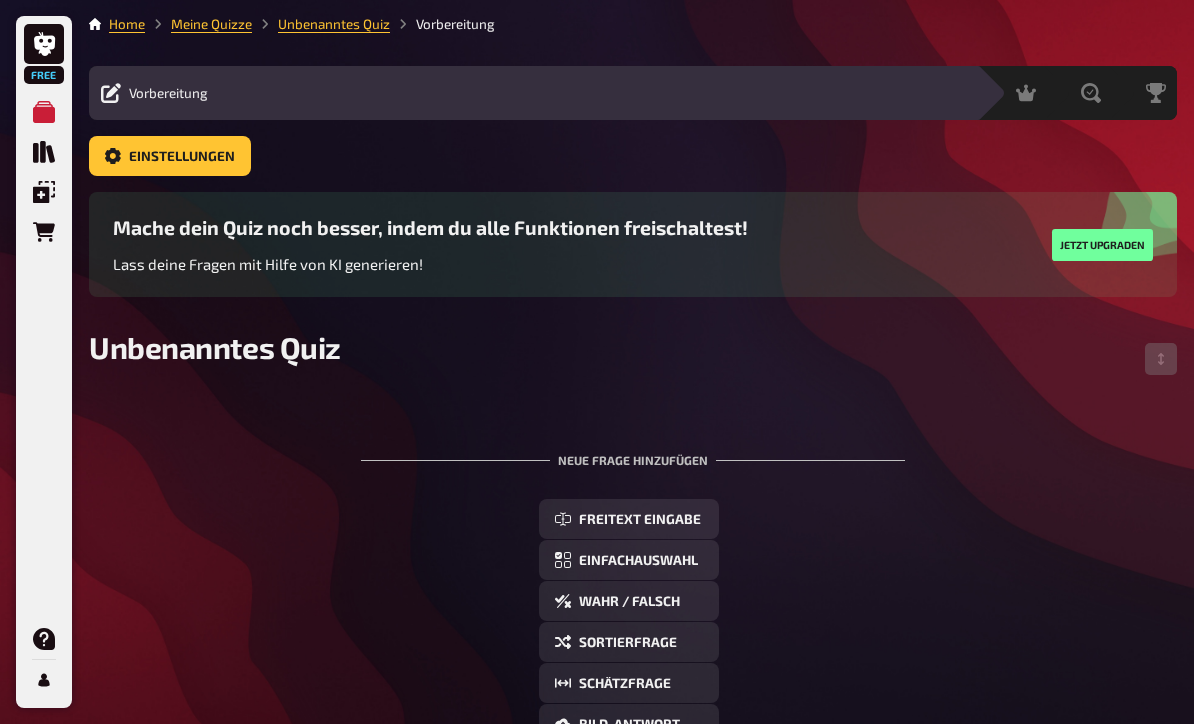 click on "Vorbereitung" at bounding box center [168, 93] 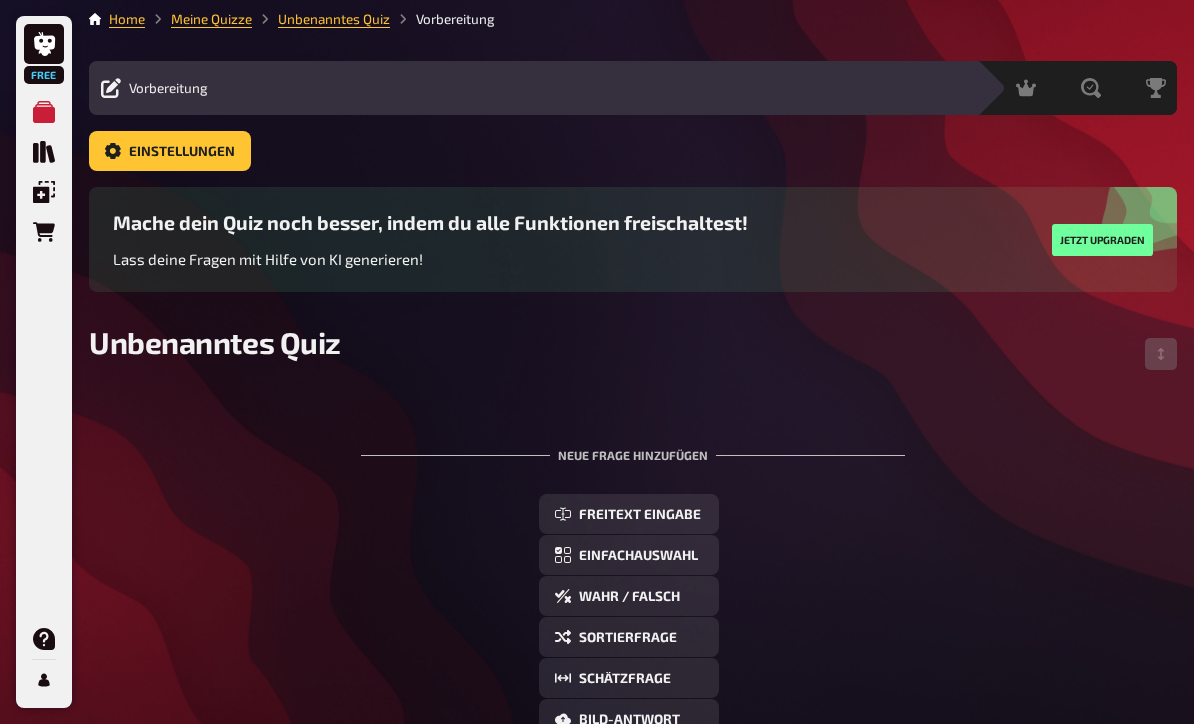 scroll, scrollTop: 85, scrollLeft: 0, axis: vertical 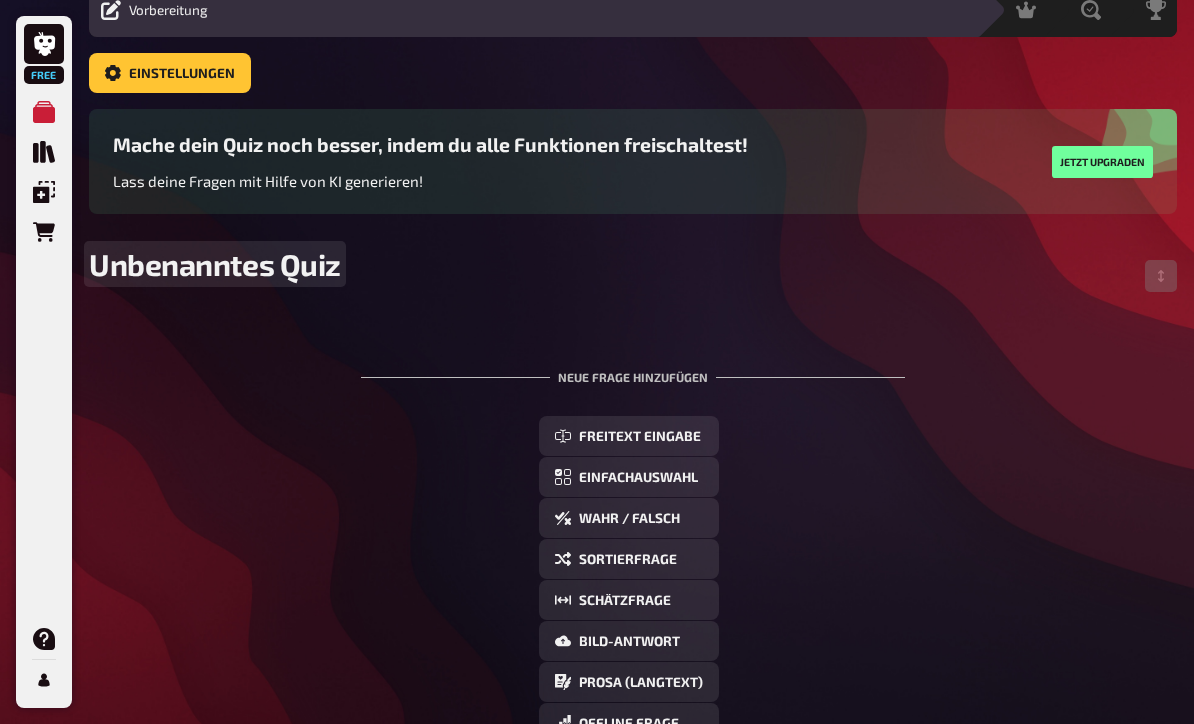 click on "Unbenanntes Quiz" at bounding box center [215, 264] 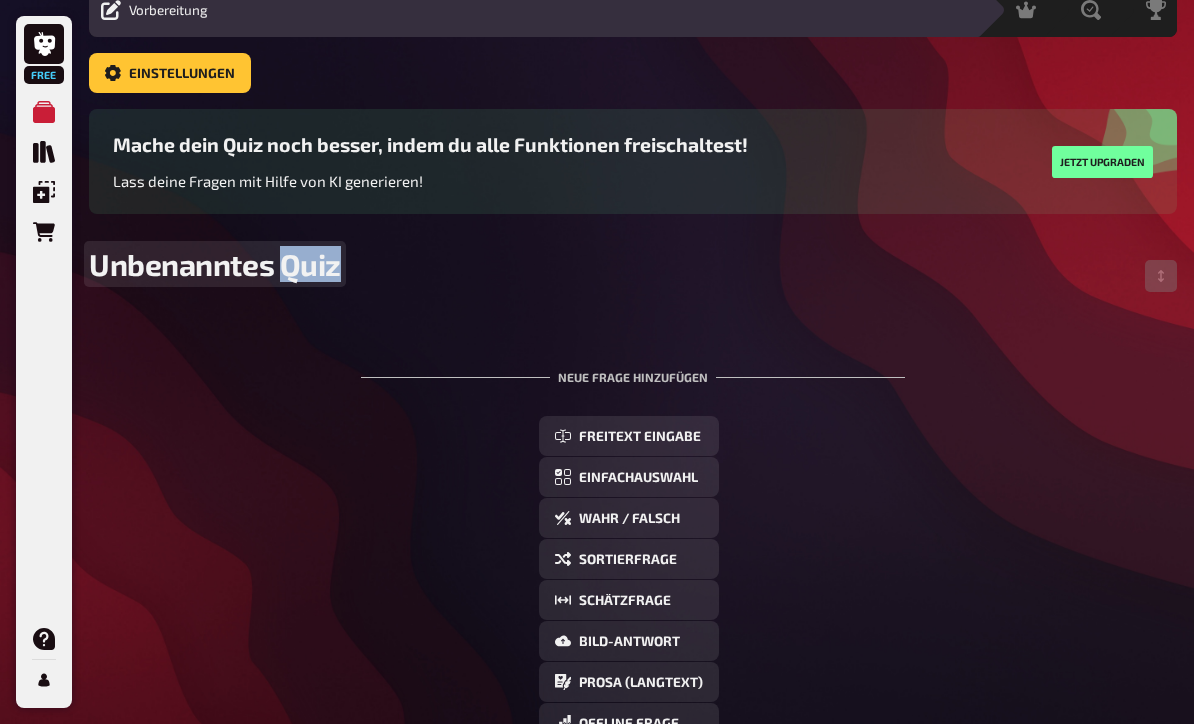 click on "Unbenanntes Quiz" at bounding box center (215, 264) 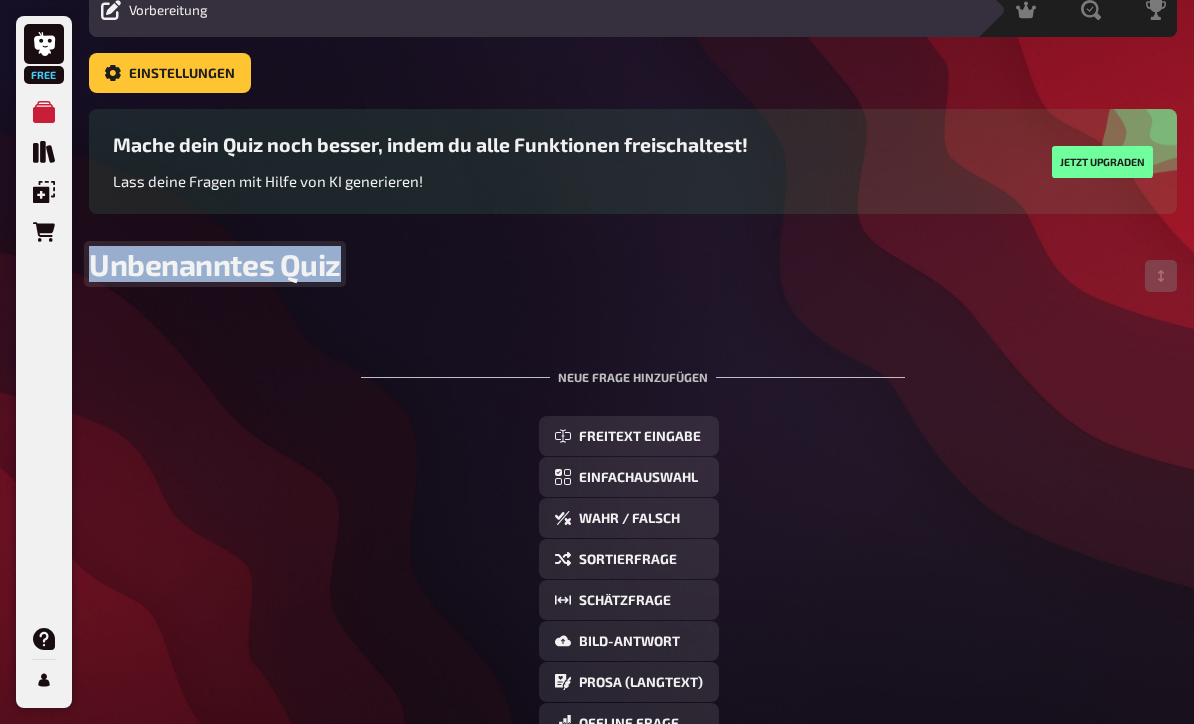 type 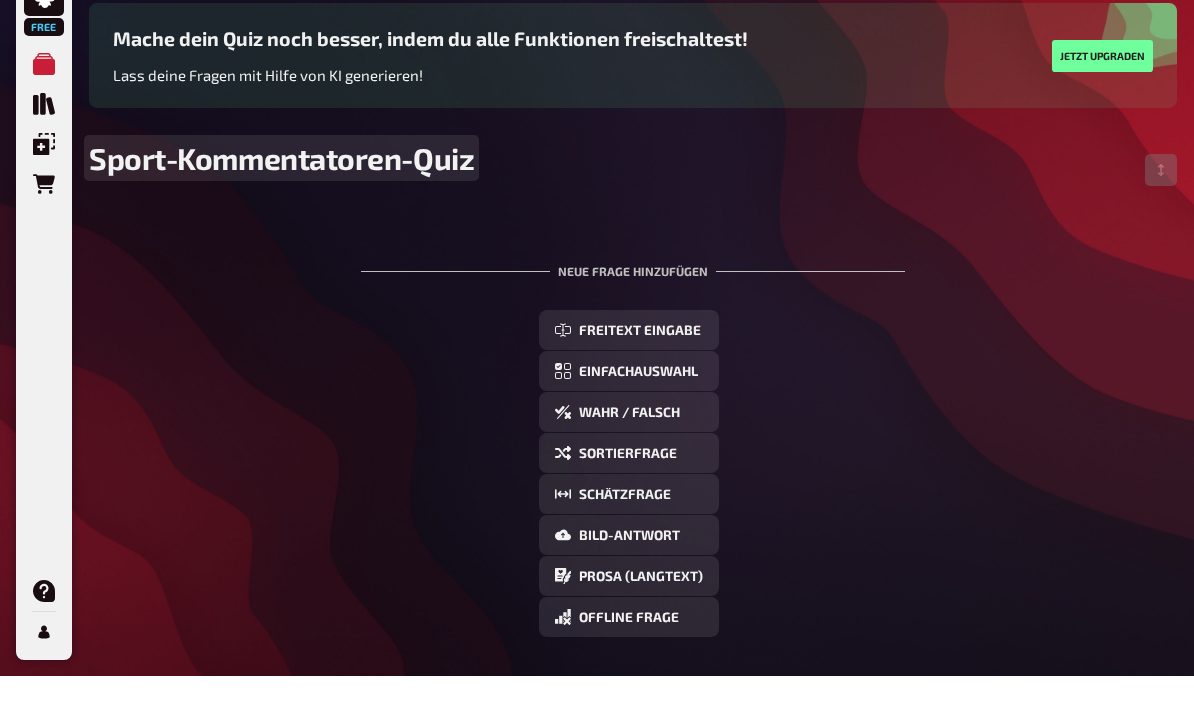 scroll, scrollTop: 148, scrollLeft: 0, axis: vertical 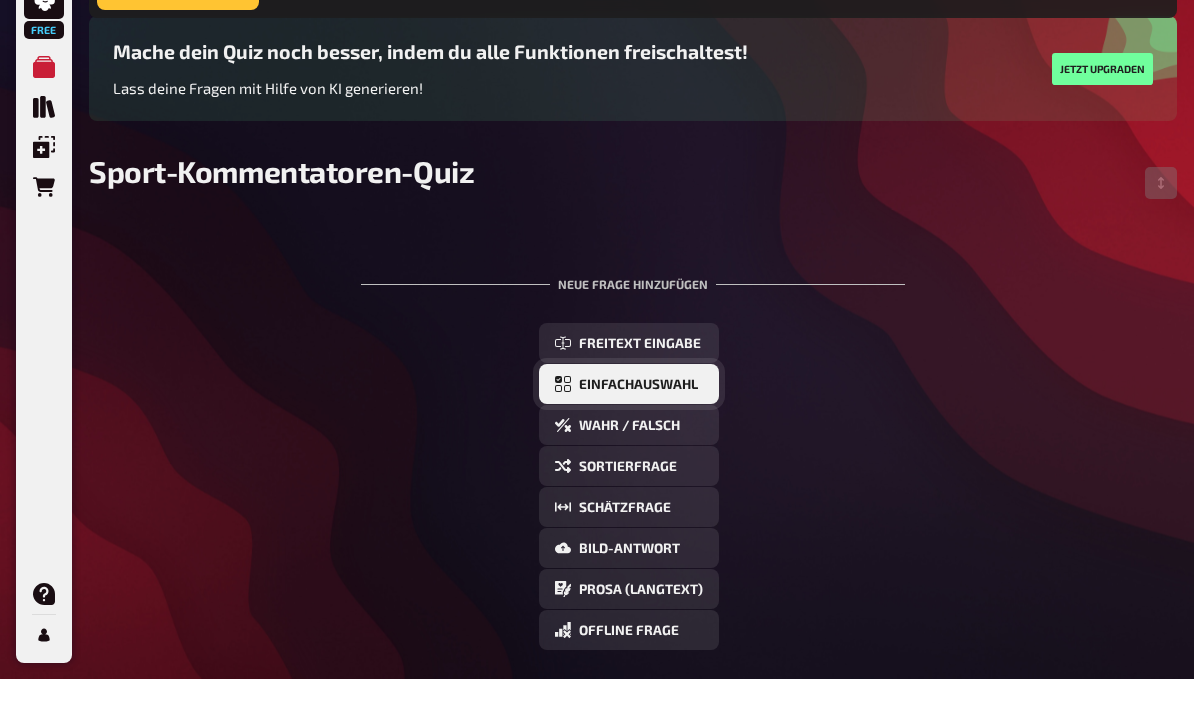 click on "Einfachauswahl" at bounding box center [638, 431] 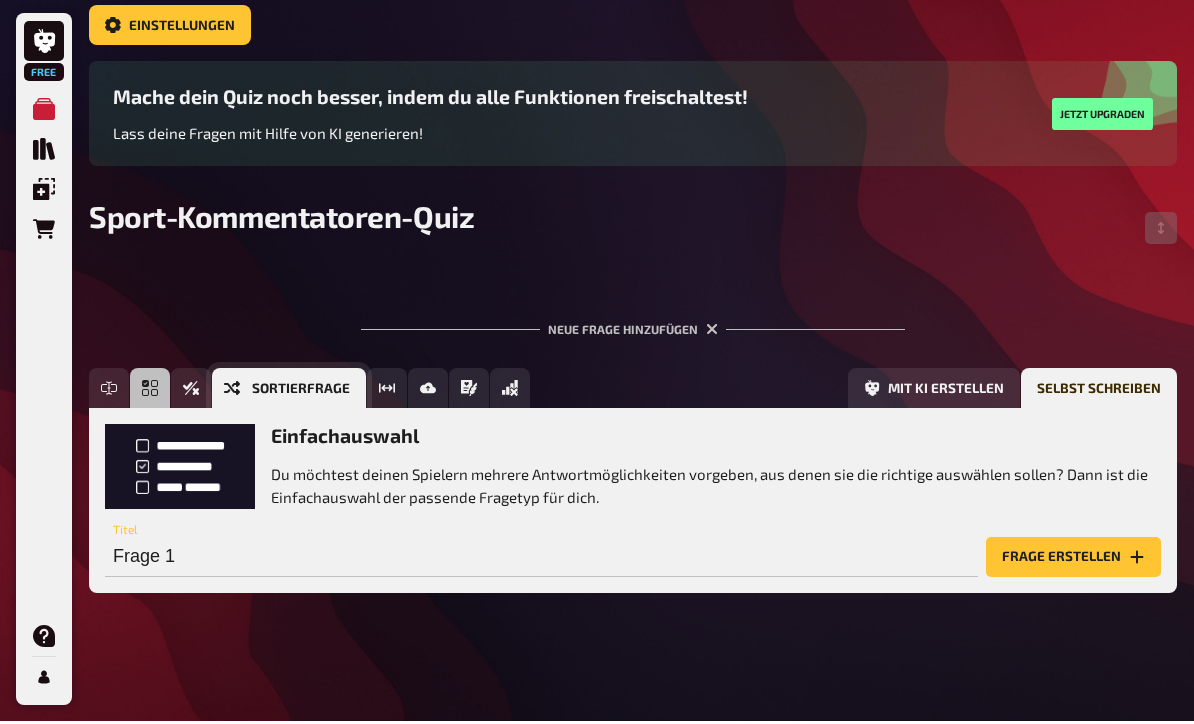 scroll, scrollTop: 67, scrollLeft: 0, axis: vertical 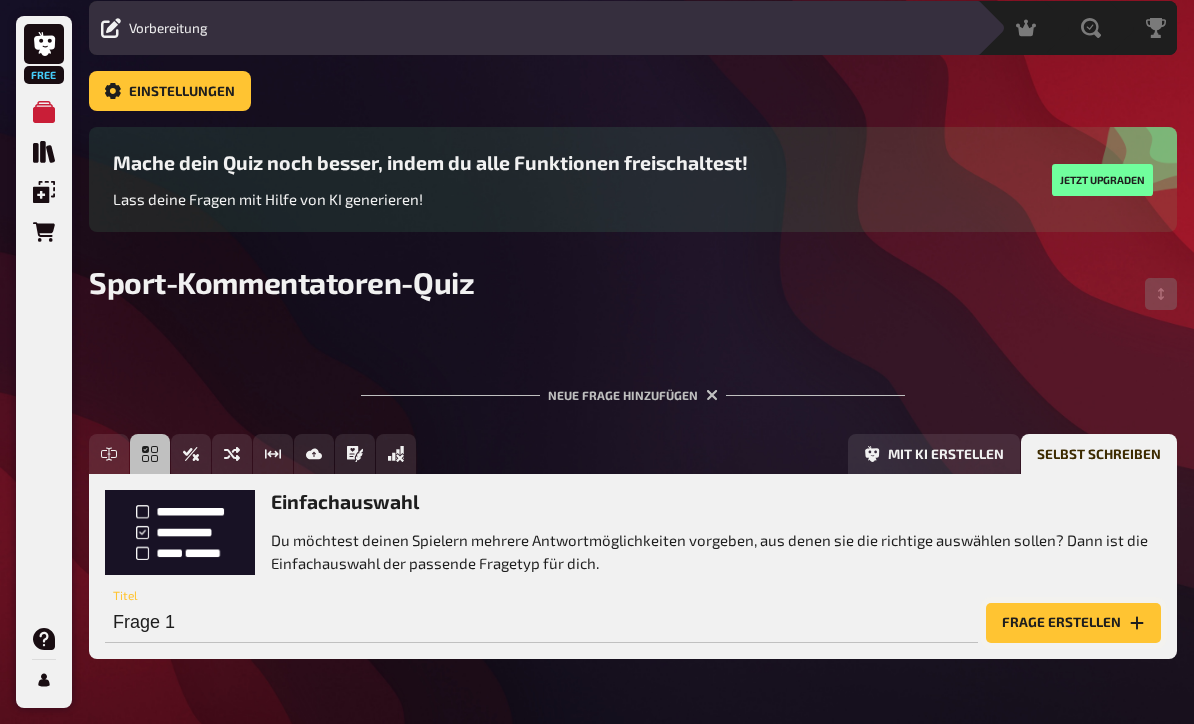 click on "Frage erstellen" at bounding box center (1073, 623) 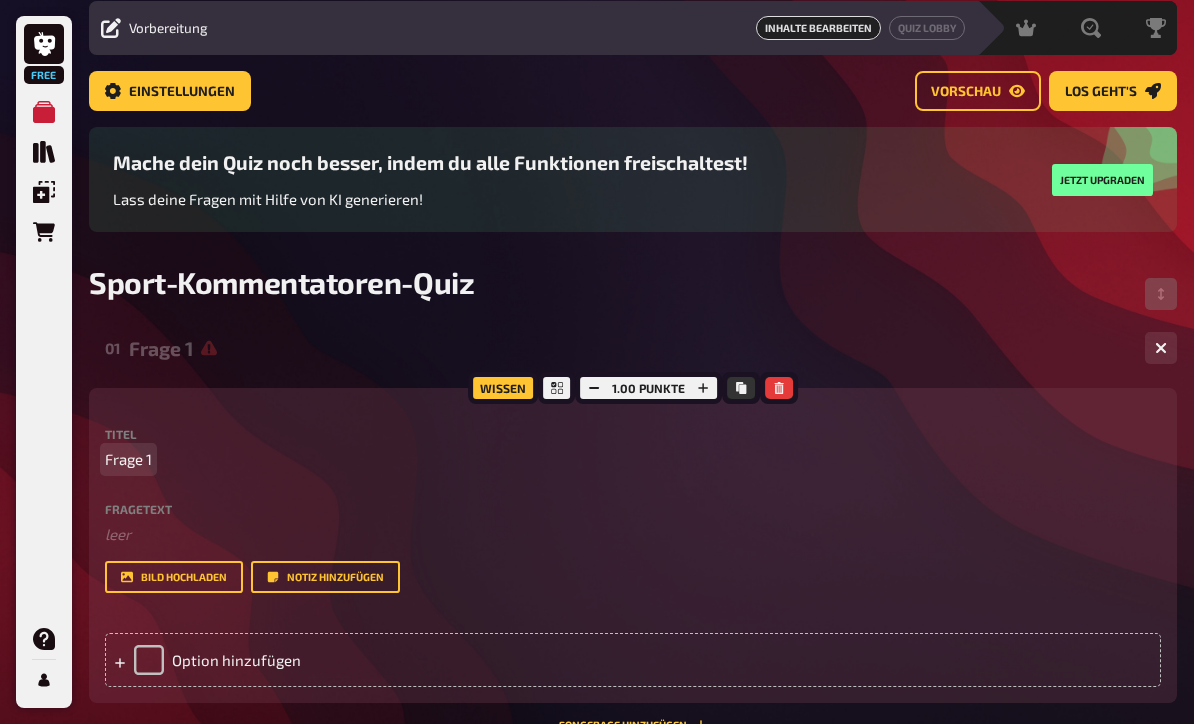 click on "Frage 1" at bounding box center (633, 459) 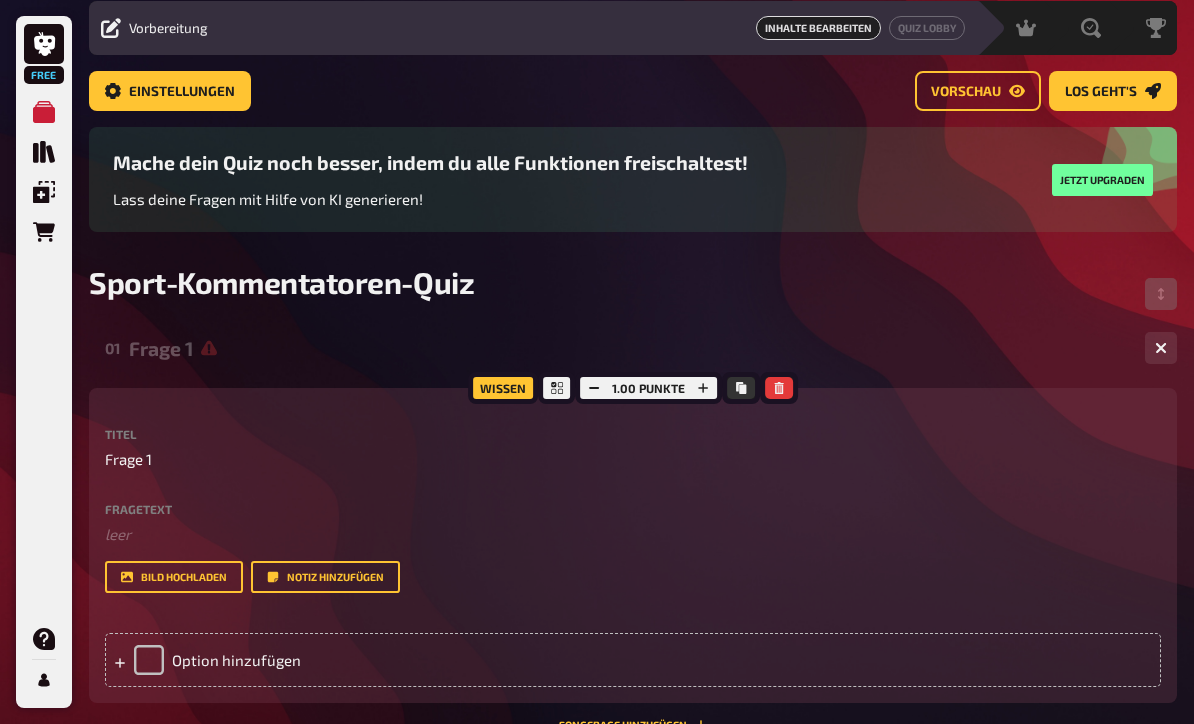 click on "Fragetext" at bounding box center (633, 509) 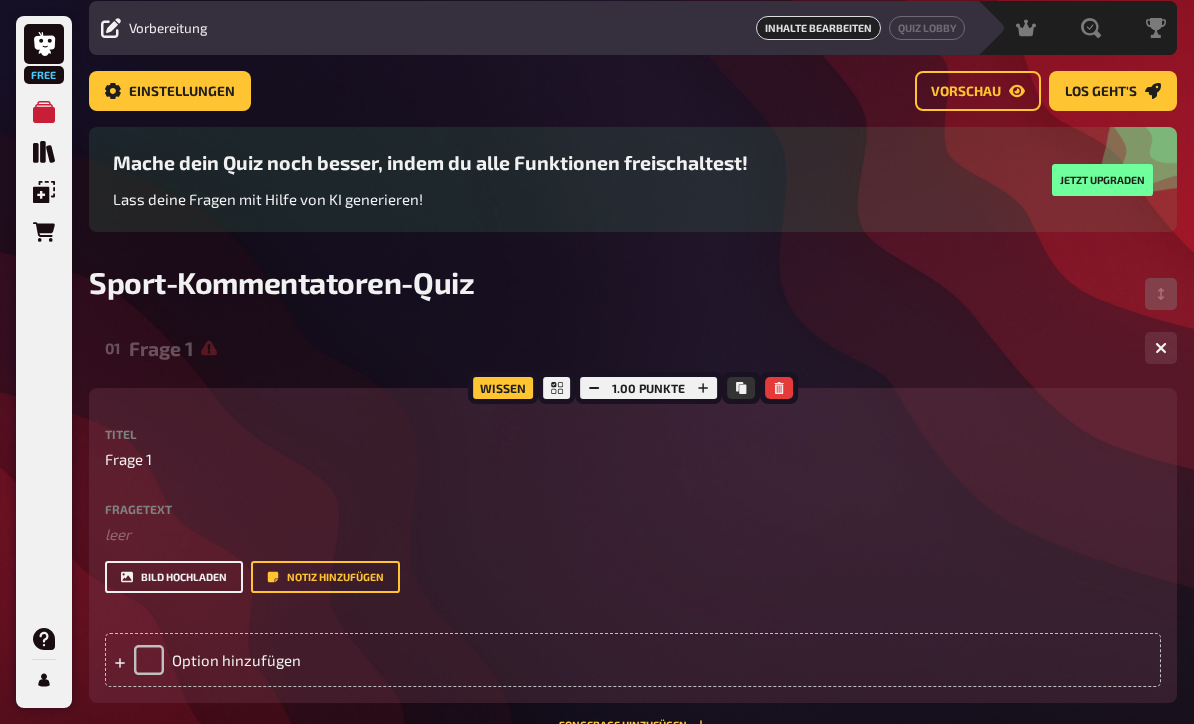 click on "Bild hochladen" at bounding box center (174, 577) 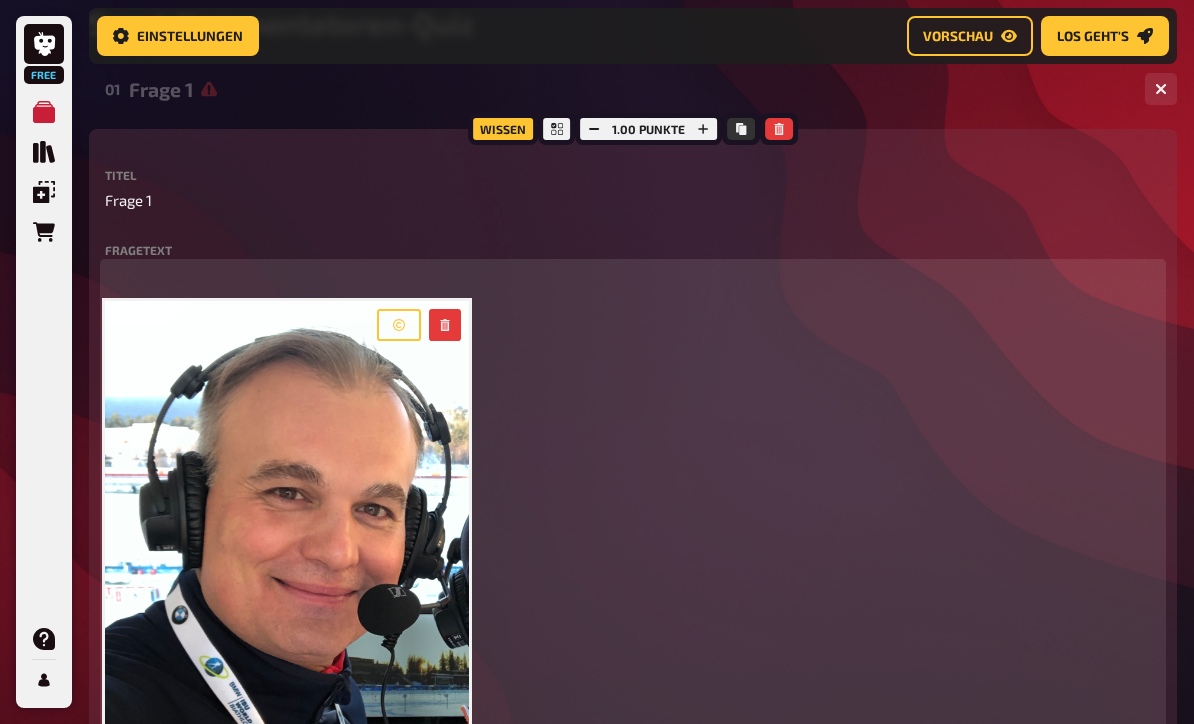 scroll, scrollTop: 336, scrollLeft: 0, axis: vertical 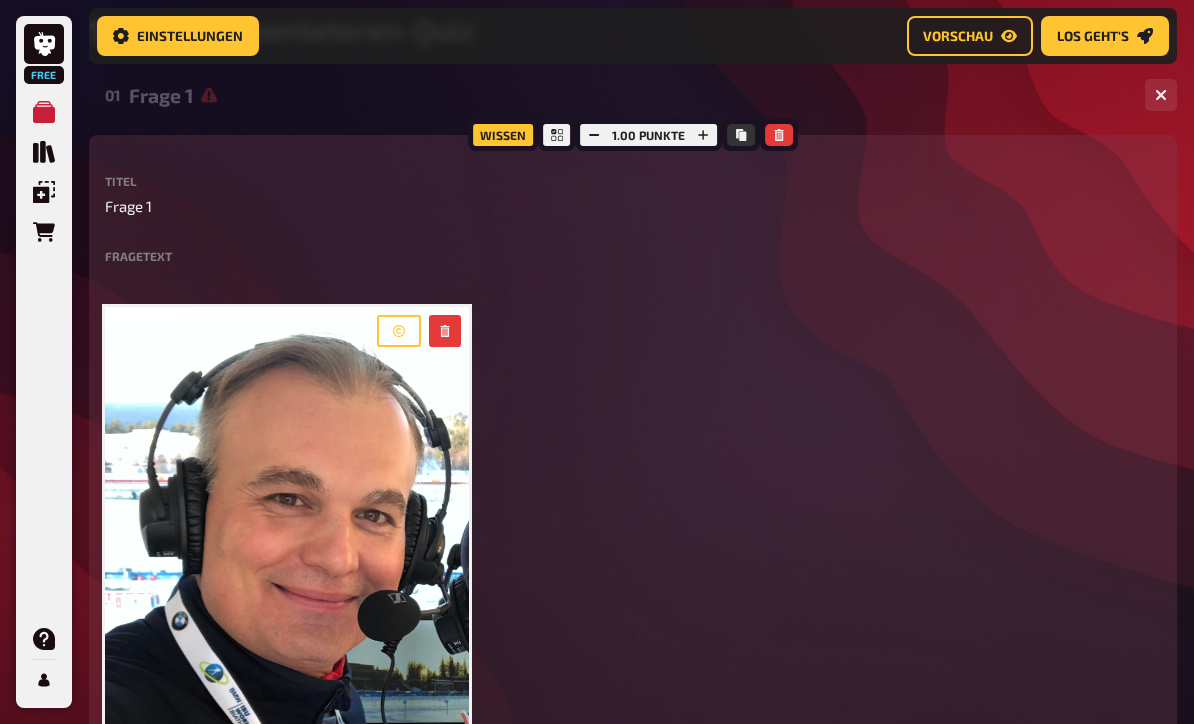 click on "Fragetext" at bounding box center [633, 256] 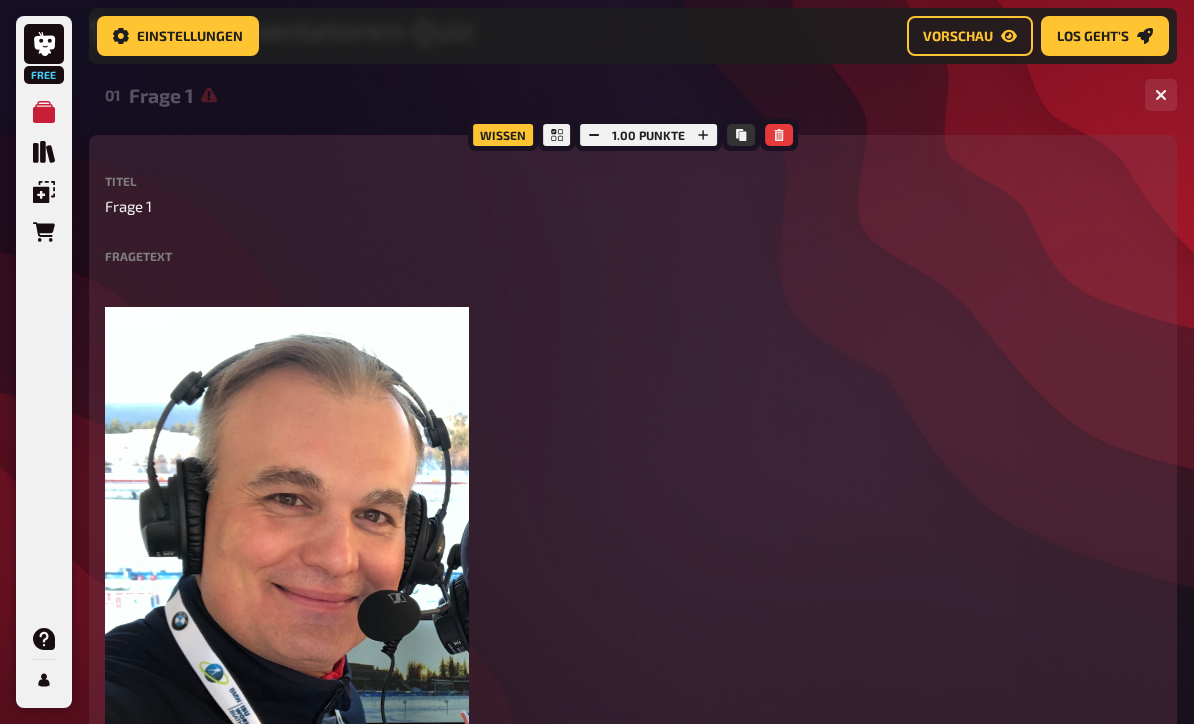 click on "Fragetext" at bounding box center [633, 256] 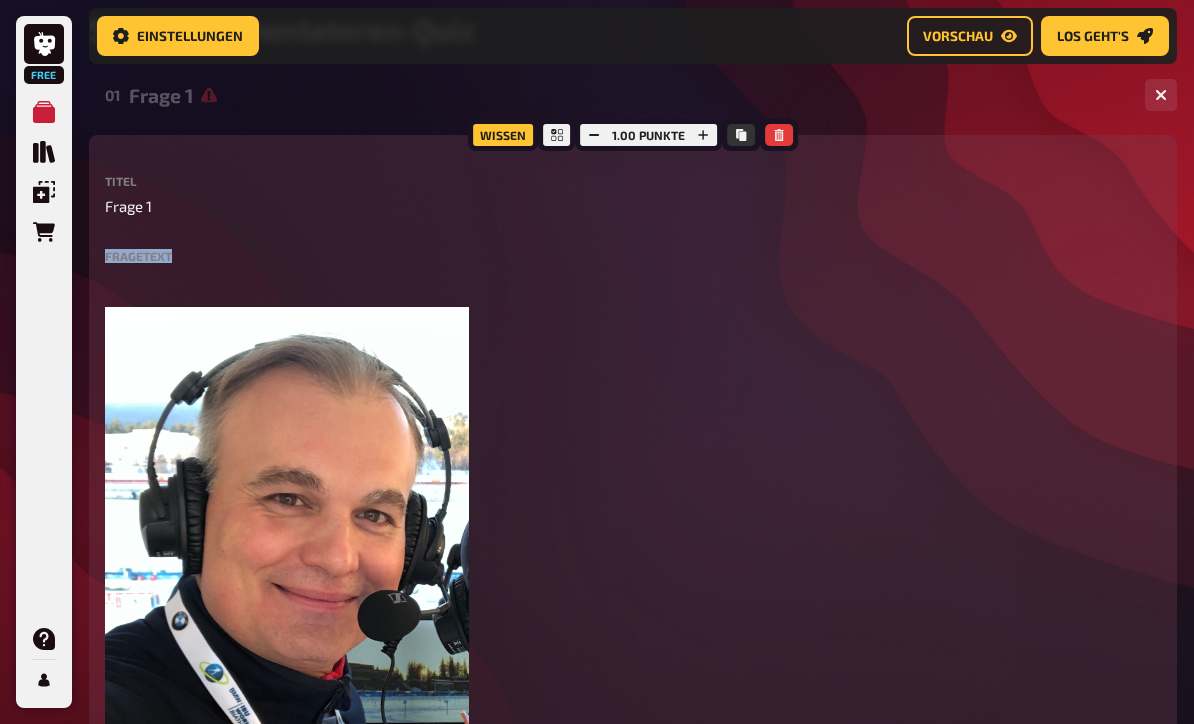 click on "Fragetext" at bounding box center (633, 256) 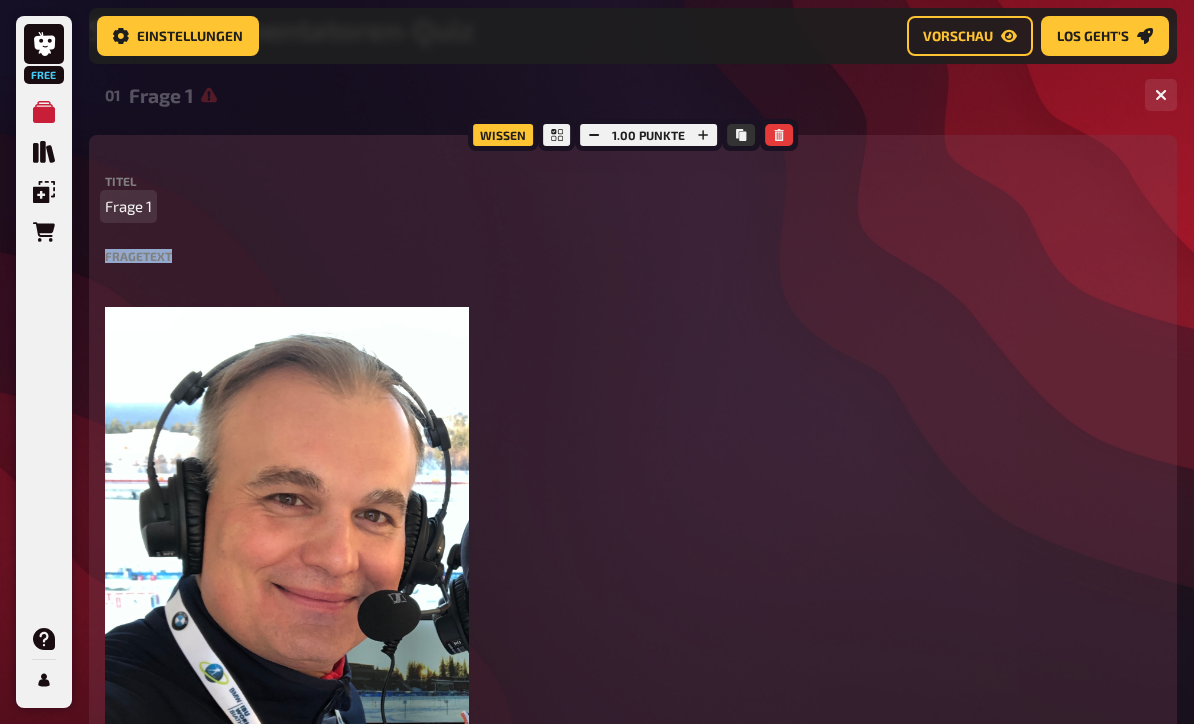 click on "Frage 1" at bounding box center [128, 206] 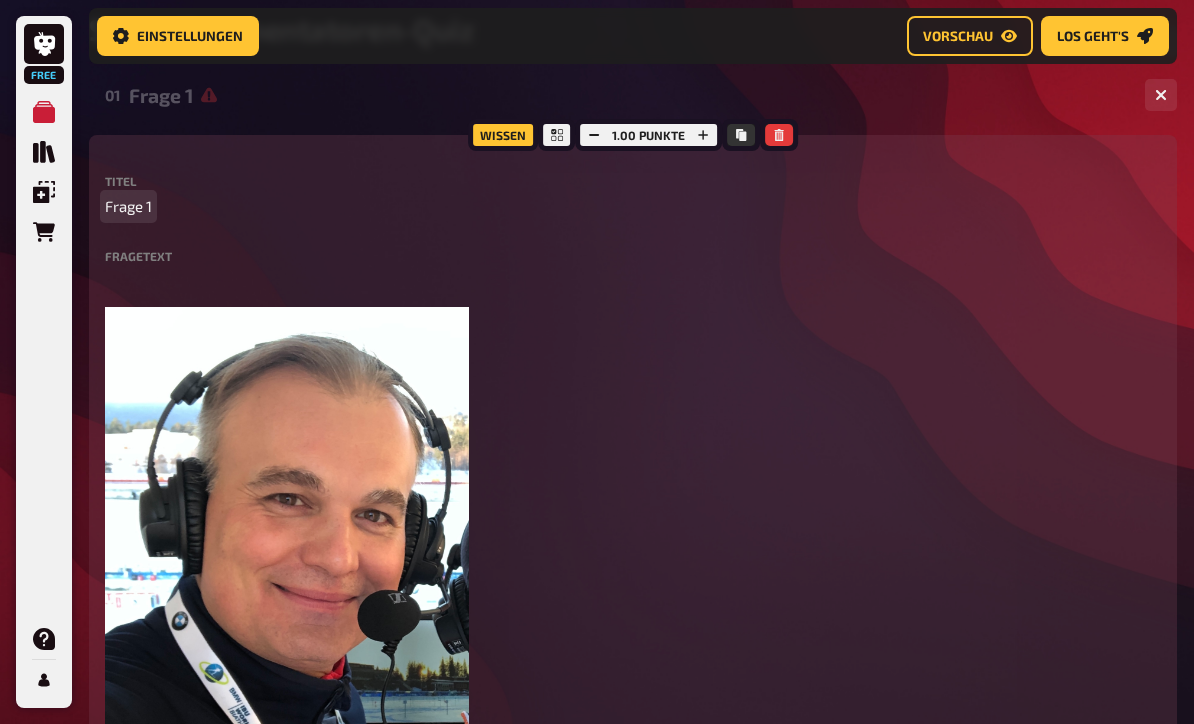 click on "Frage 1" at bounding box center (128, 206) 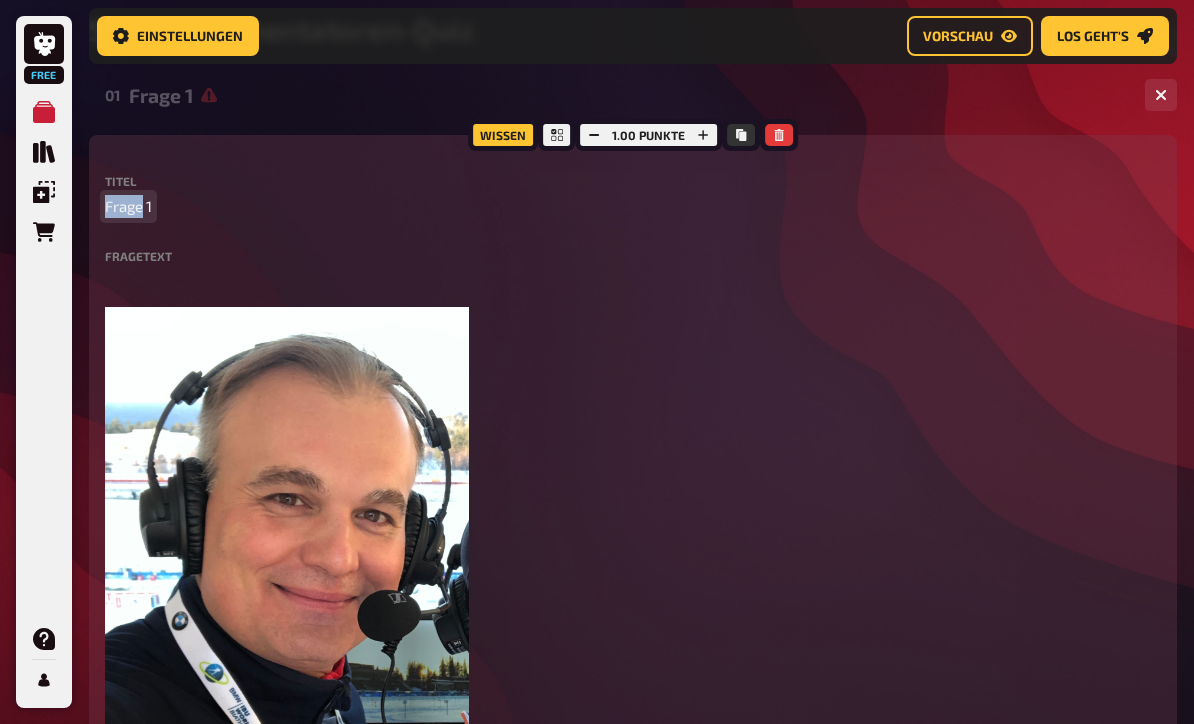 click on "Frage 1" at bounding box center (128, 206) 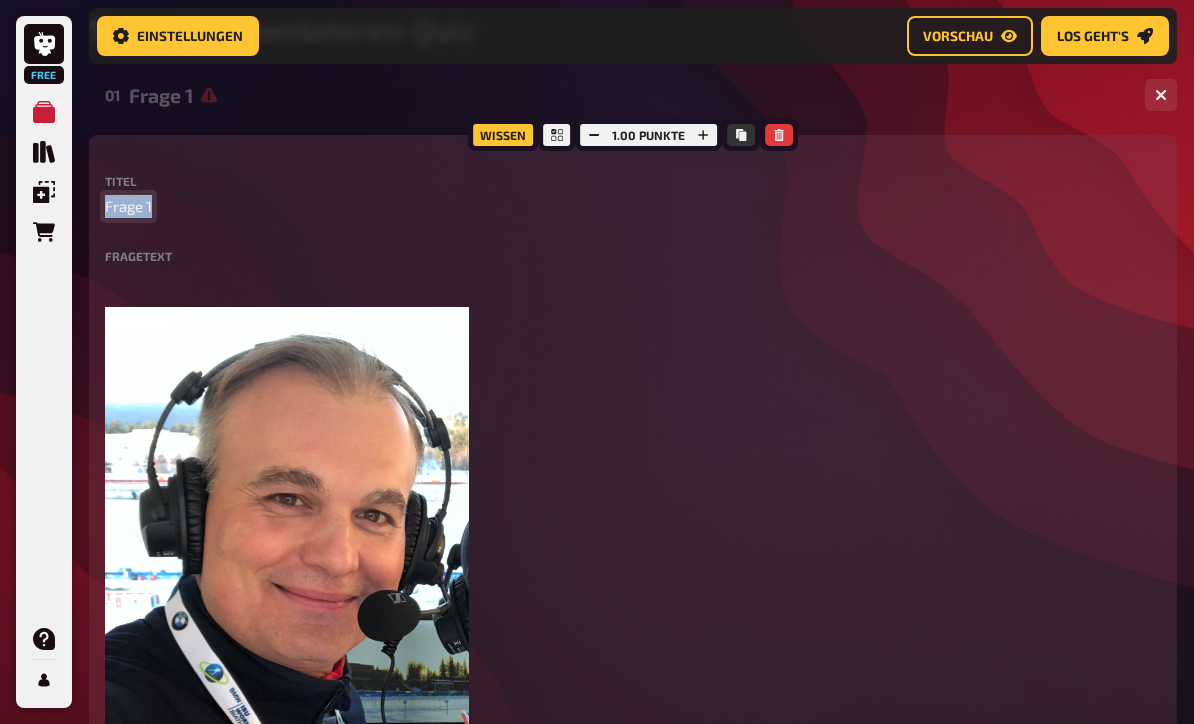 click on "Frage 1" at bounding box center (128, 206) 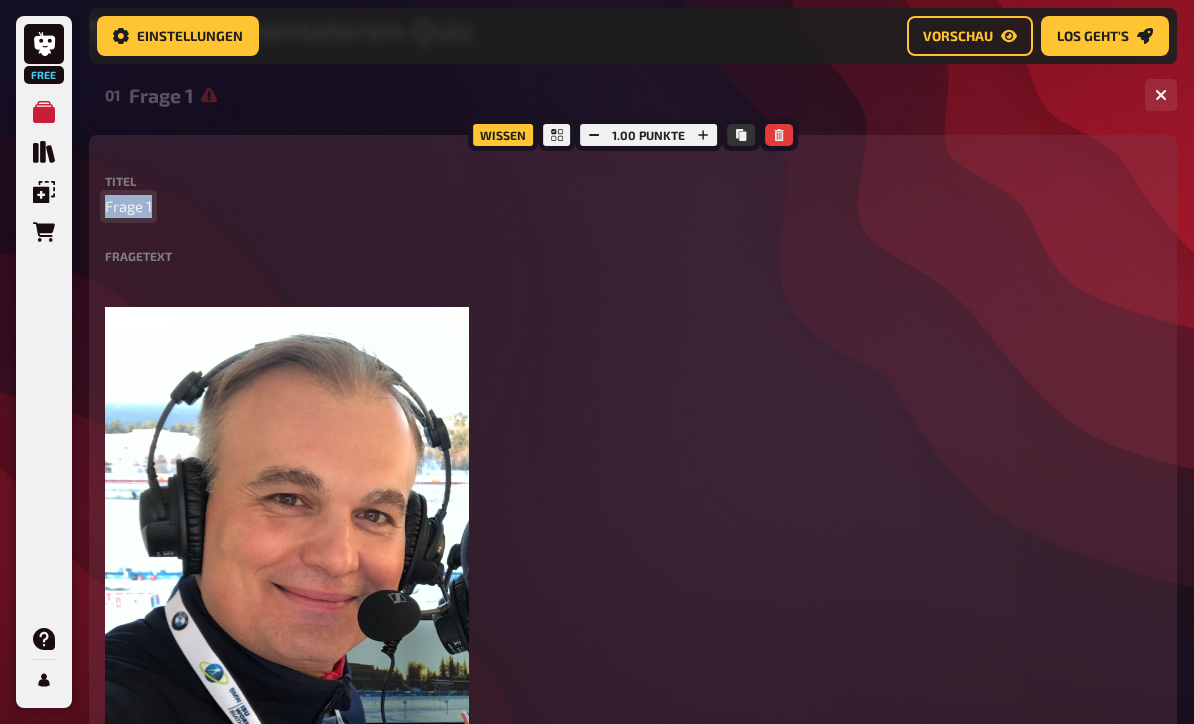 type 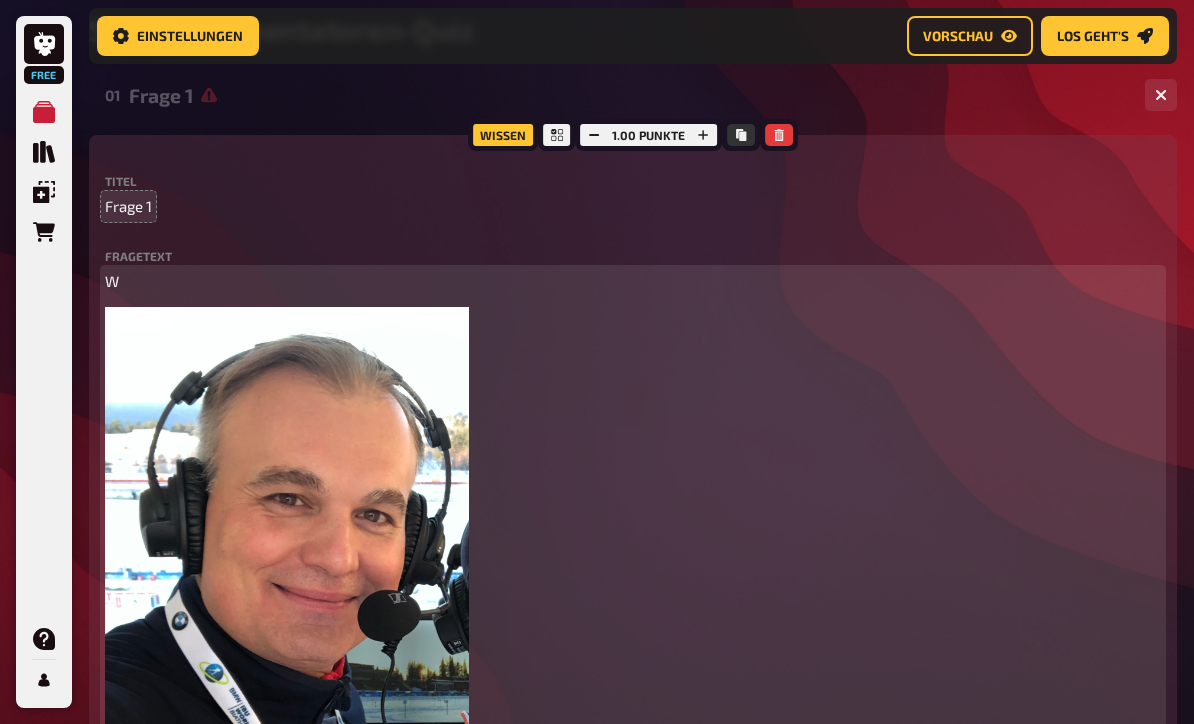type 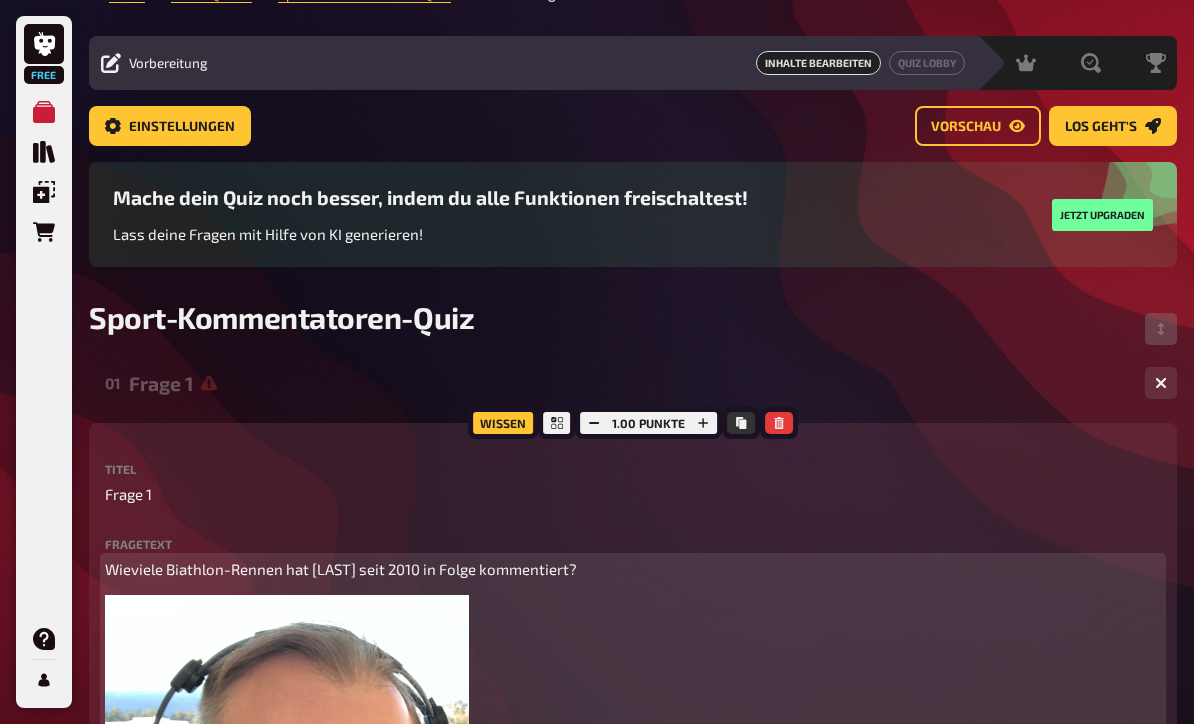 scroll, scrollTop: 0, scrollLeft: 0, axis: both 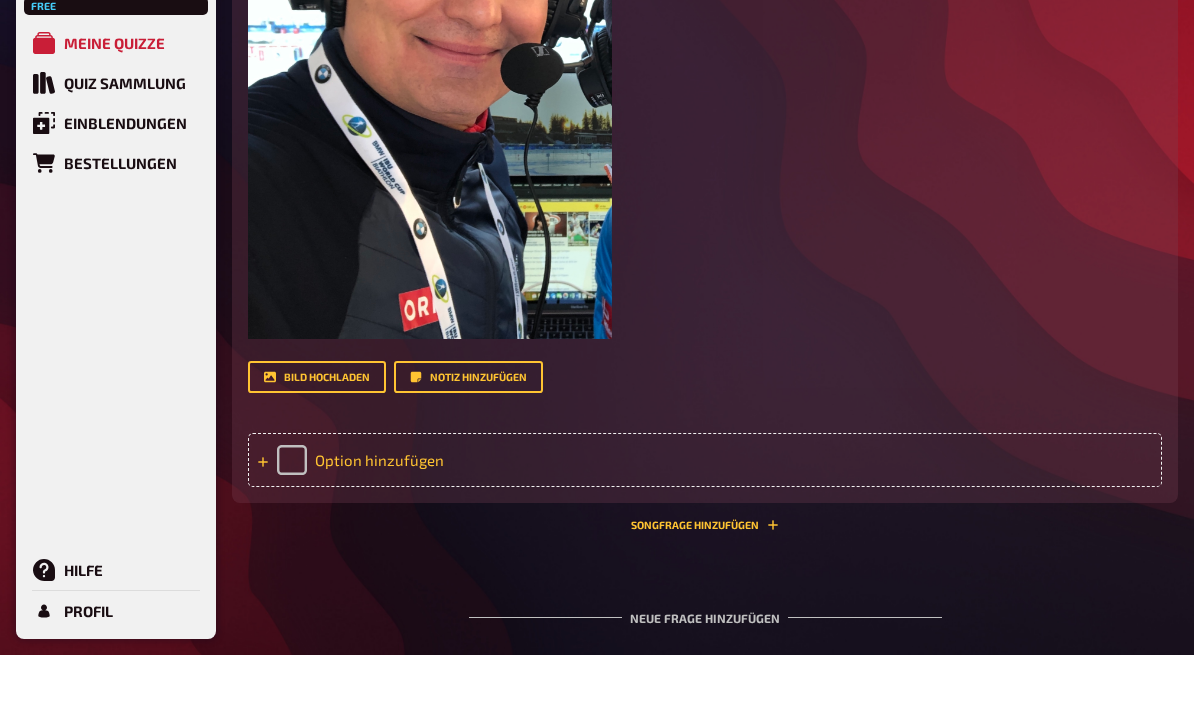click on "Option hinzufügen" at bounding box center (705, 529) 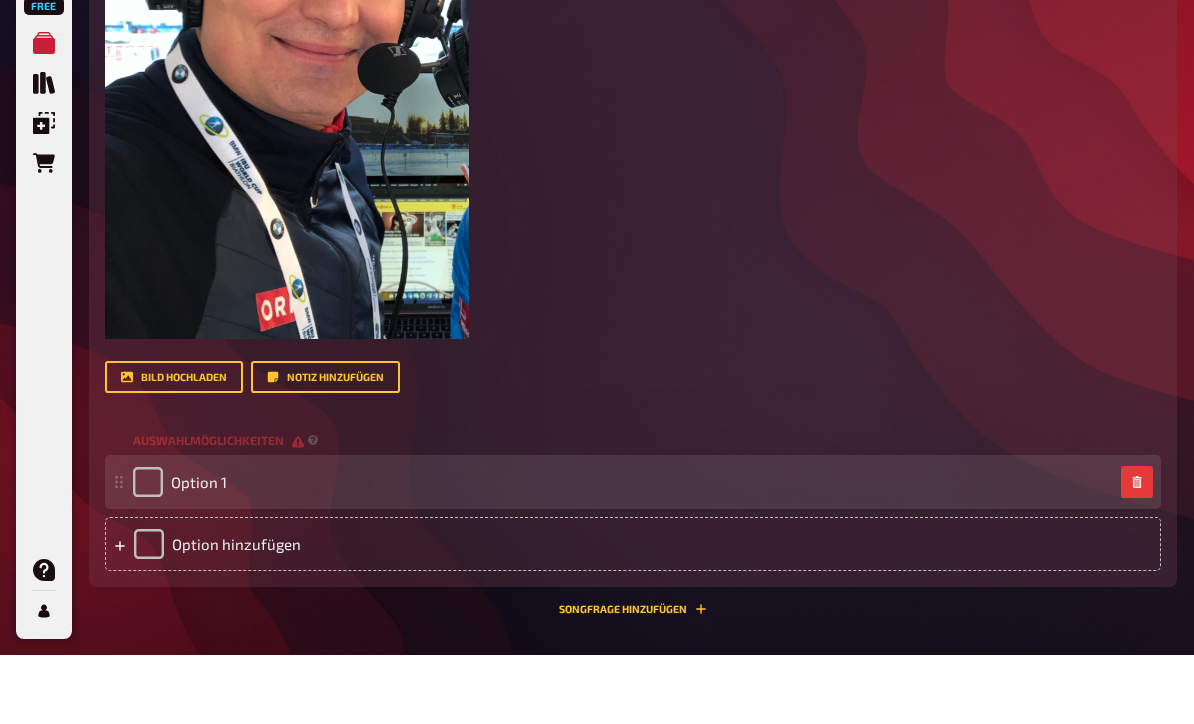 type 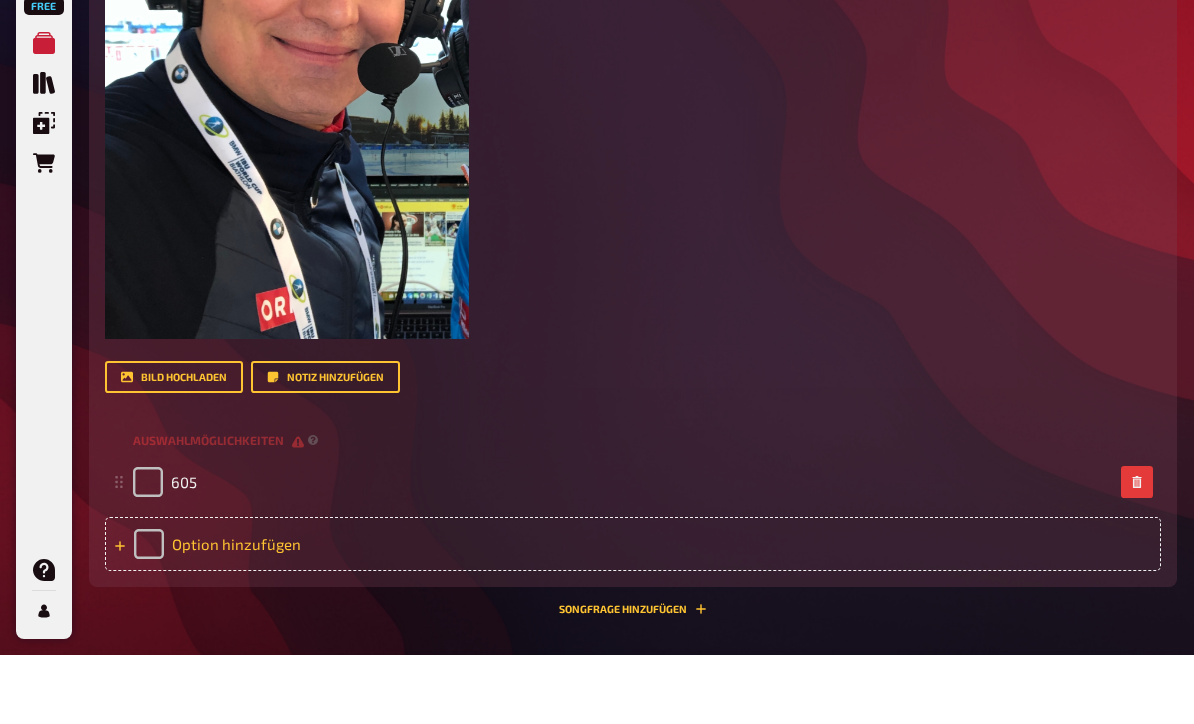 click on "Option hinzufügen" at bounding box center [633, 613] 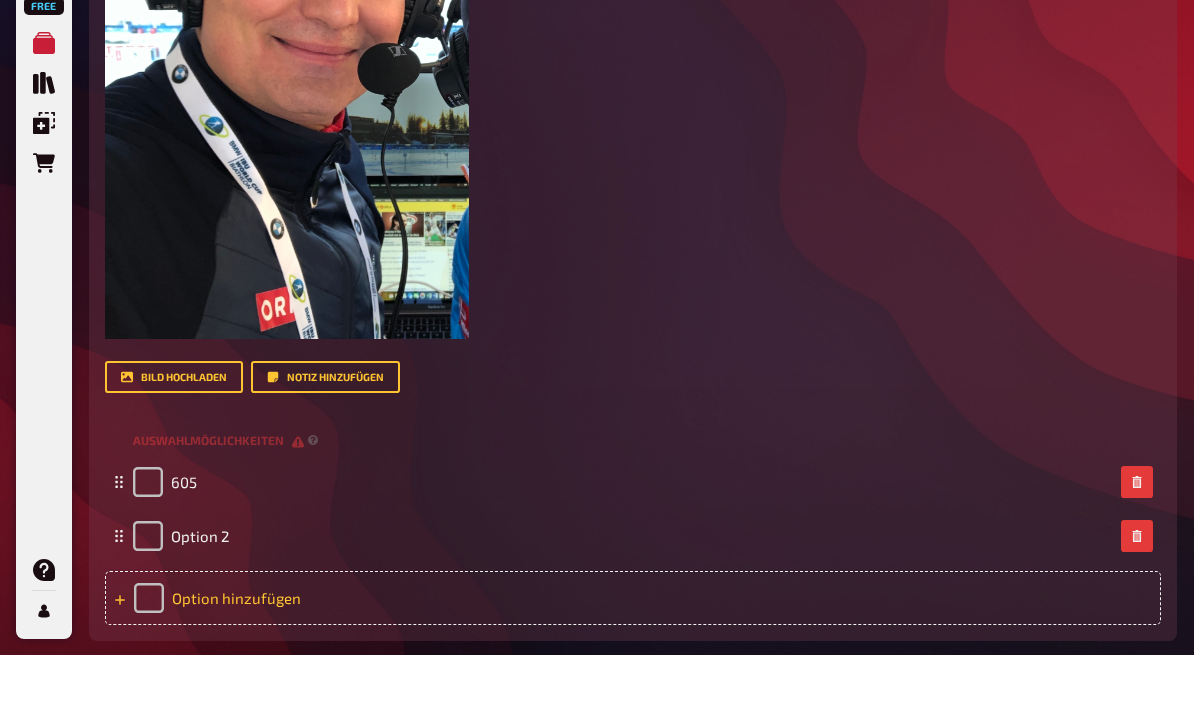 type 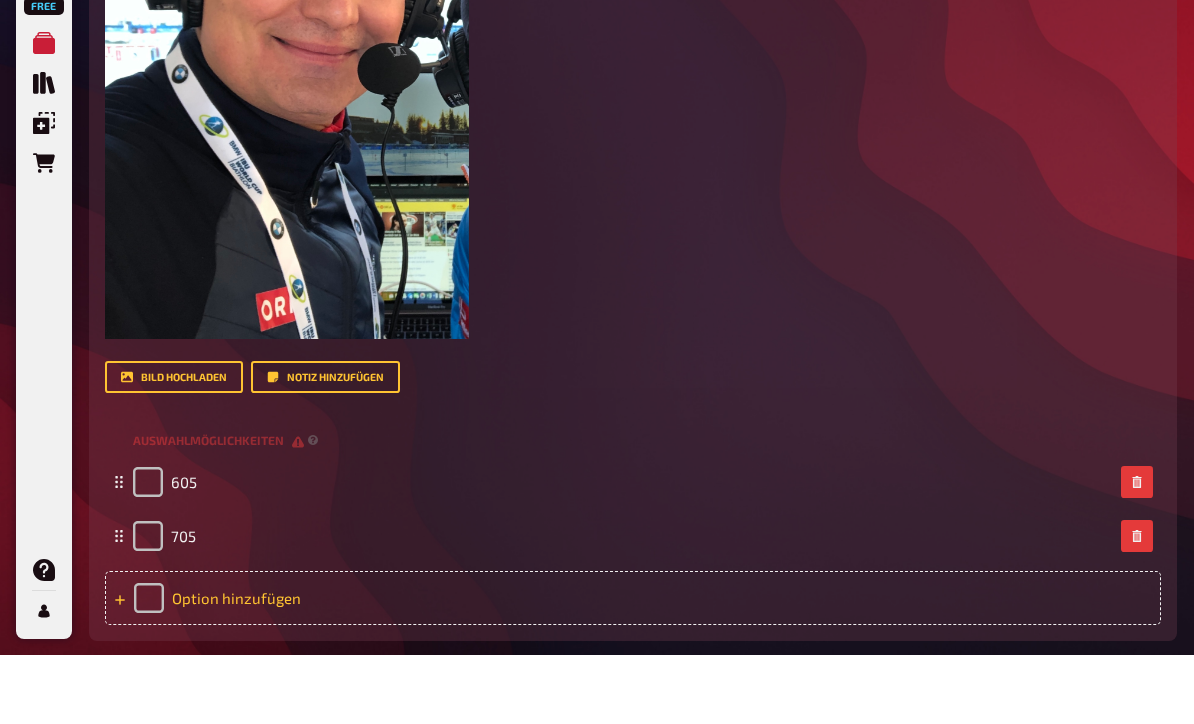 click on "Option hinzufügen" at bounding box center (633, 667) 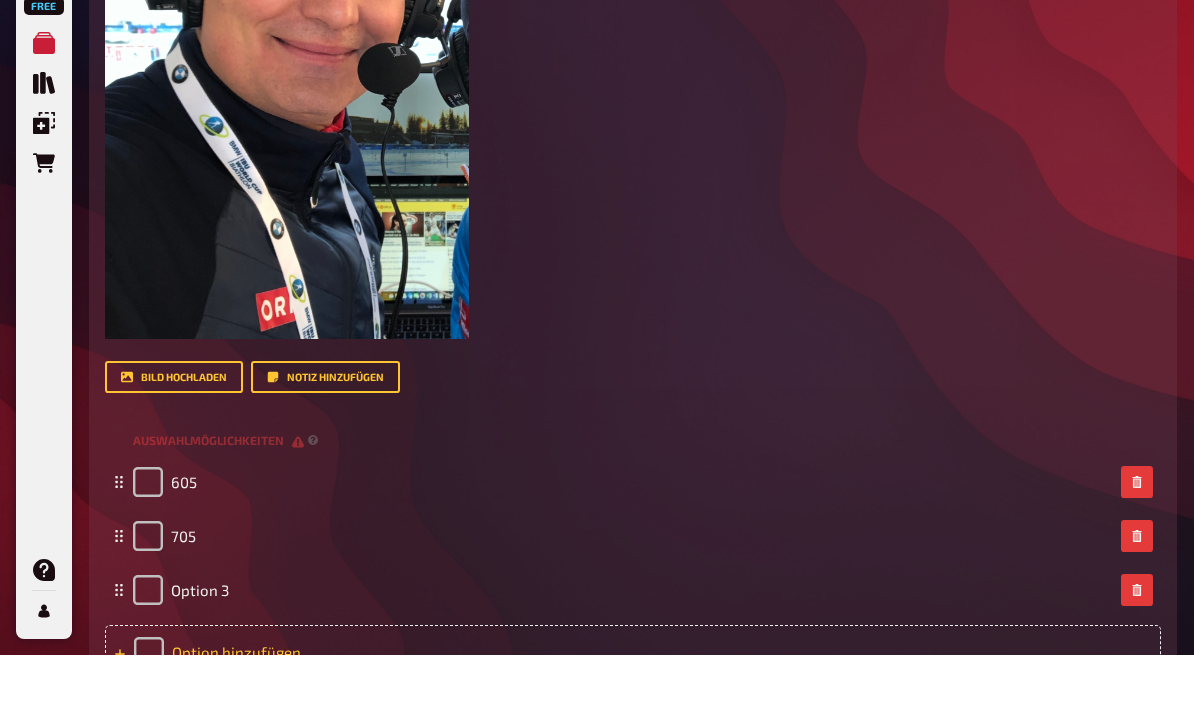 type 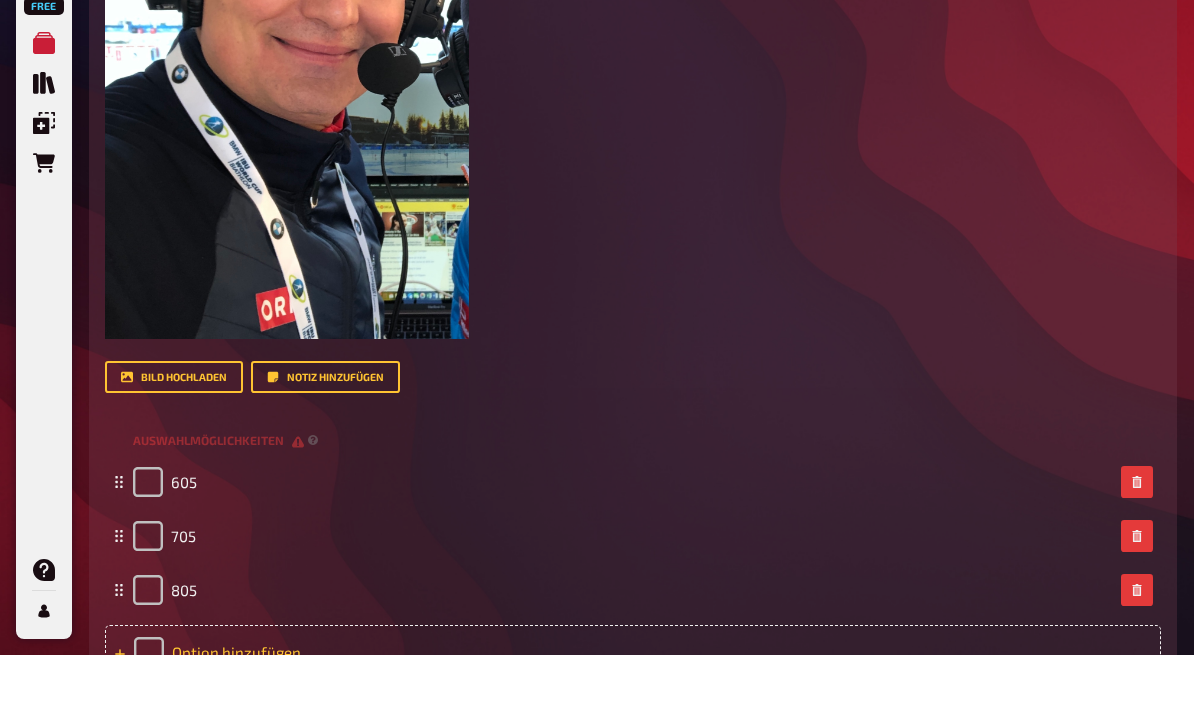 click on "Option hinzufügen" at bounding box center [633, 721] 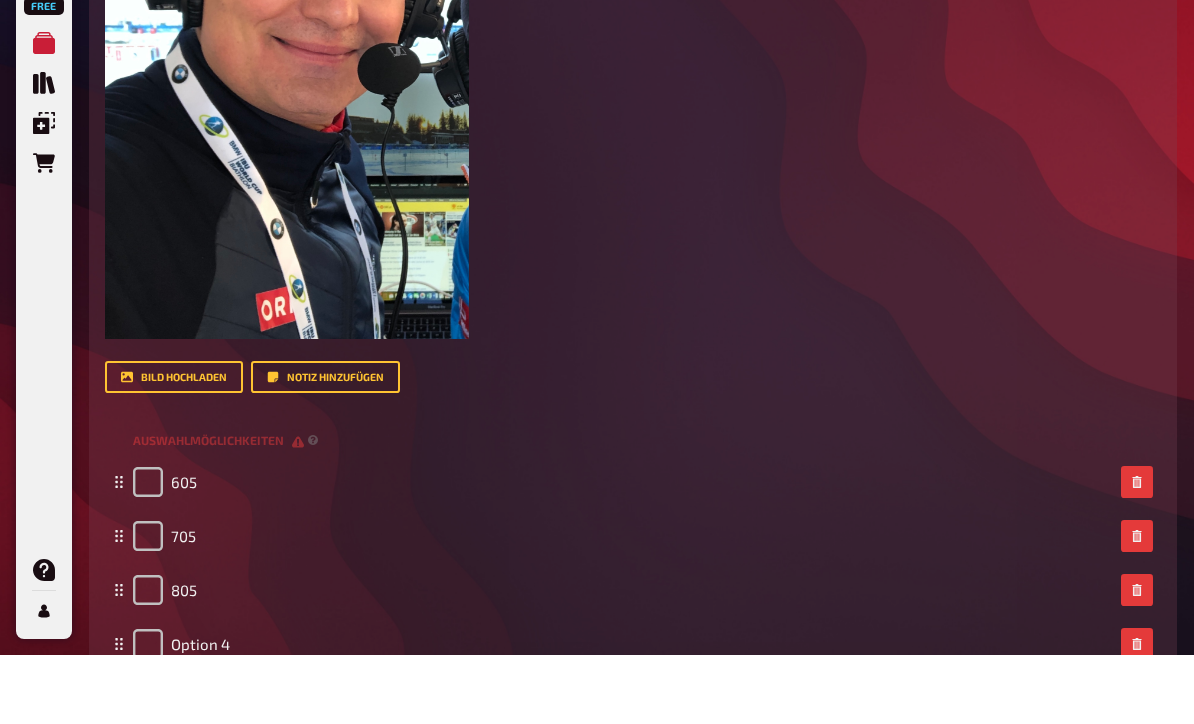 scroll, scrollTop: 1153, scrollLeft: 0, axis: vertical 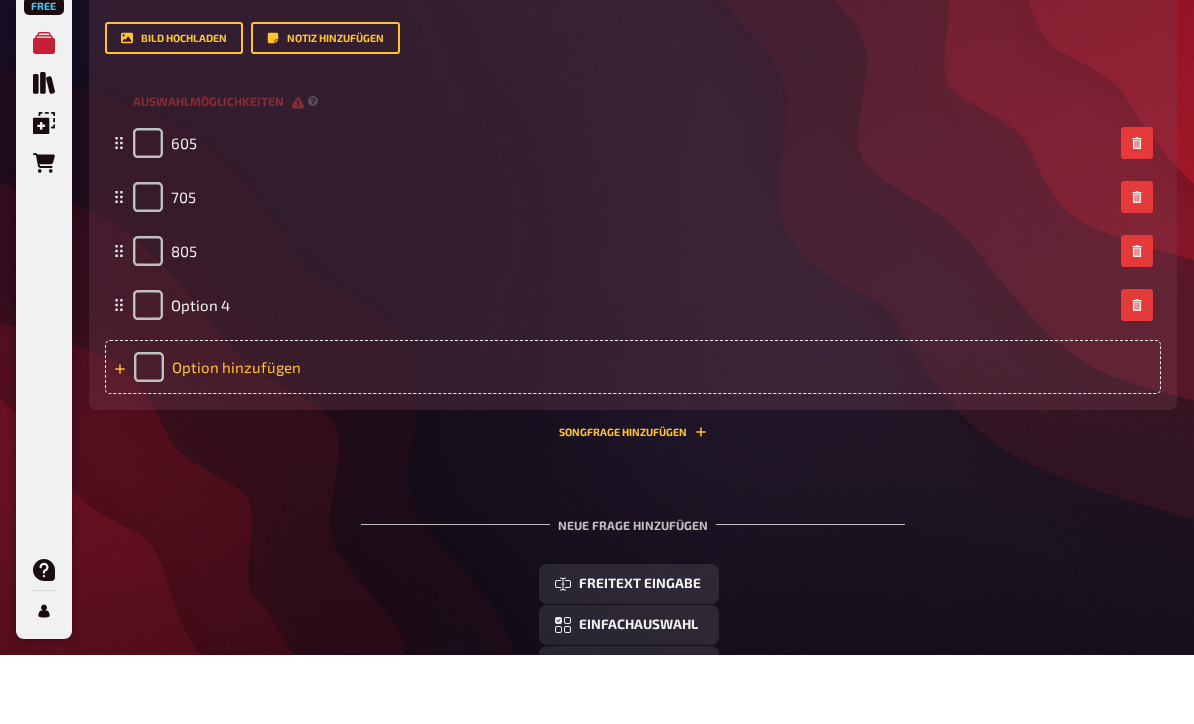 type 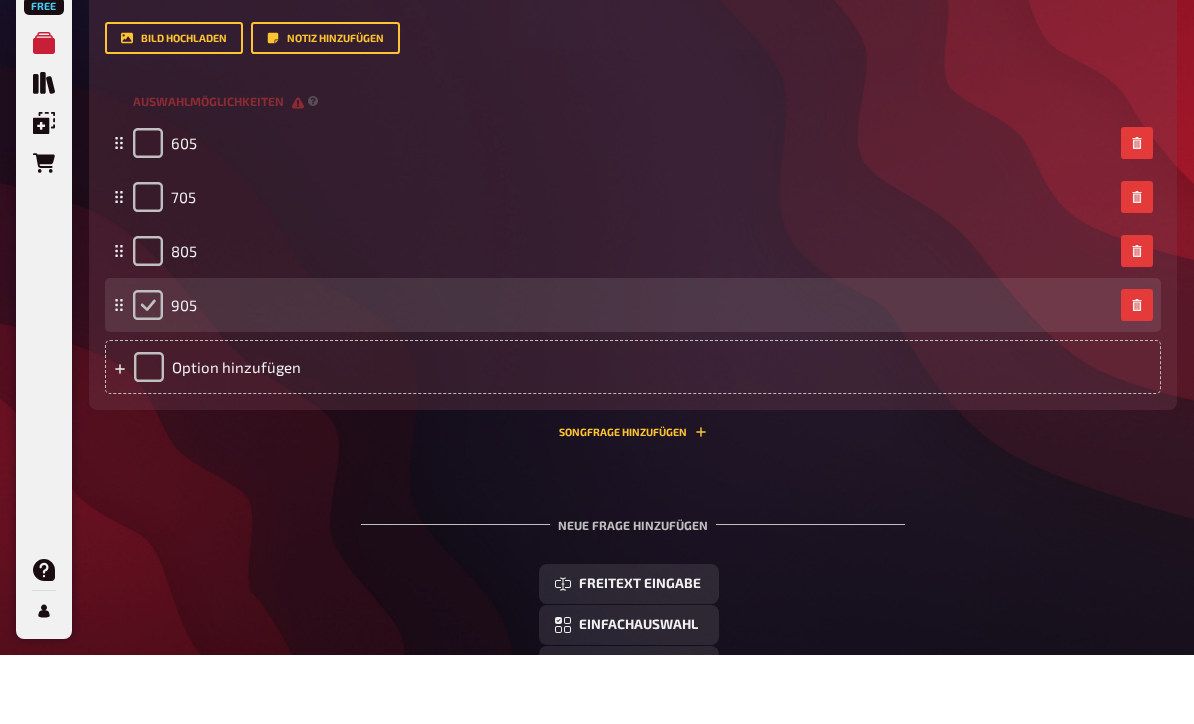 click at bounding box center (148, 374) 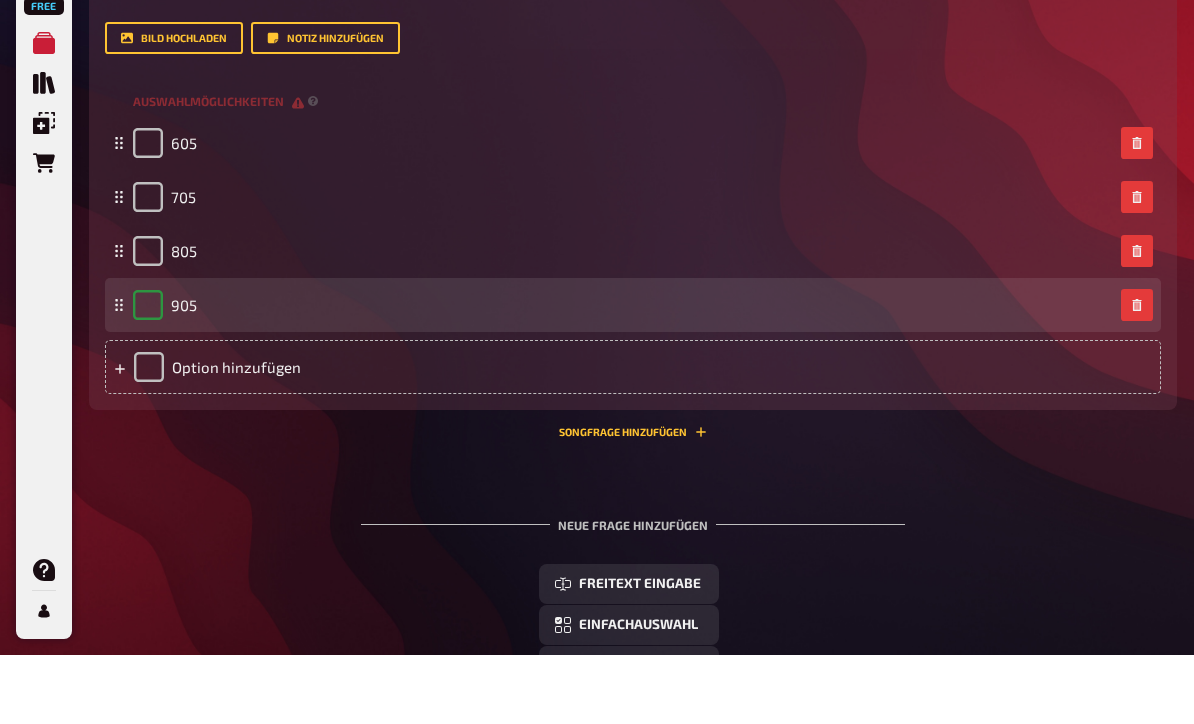 checkbox on "true" 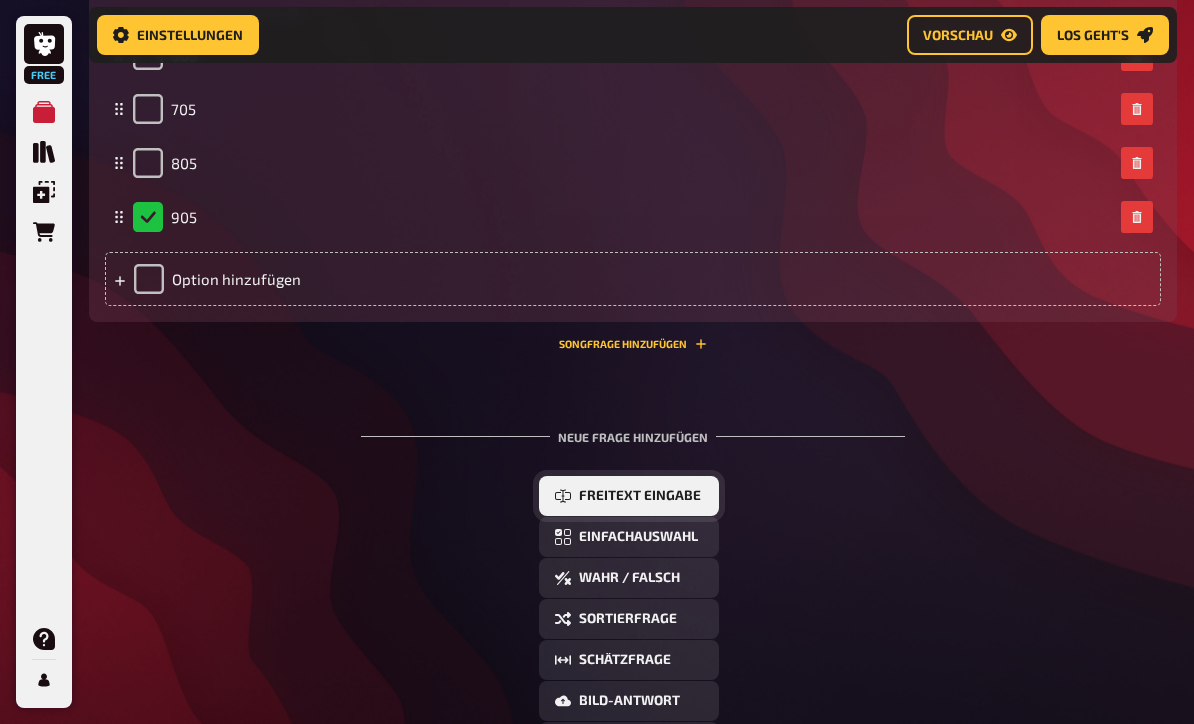 scroll, scrollTop: 1311, scrollLeft: 0, axis: vertical 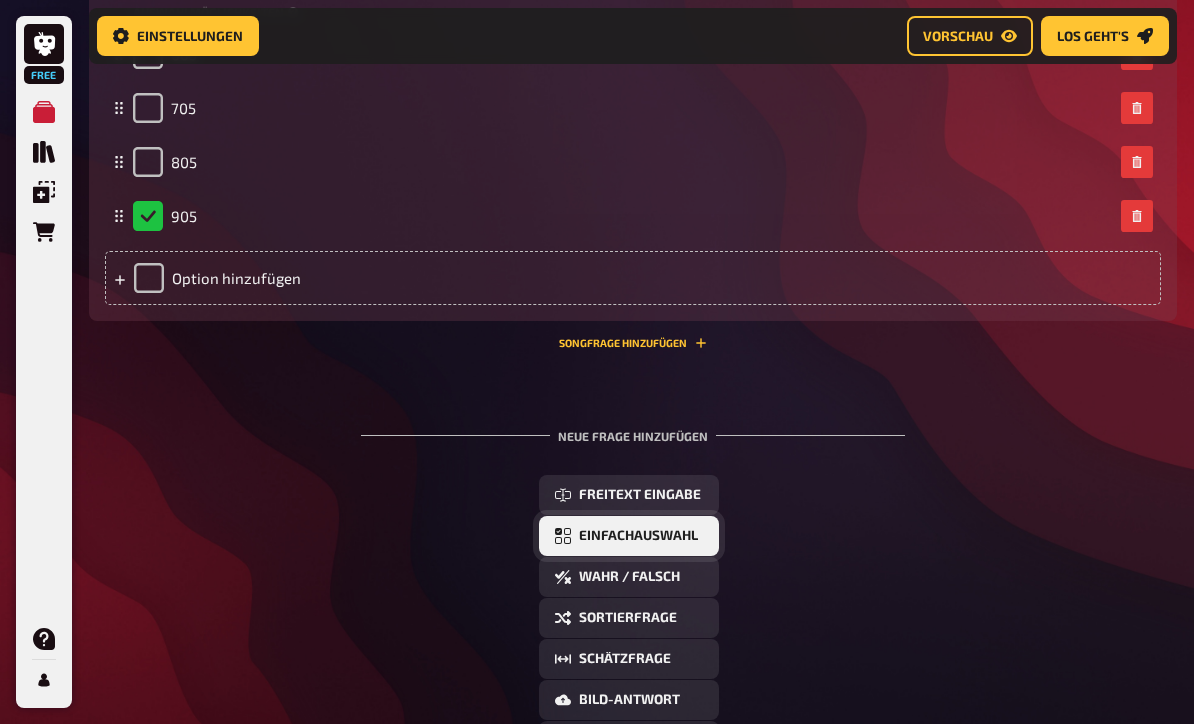 click on "Einfachauswahl" at bounding box center [638, 536] 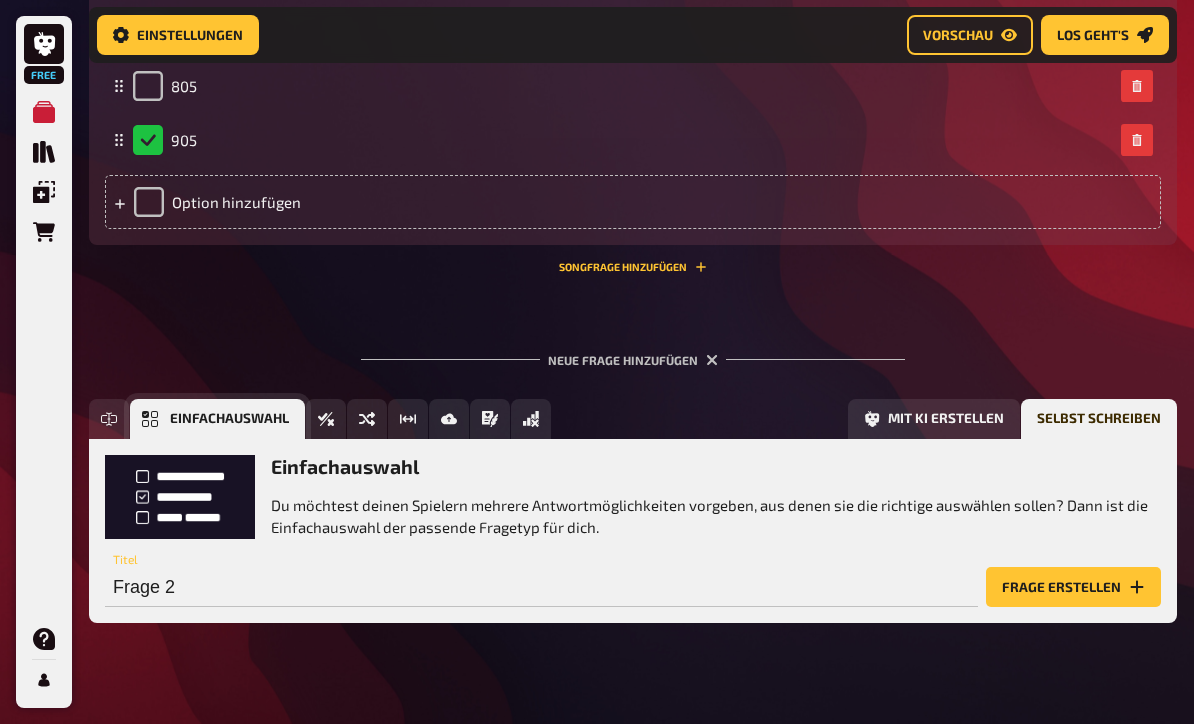 scroll, scrollTop: 1404, scrollLeft: 0, axis: vertical 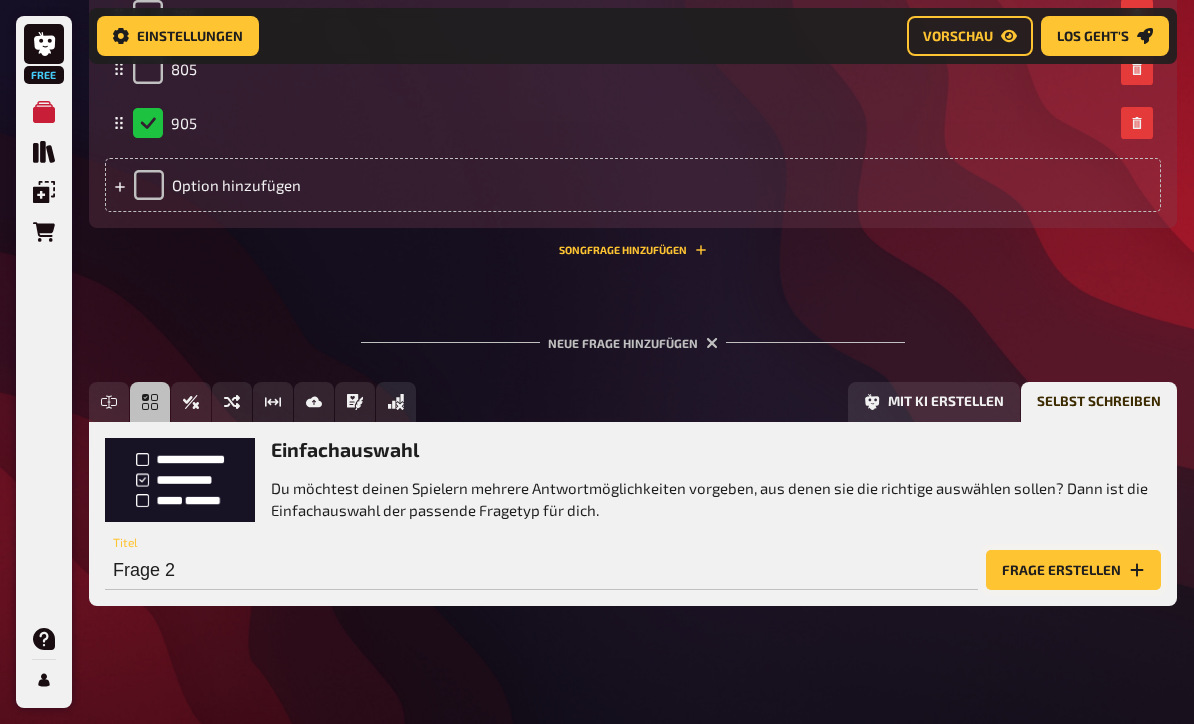 click on "Frage erstellen" at bounding box center (1073, 570) 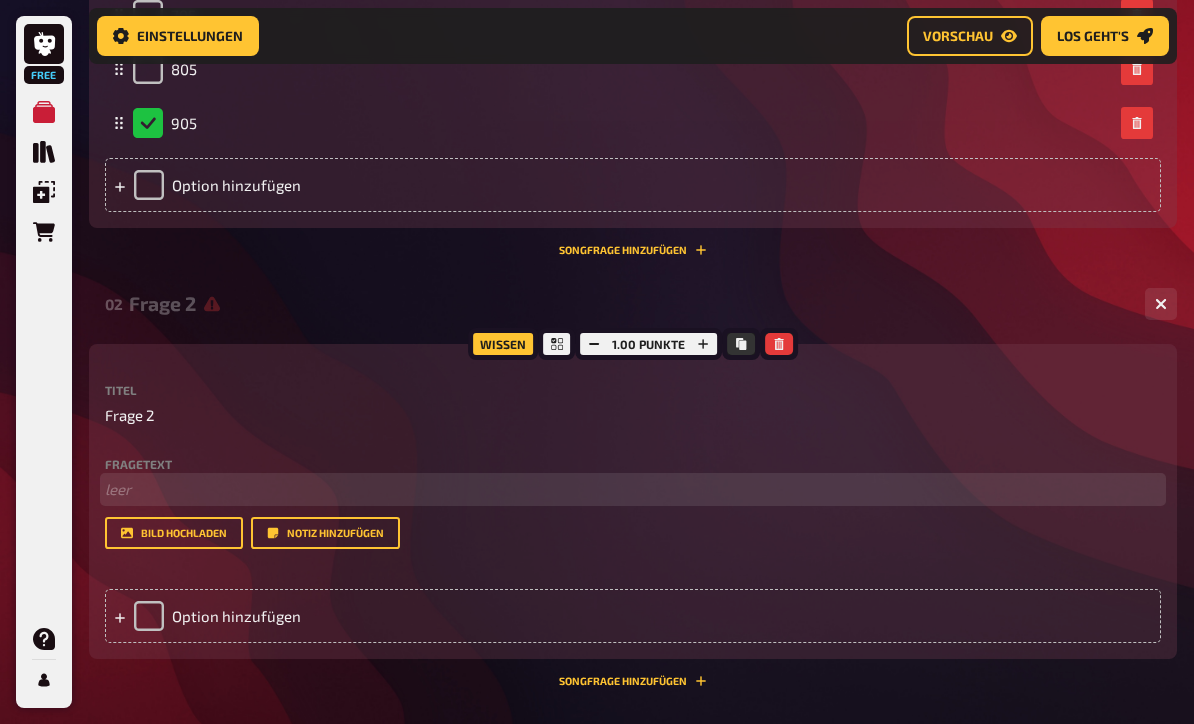 click on "﻿ leer" at bounding box center (633, 489) 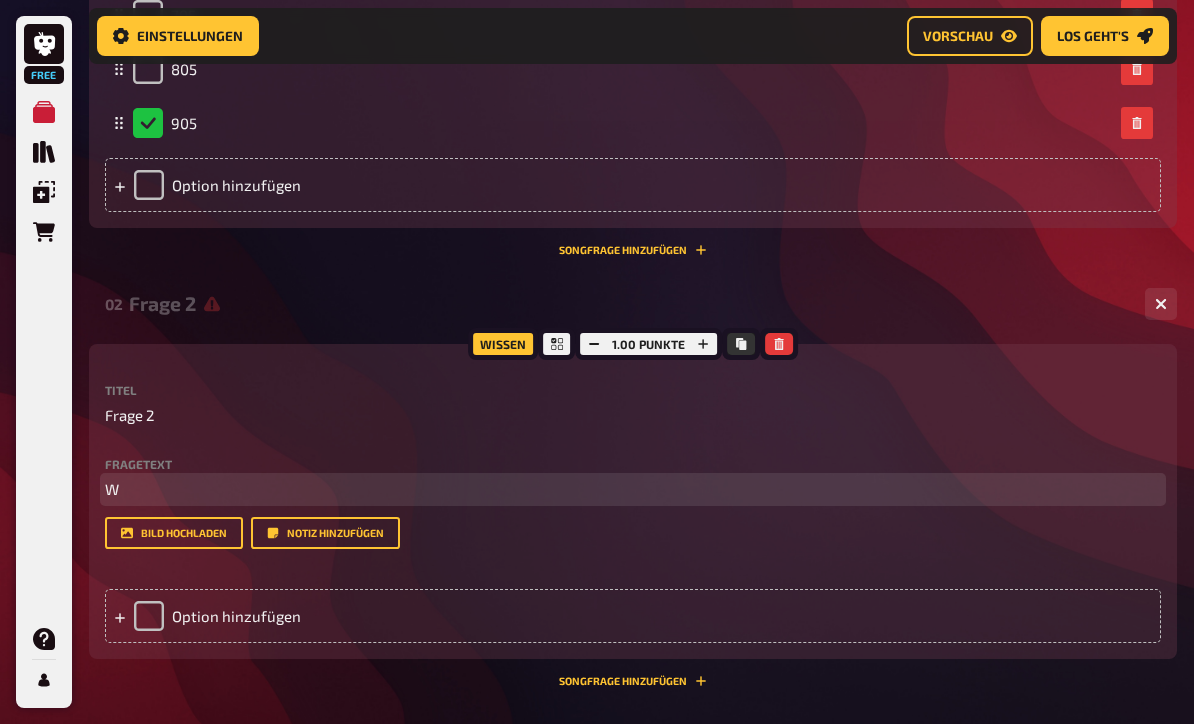 type 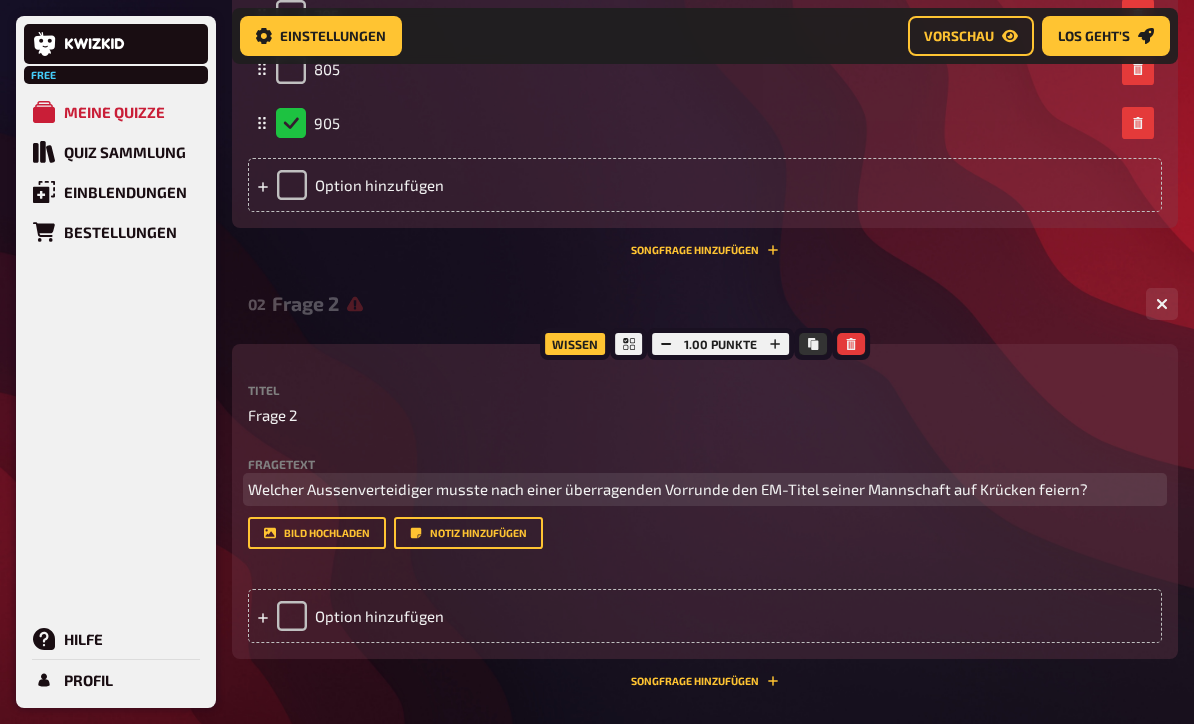 click on "Welcher Aussenverteidiger musste nach einer überragenden Vorrunde den EM-Titel seiner Mannschaft auf Krücken feiern?" at bounding box center [668, 489] 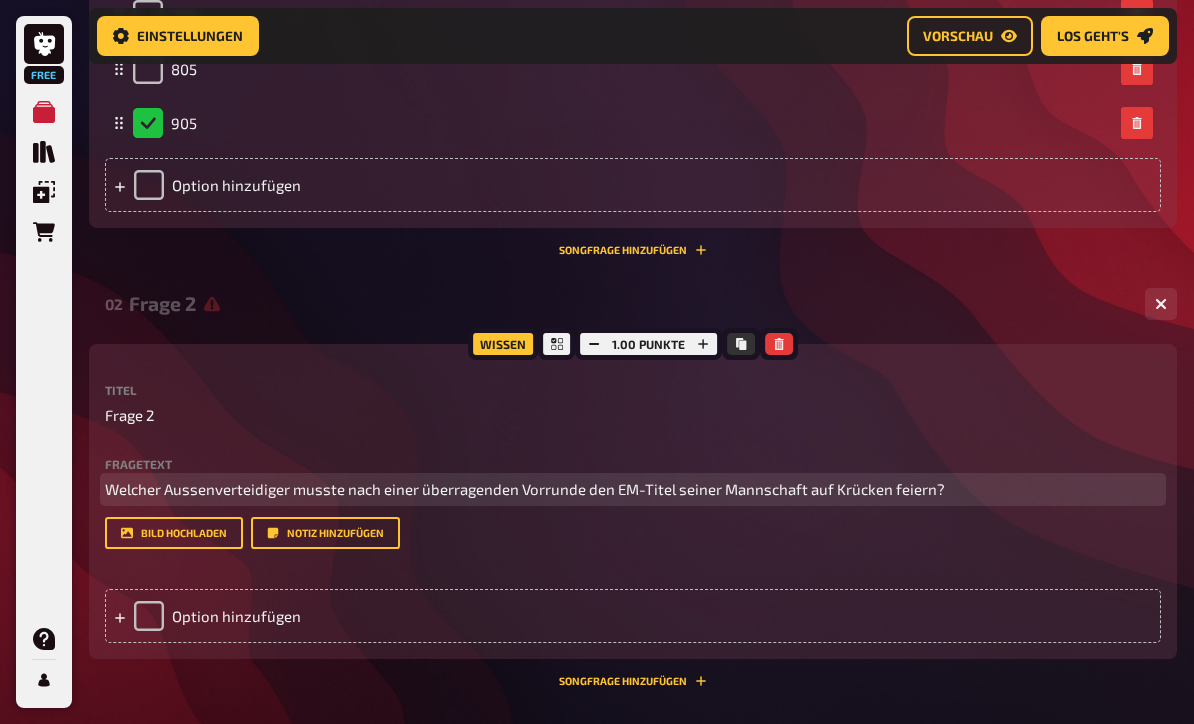 click on "Welcher Aussenverteidiger musste nach einer überragenden Vorrunde den EM-Titel seiner Mannschaft auf Krücken feiern?" at bounding box center (525, 489) 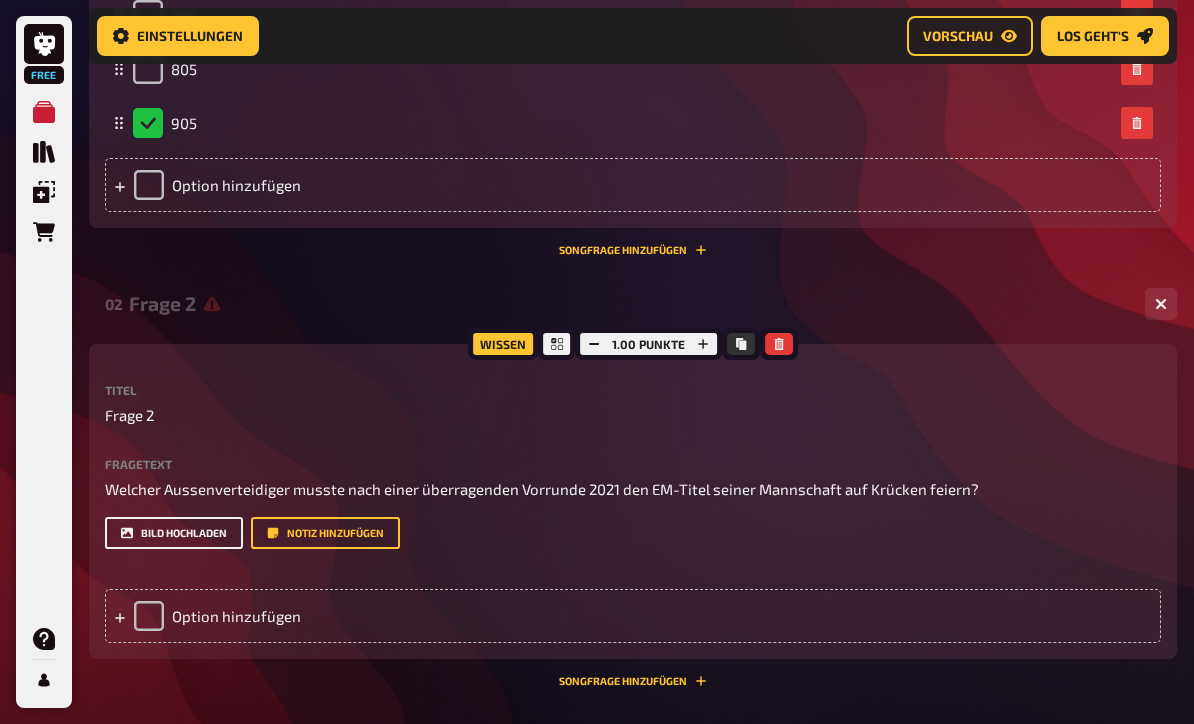 click on "Bild hochladen" at bounding box center [174, 533] 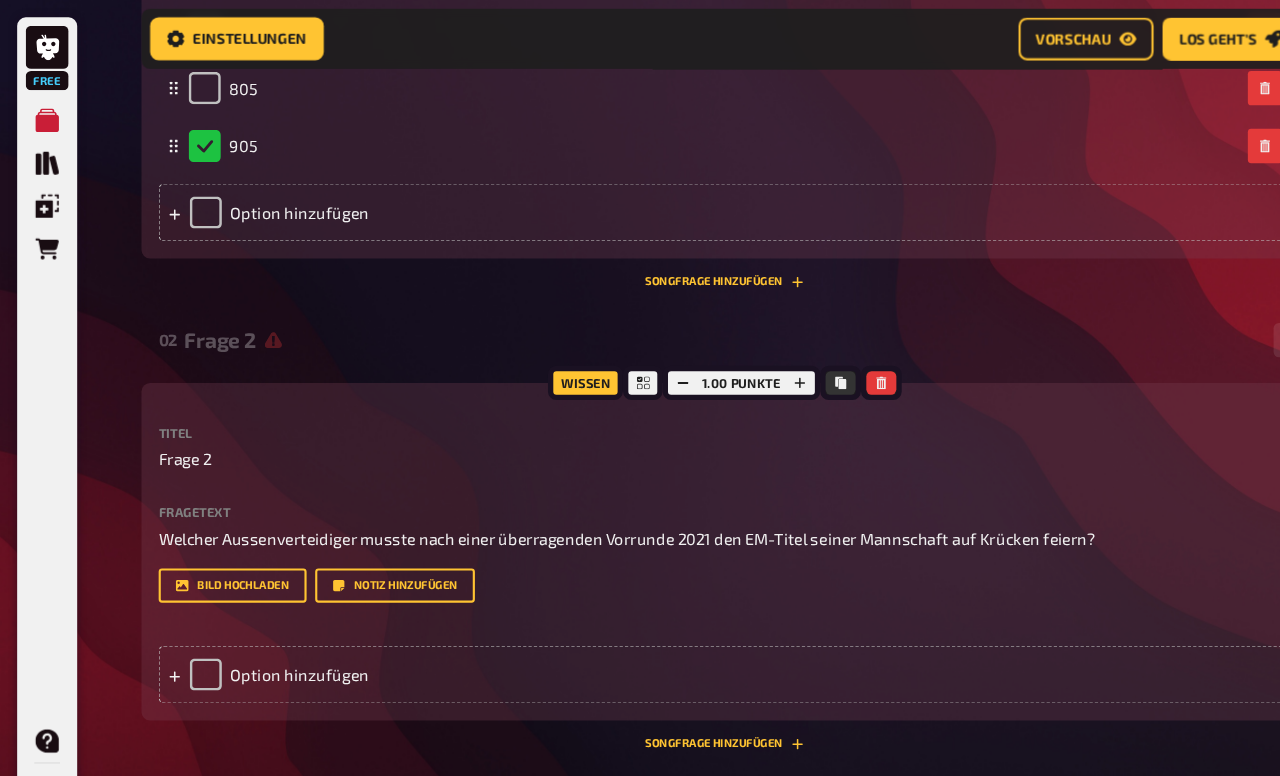 scroll, scrollTop: 1432, scrollLeft: 0, axis: vertical 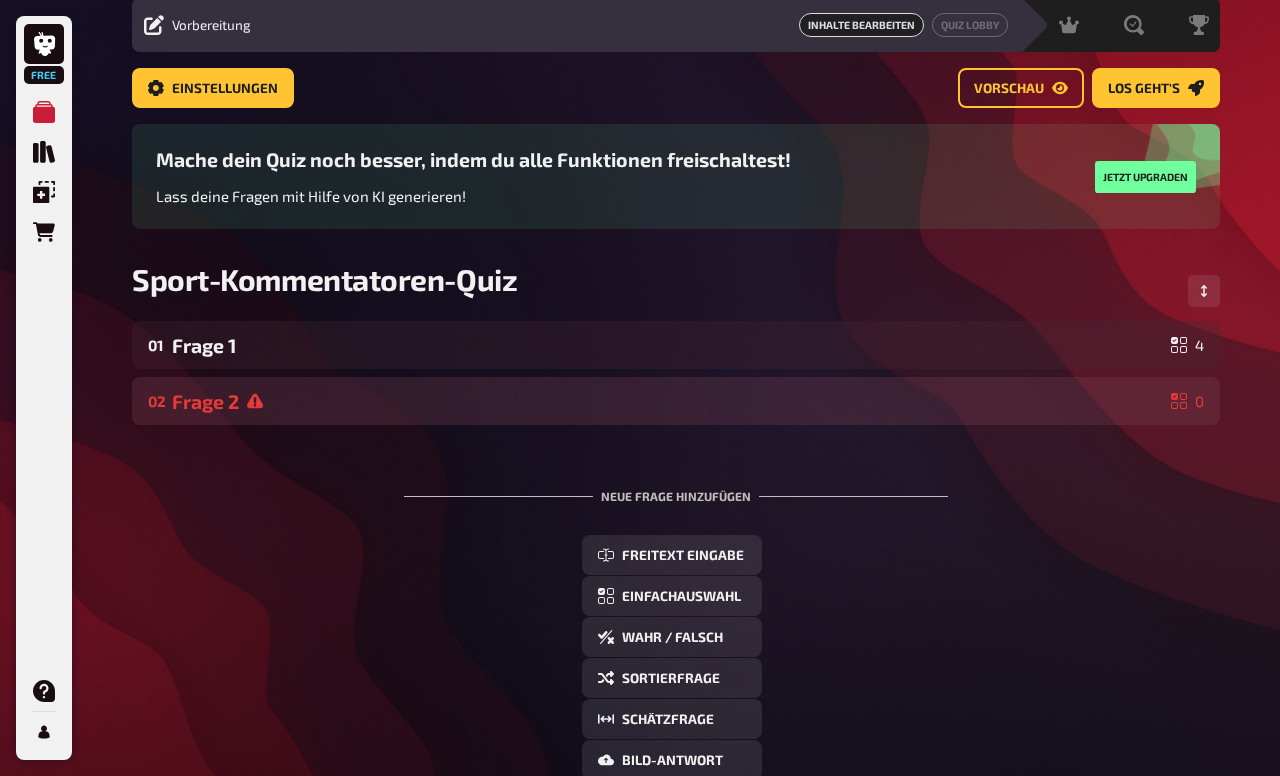 click on "02 Frage 2 0" at bounding box center [676, 401] 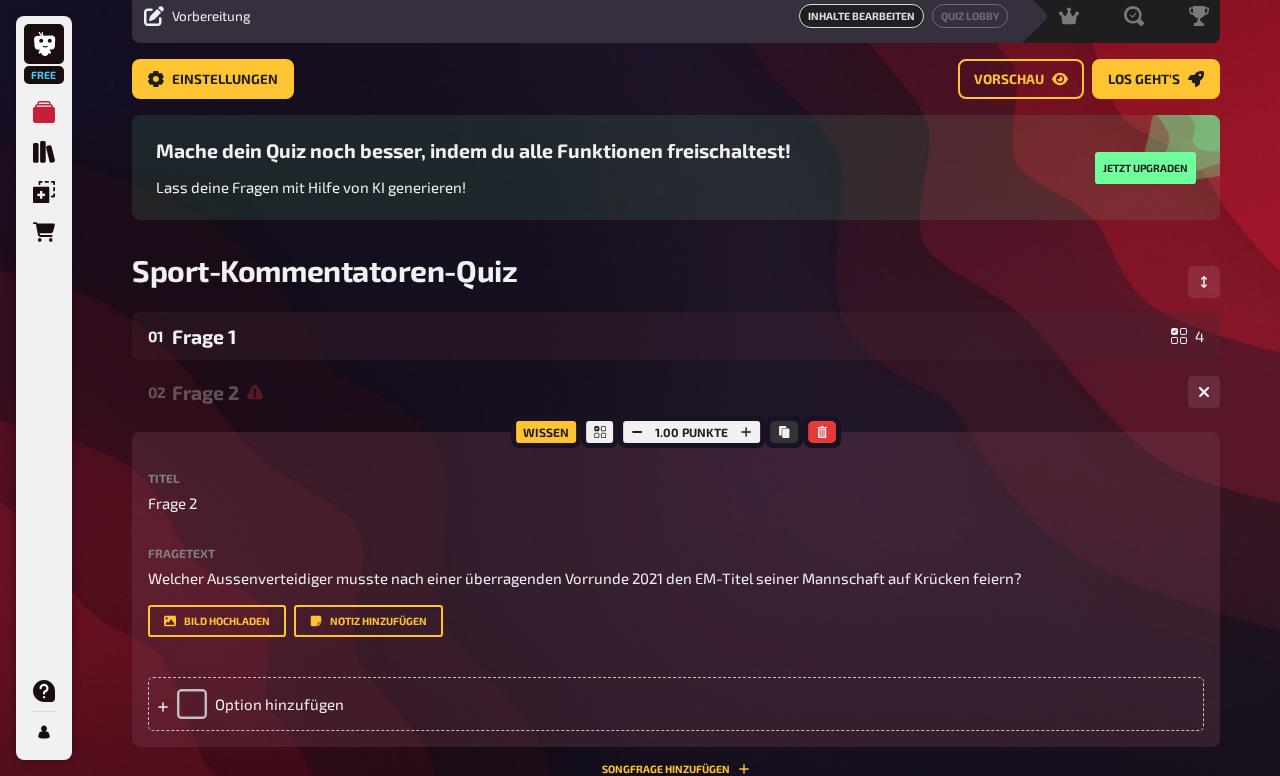 scroll, scrollTop: 75, scrollLeft: 0, axis: vertical 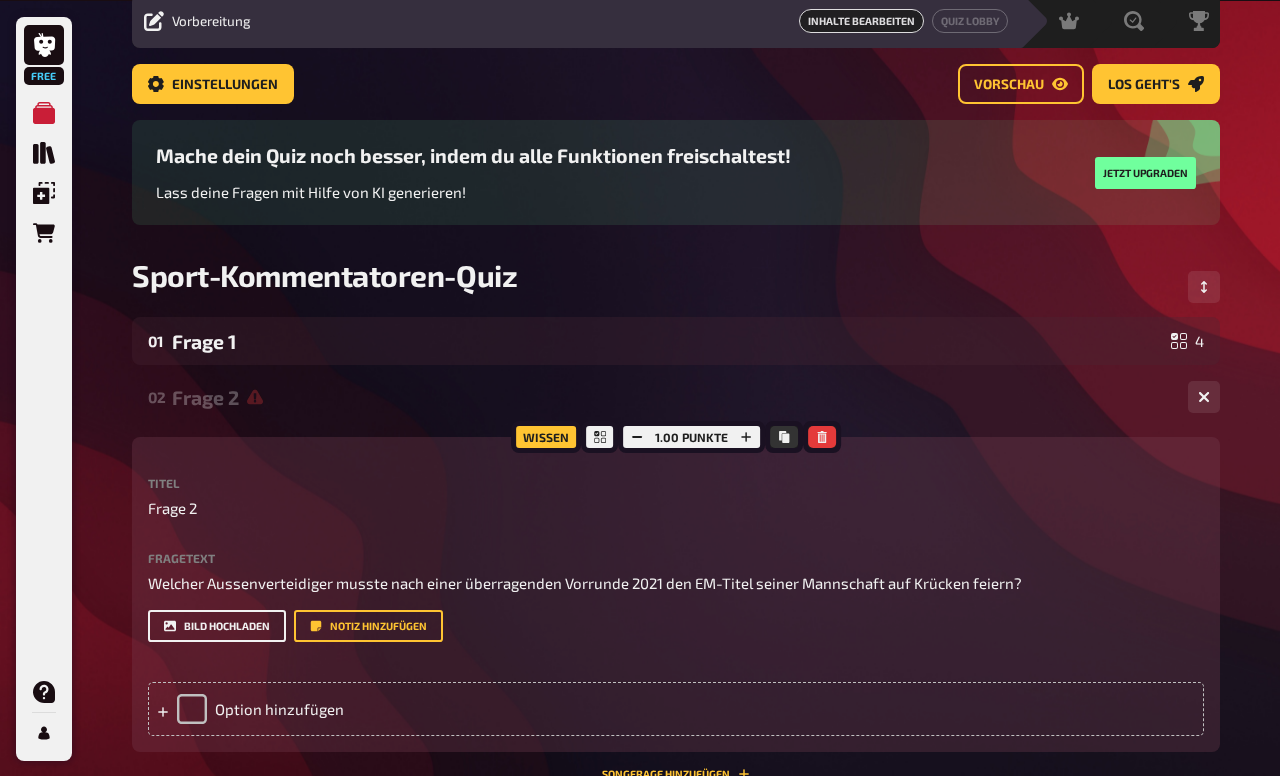 click on "Bild hochladen" at bounding box center (217, 625) 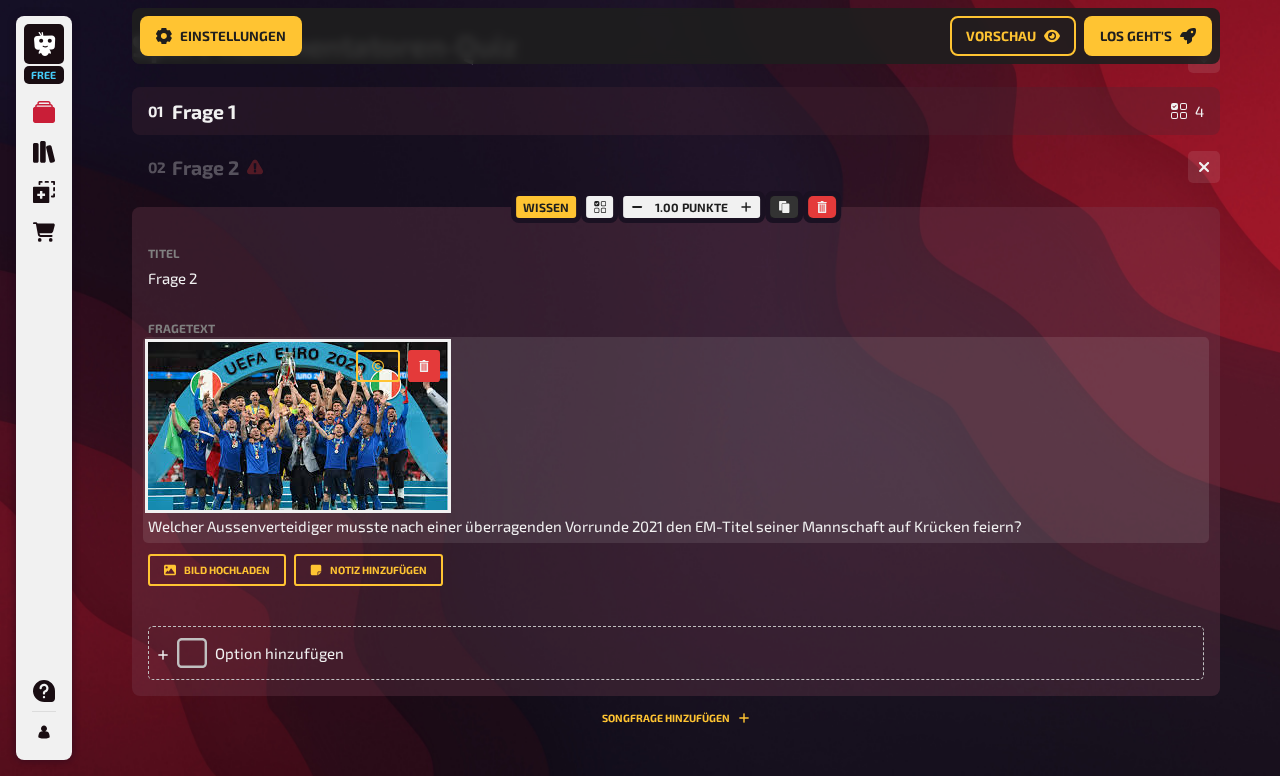 scroll, scrollTop: 315, scrollLeft: 0, axis: vertical 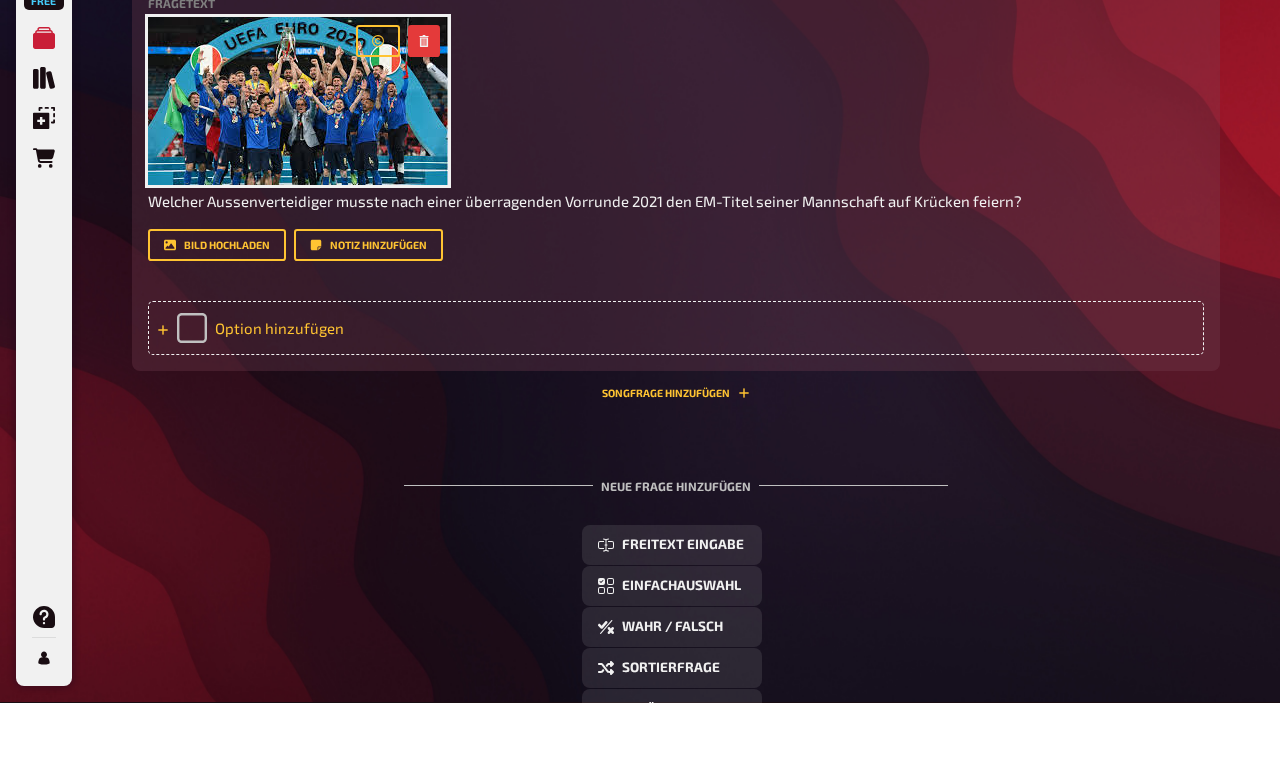click on "Option hinzufügen" at bounding box center (676, 402) 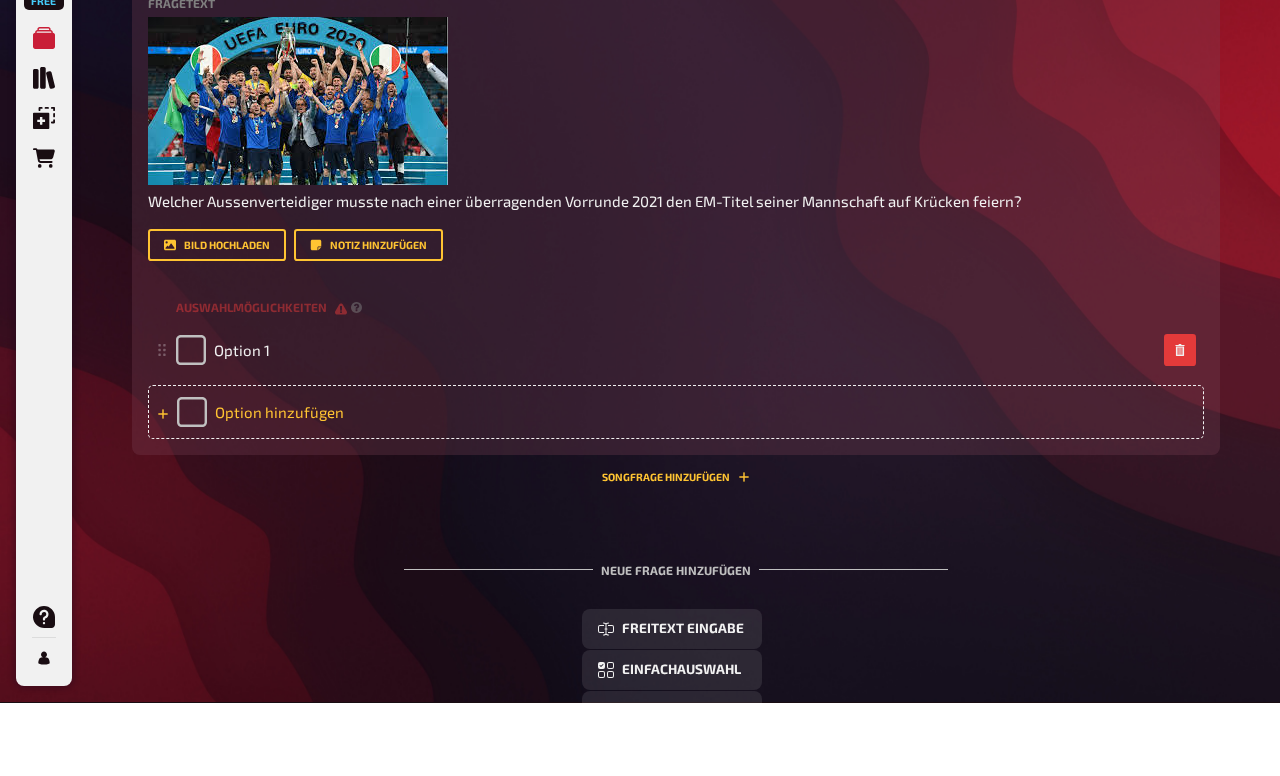 click on "Option hinzufügen" at bounding box center [676, 486] 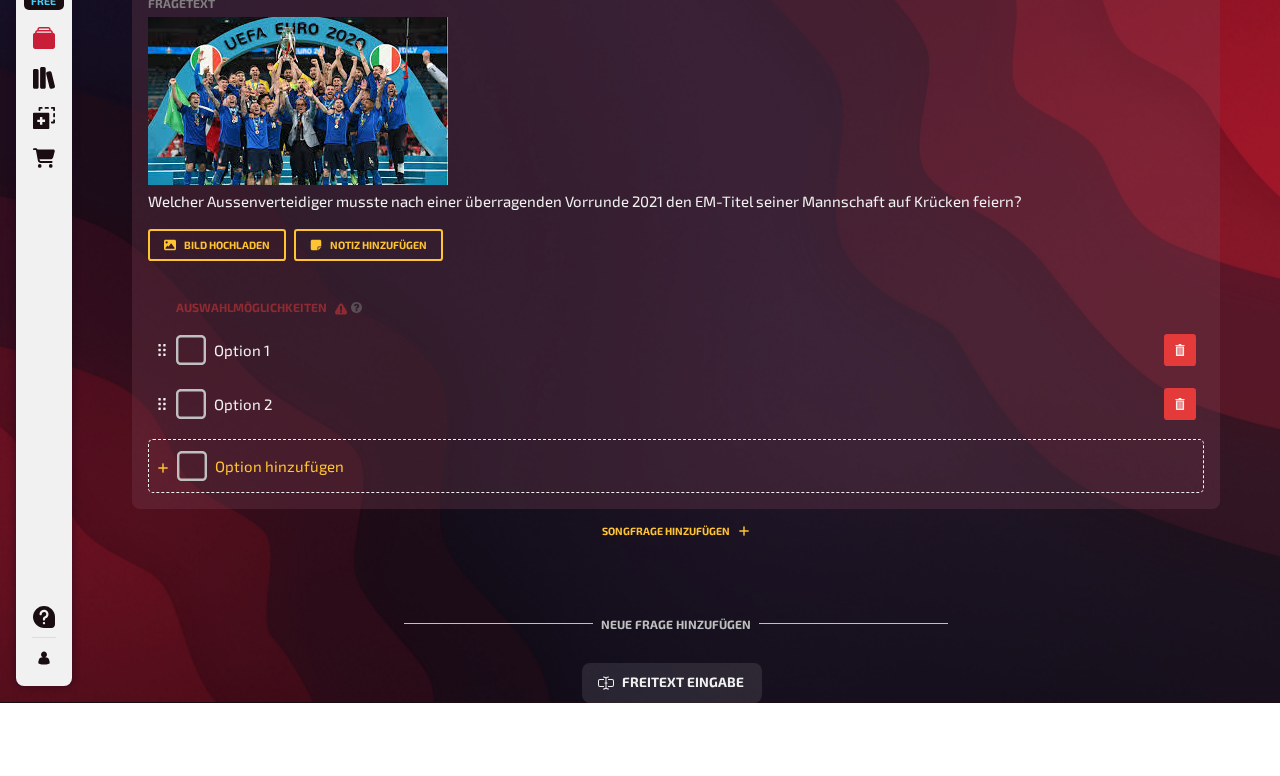 click on "Option hinzufügen" at bounding box center [676, 540] 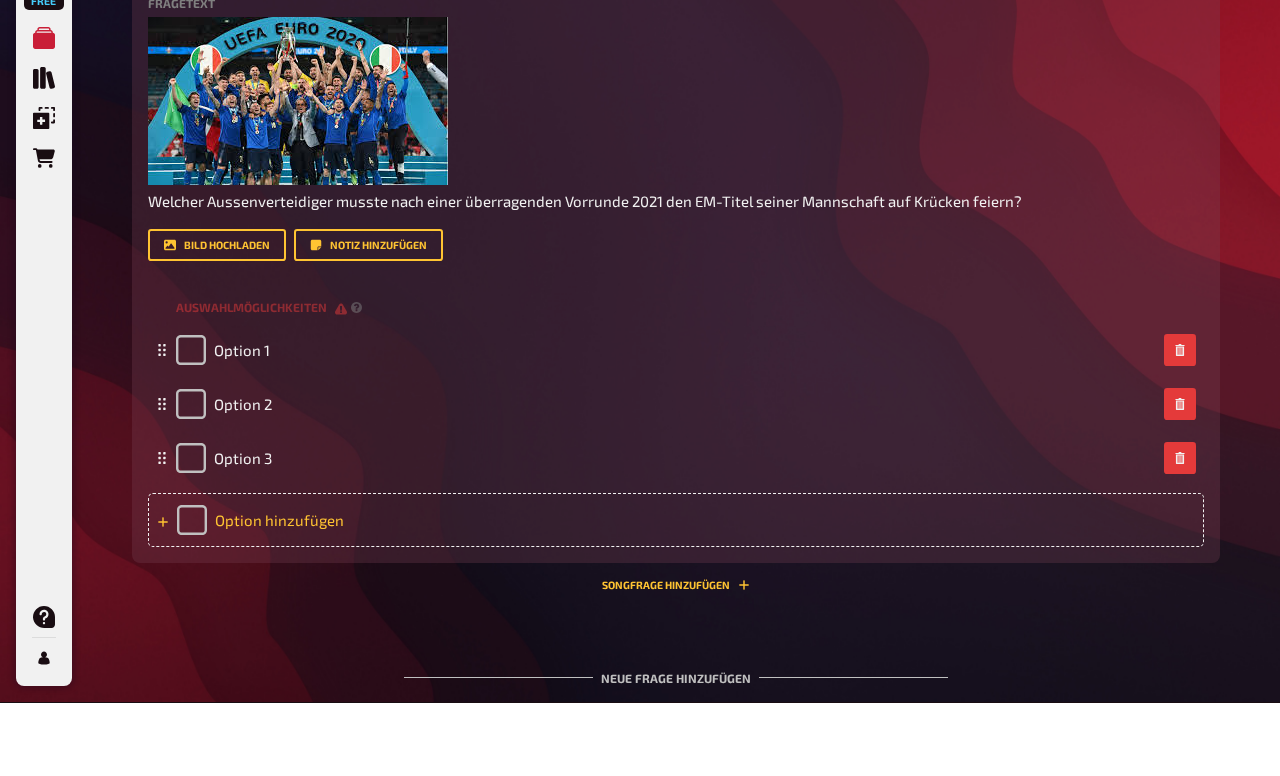 type 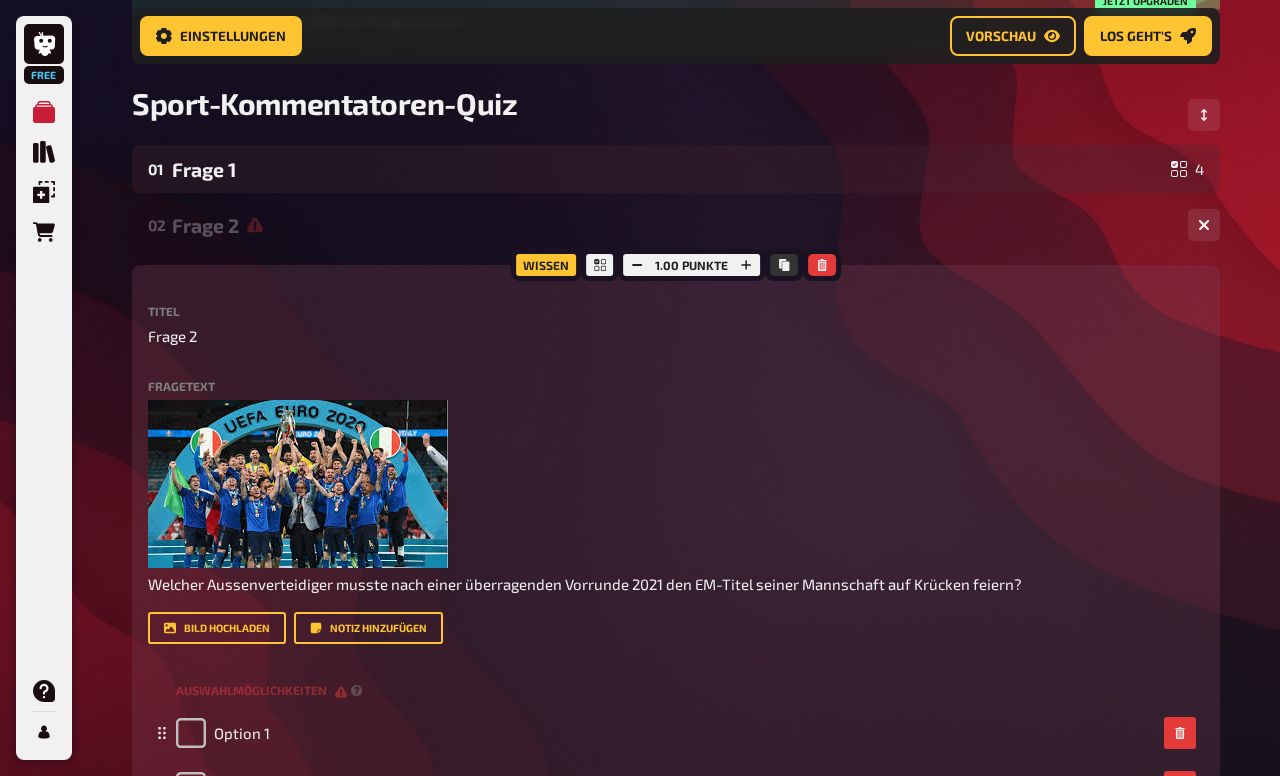 scroll, scrollTop: 254, scrollLeft: 0, axis: vertical 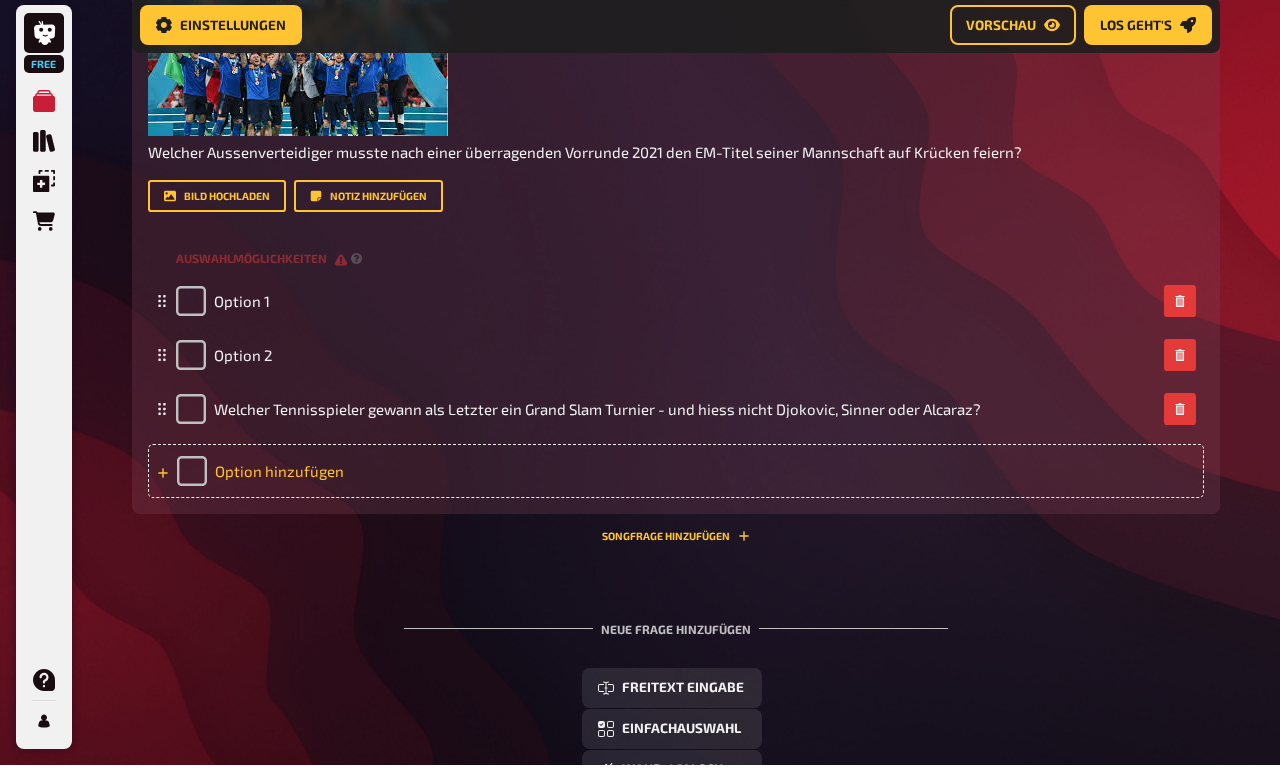 click on "Option hinzufügen" at bounding box center (676, 482) 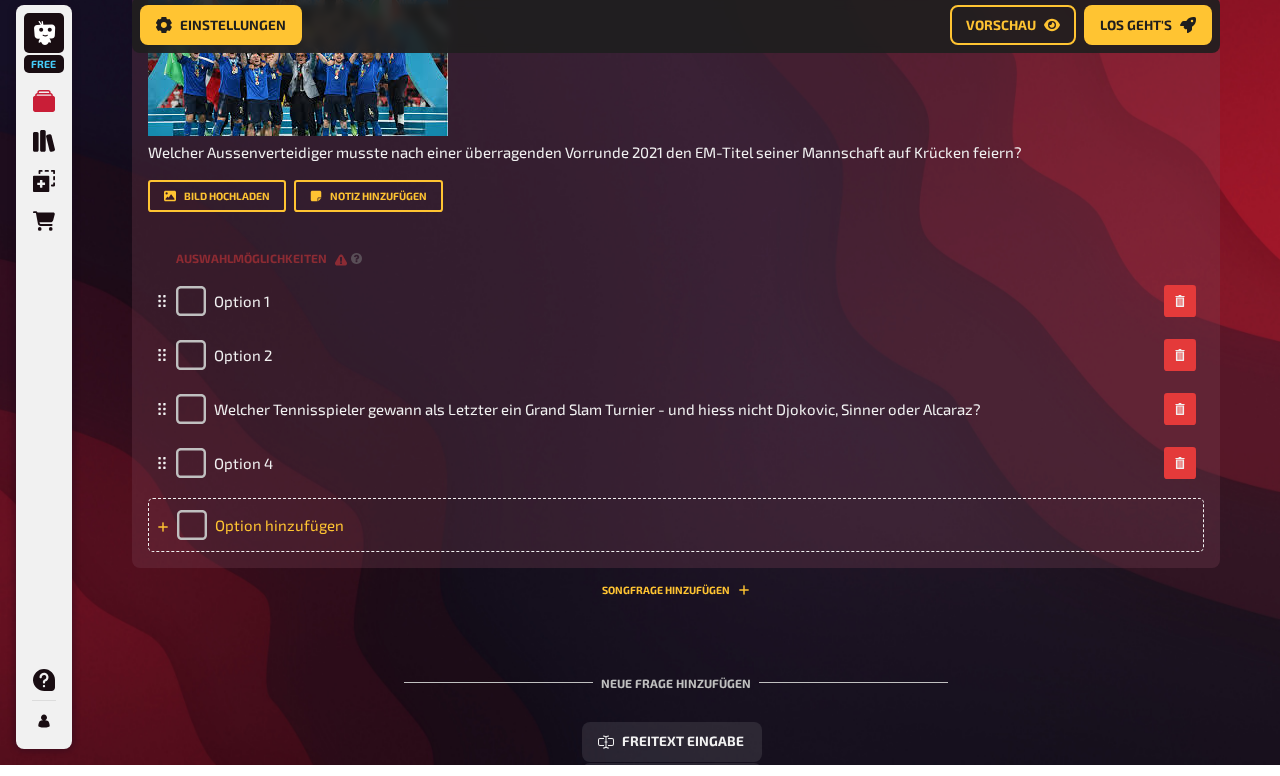 type 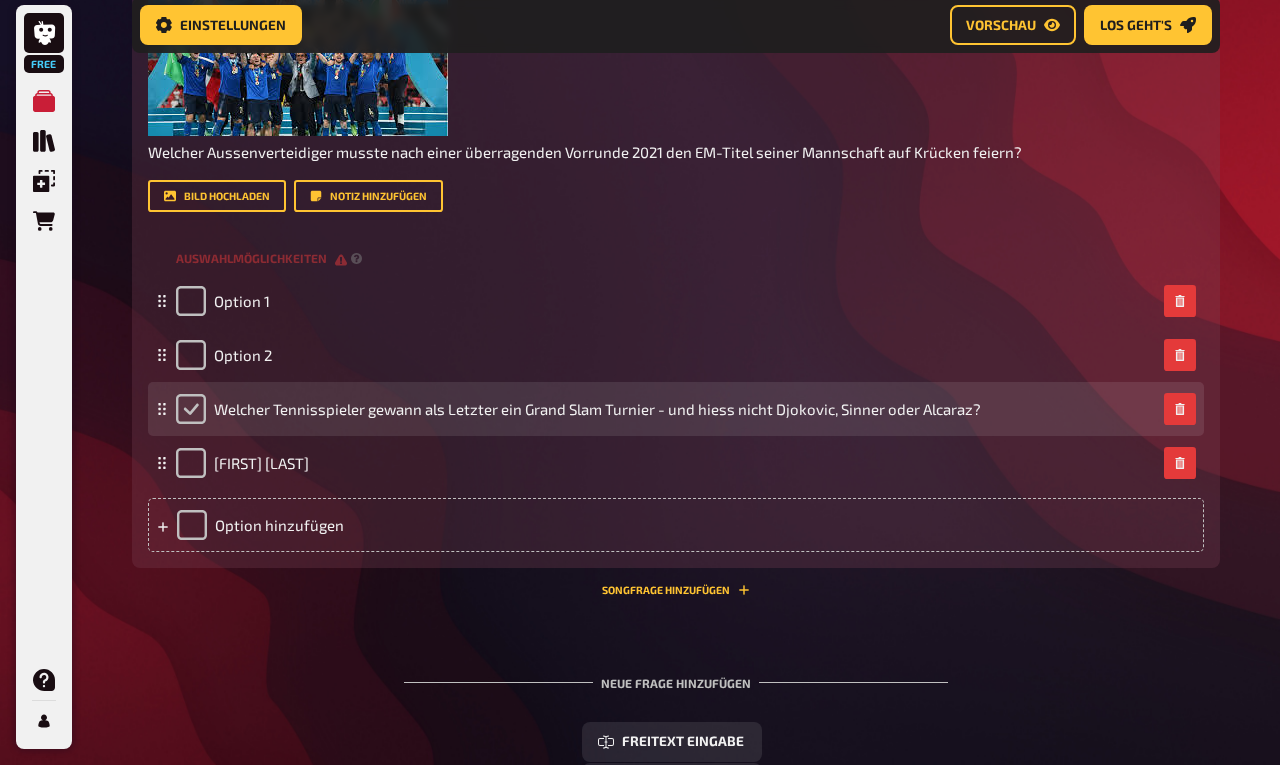 click at bounding box center (191, 420) 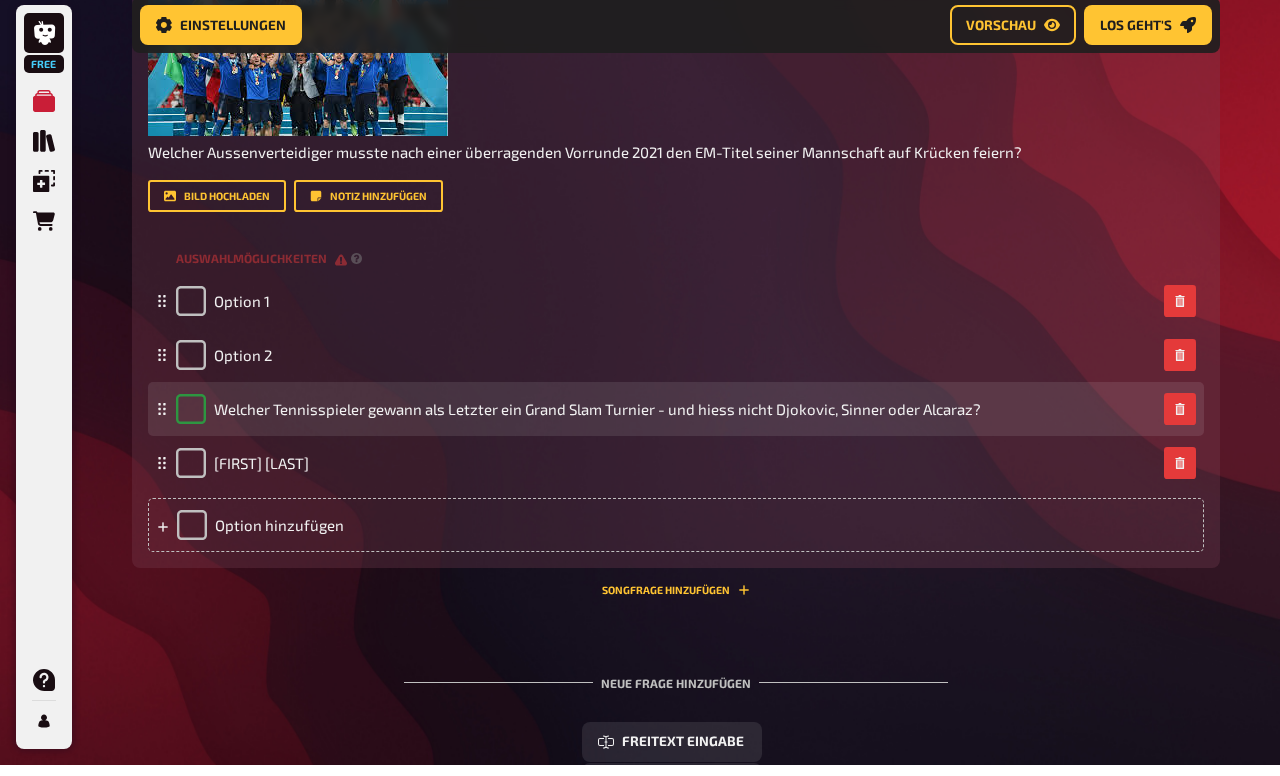 checkbox on "true" 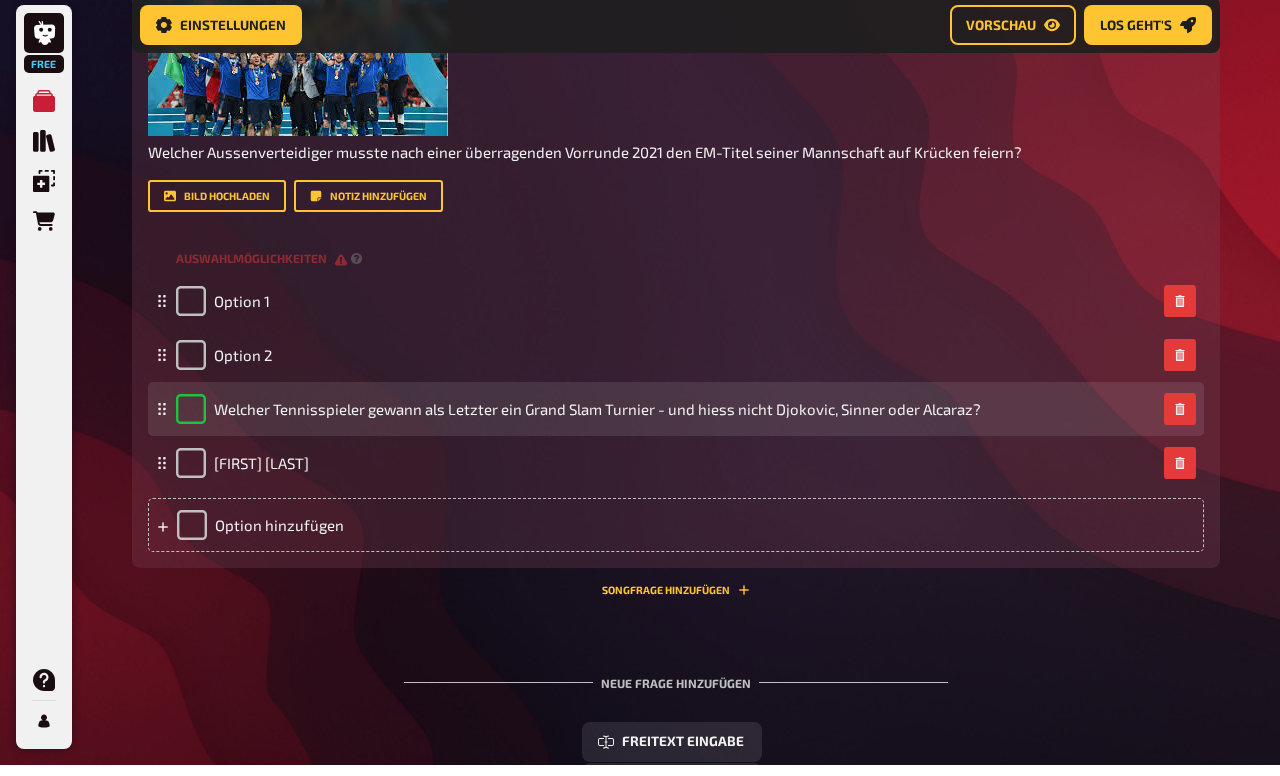 scroll, scrollTop: 694, scrollLeft: 0, axis: vertical 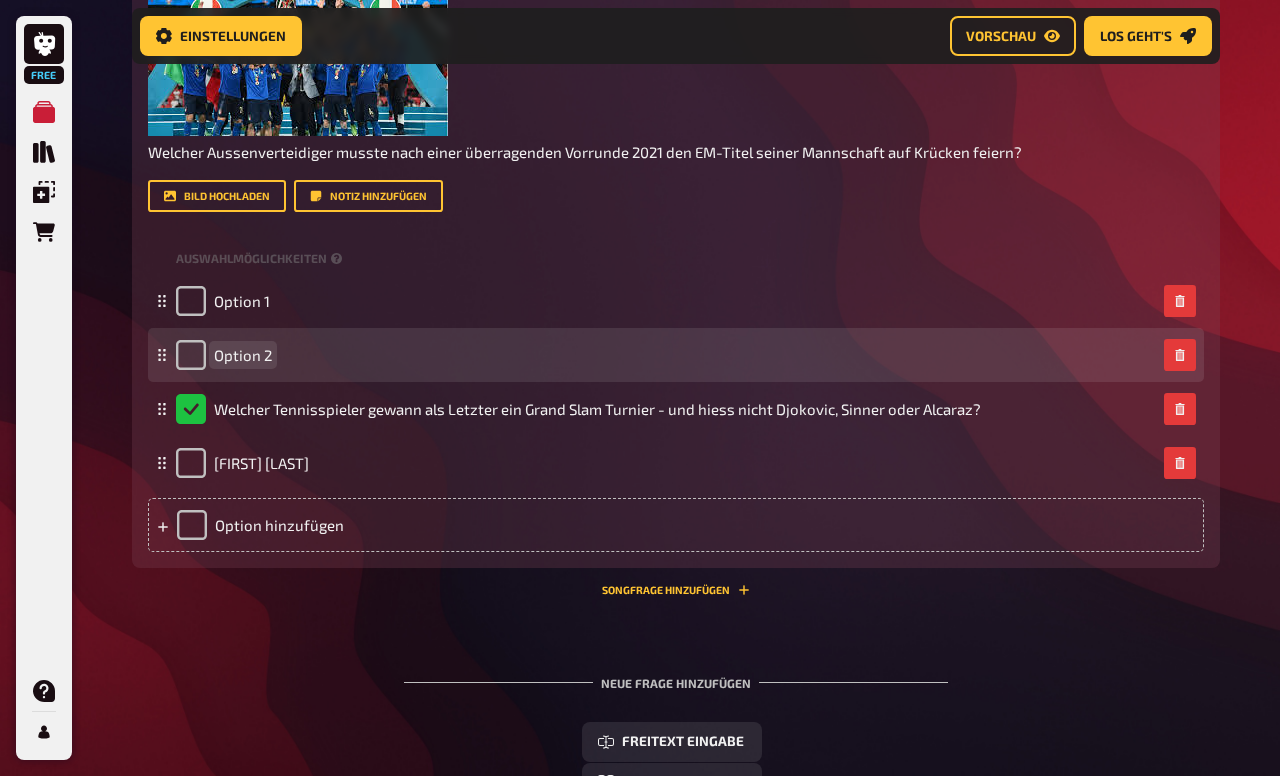 click on "Option 2" at bounding box center (666, 355) 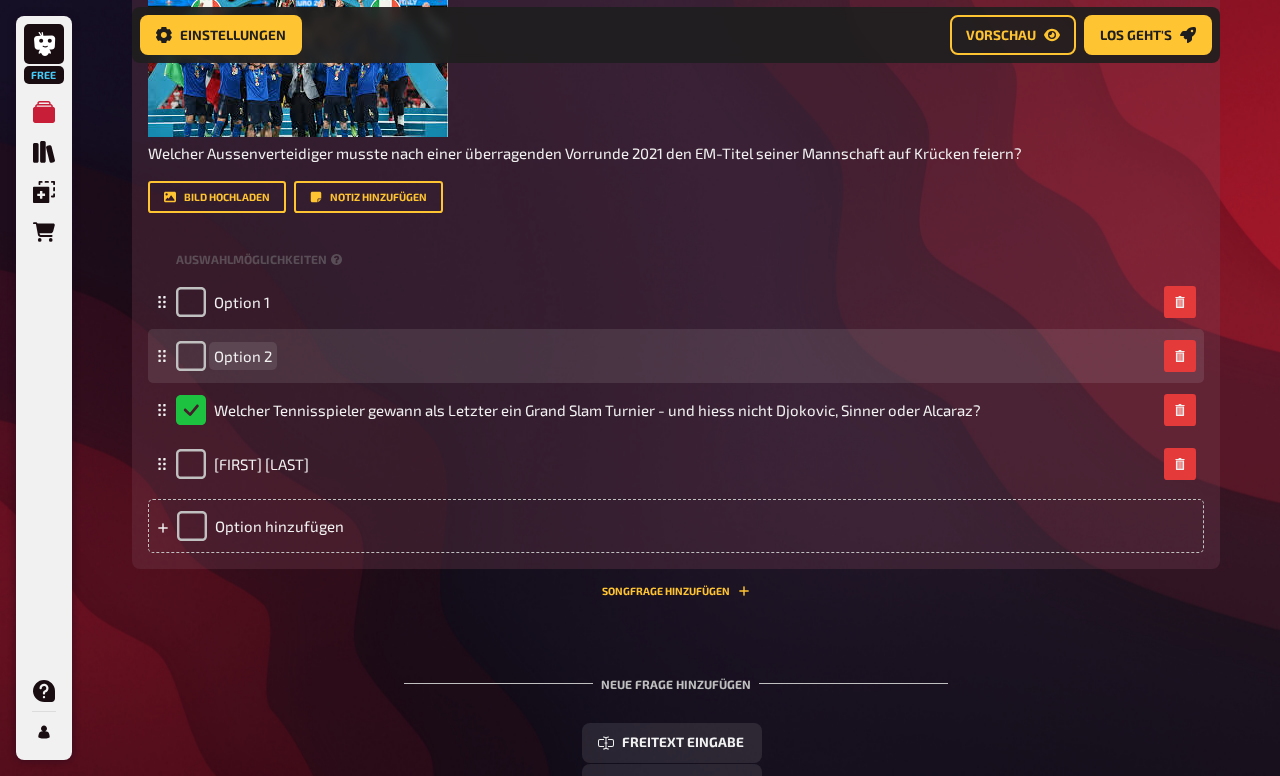 type 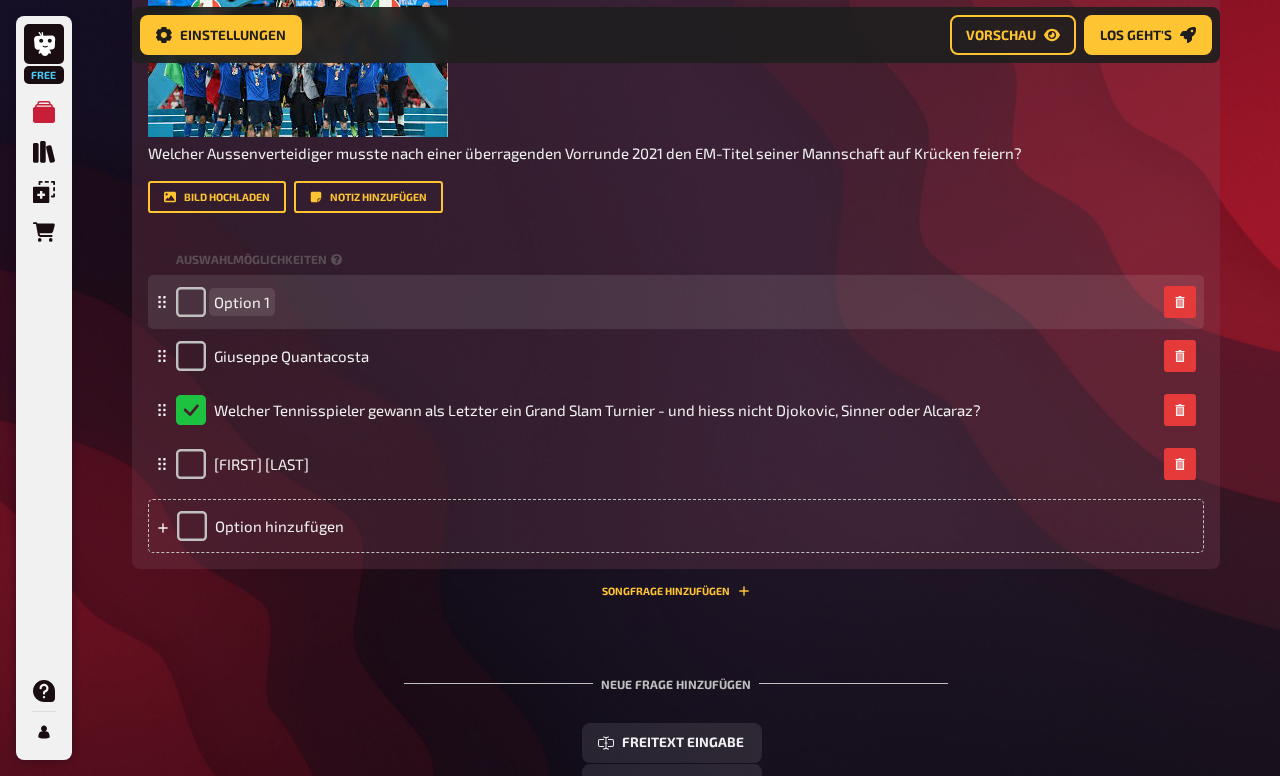 click on "Option 1" at bounding box center [242, 302] 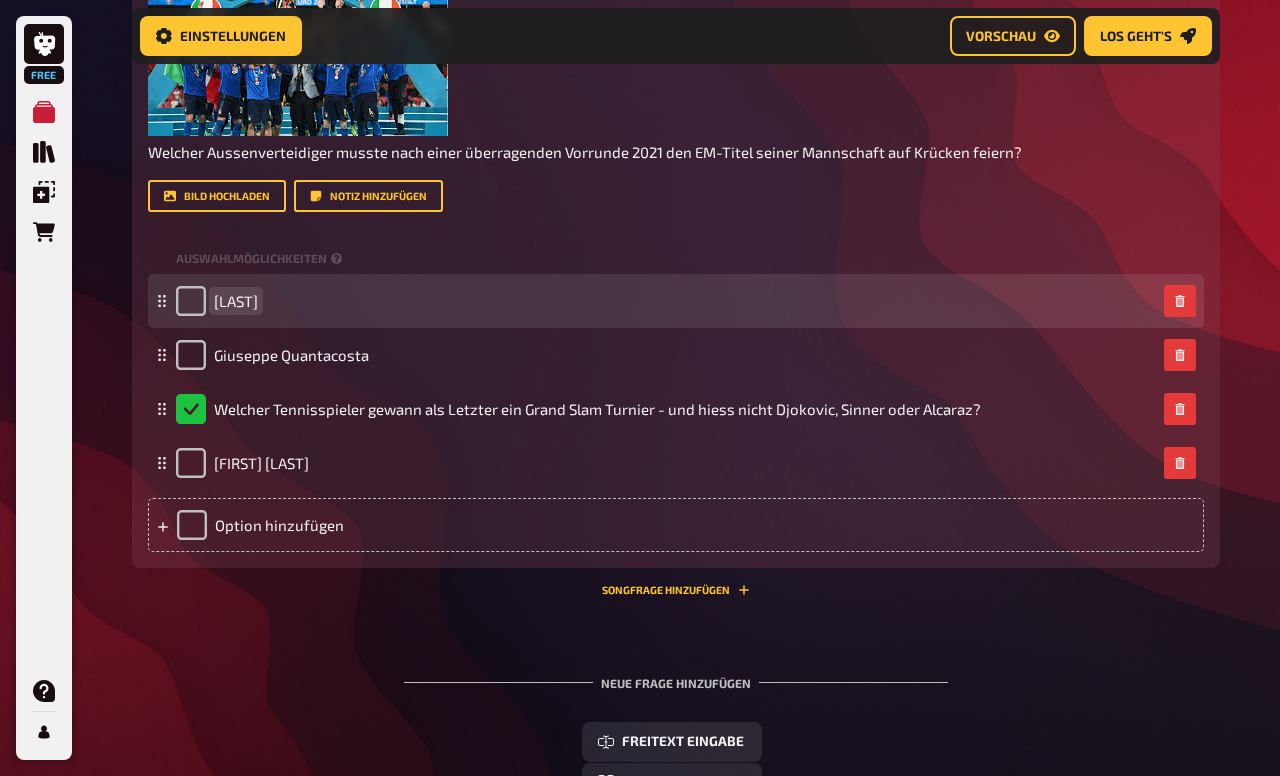 scroll, scrollTop: 693, scrollLeft: 0, axis: vertical 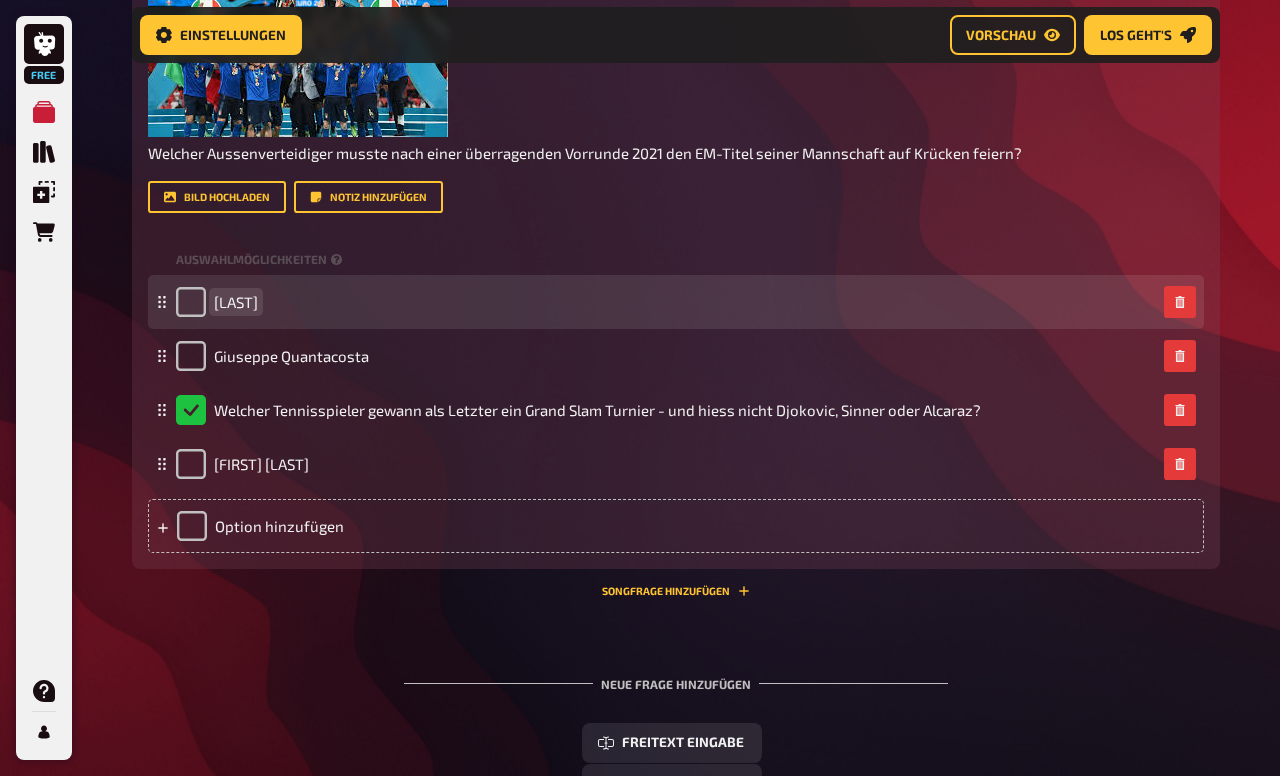 click on "[LAST]" at bounding box center [236, 302] 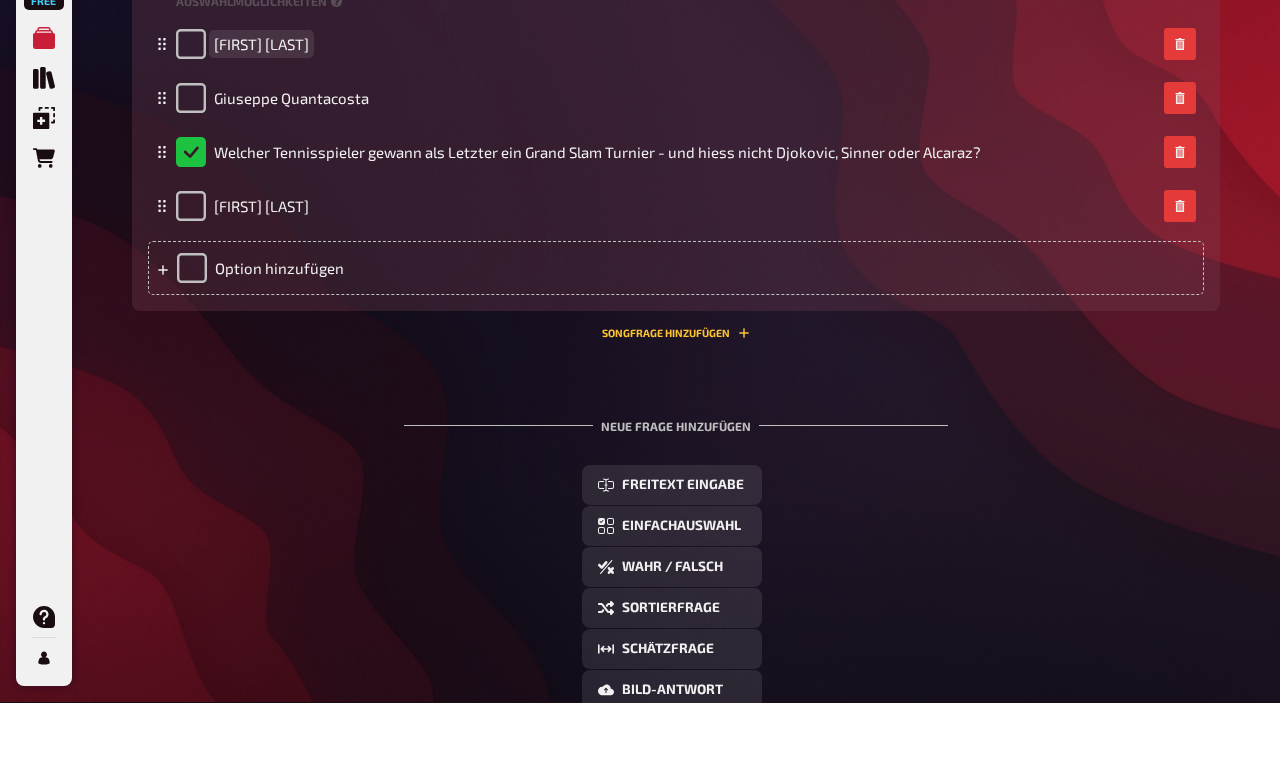 scroll, scrollTop: 882, scrollLeft: 0, axis: vertical 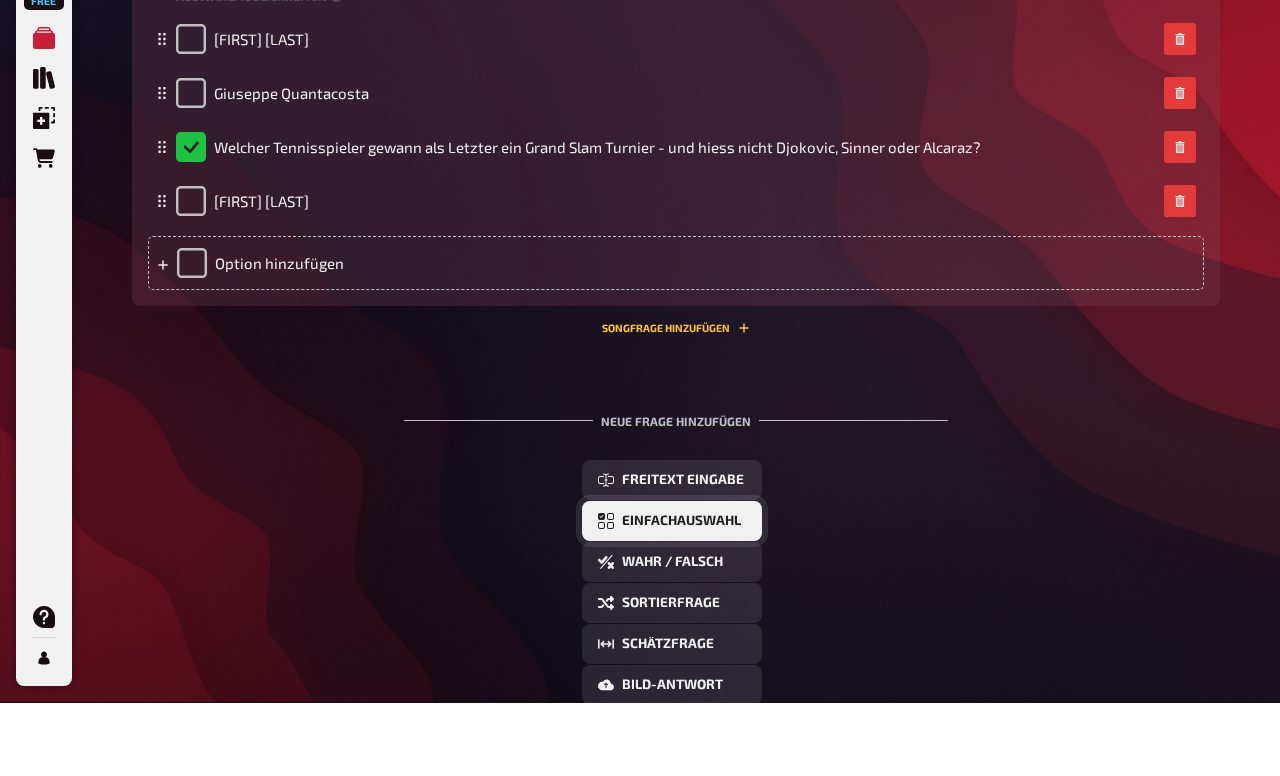 click on "Einfachauswahl" at bounding box center [672, 595] 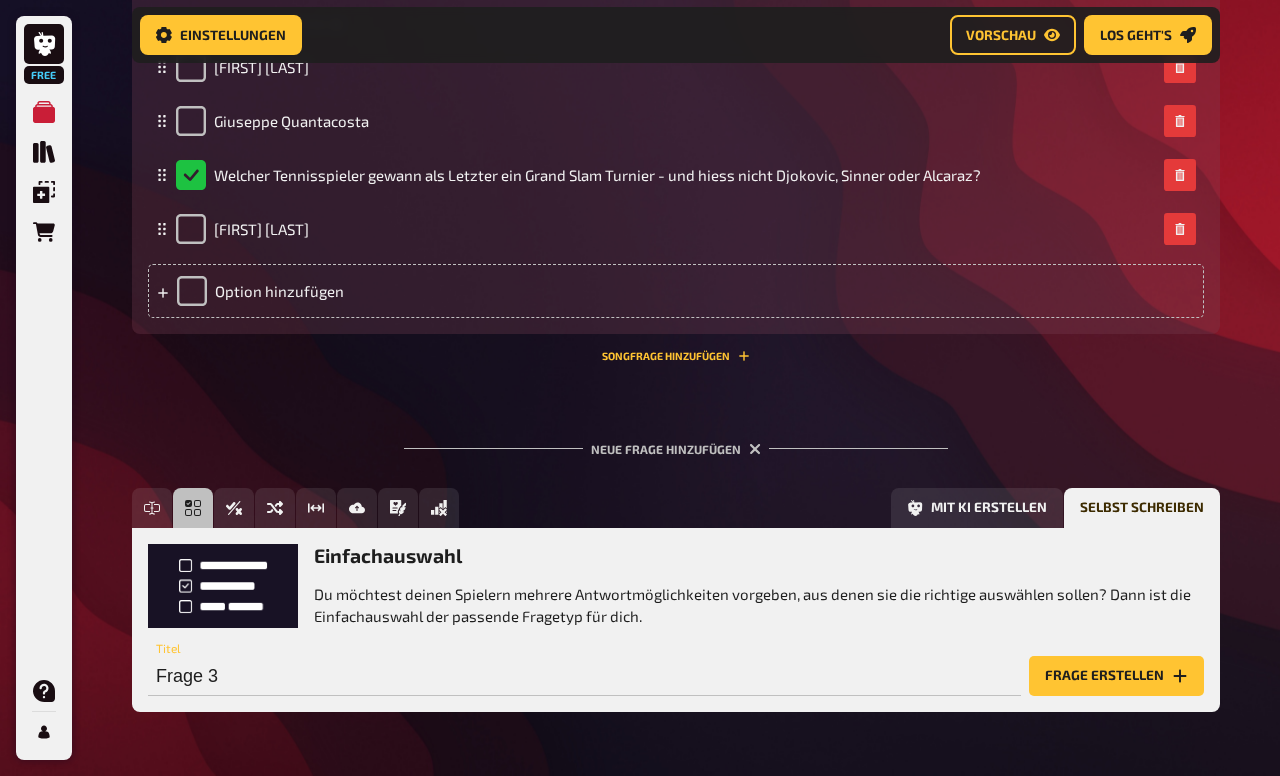 scroll, scrollTop: 928, scrollLeft: 0, axis: vertical 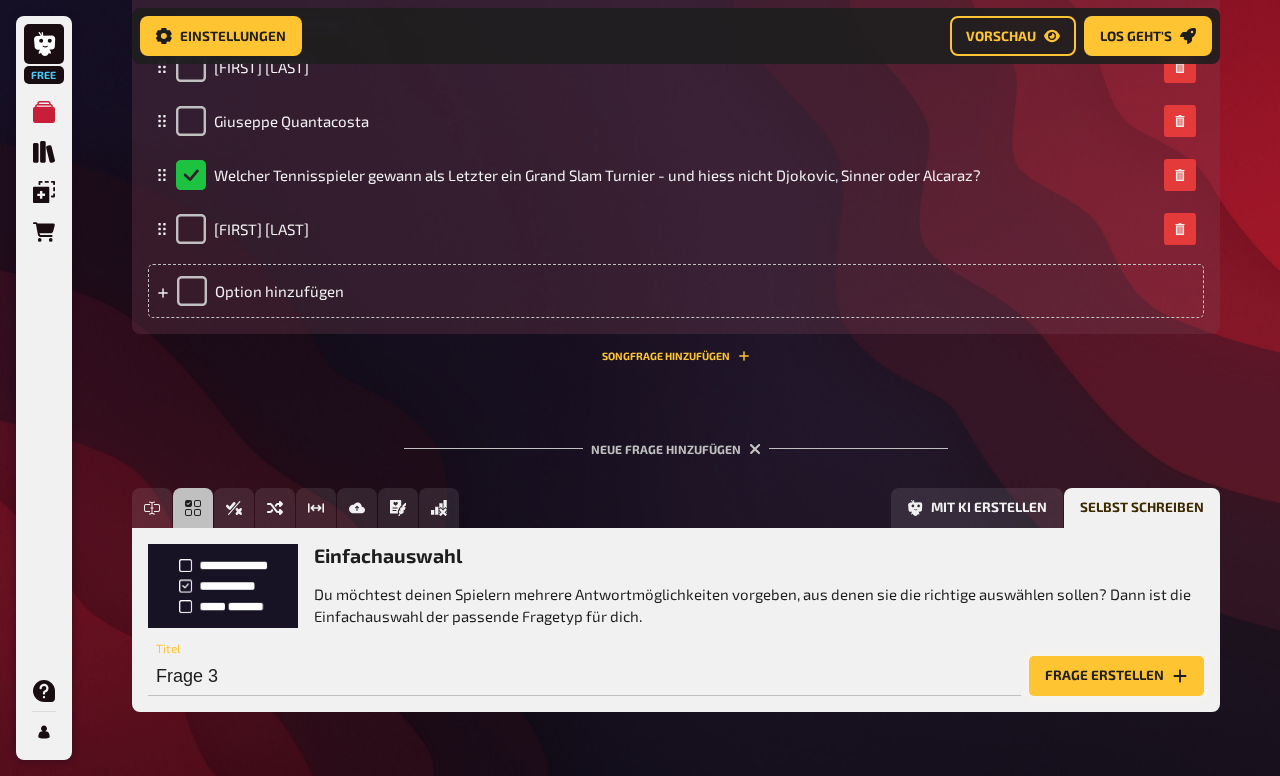 click on "Frage erstellen" at bounding box center (1116, 676) 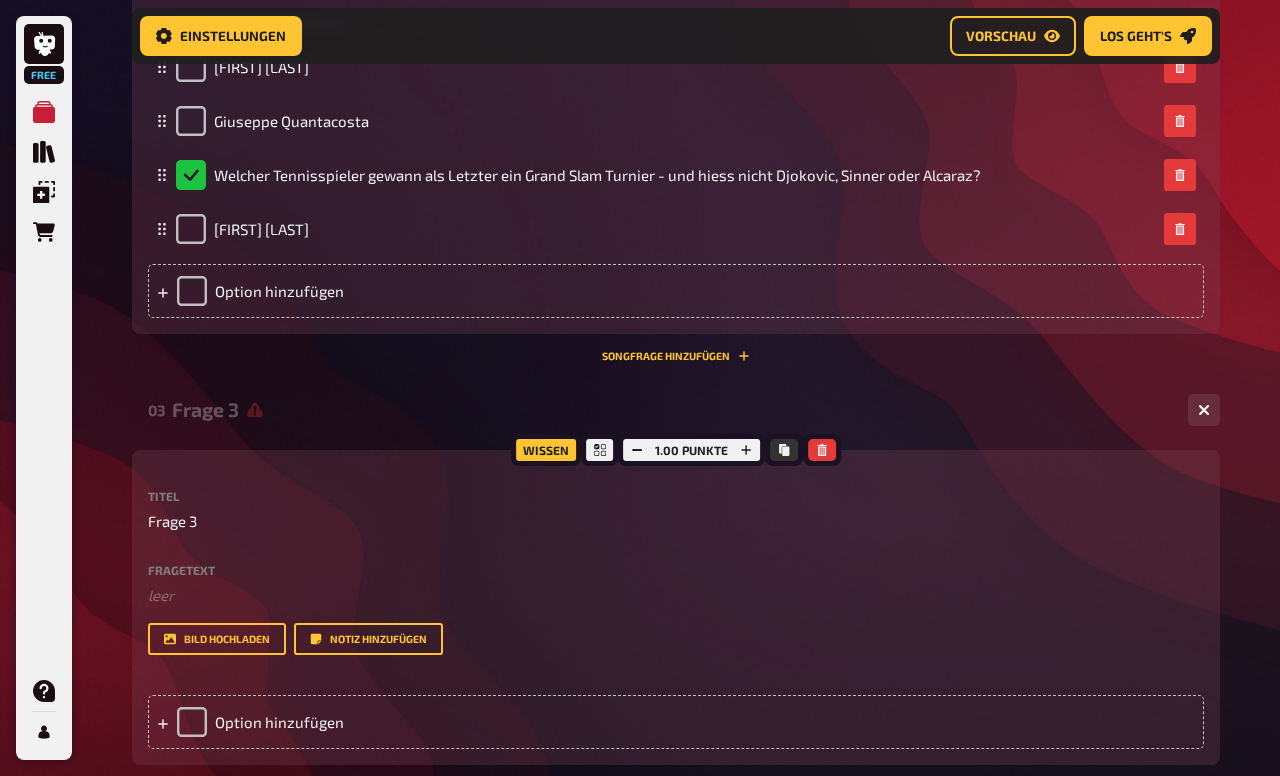 click on "Fragetext" at bounding box center (676, 570) 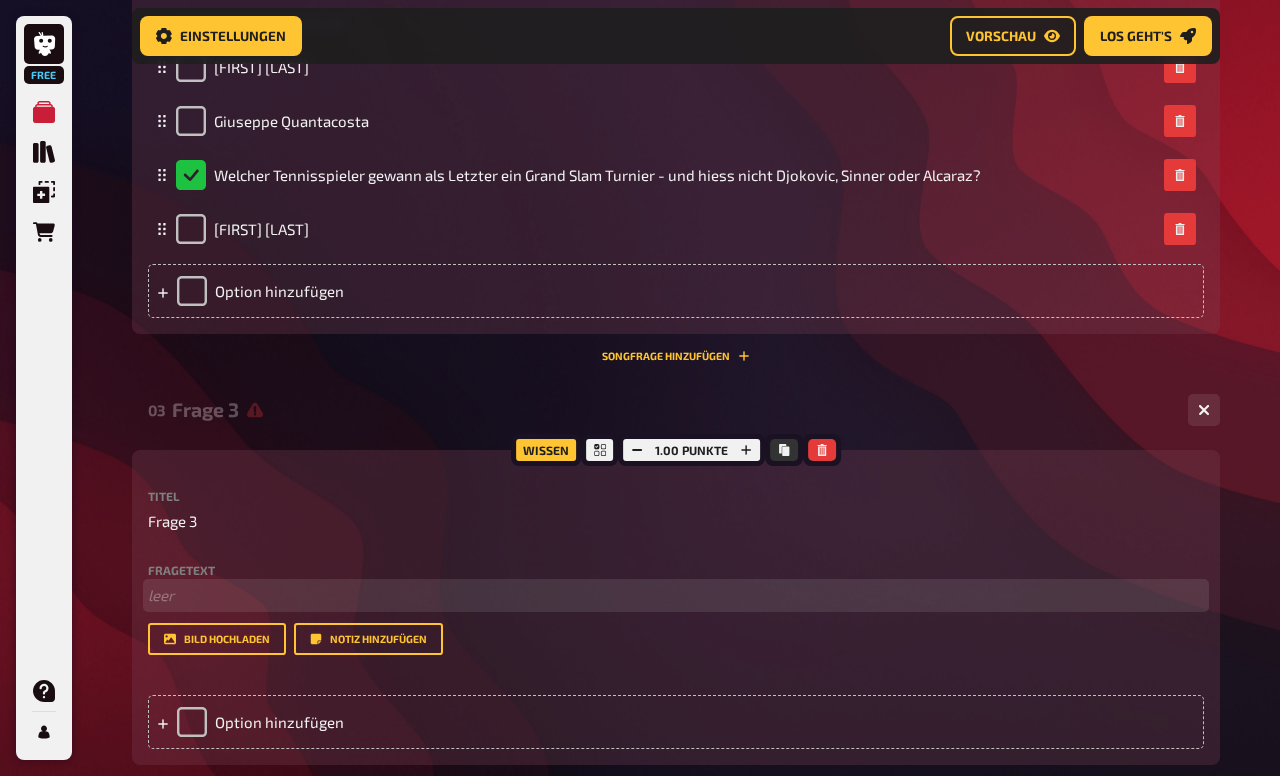 click on "﻿ leer" at bounding box center [676, 595] 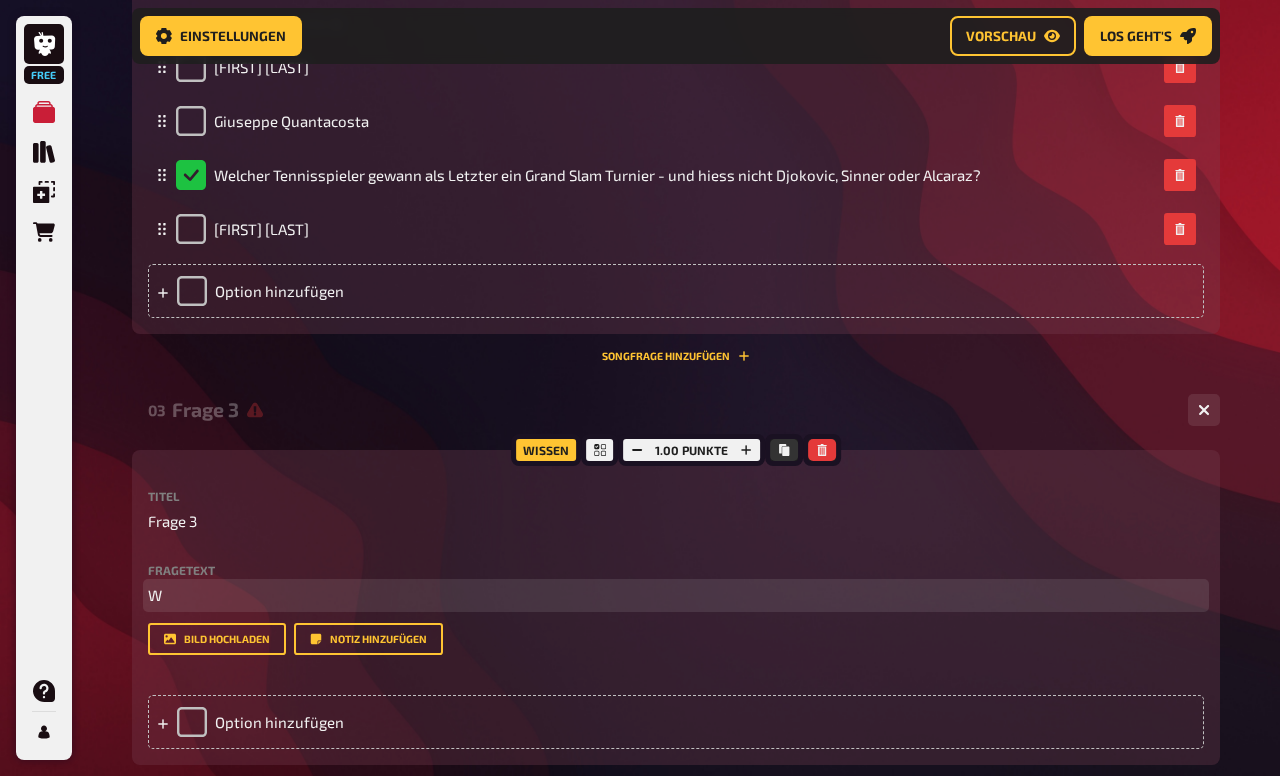 type 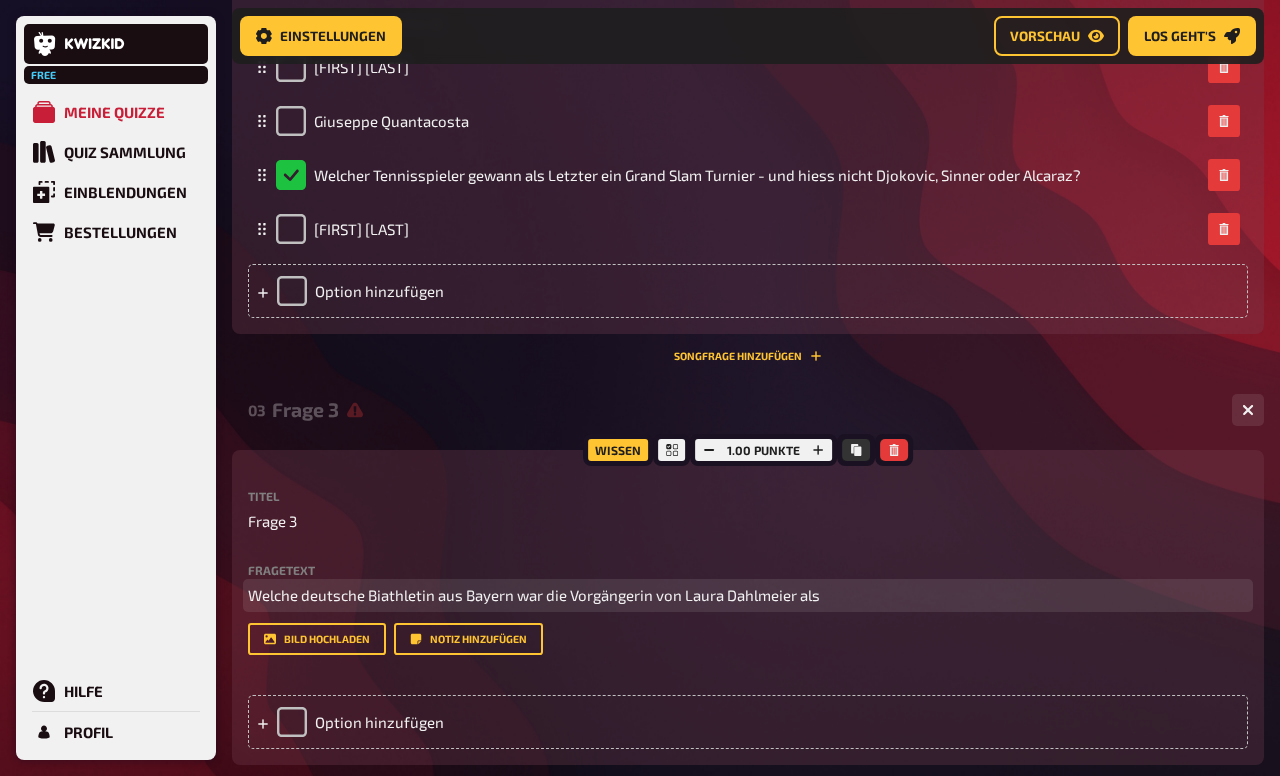 click on "Welche deutsche Biathletin aus Bayern war die Vorgängerin von Laura Dahlmeier als" at bounding box center (534, 595) 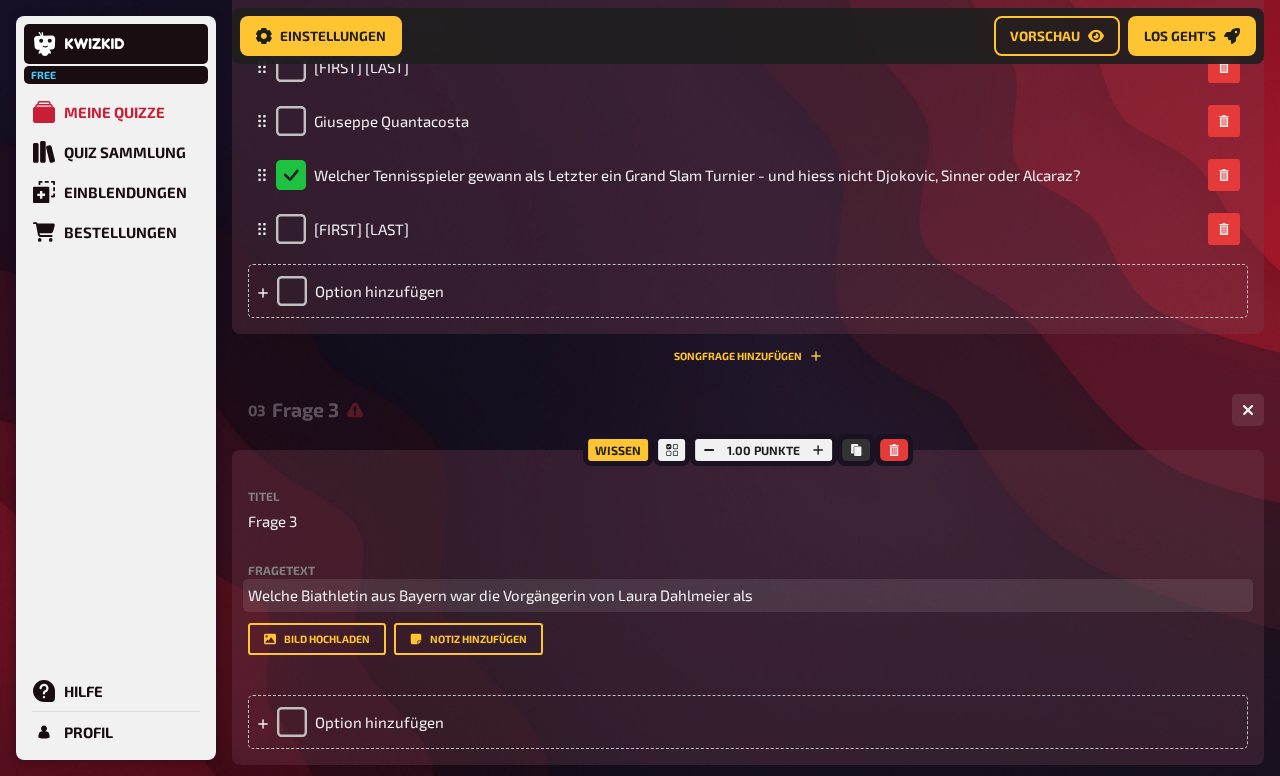 click on "Welche Biathletin aus Bayern war die Vorgängerin von Laura Dahlmeier als" at bounding box center (748, 595) 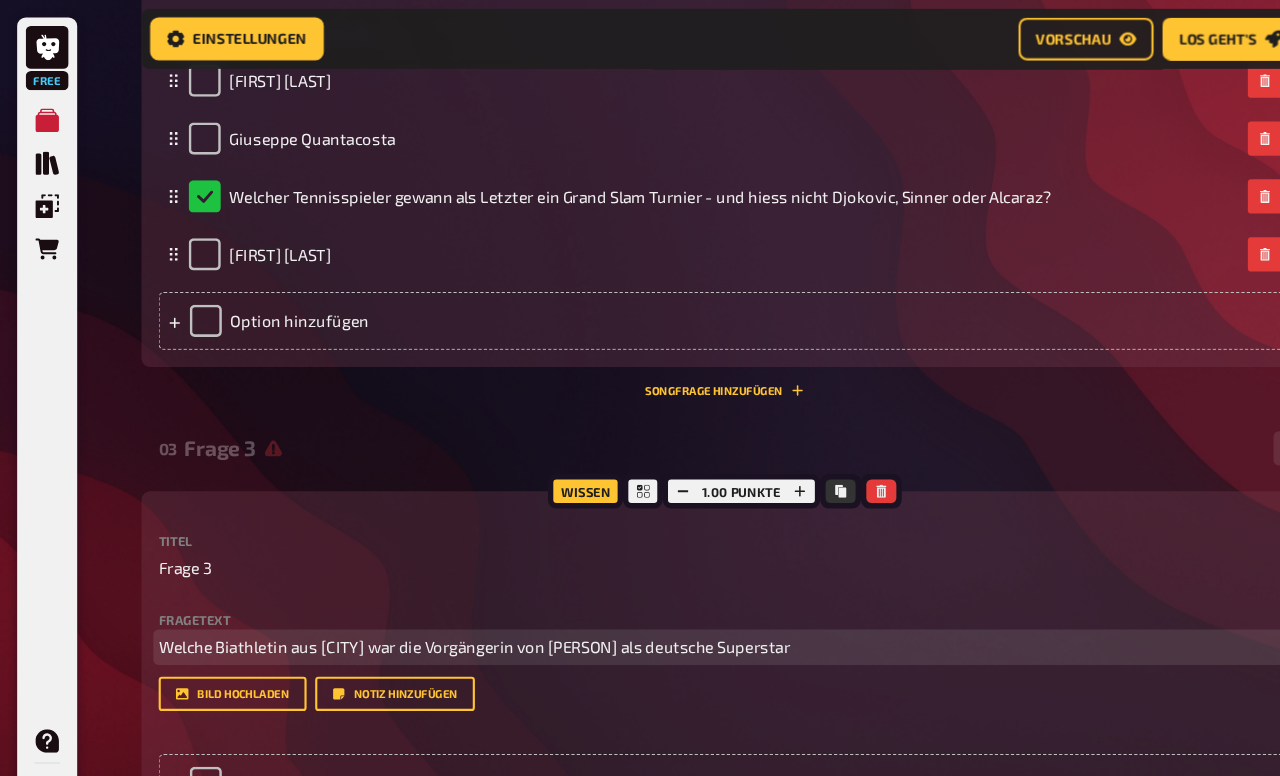 scroll, scrollTop: 913, scrollLeft: 0, axis: vertical 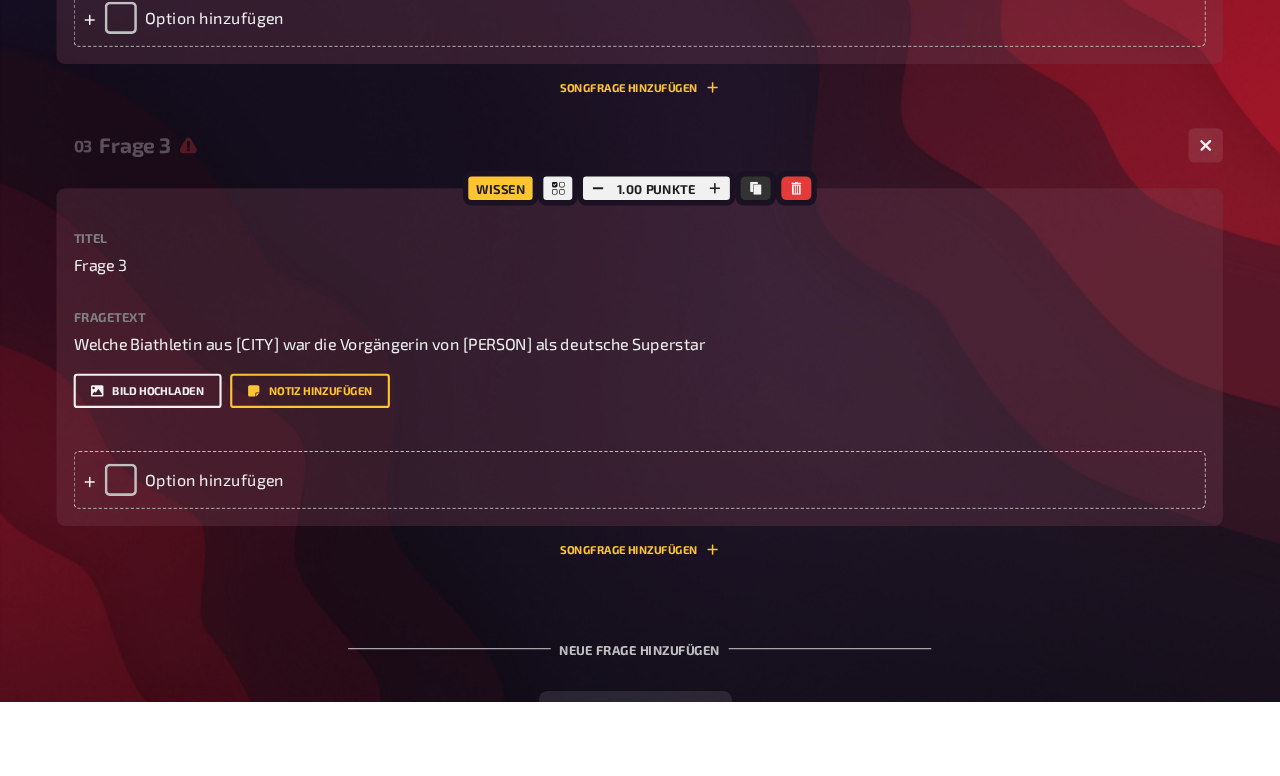 click on "Bild hochladen" at bounding box center [217, 486] 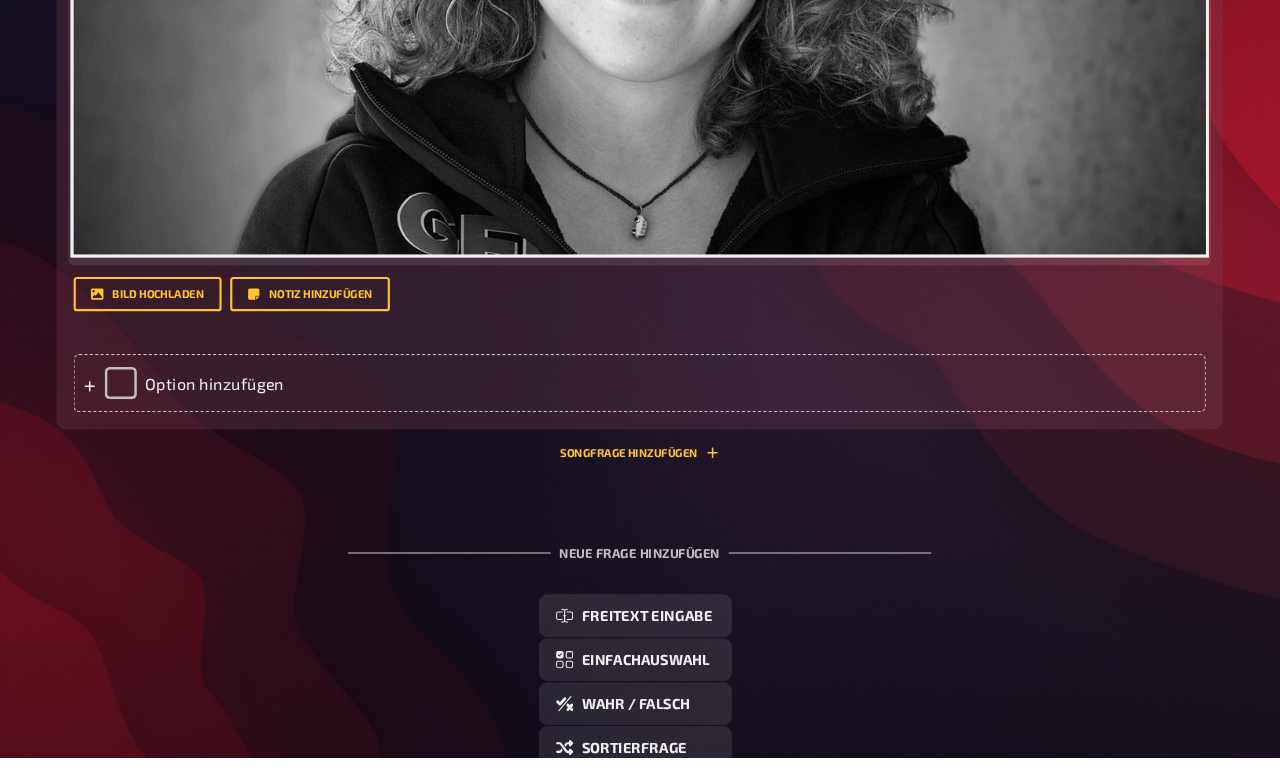 scroll, scrollTop: 1964, scrollLeft: 0, axis: vertical 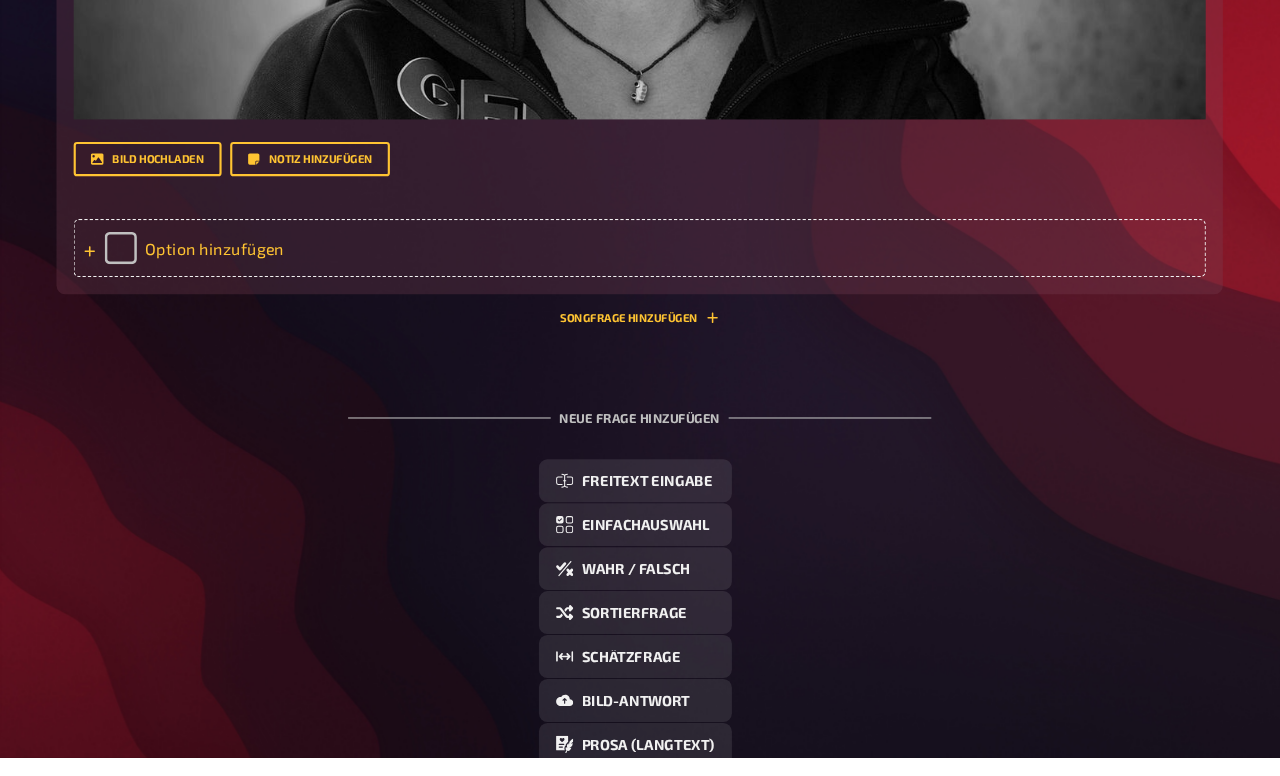 click on "Option hinzufügen" at bounding box center (676, 300) 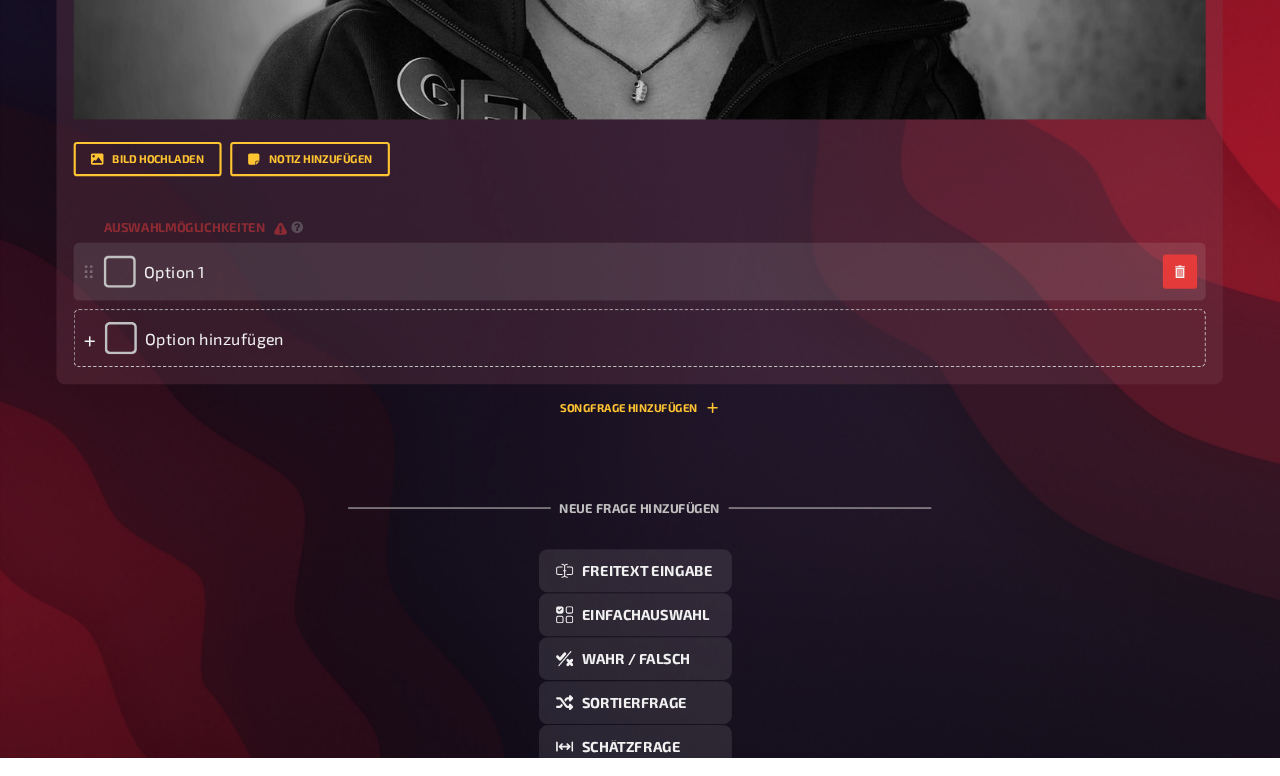 type 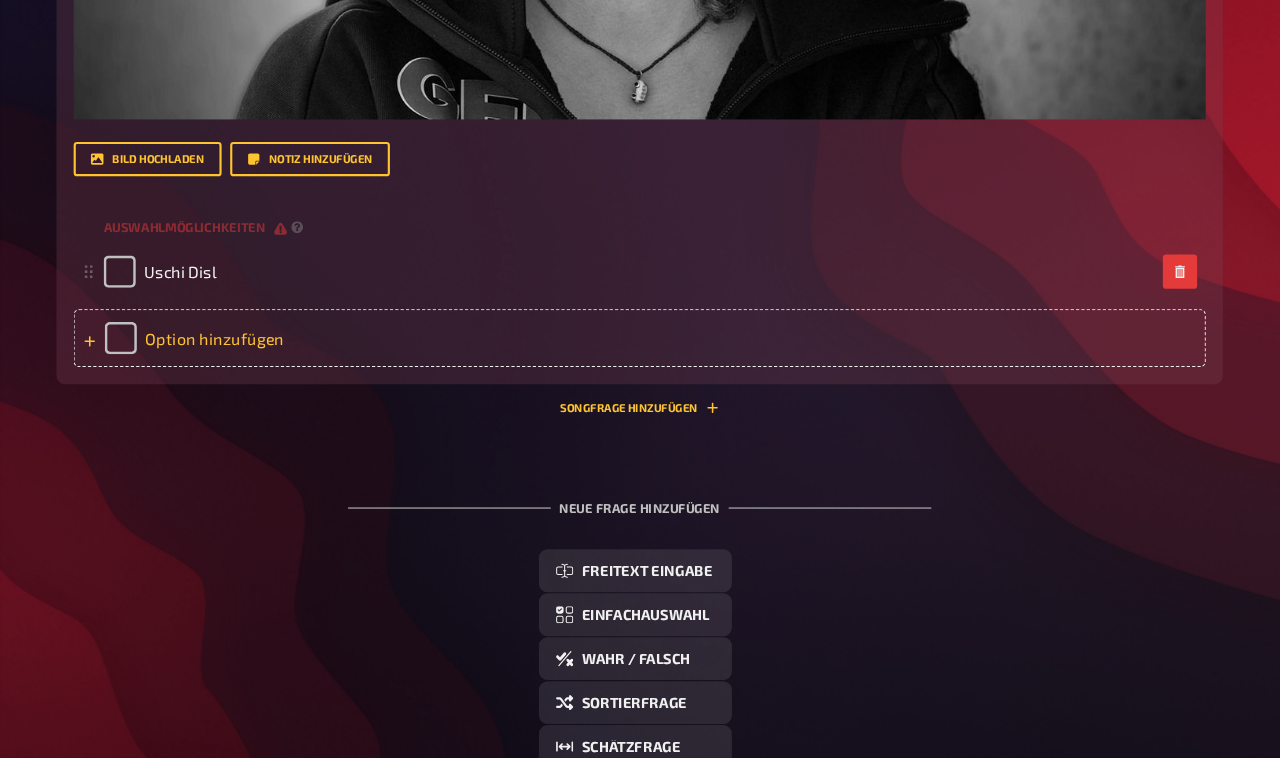 click on "Option hinzufügen" at bounding box center (676, 384) 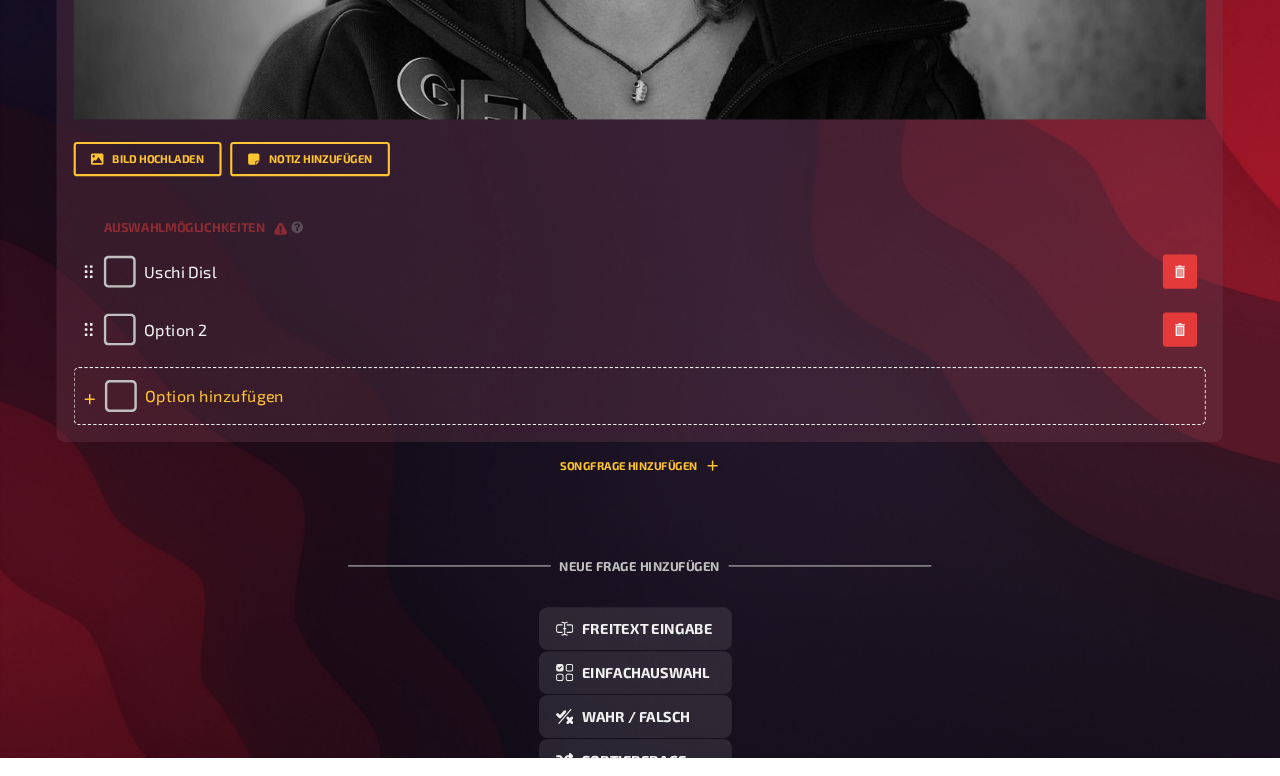 type 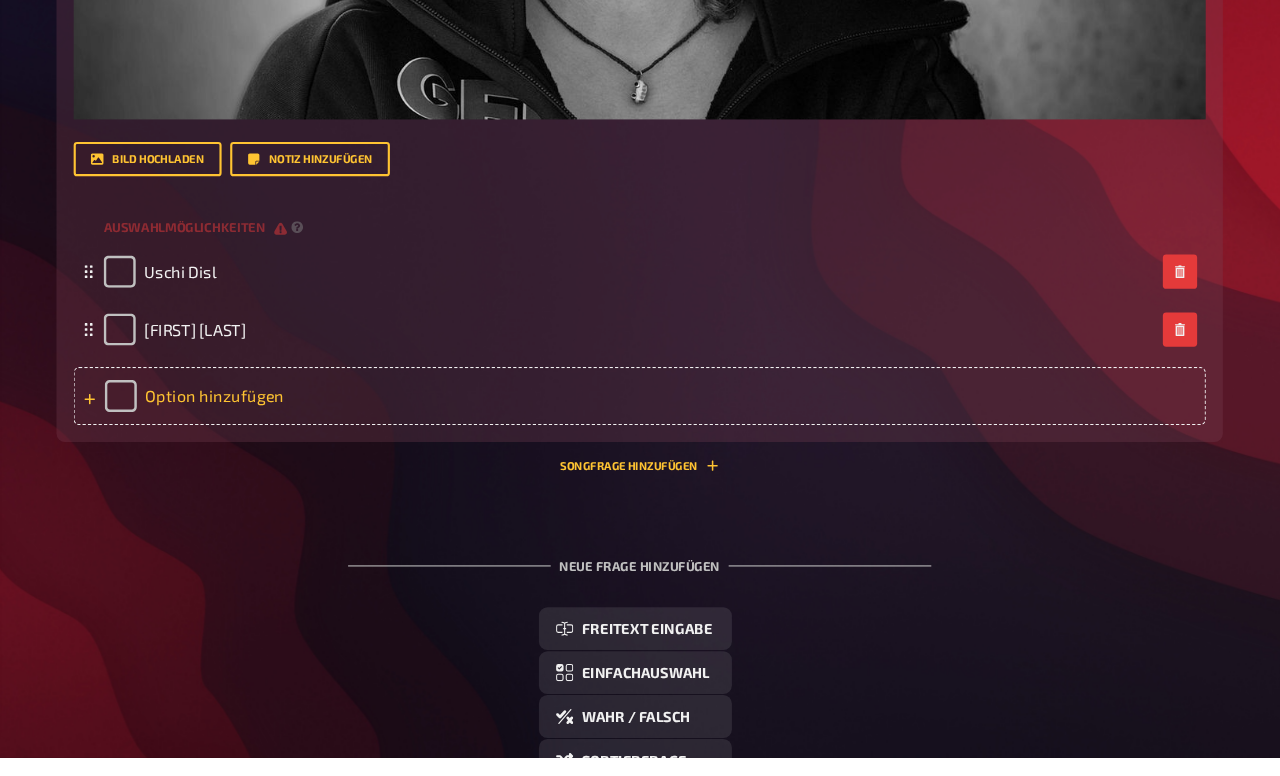 click on "Option hinzufügen" at bounding box center [676, 438] 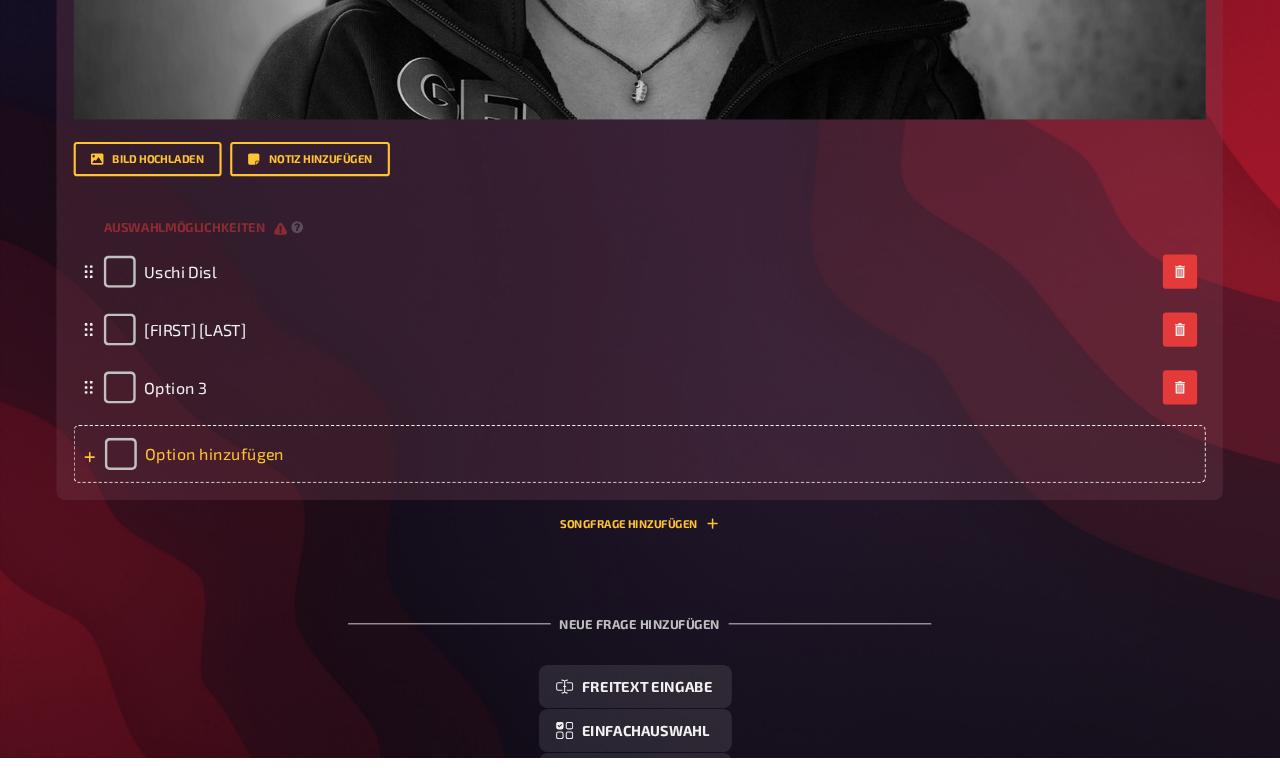 type 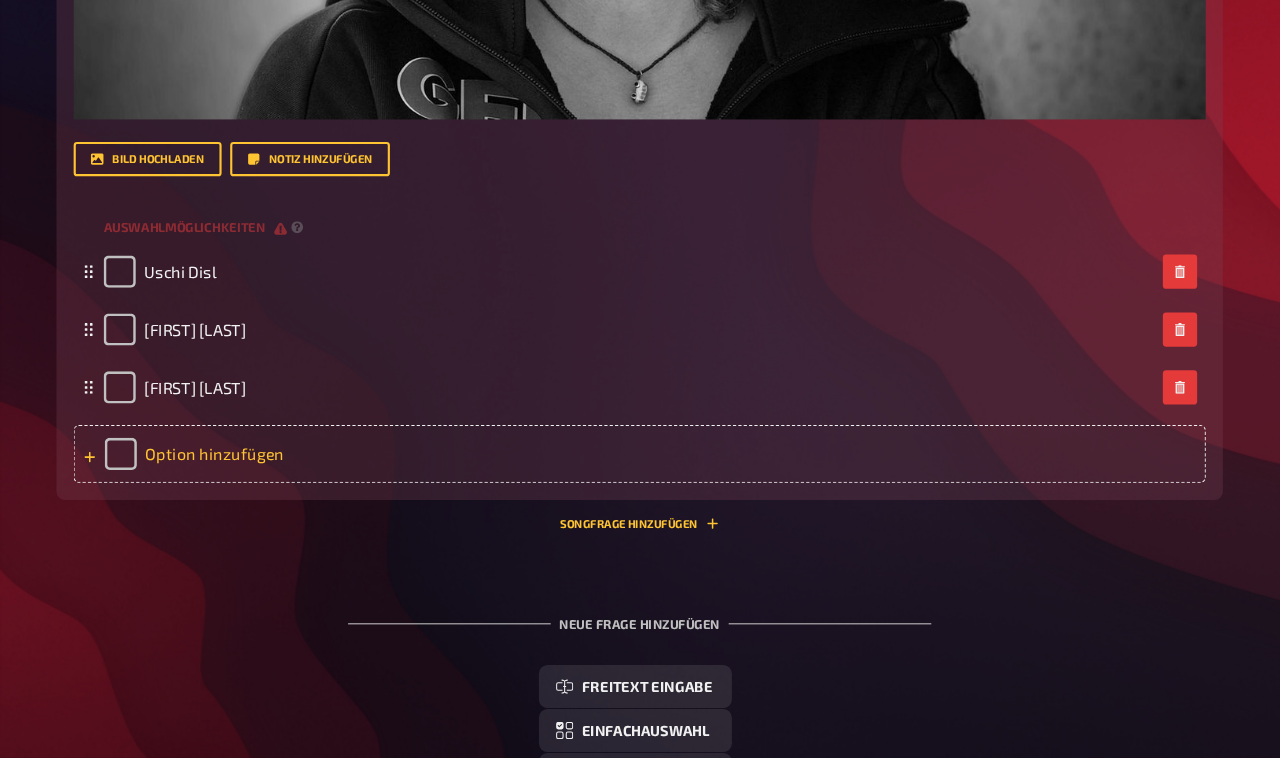 click on "Option hinzufügen" at bounding box center [676, 492] 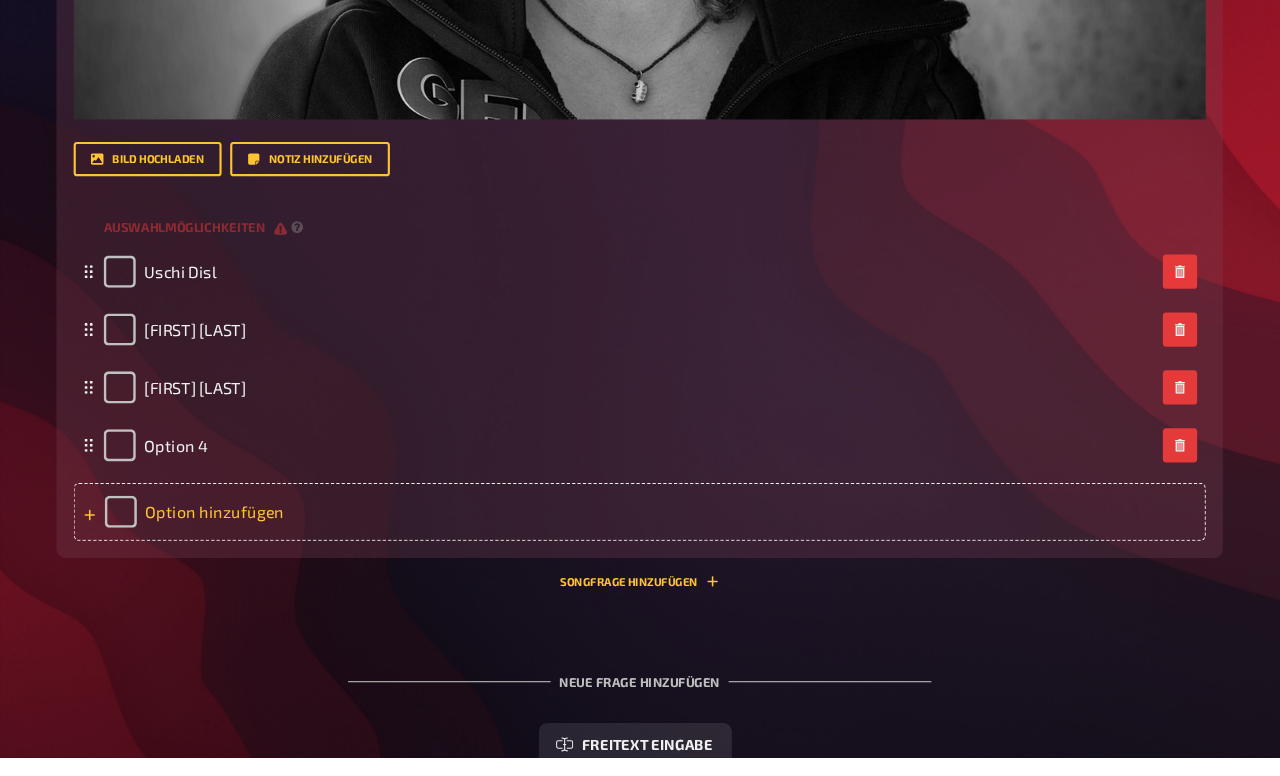 type 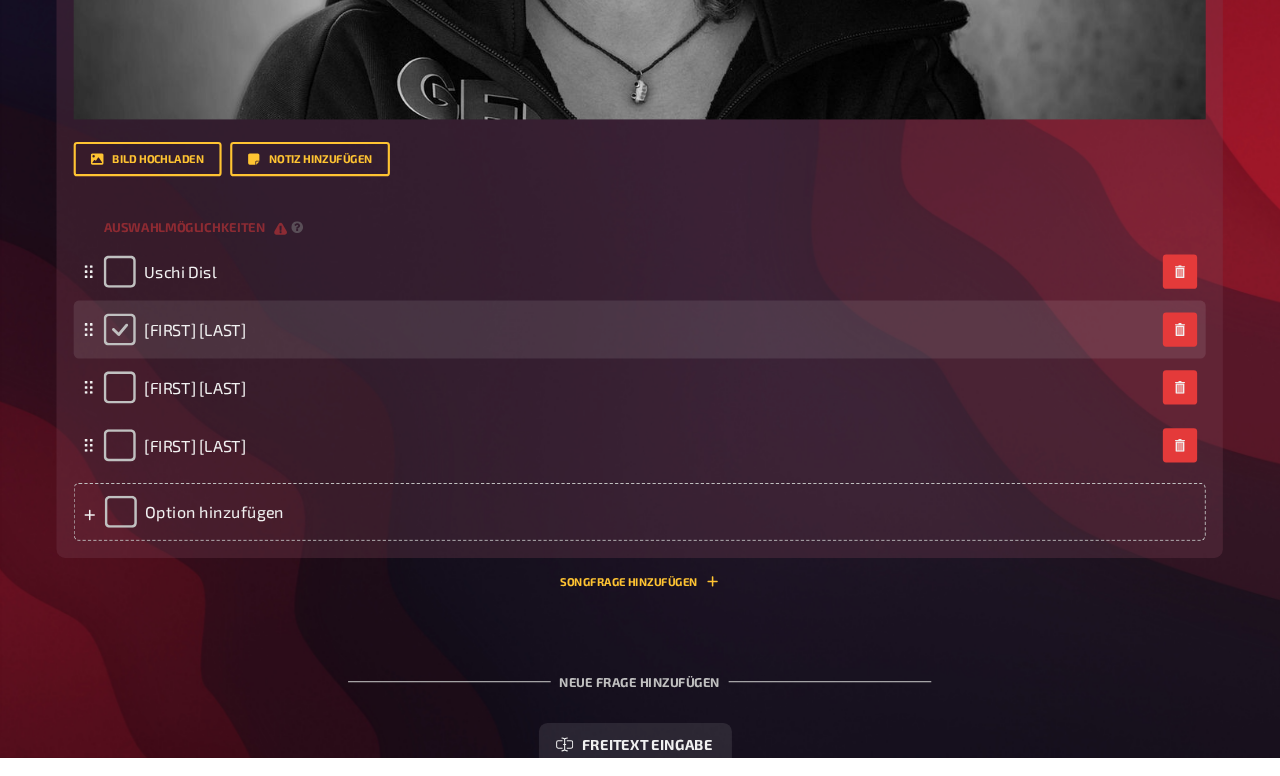 click at bounding box center [191, 376] 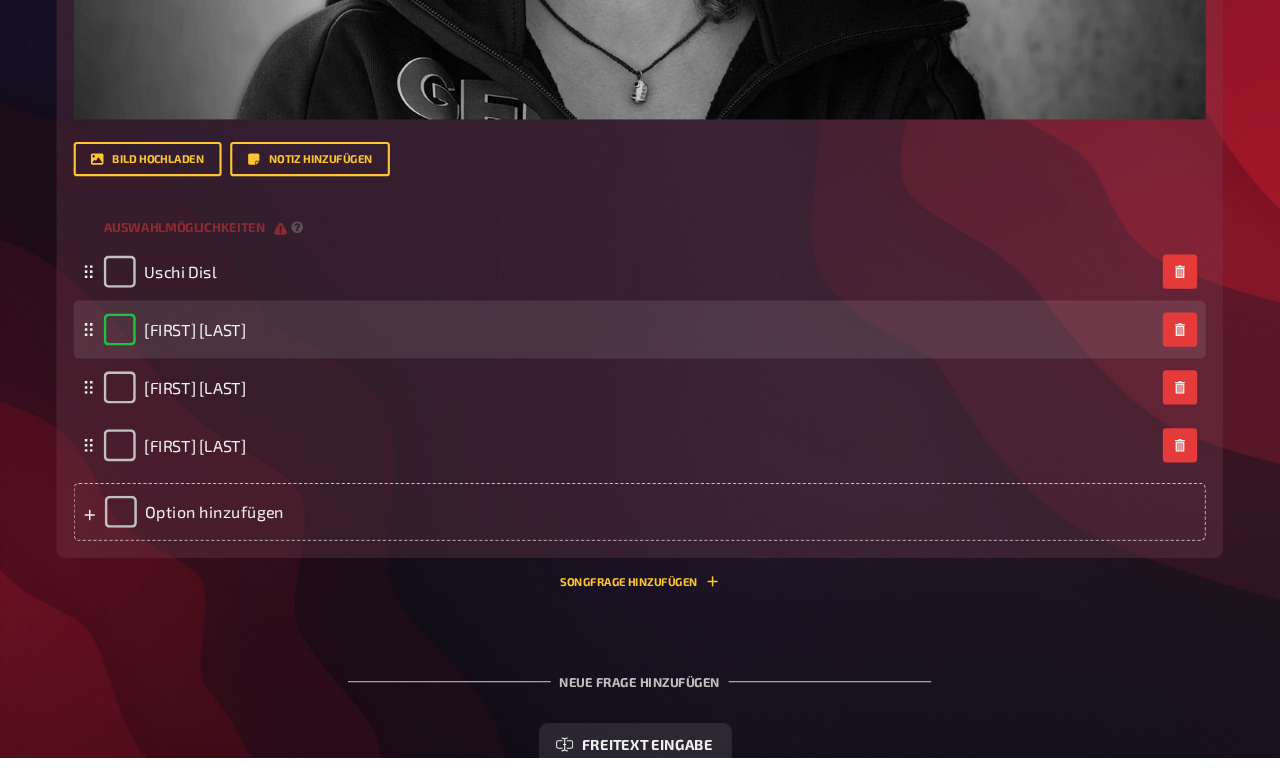 checkbox on "true" 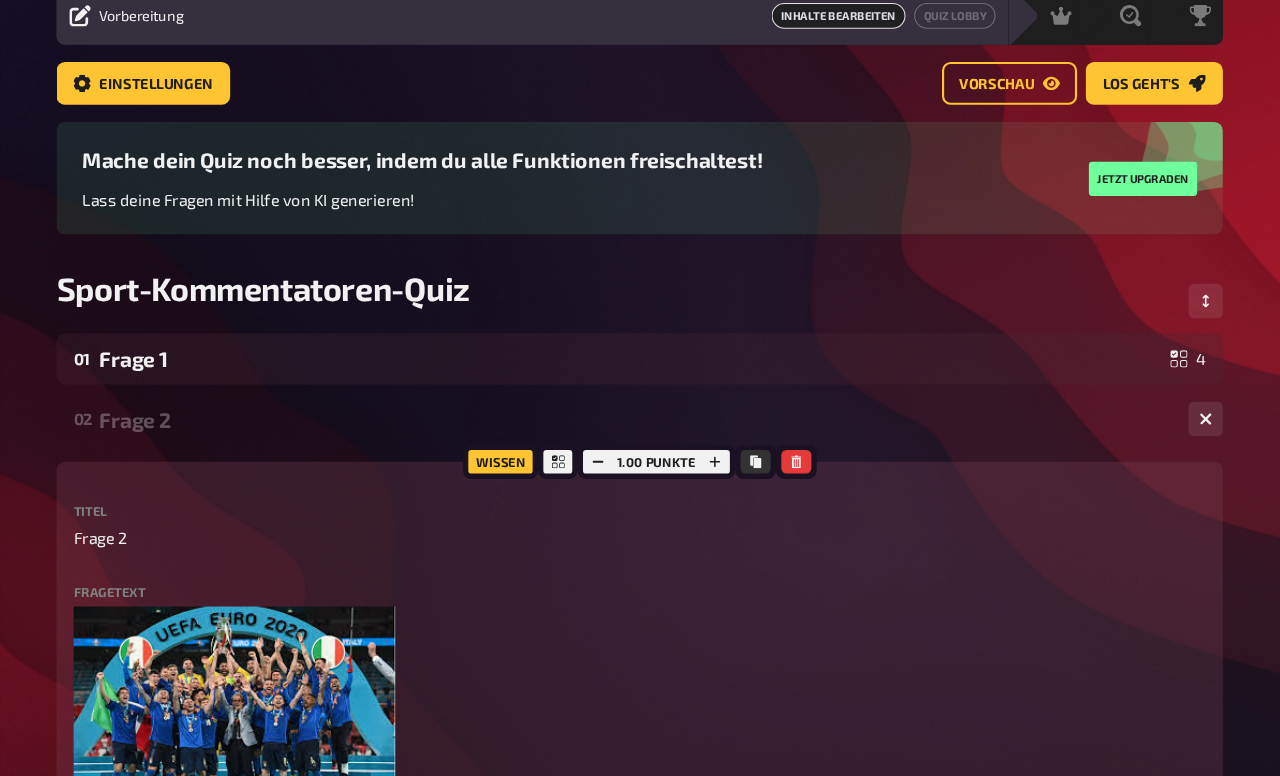 scroll, scrollTop: 0, scrollLeft: 0, axis: both 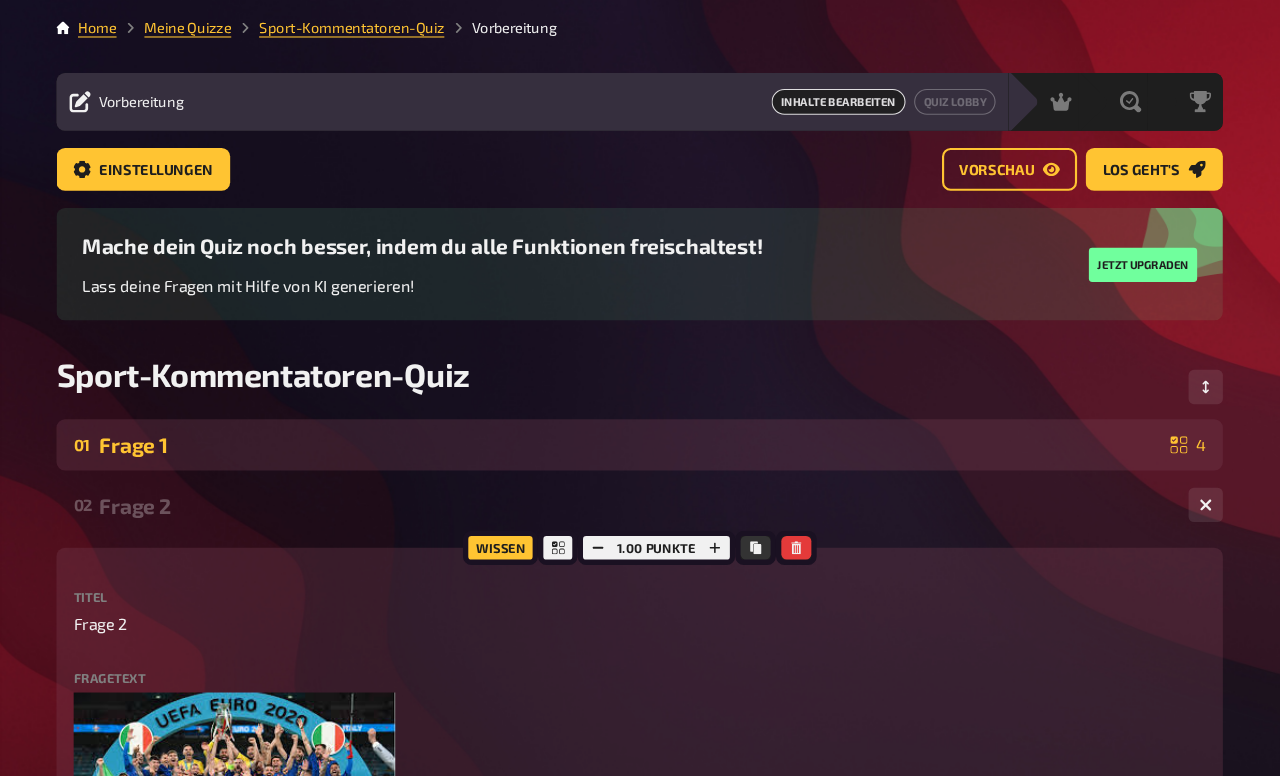 click on "Frage 1" at bounding box center (667, 415) 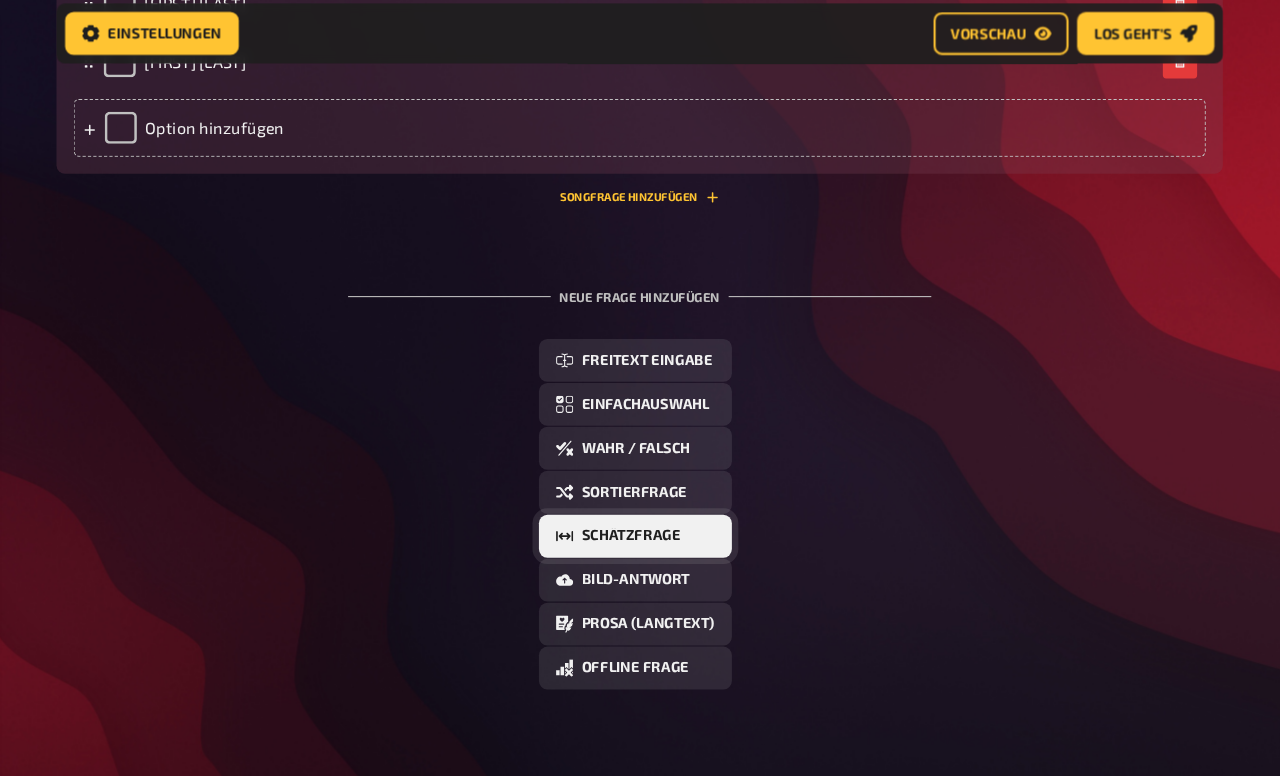 scroll, scrollTop: 3656, scrollLeft: 0, axis: vertical 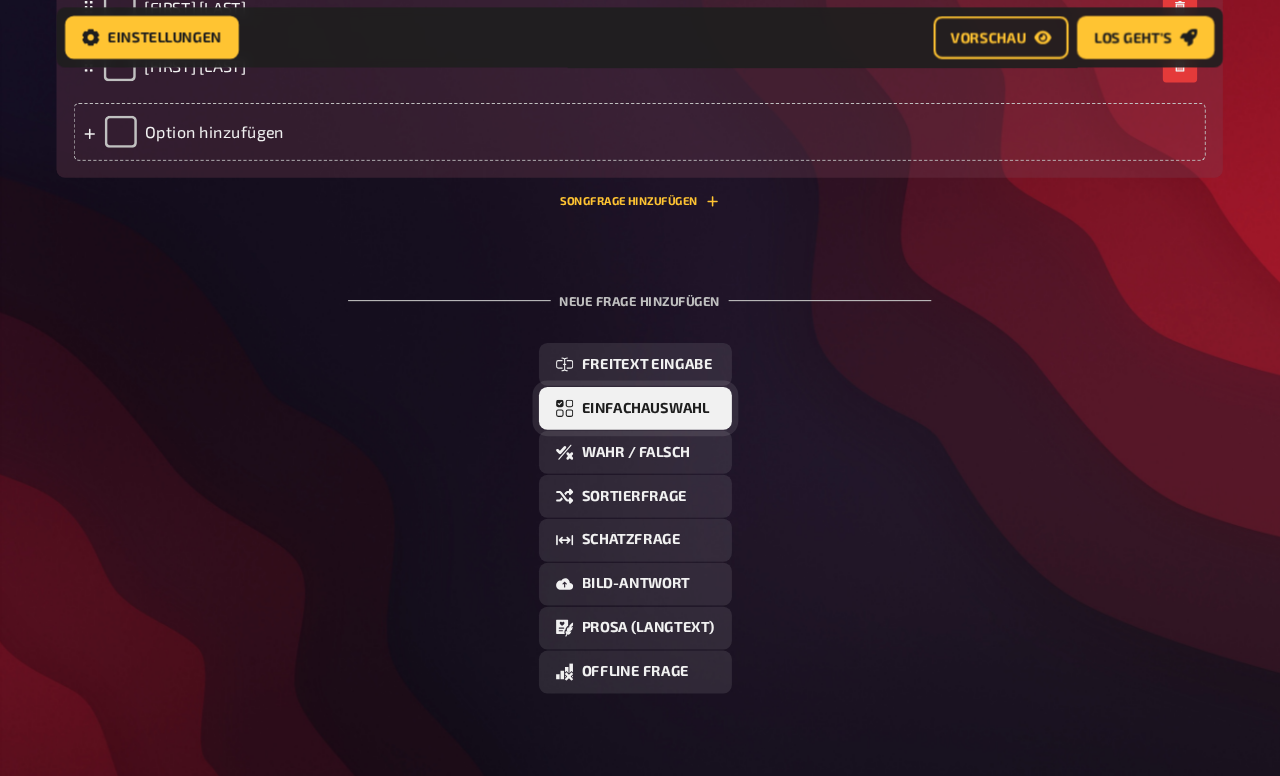 click on "Einfachauswahl" at bounding box center (672, 382) 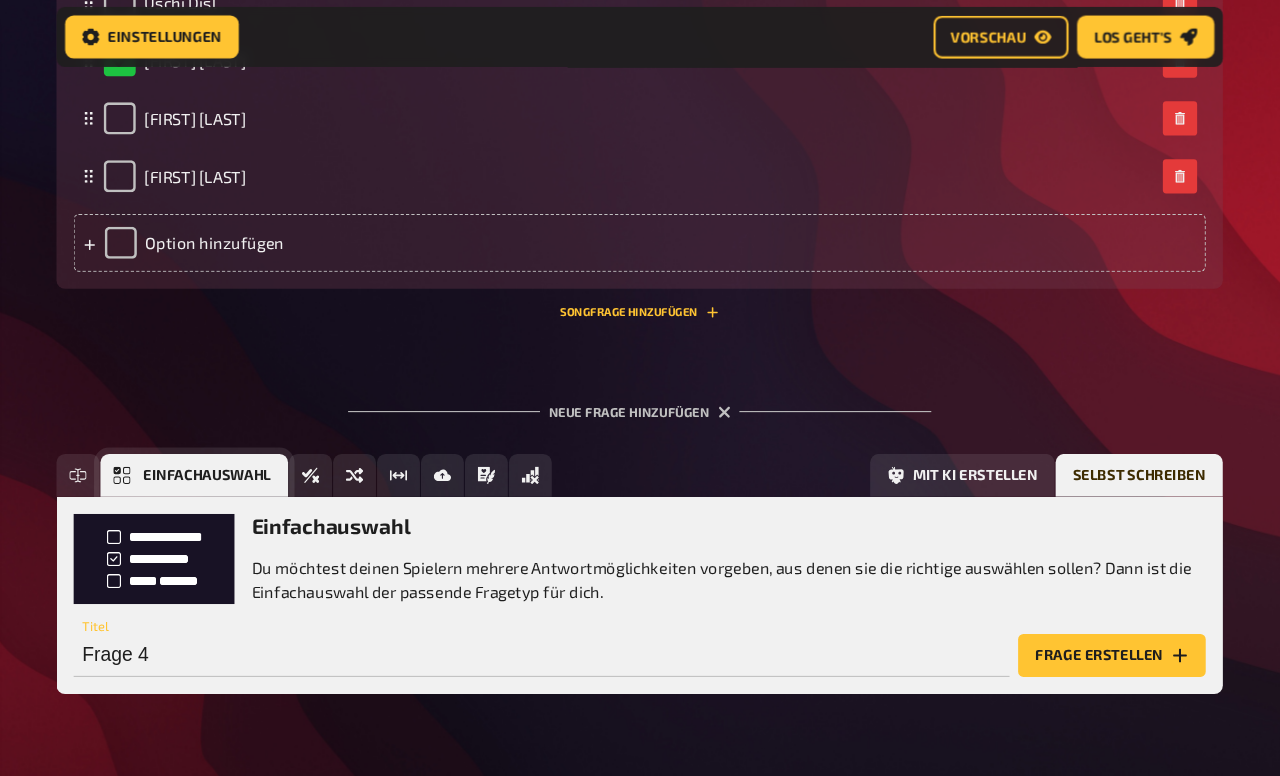 scroll, scrollTop: 3553, scrollLeft: 0, axis: vertical 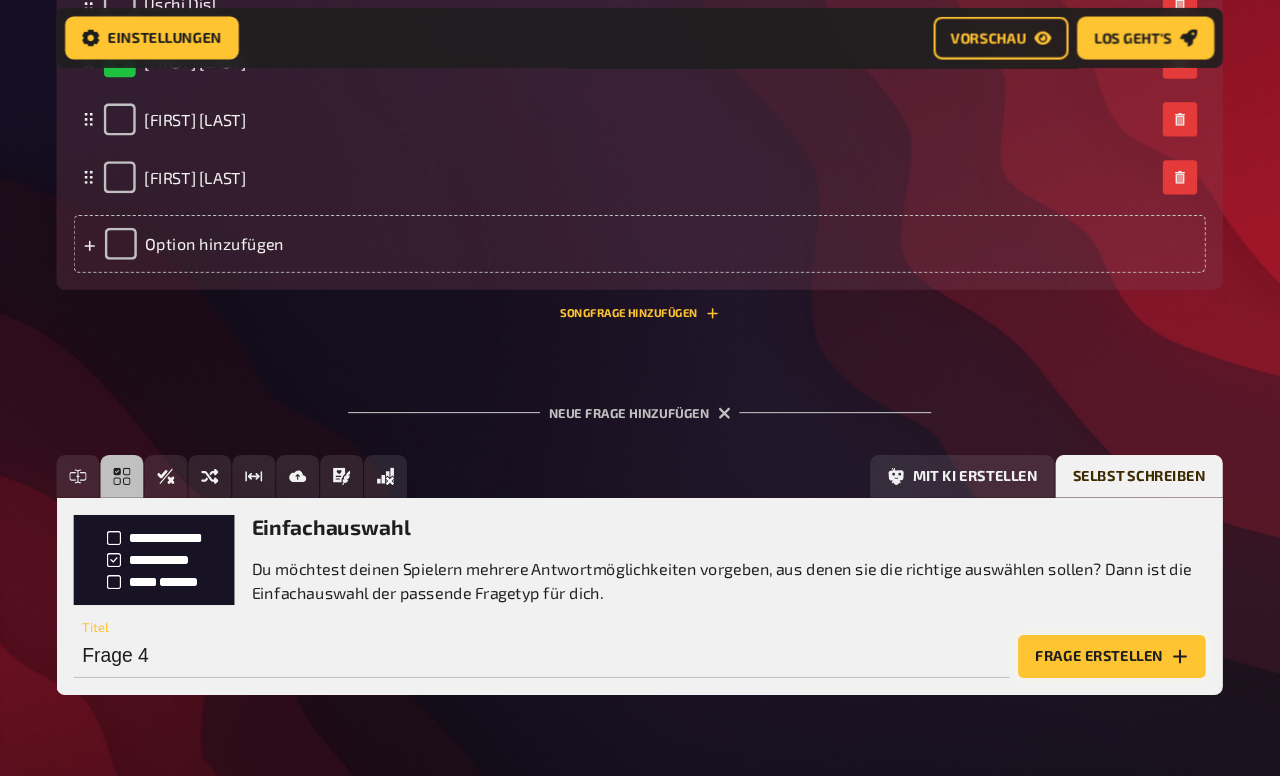 click on "Frage erstellen" at bounding box center (1116, 612) 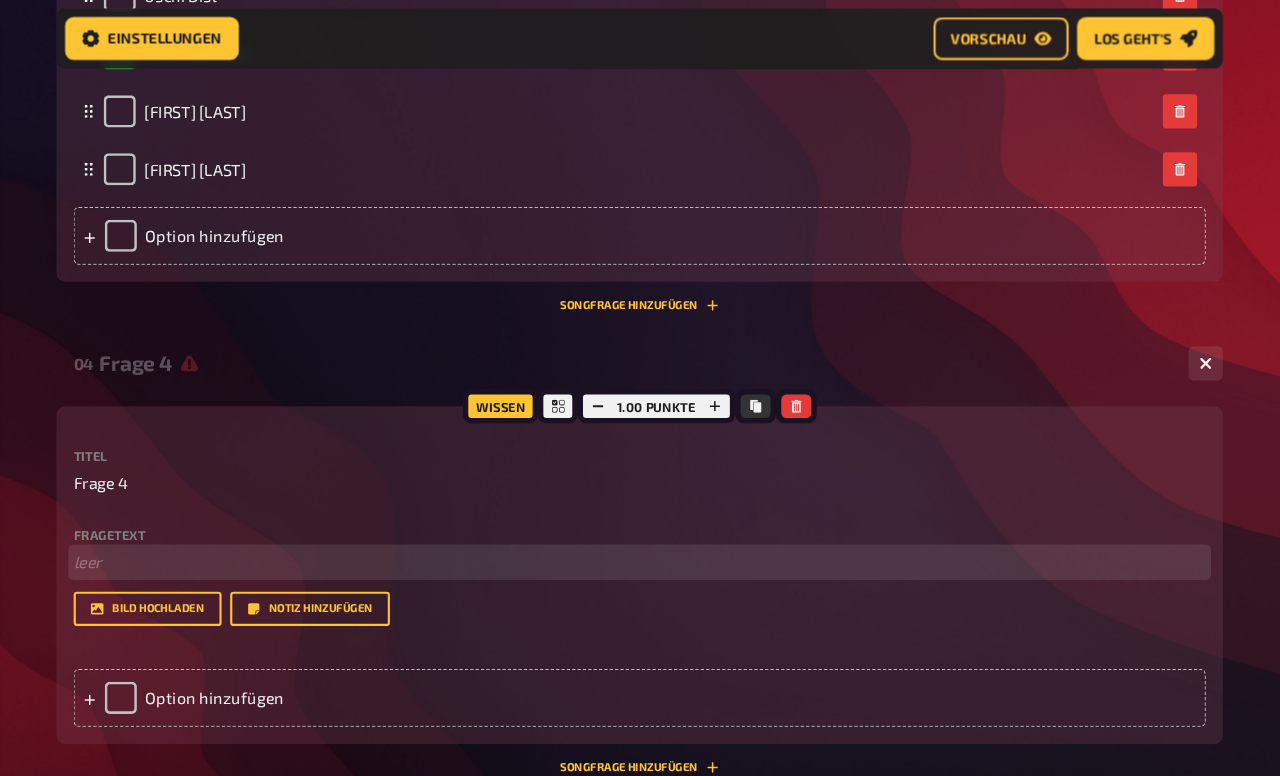 click on "﻿ leer" at bounding box center (676, 524) 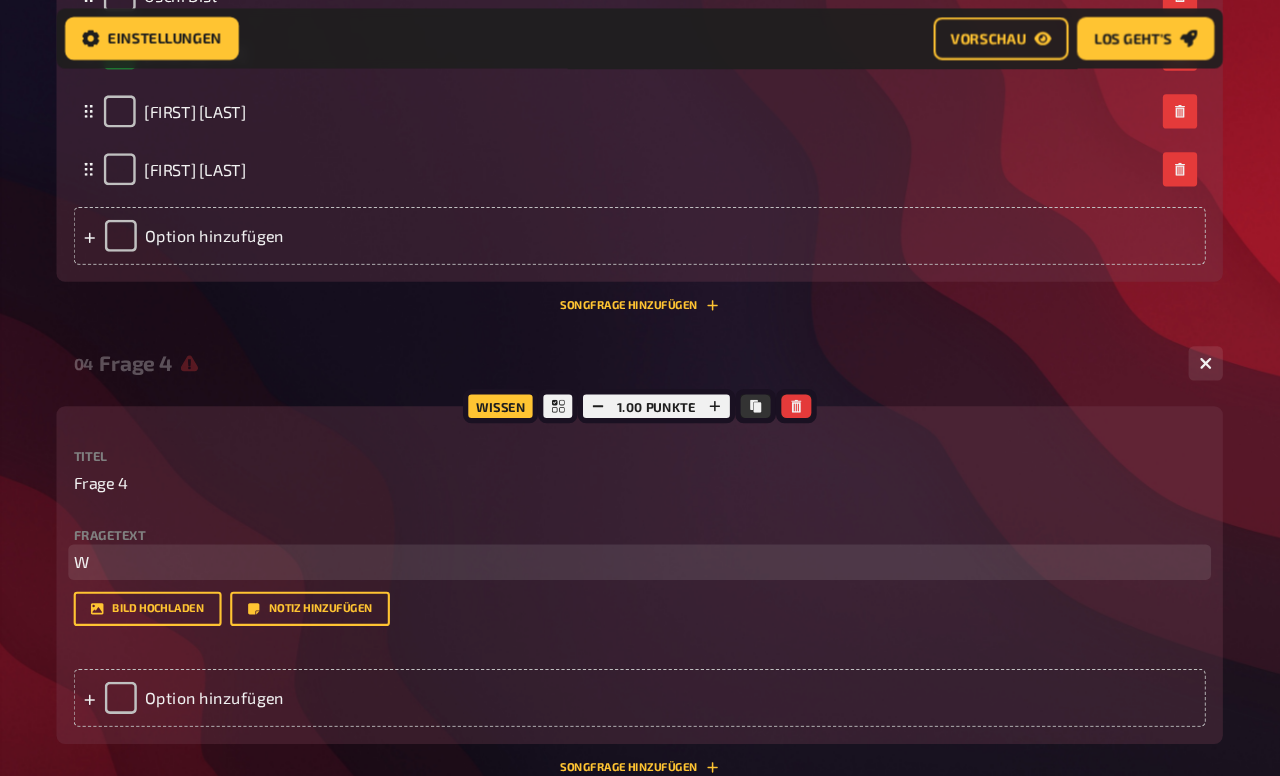 type 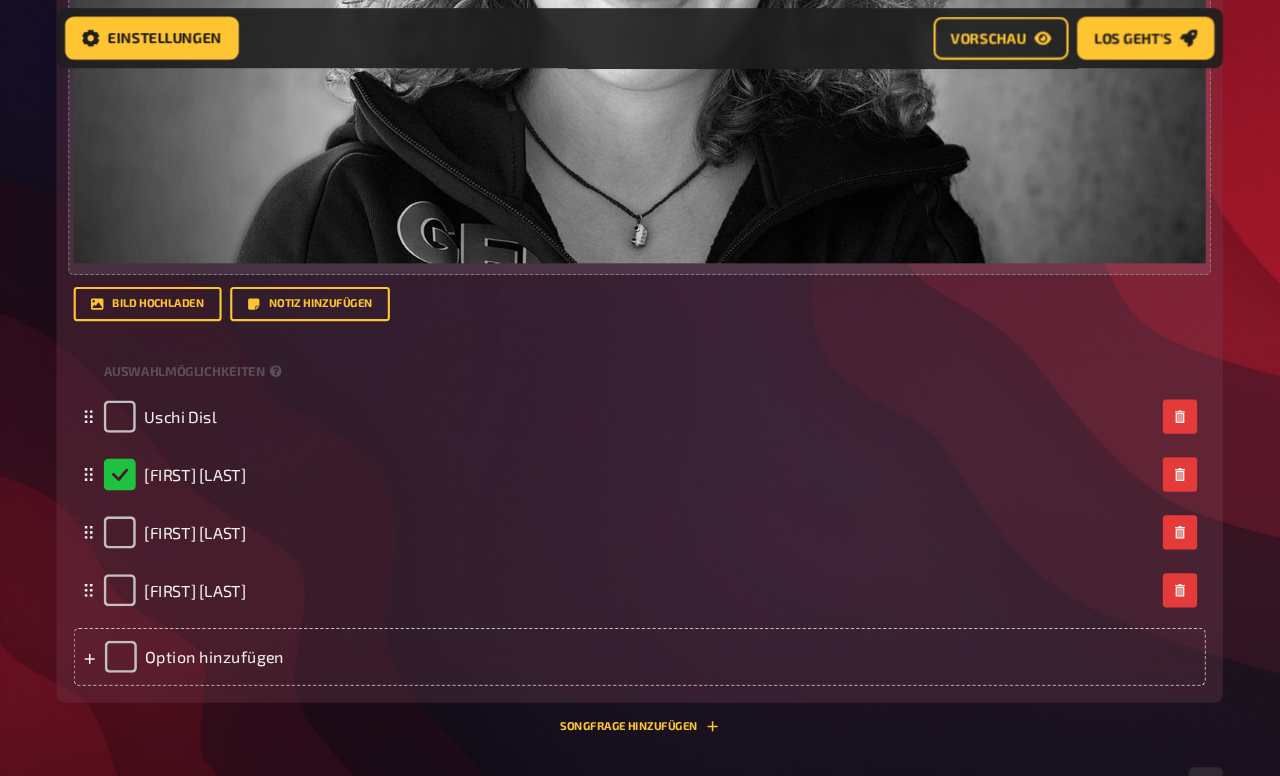 scroll, scrollTop: 3086, scrollLeft: 0, axis: vertical 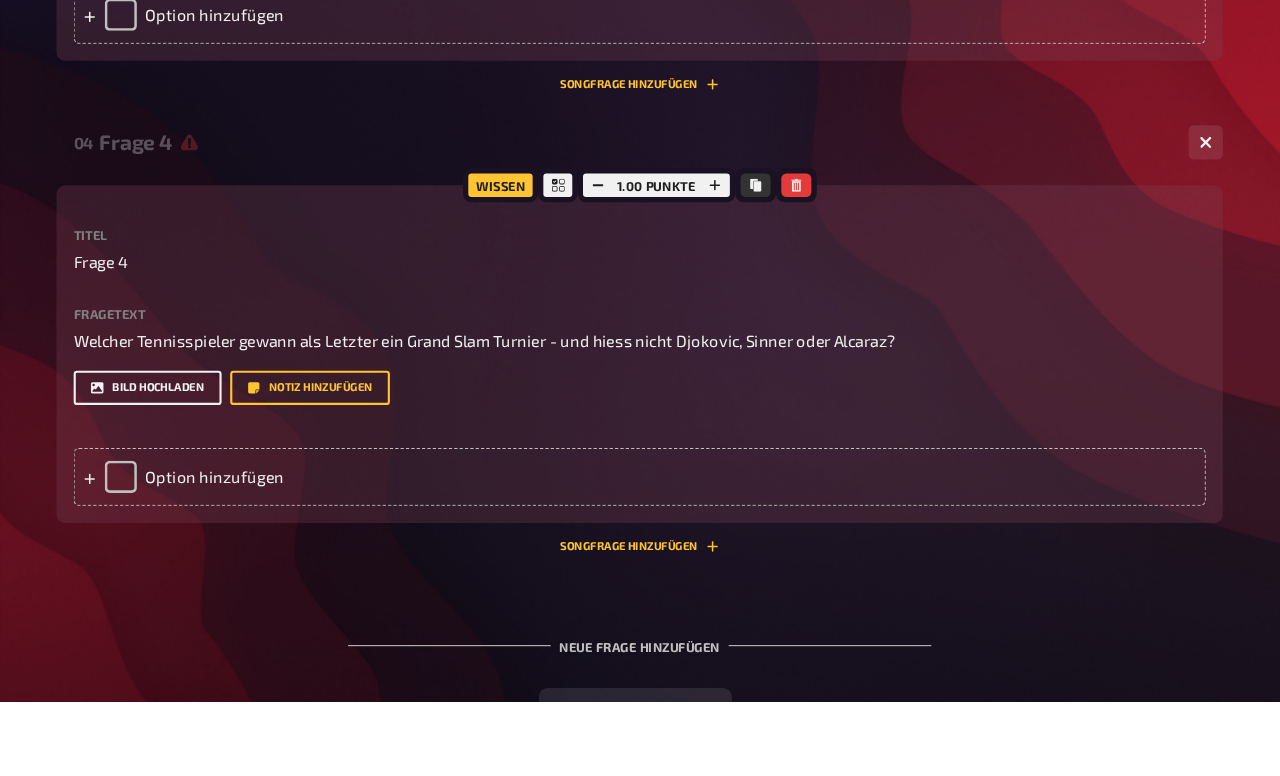 click on "Bild hochladen" at bounding box center (217, 483) 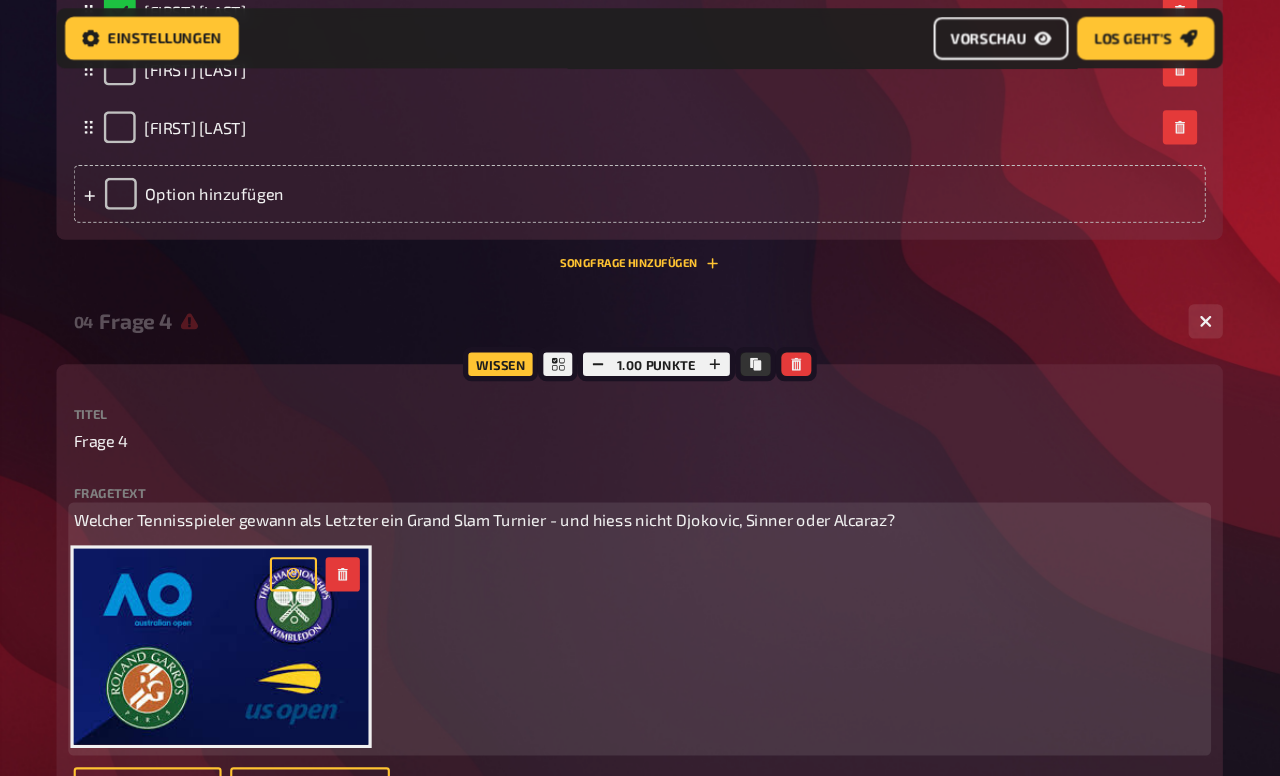 scroll, scrollTop: 3585, scrollLeft: 0, axis: vertical 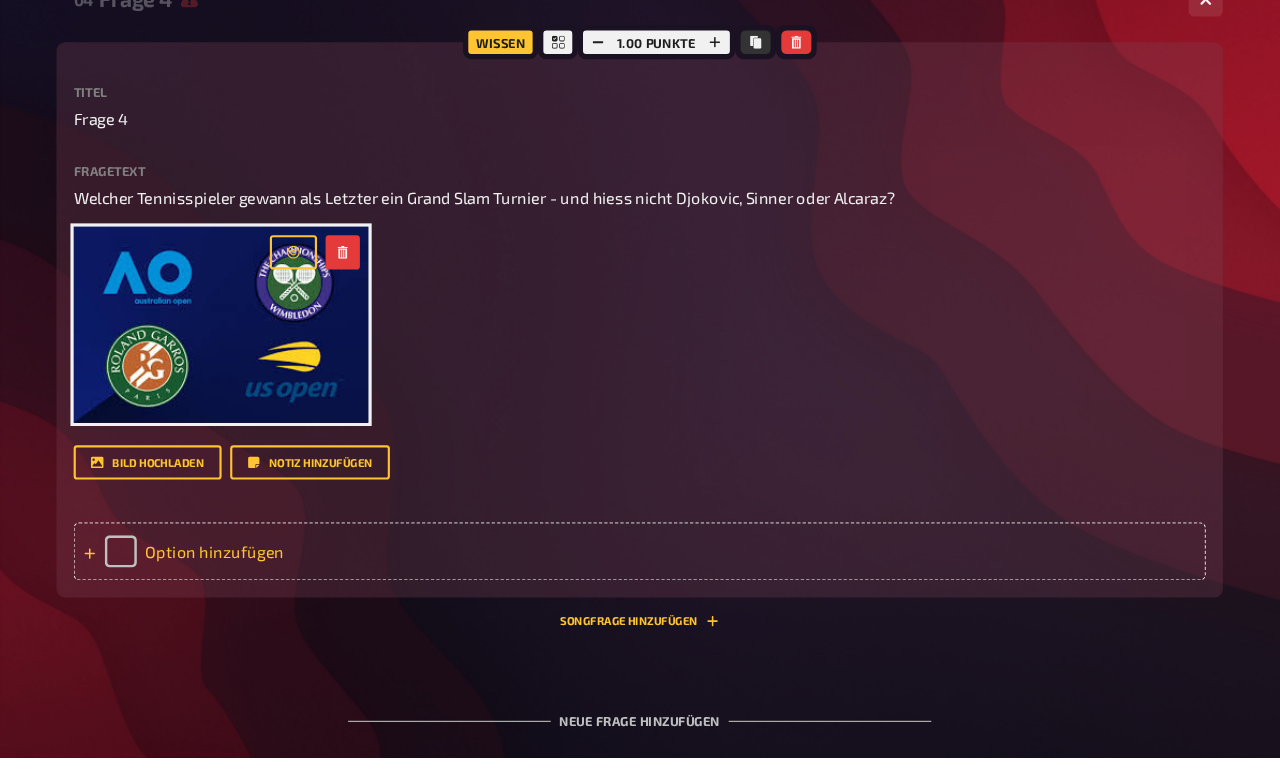 click on "Option hinzufügen" at bounding box center [676, 583] 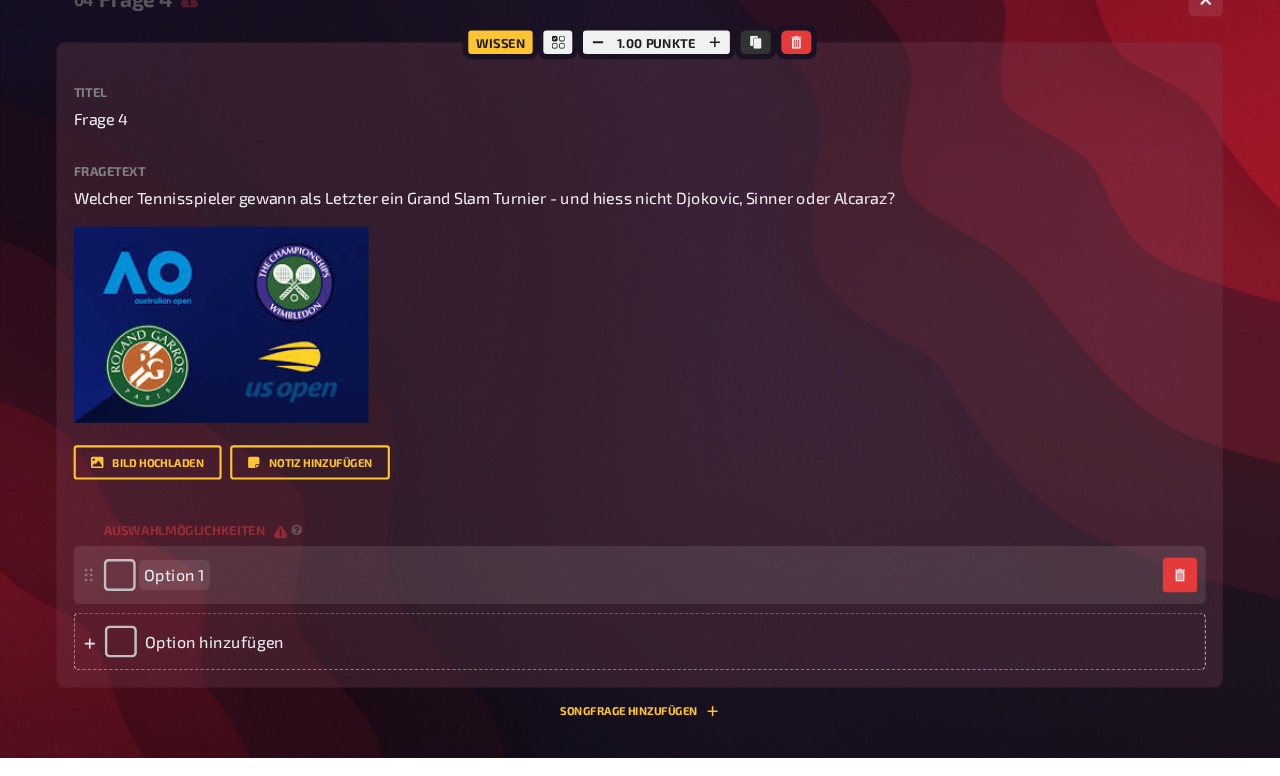 type 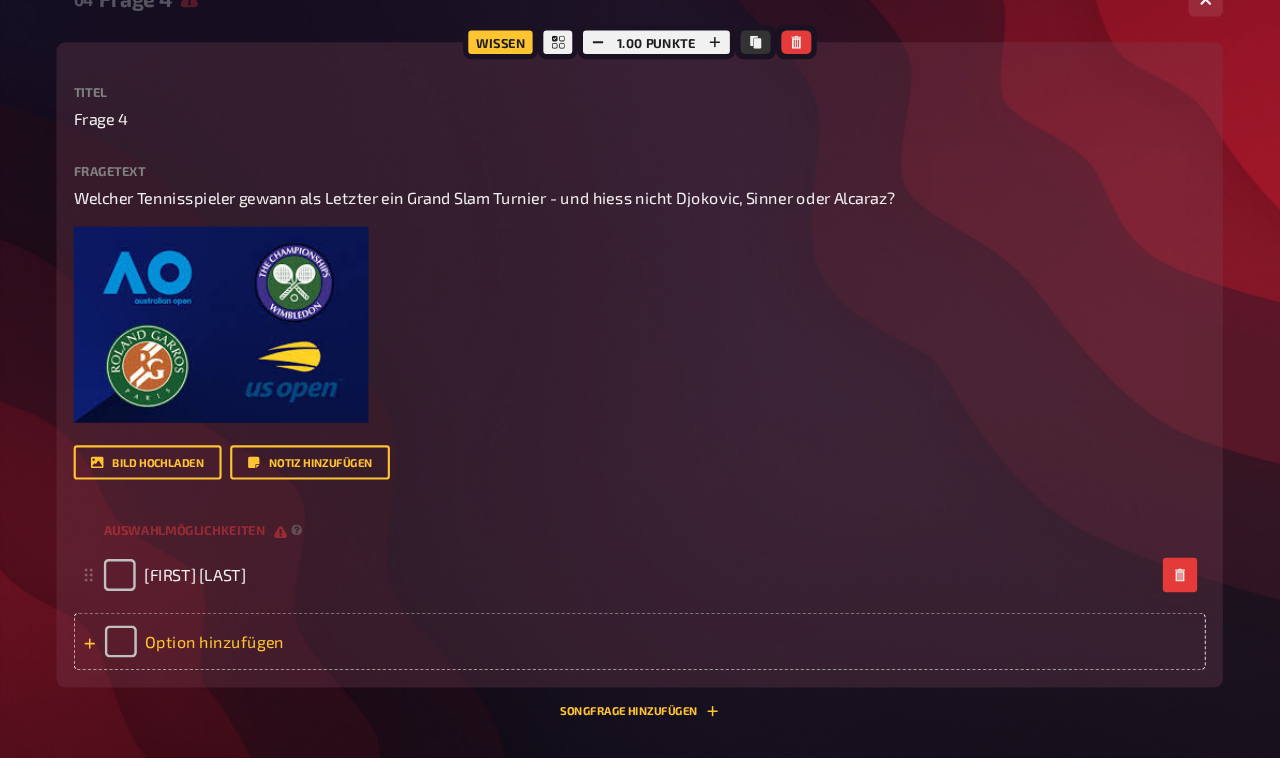 click on "Option hinzufügen" at bounding box center [676, 667] 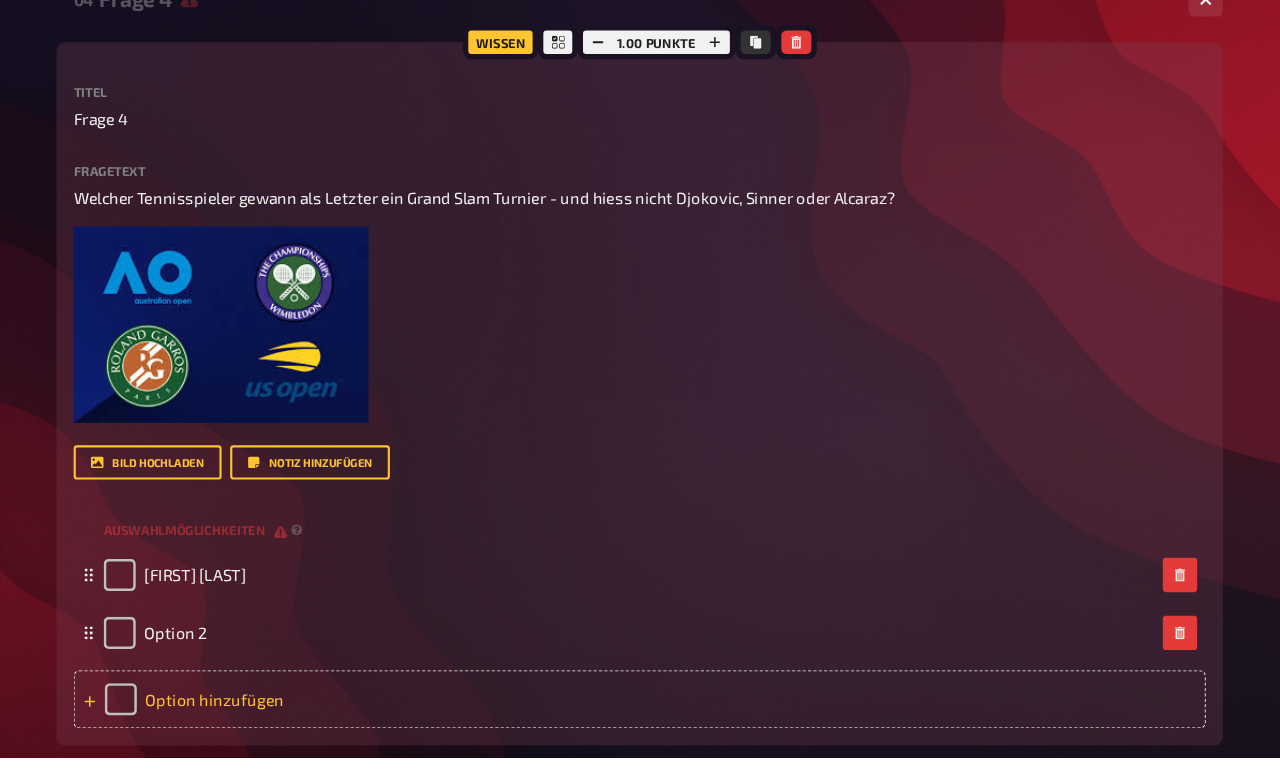 type 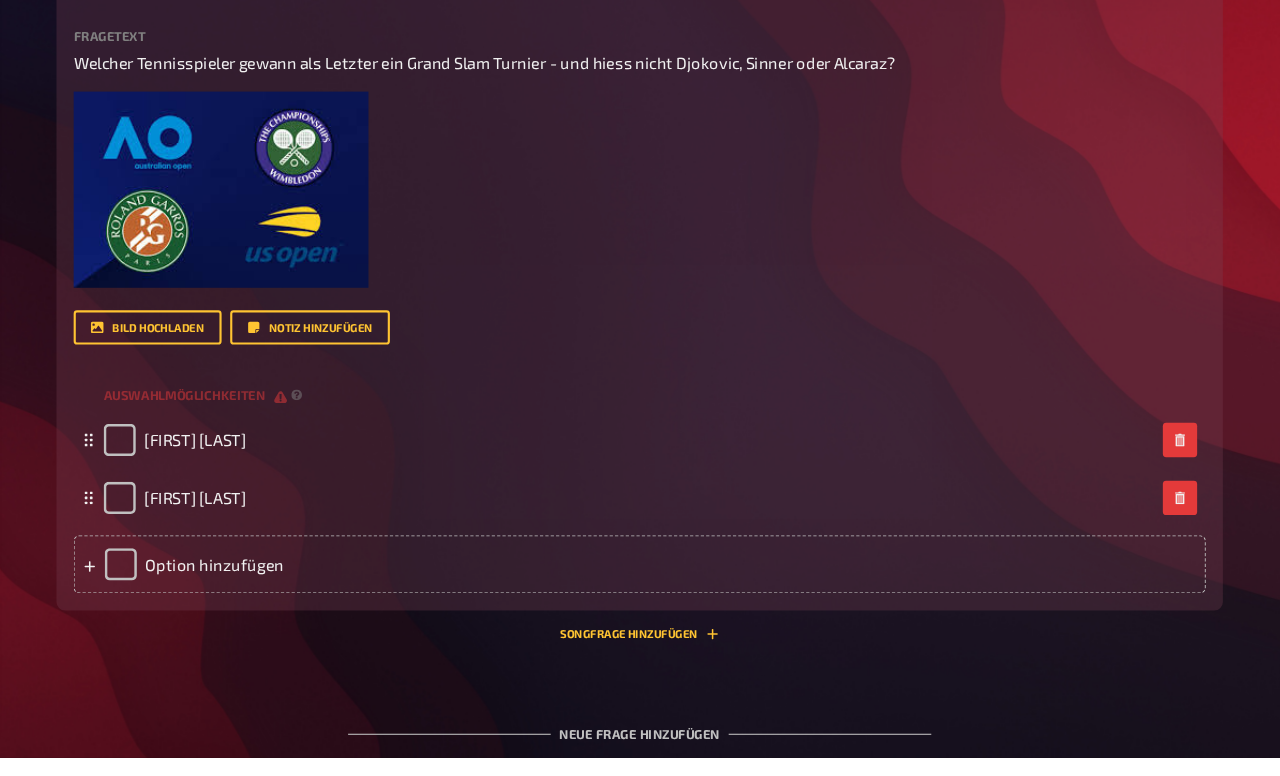 scroll, scrollTop: 3965, scrollLeft: 0, axis: vertical 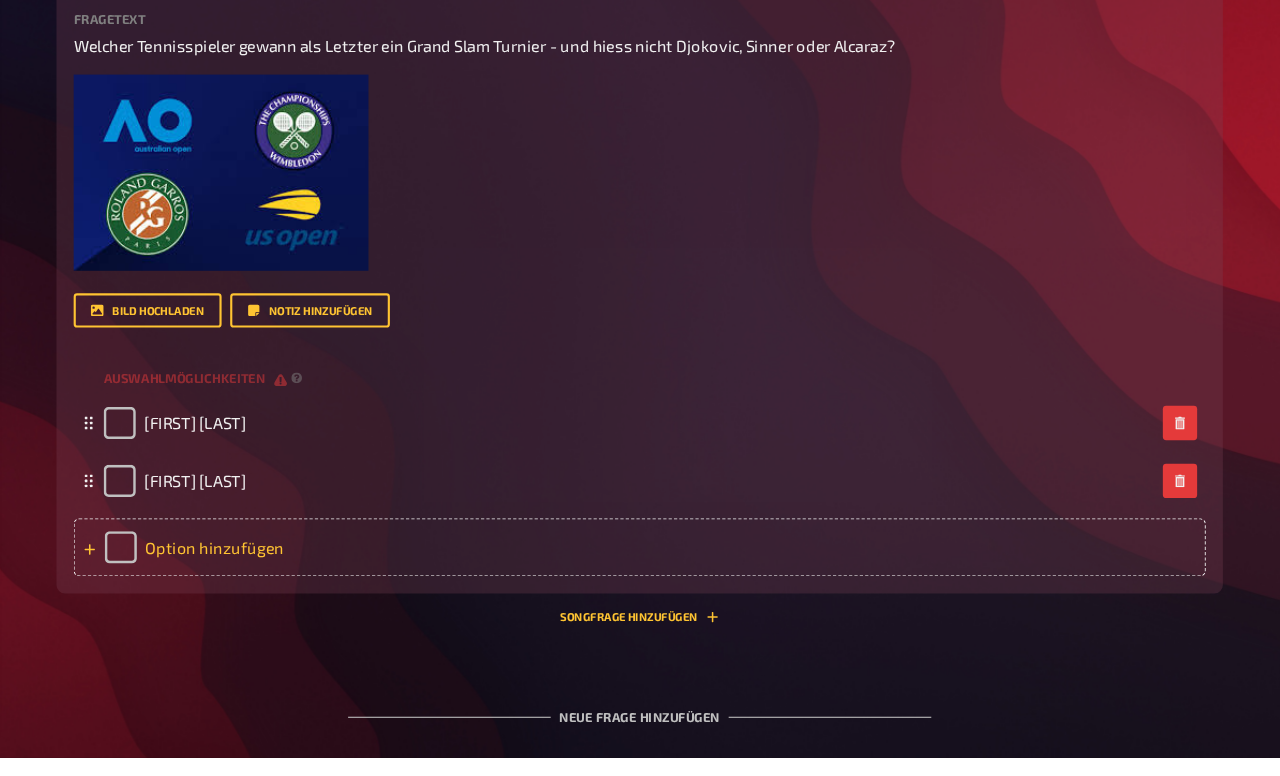 click on "Option hinzufügen" at bounding box center (676, 580) 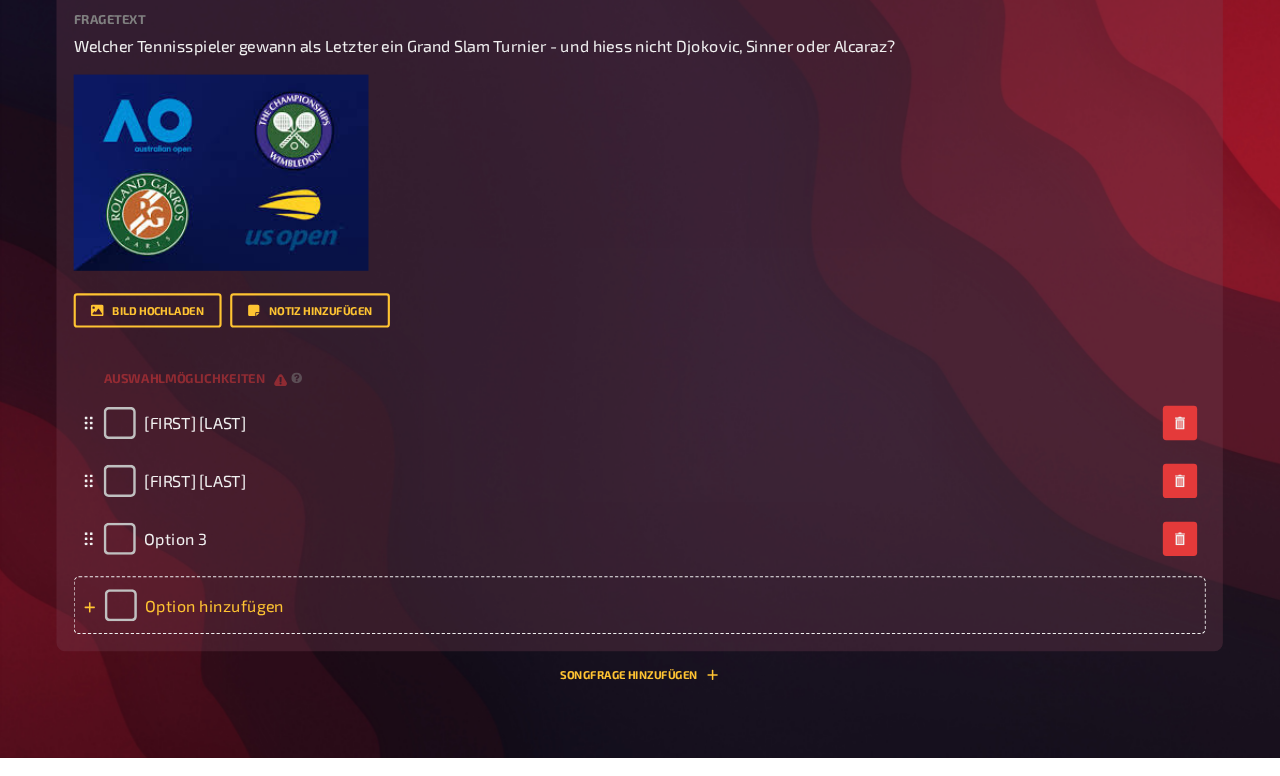 type 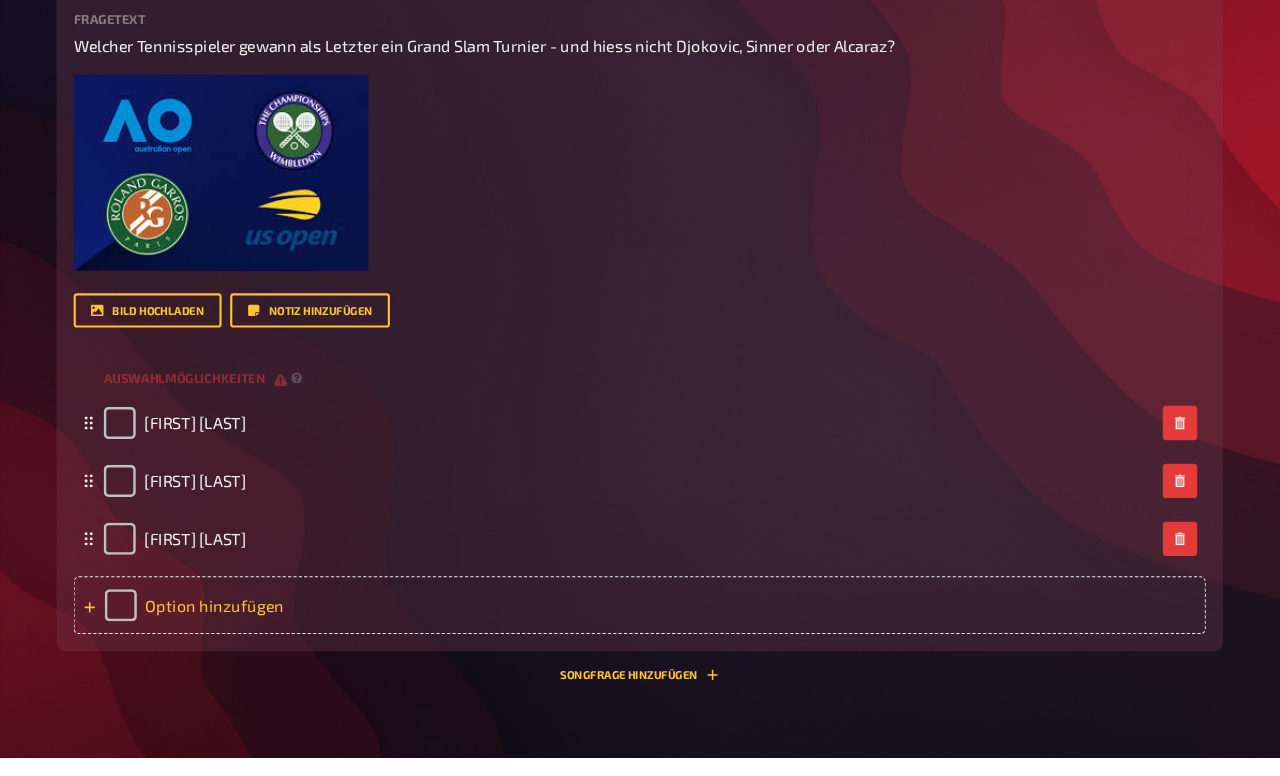 click on "Option hinzufügen" at bounding box center (676, 634) 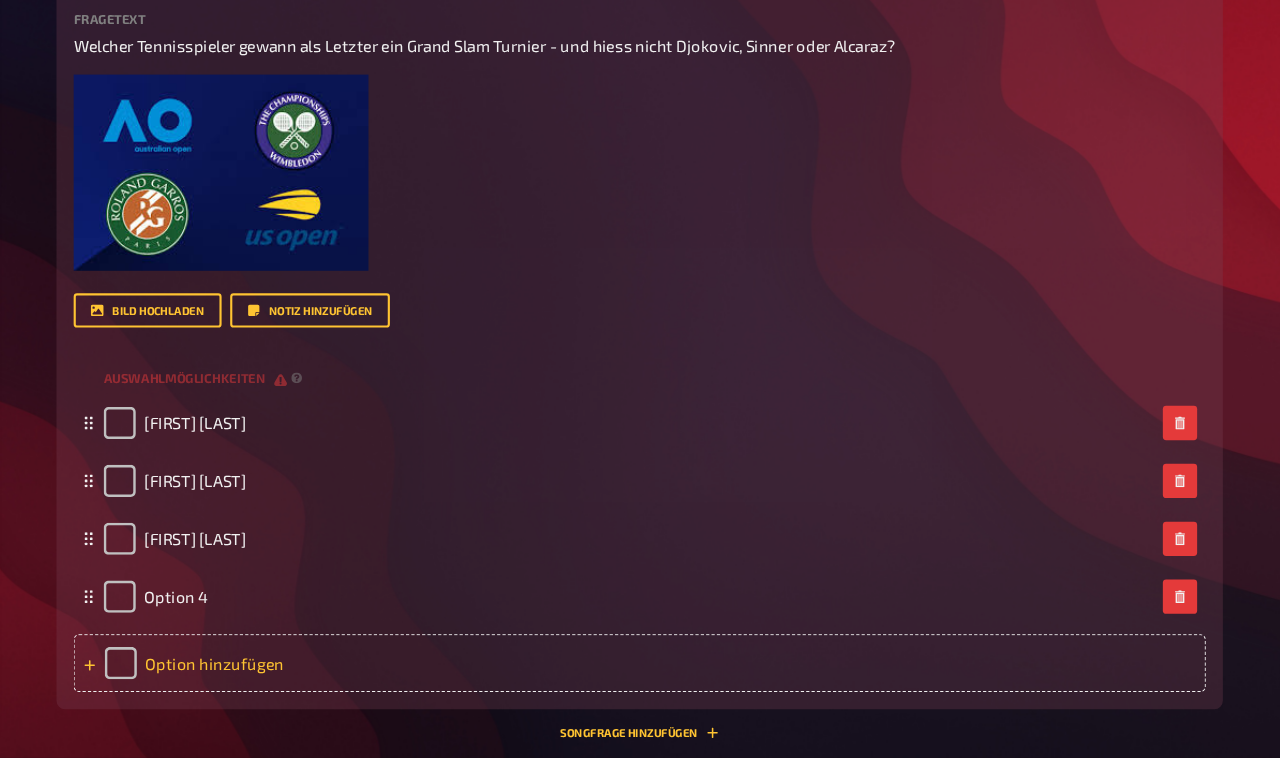 type 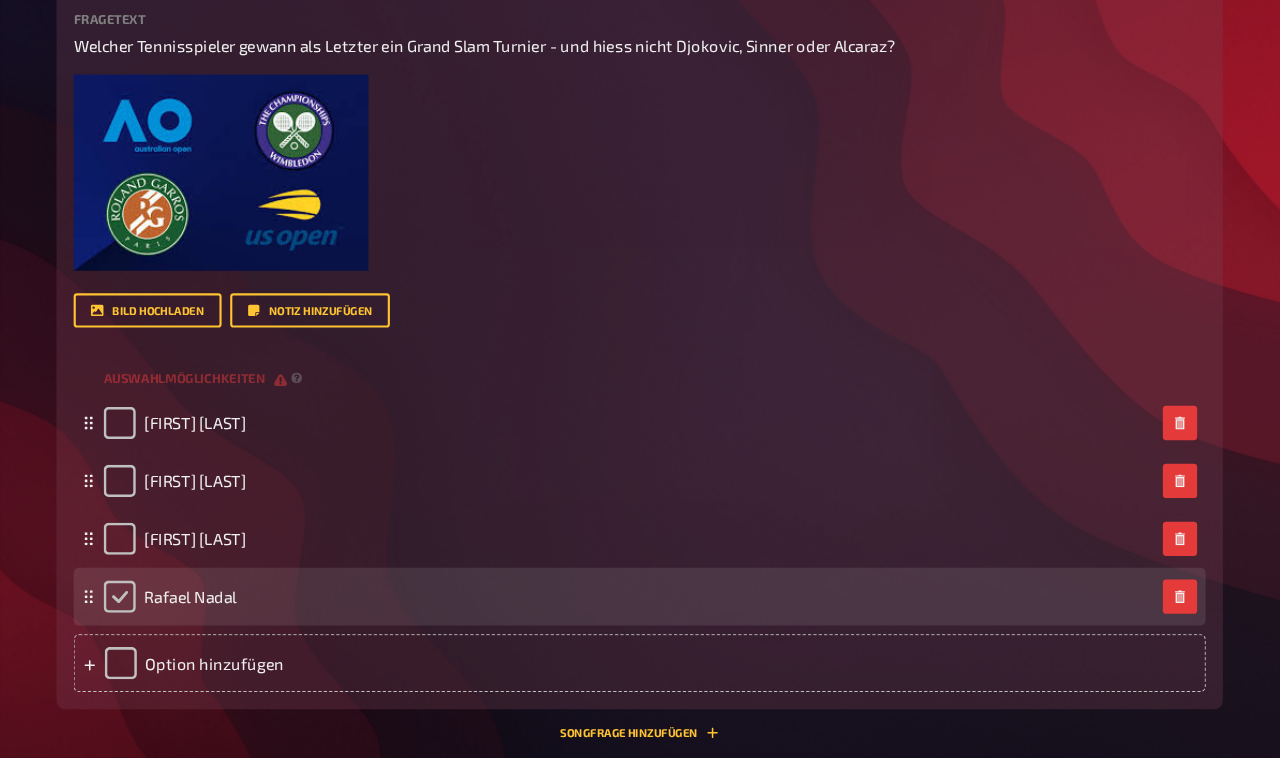 click at bounding box center (191, 626) 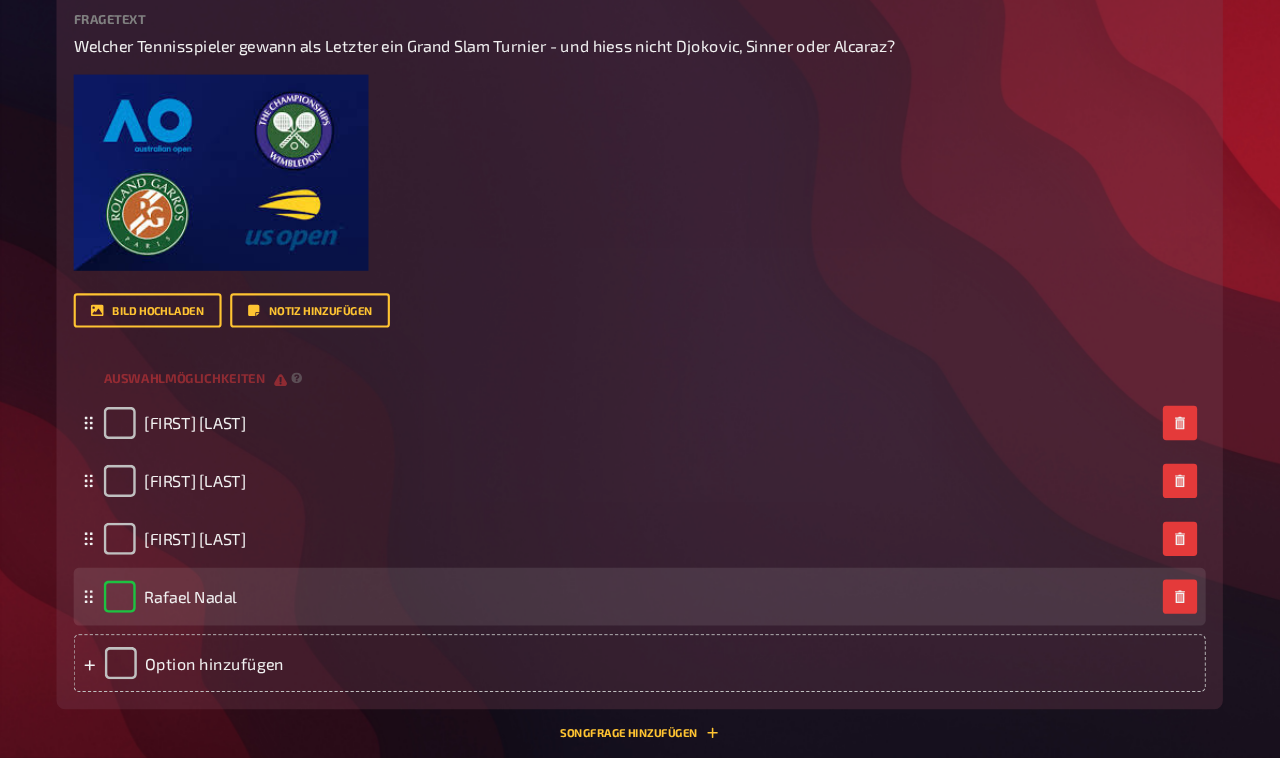 checkbox on "true" 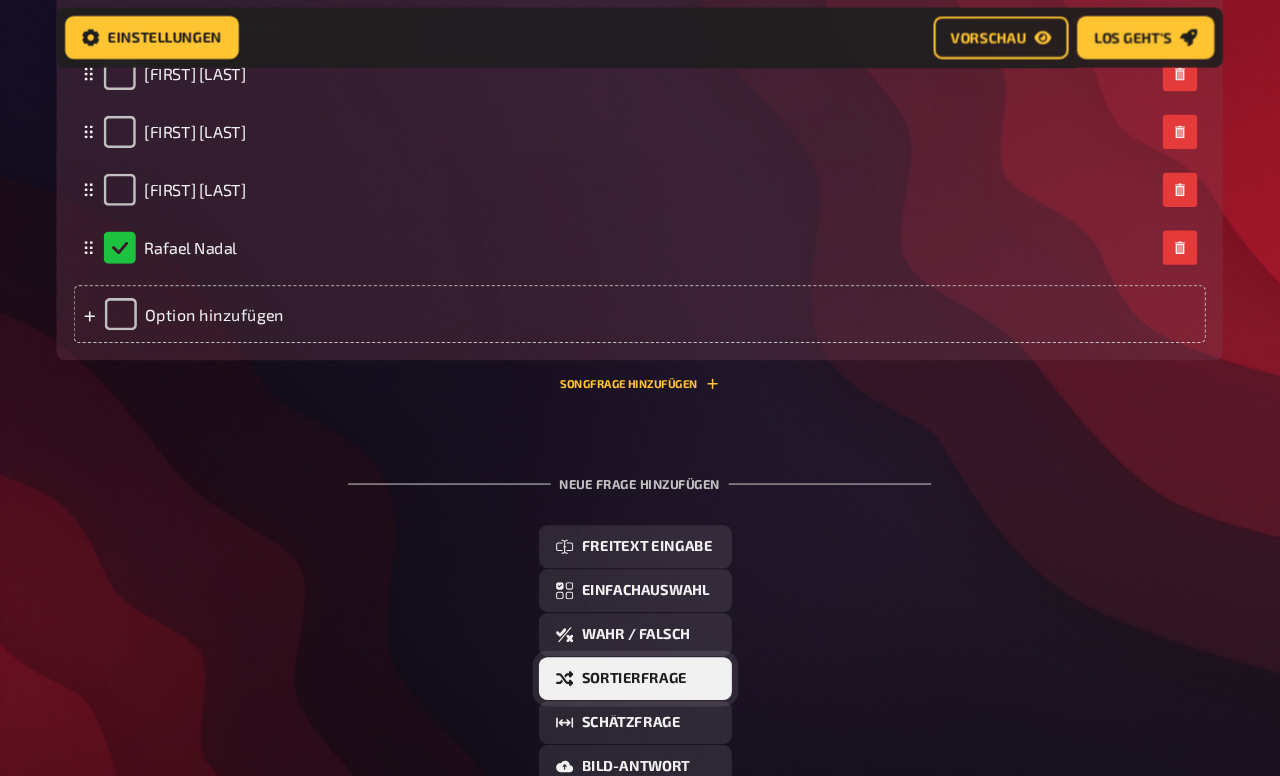 scroll, scrollTop: 4377, scrollLeft: 0, axis: vertical 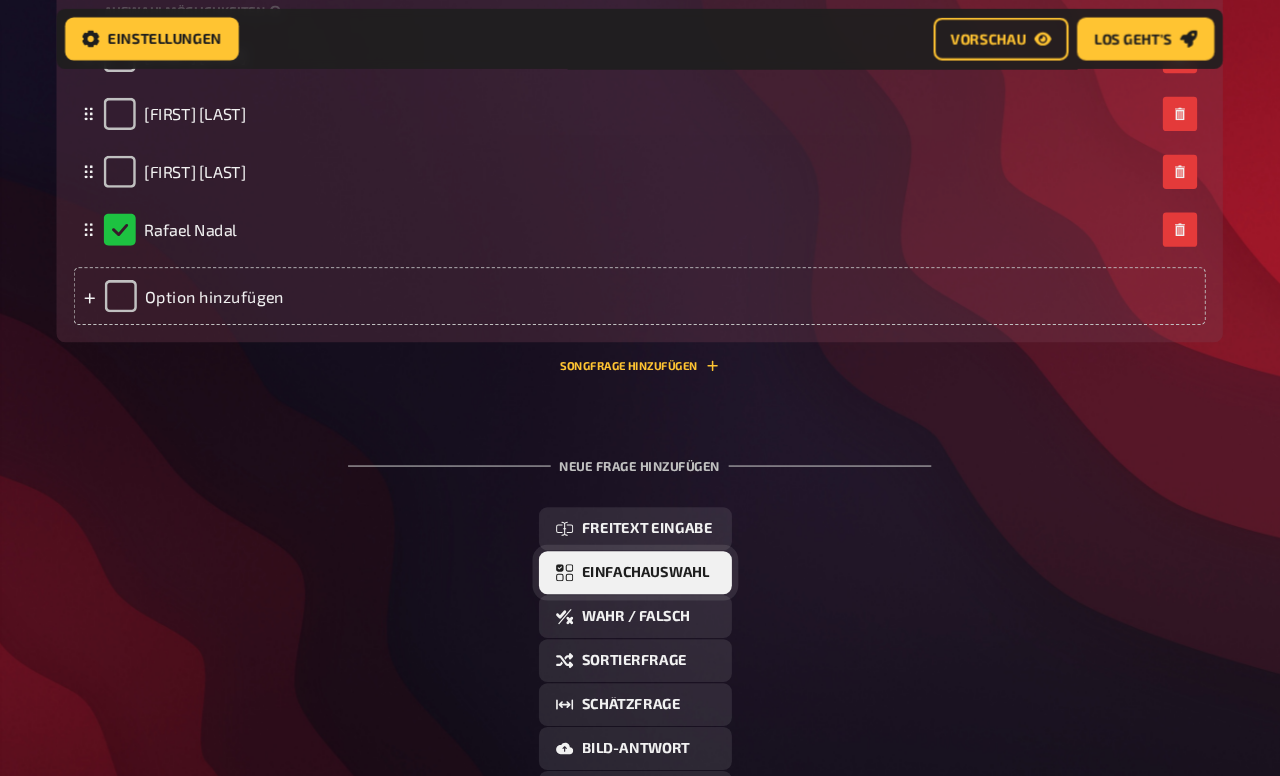 click on "Einfachauswahl" at bounding box center (672, 534) 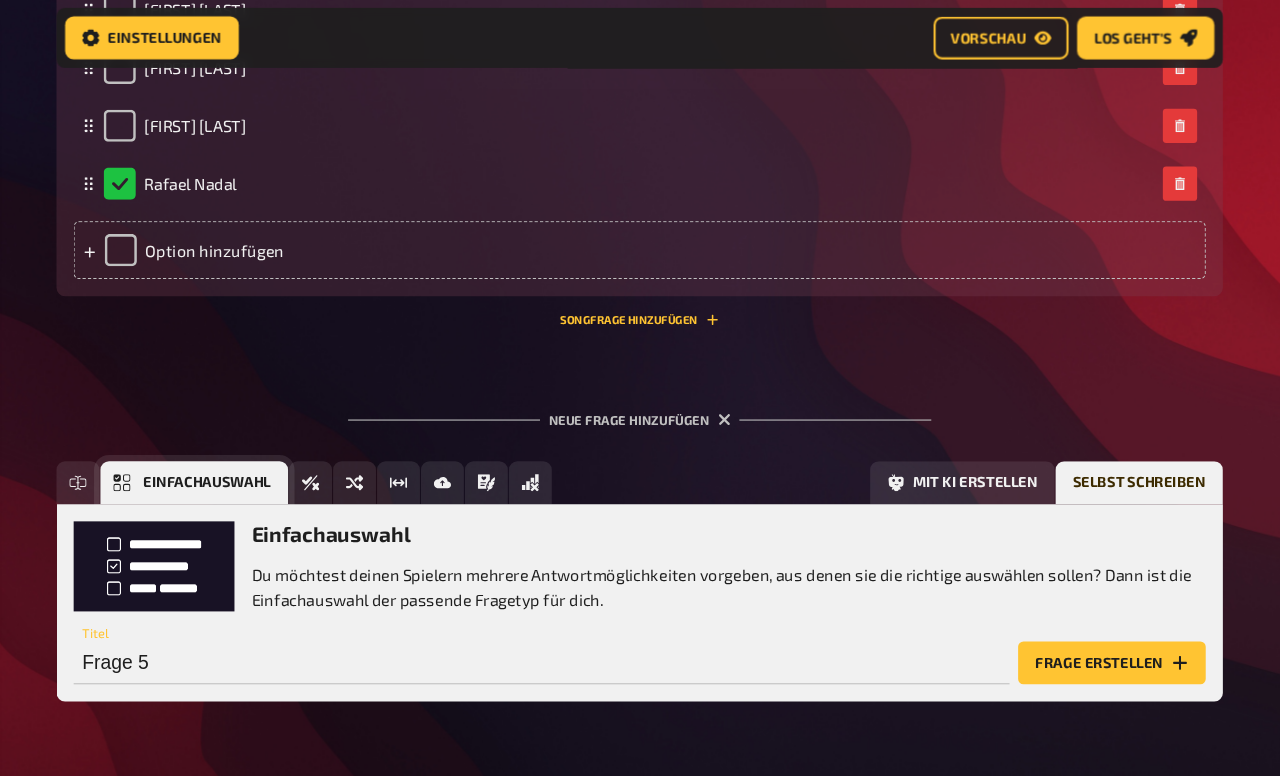 scroll, scrollTop: 4435, scrollLeft: 0, axis: vertical 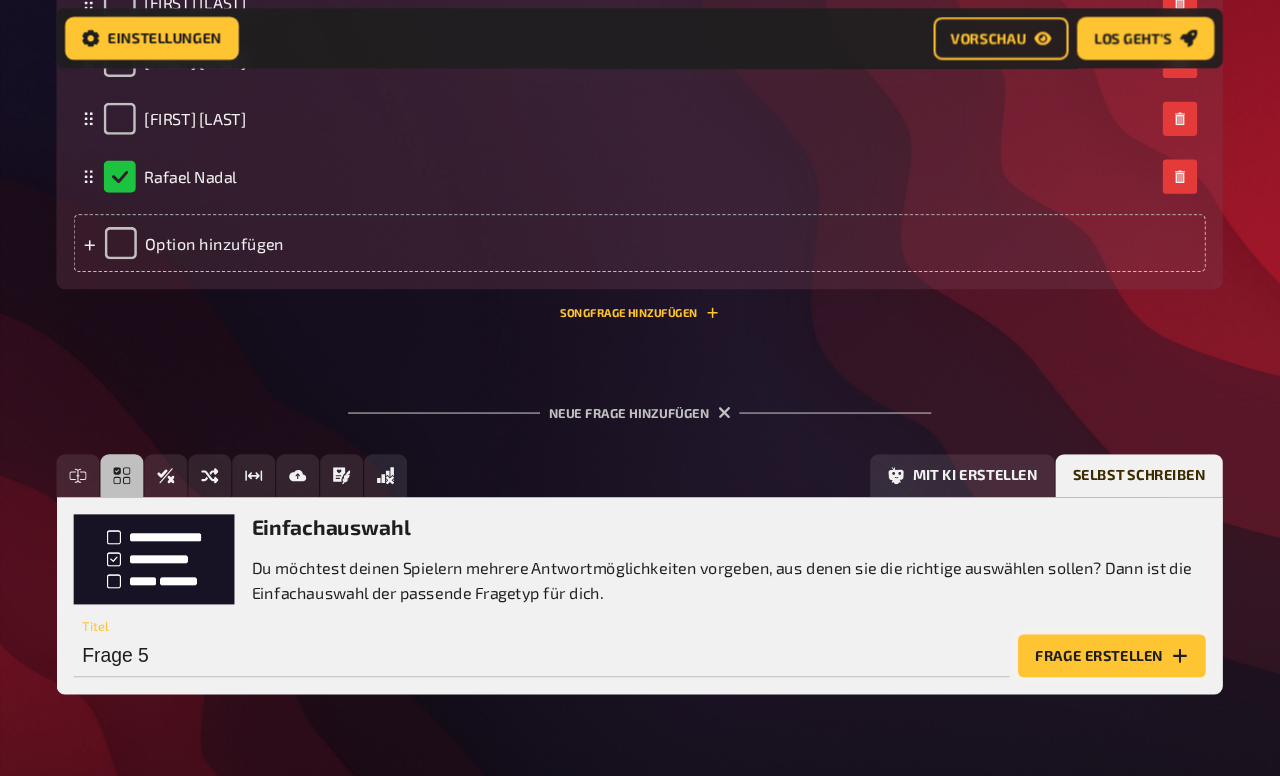 click on "Frage erstellen" at bounding box center (1116, 612) 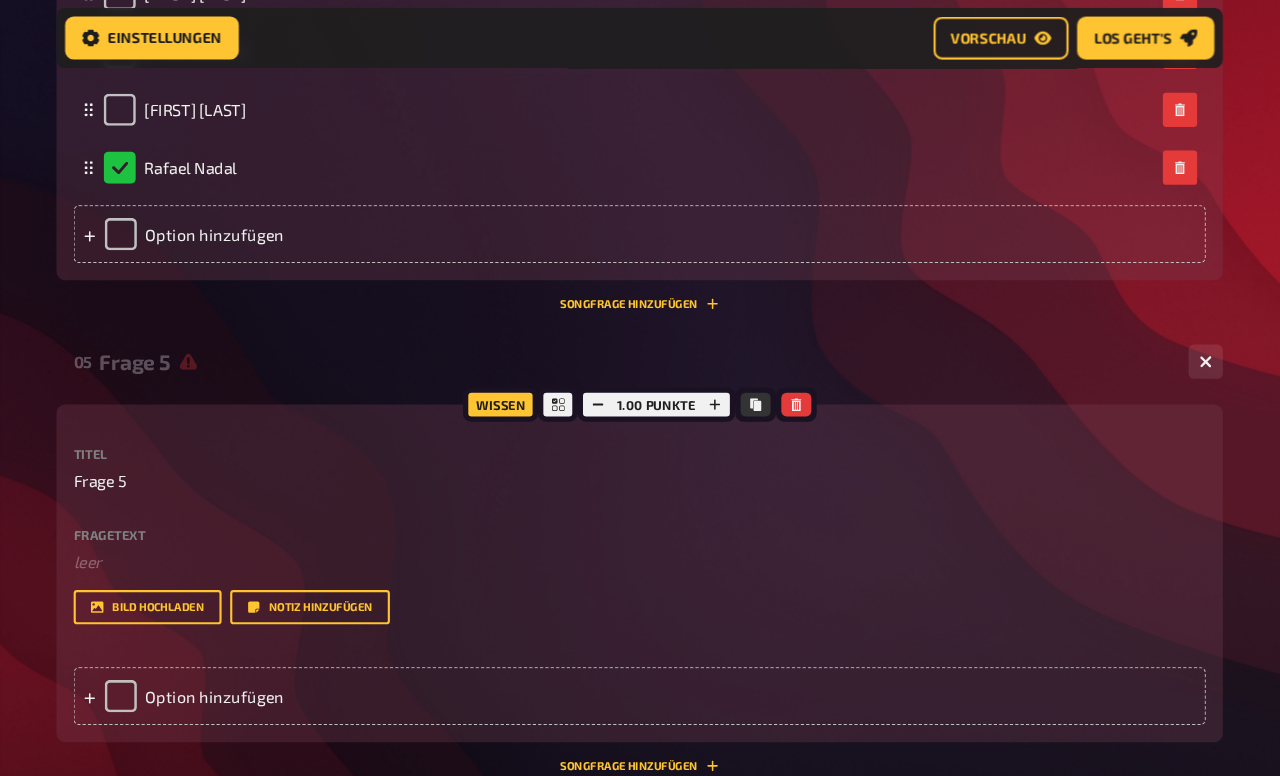click on "Fragetext" at bounding box center (676, 498) 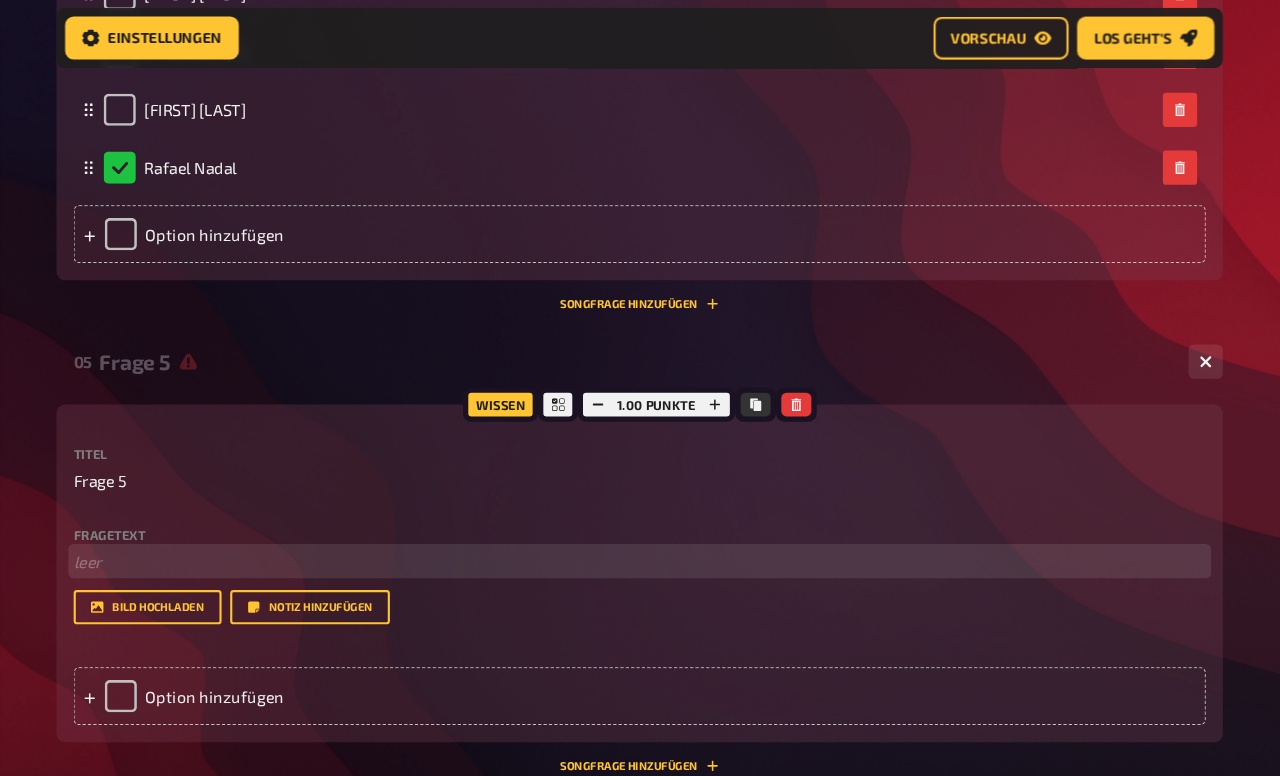 click on "﻿ leer" at bounding box center [676, 523] 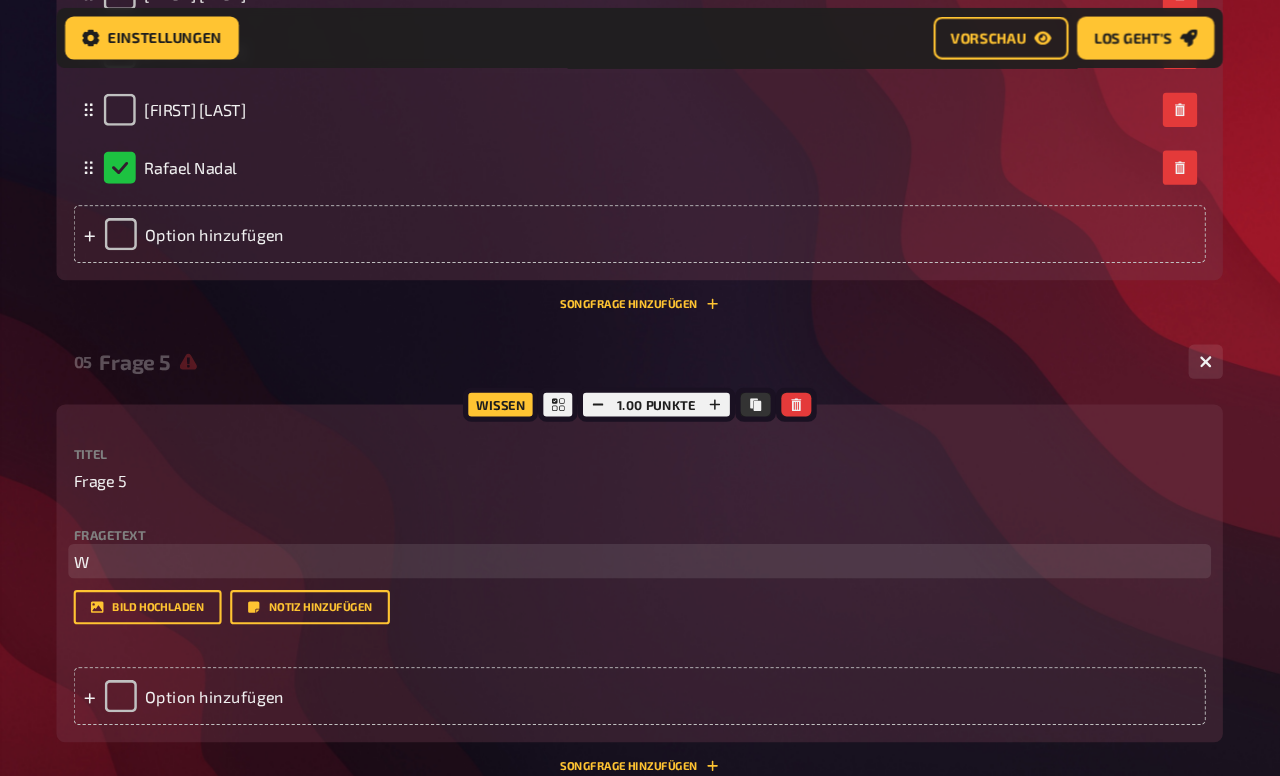 type 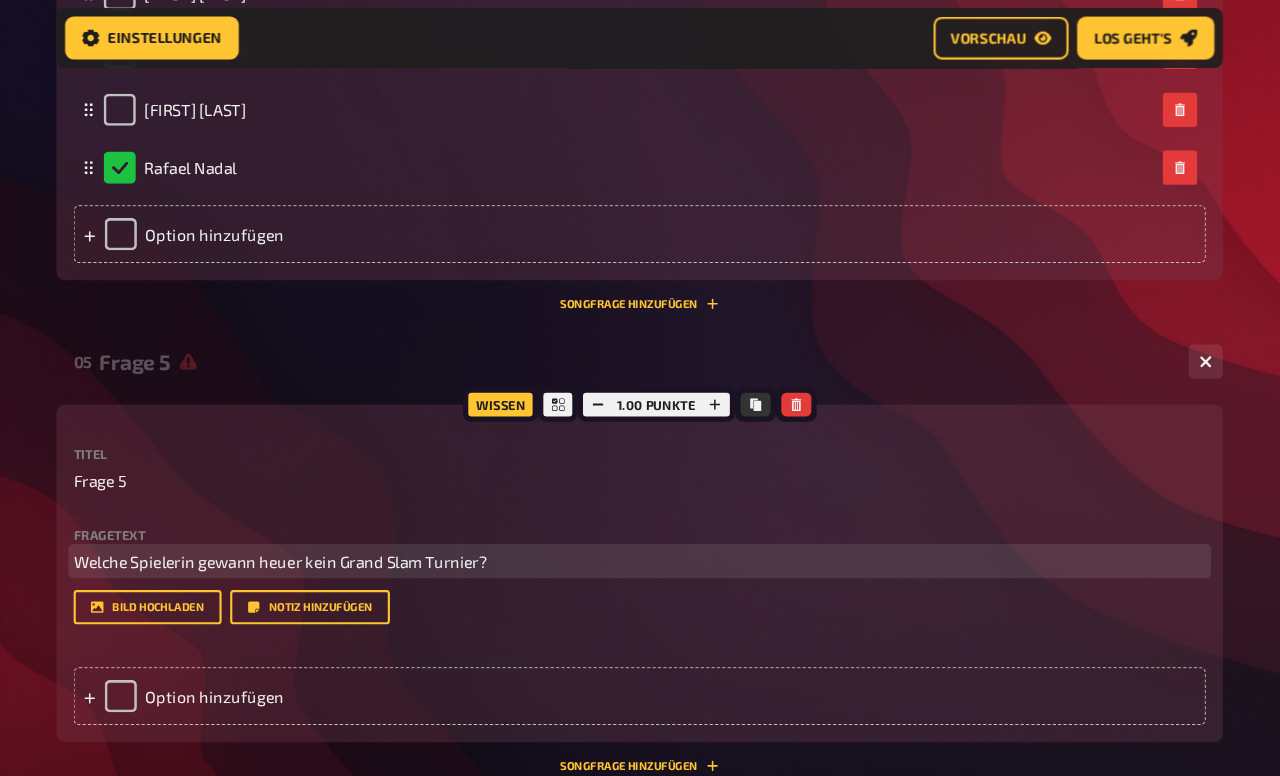 click on "Welche Spielerin gewann heuer kein Grand Slam Turnier?" at bounding box center [341, 523] 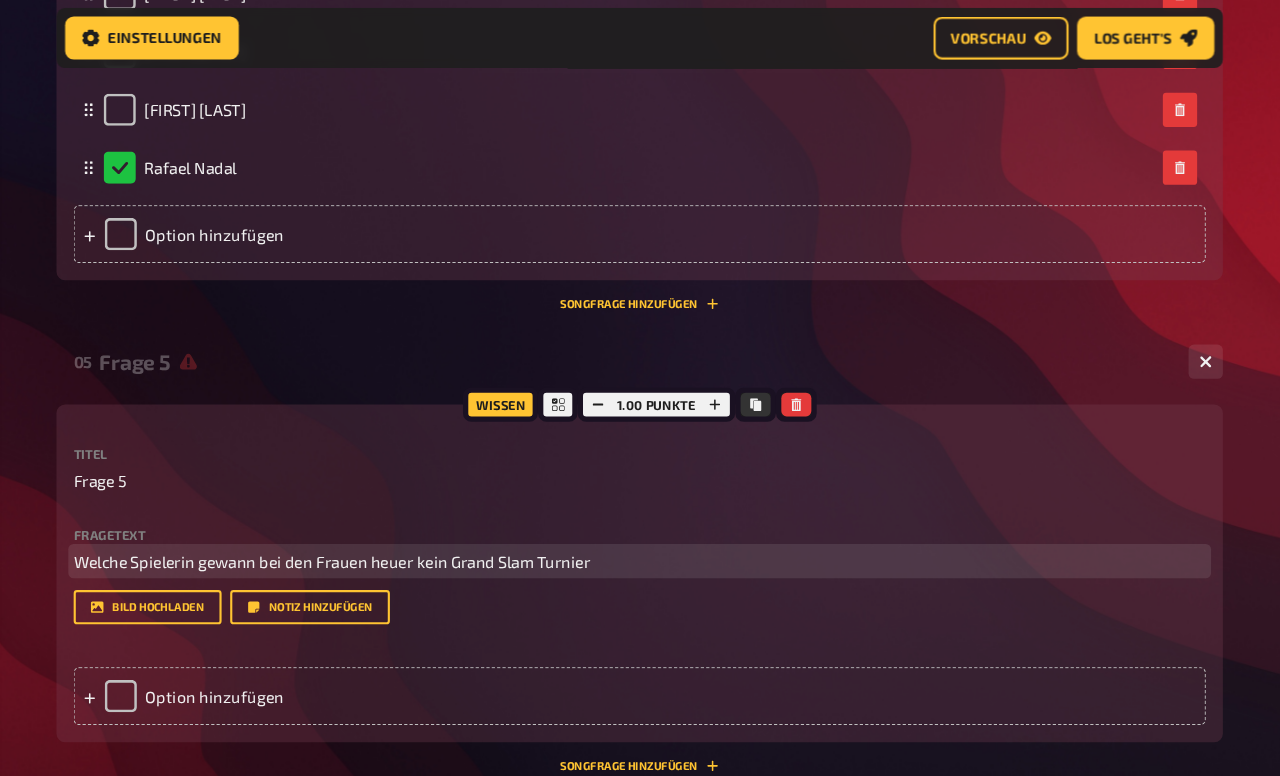 click on "Welche Spielerin gewann bei den Frauen heuer kein Grand Slam Turnier" at bounding box center (676, 523) 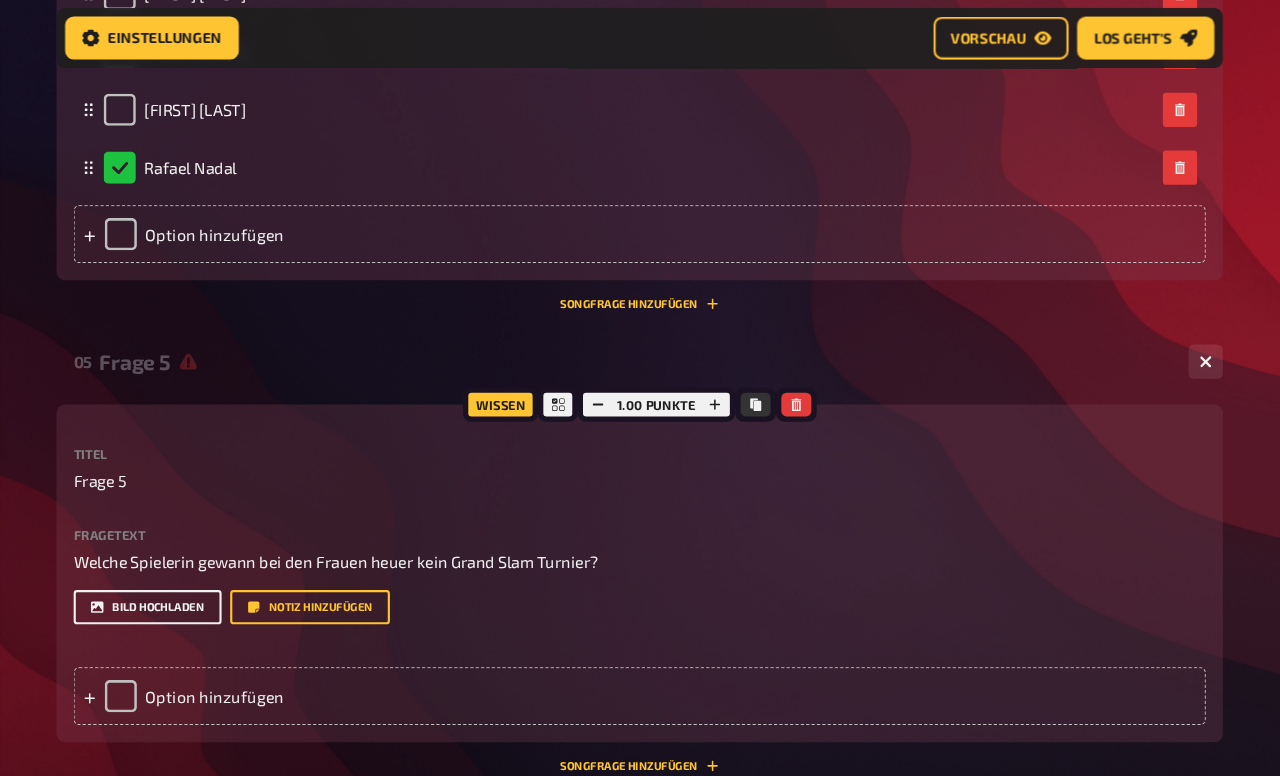 click on "Bild hochladen" at bounding box center (217, 566) 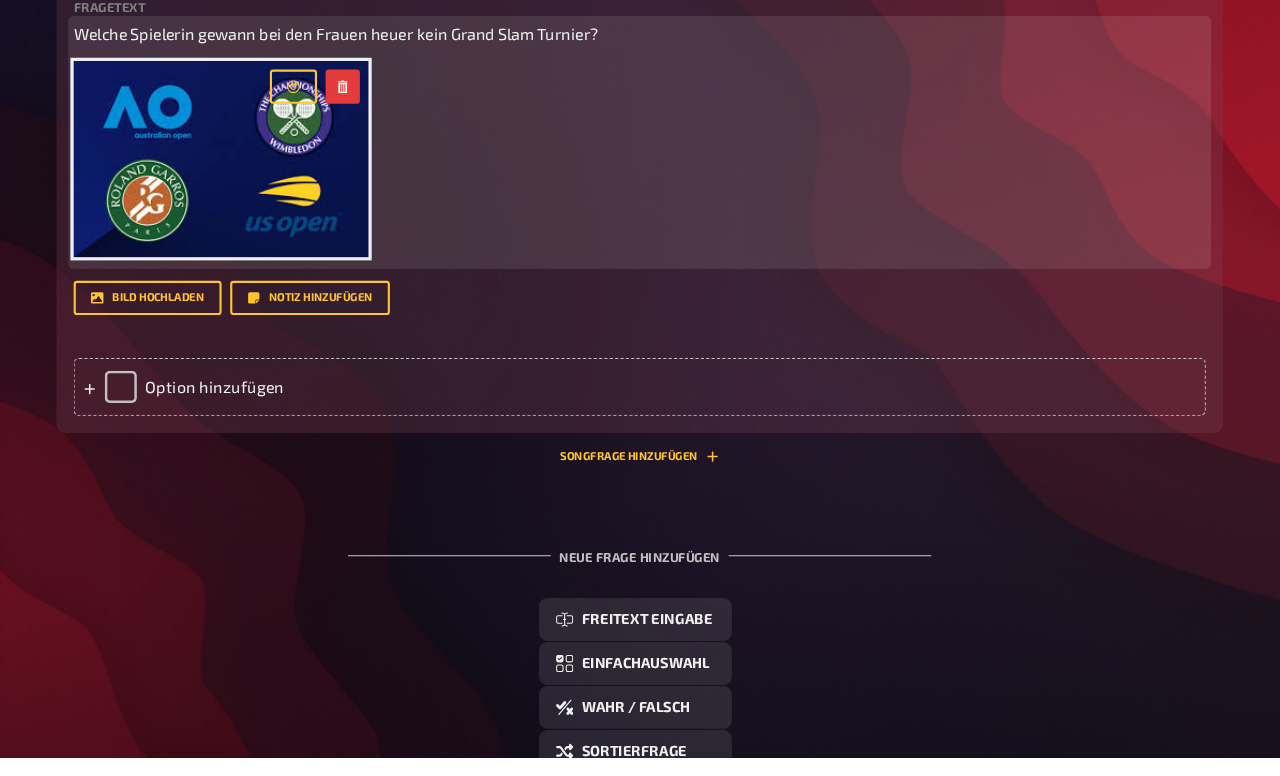 scroll, scrollTop: 4860, scrollLeft: 0, axis: vertical 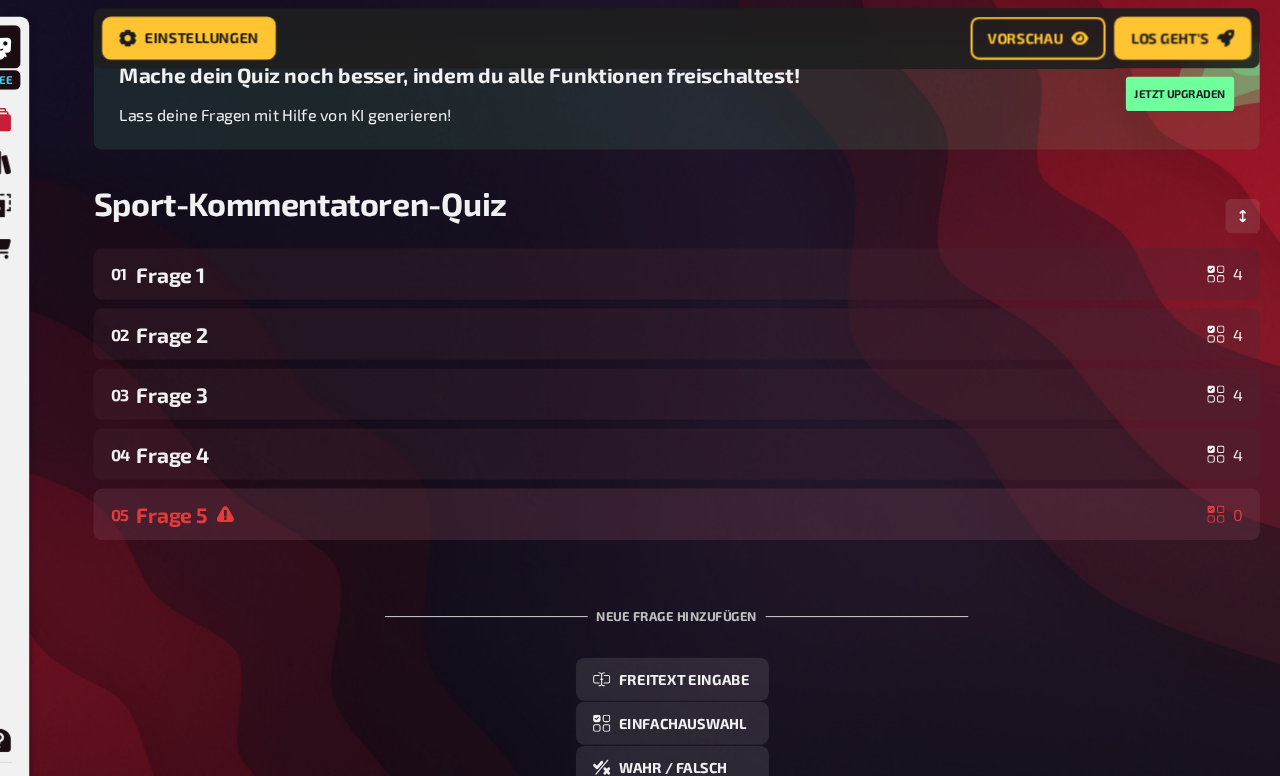click on "Frage 5" at bounding box center (667, 480) 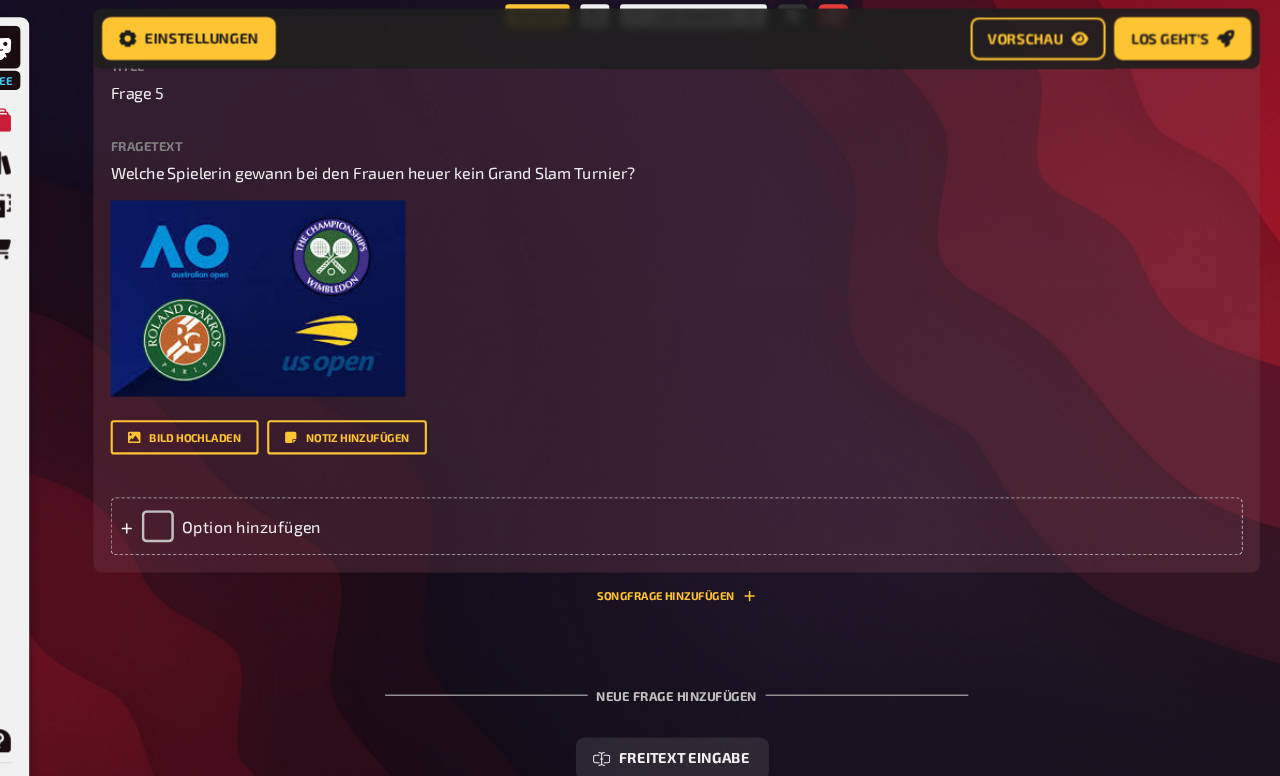 scroll, scrollTop: 698, scrollLeft: 0, axis: vertical 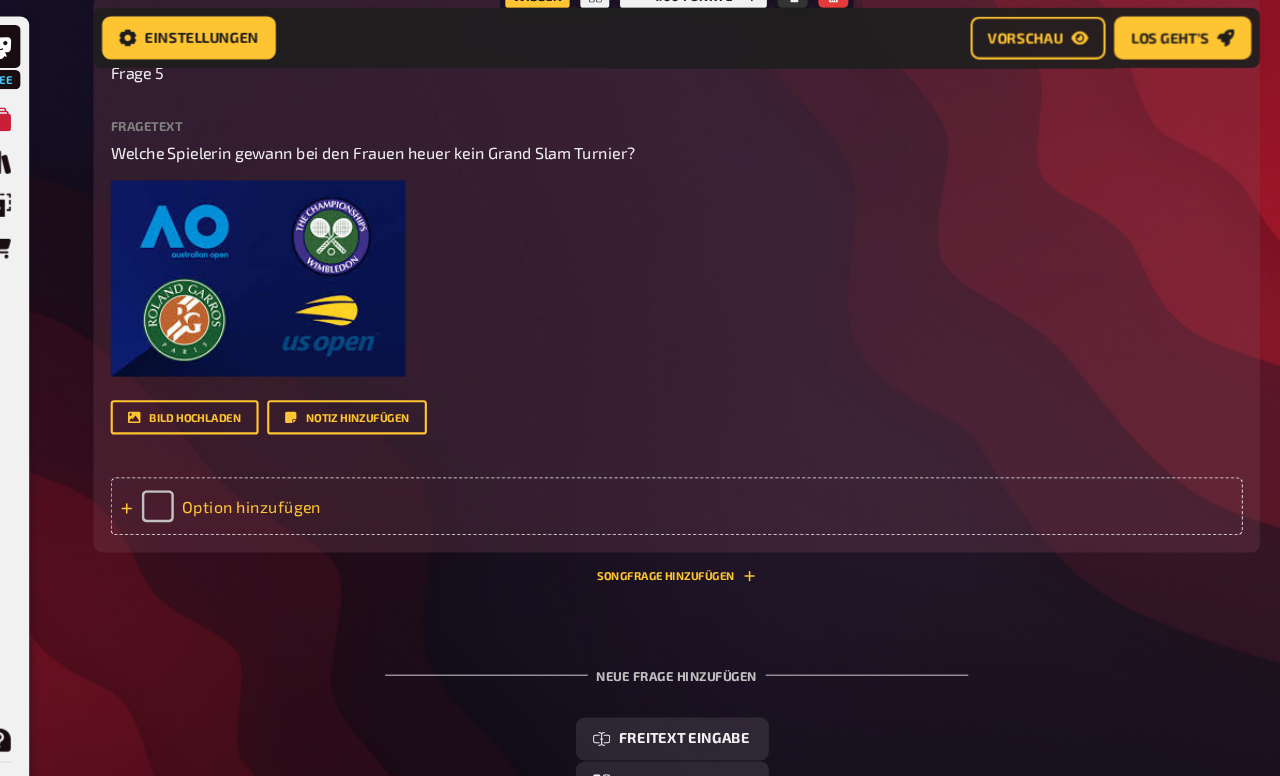 click on "Option hinzufügen" at bounding box center (676, 473) 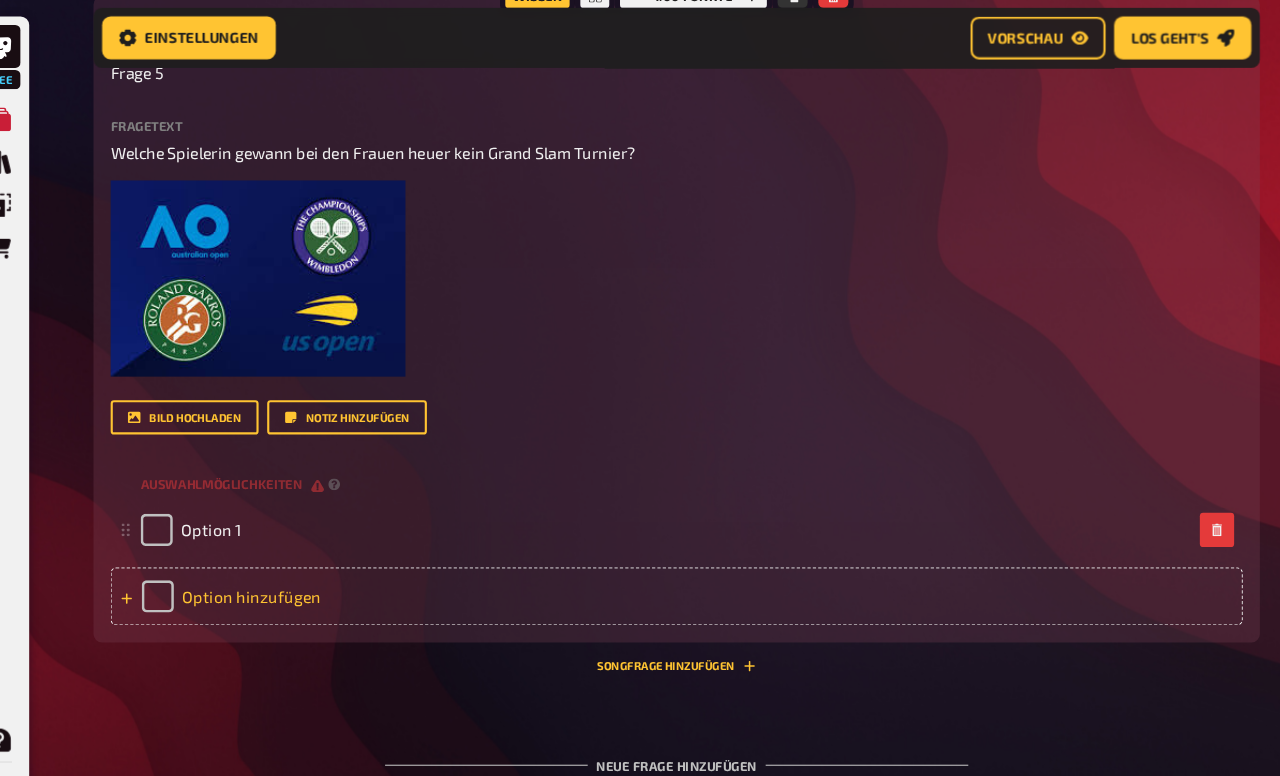 scroll, scrollTop: 698, scrollLeft: 0, axis: vertical 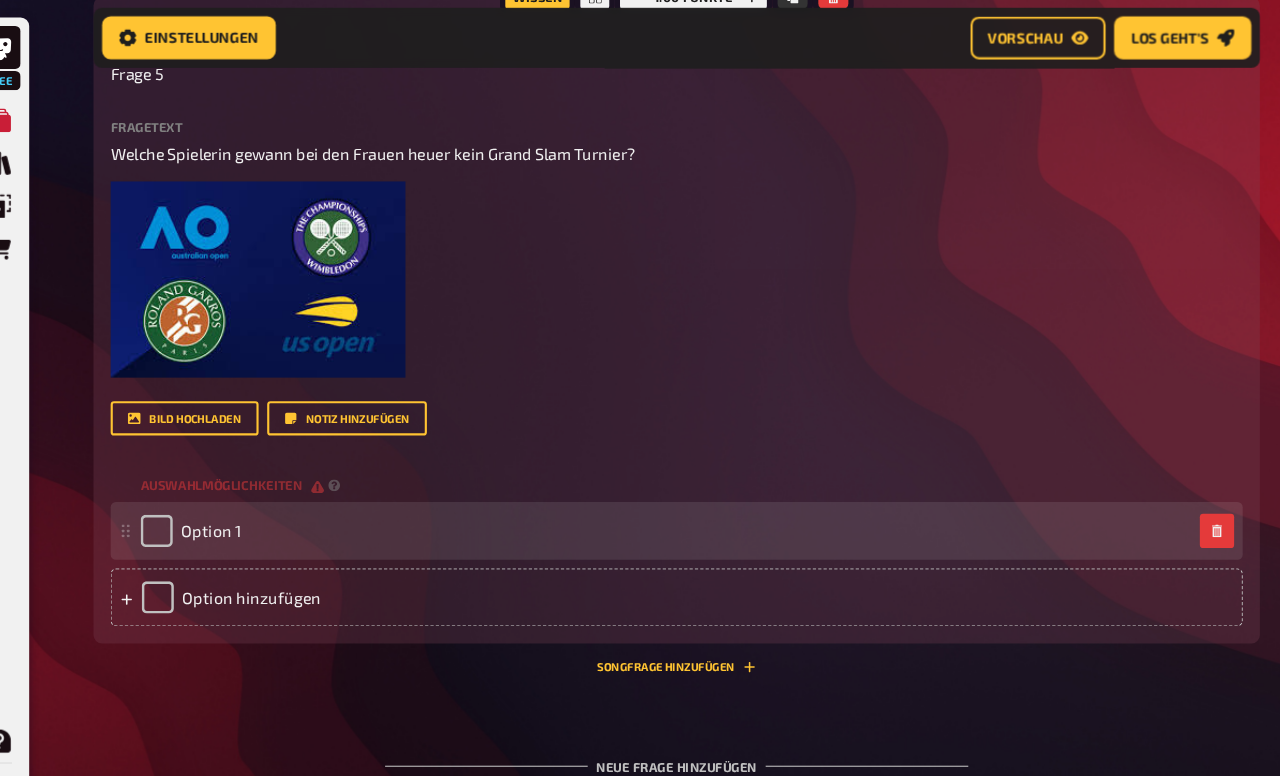 type 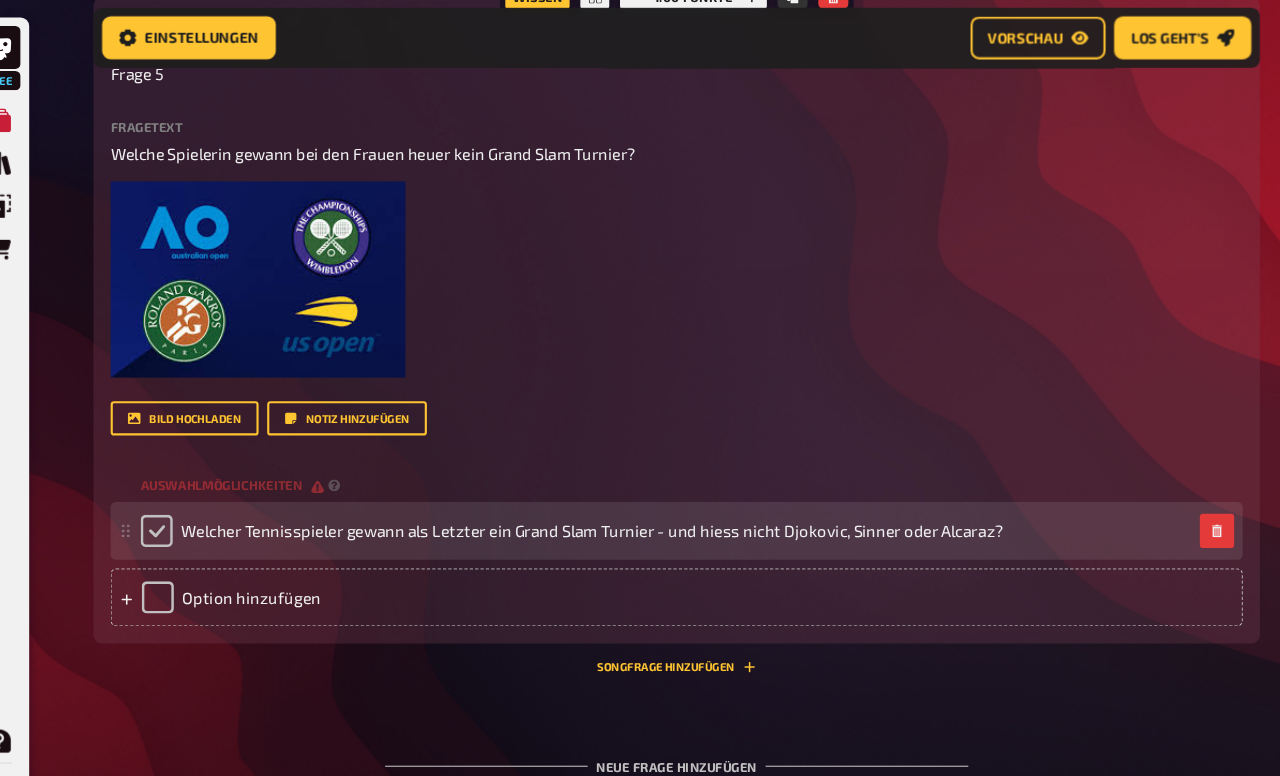 click at bounding box center (191, 495) 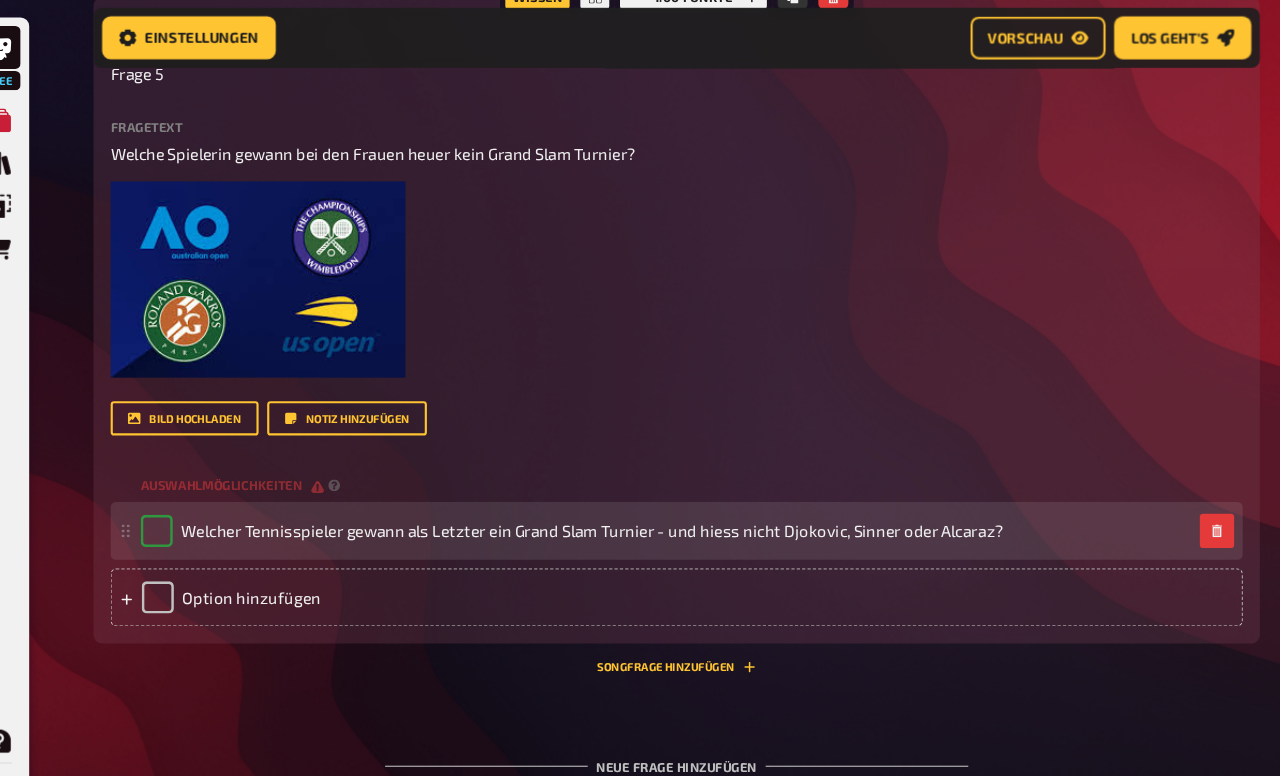 checkbox on "true" 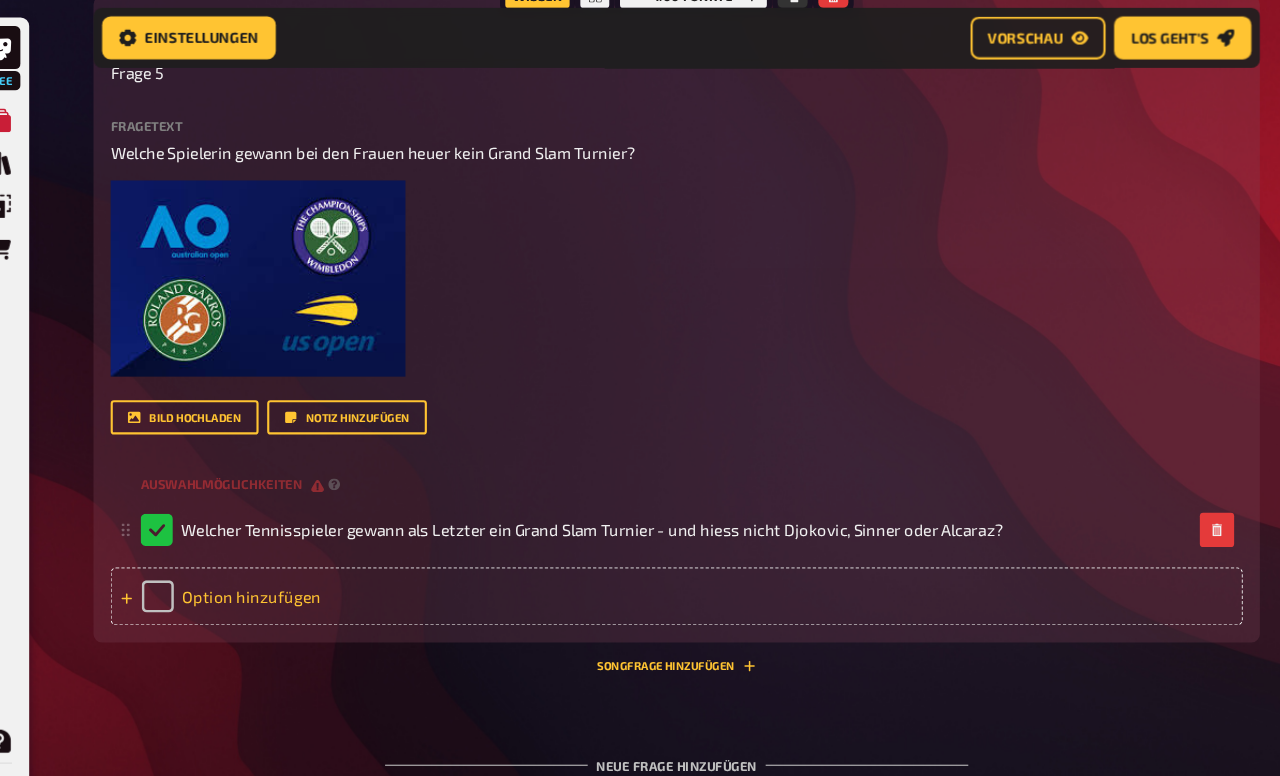 click on "Option hinzufügen" at bounding box center [676, 556] 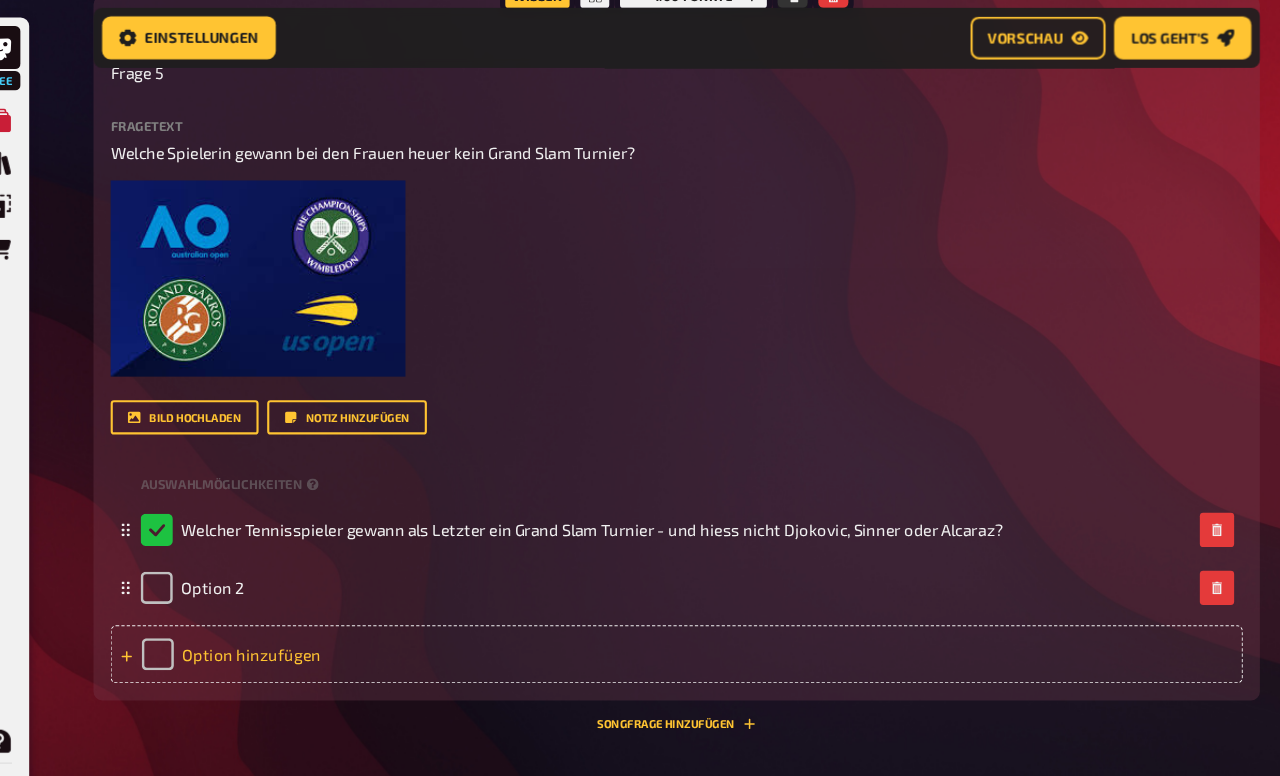 scroll, scrollTop: 698, scrollLeft: 0, axis: vertical 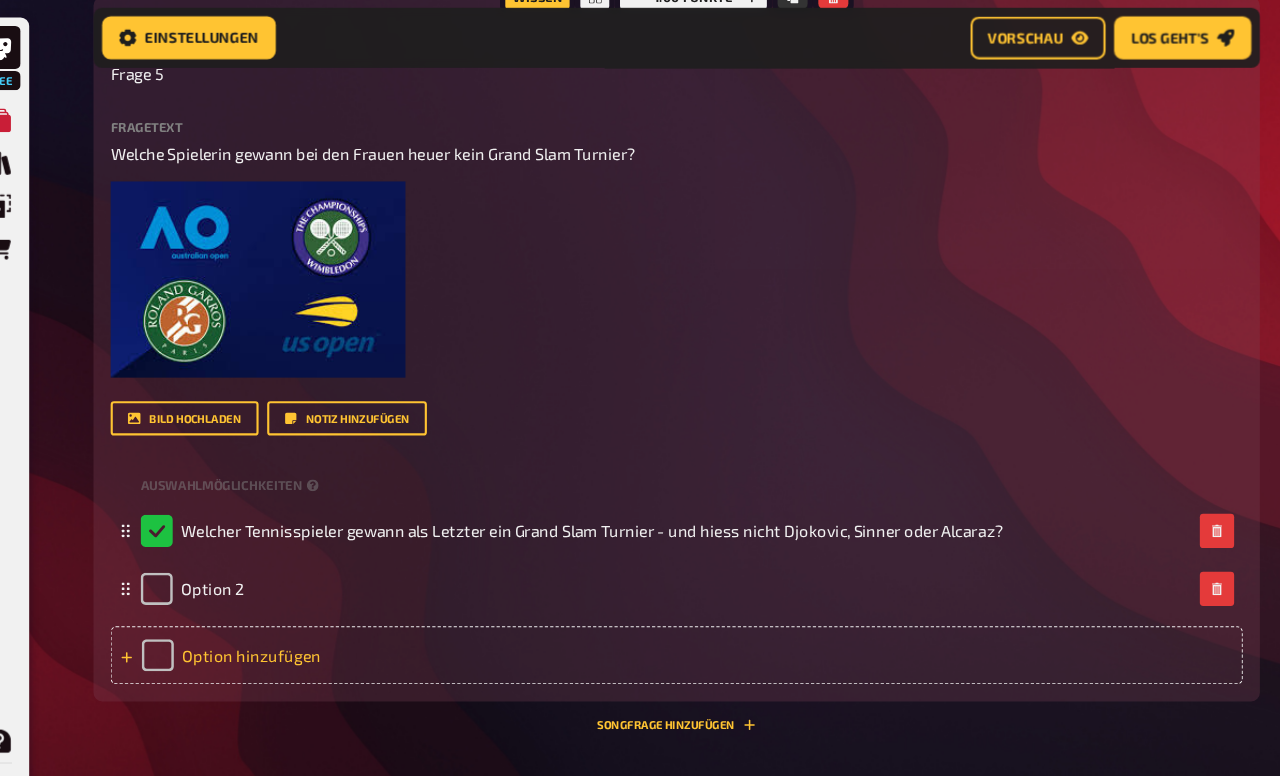 type 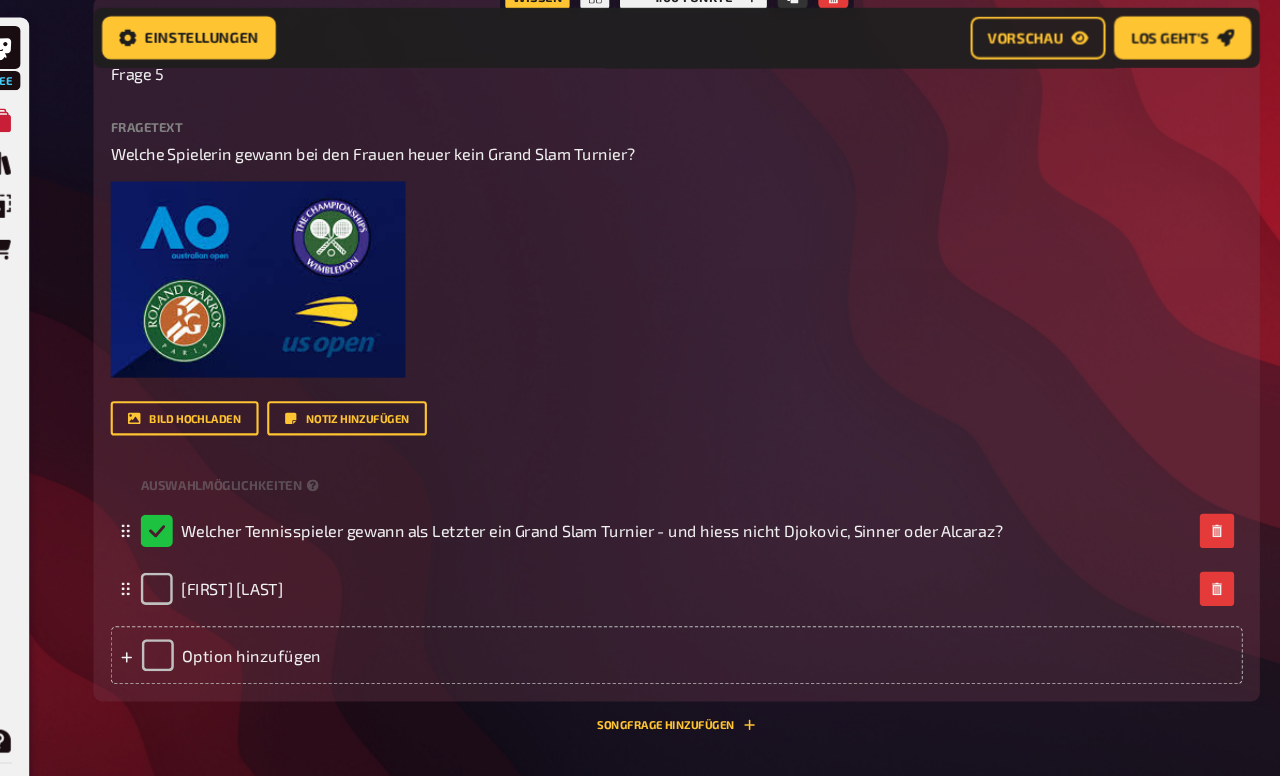 click on "Option hinzufügen" at bounding box center [676, 611] 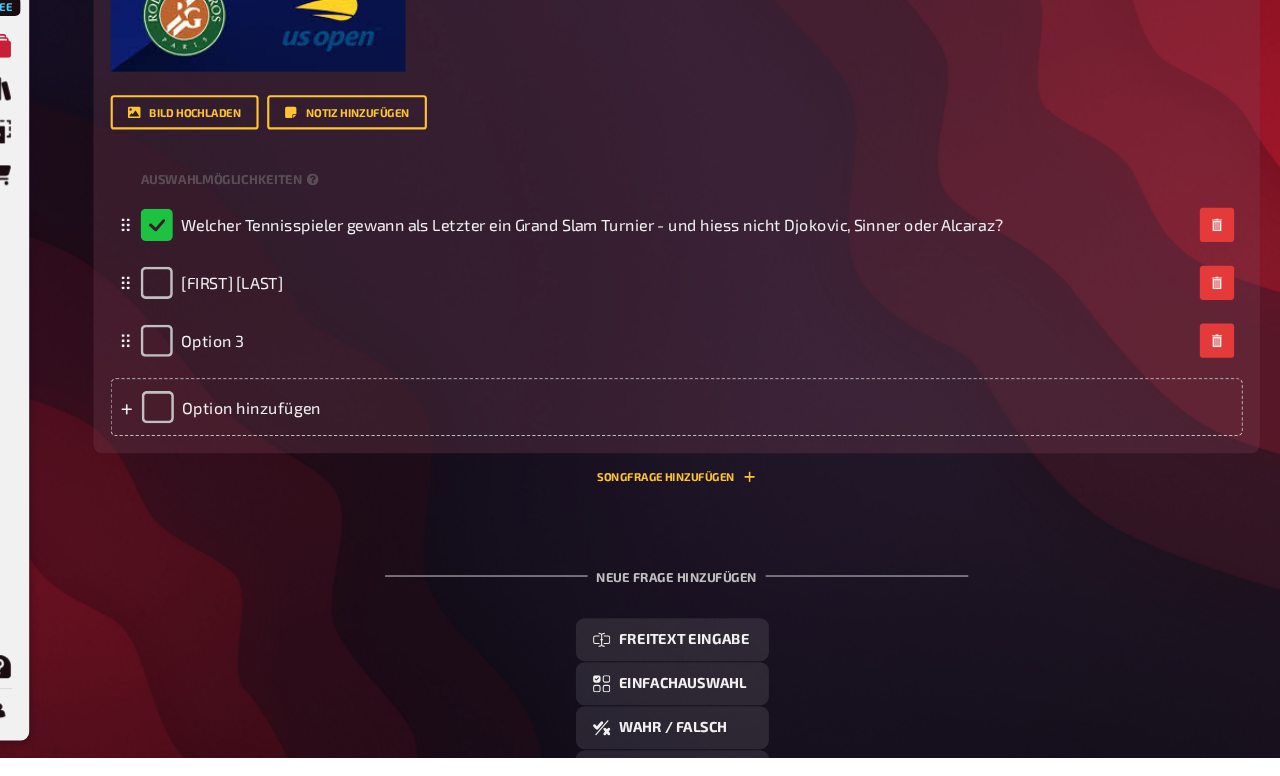 scroll, scrollTop: 923, scrollLeft: 0, axis: vertical 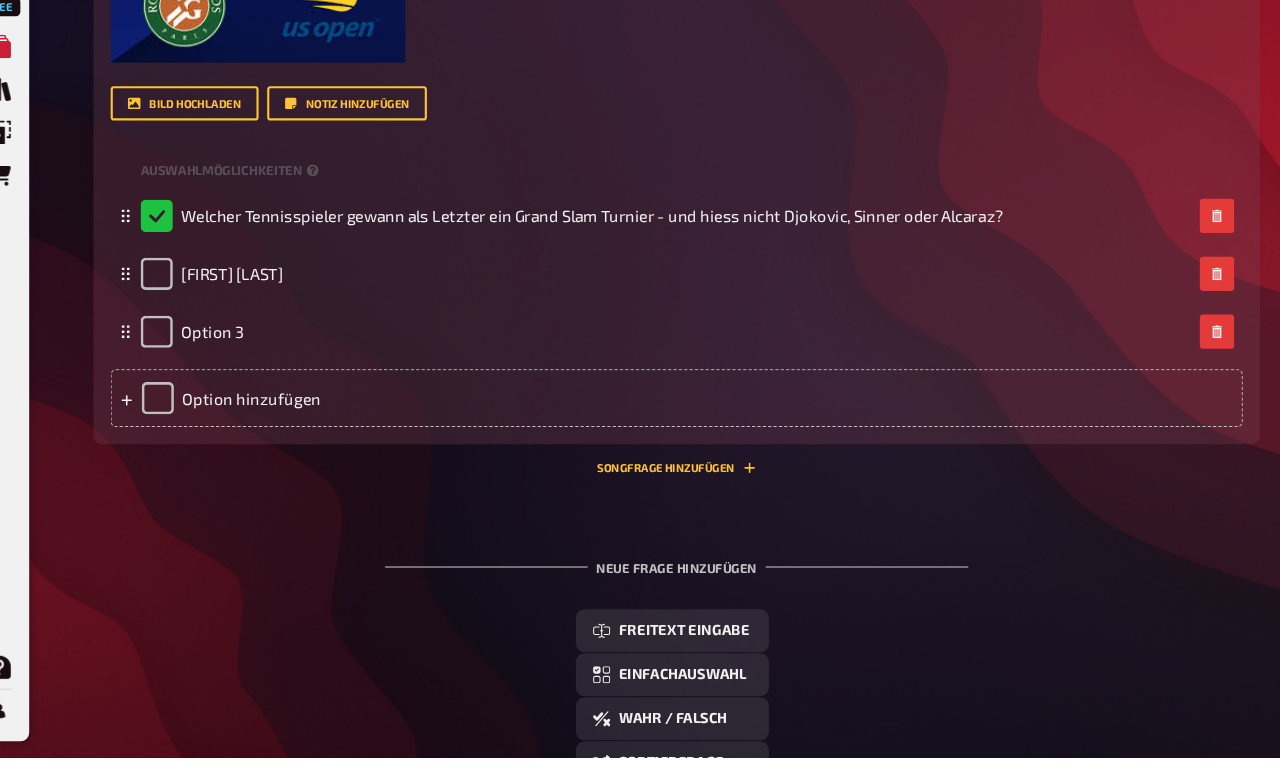 type 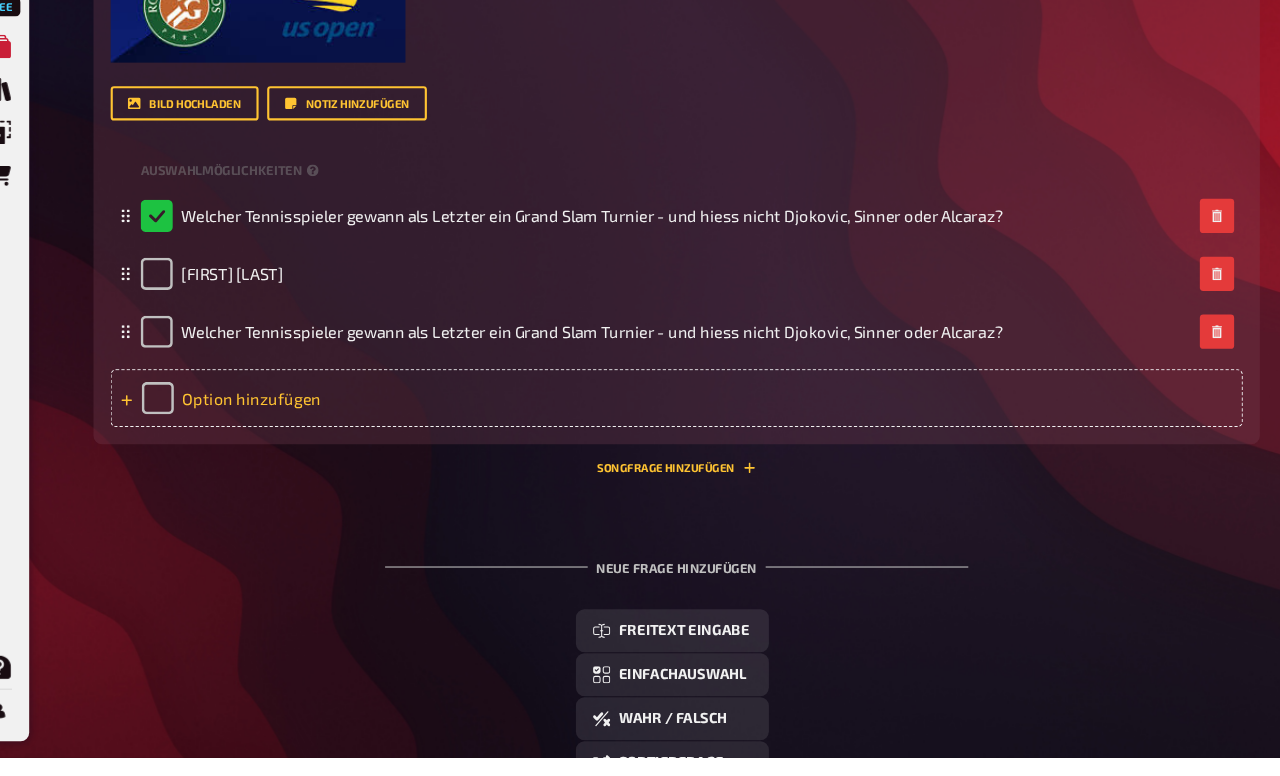 click on "Option hinzufügen" at bounding box center (676, 440) 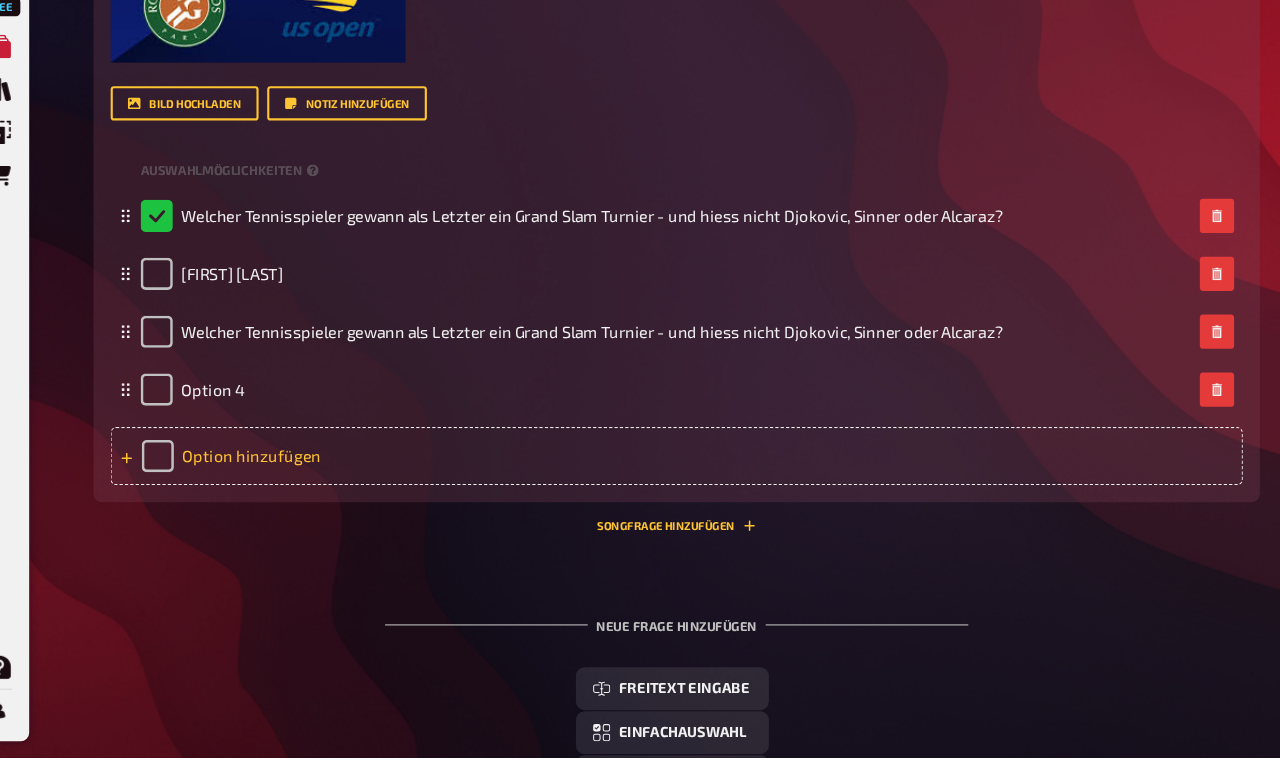type 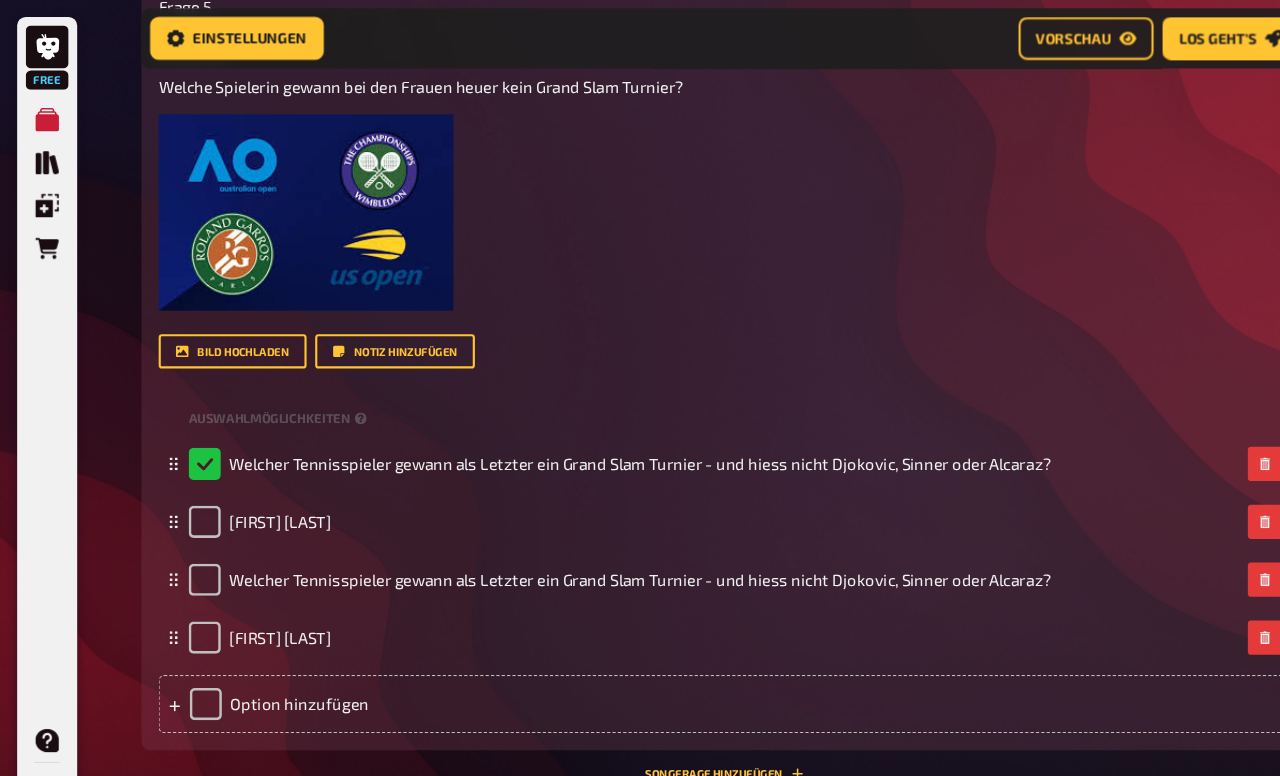 scroll, scrollTop: 751, scrollLeft: 0, axis: vertical 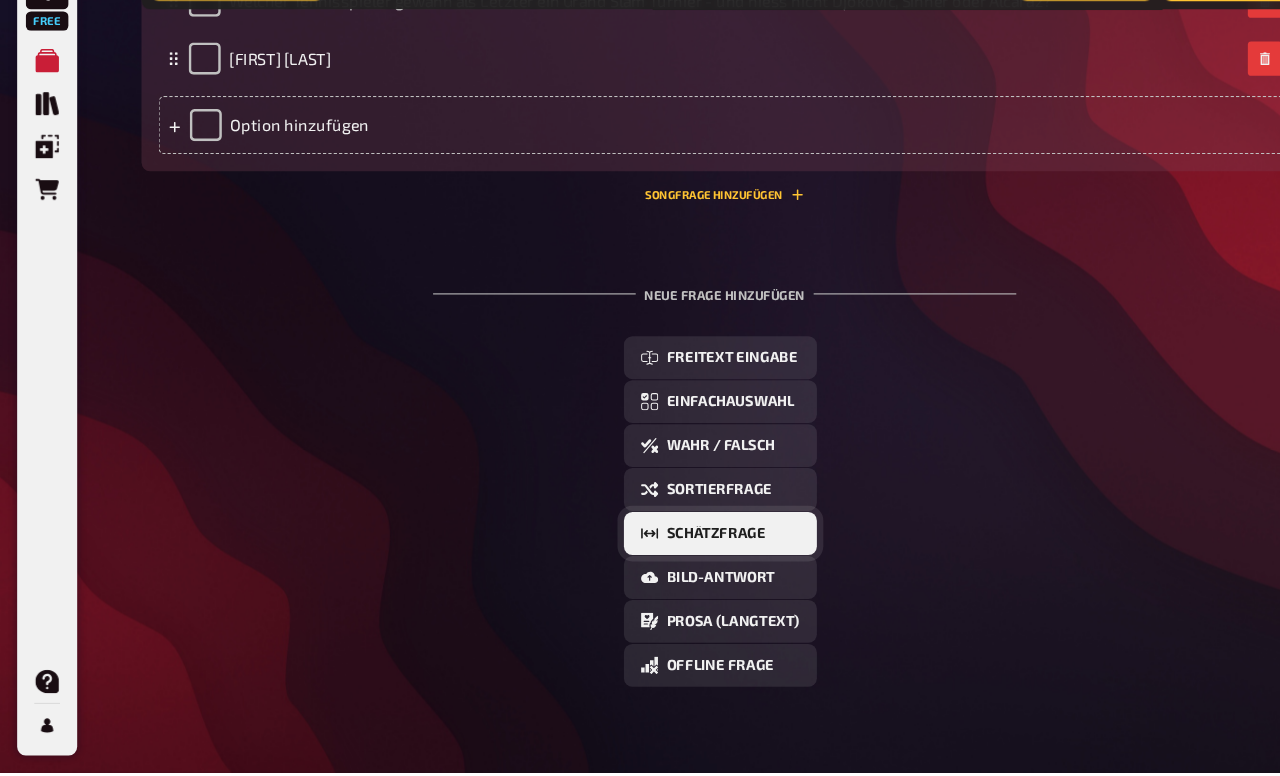 click on "Schätzfrage" at bounding box center [668, 553] 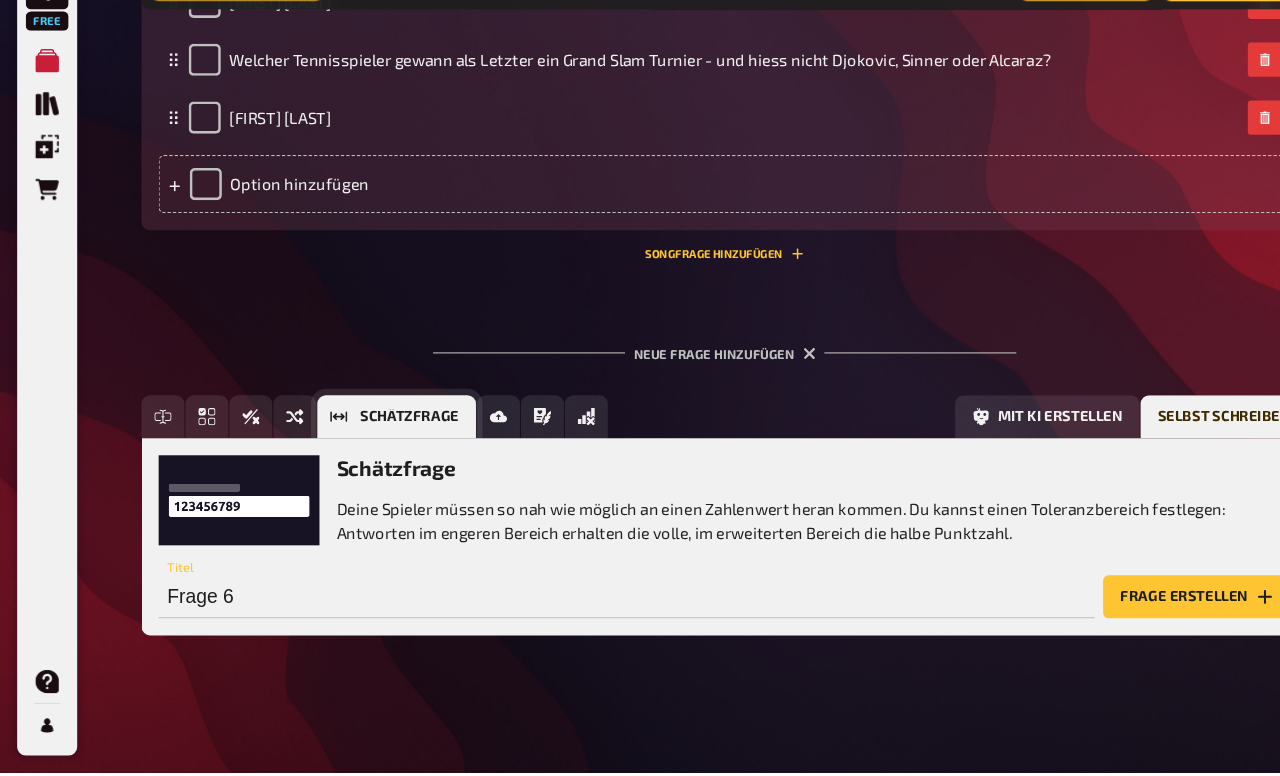 scroll, scrollTop: 1183, scrollLeft: 0, axis: vertical 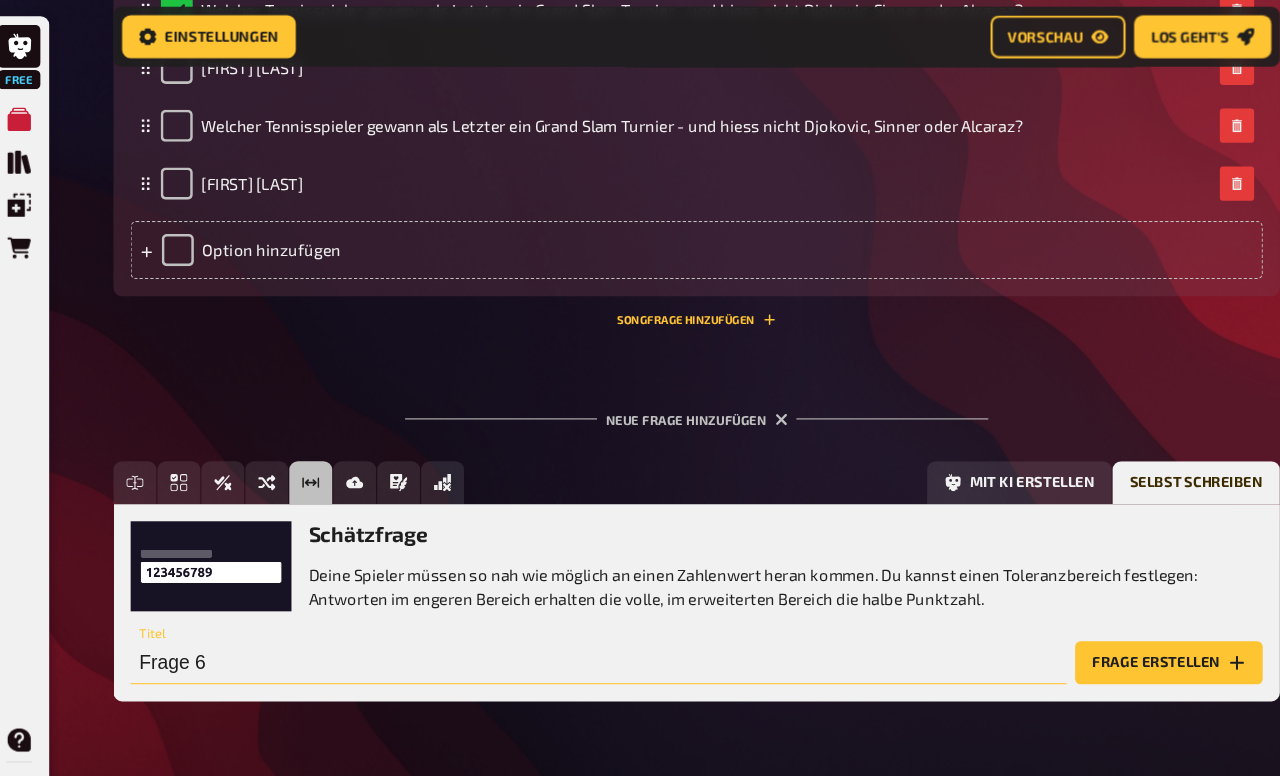 click on "Frage 6" at bounding box center [584, 619] 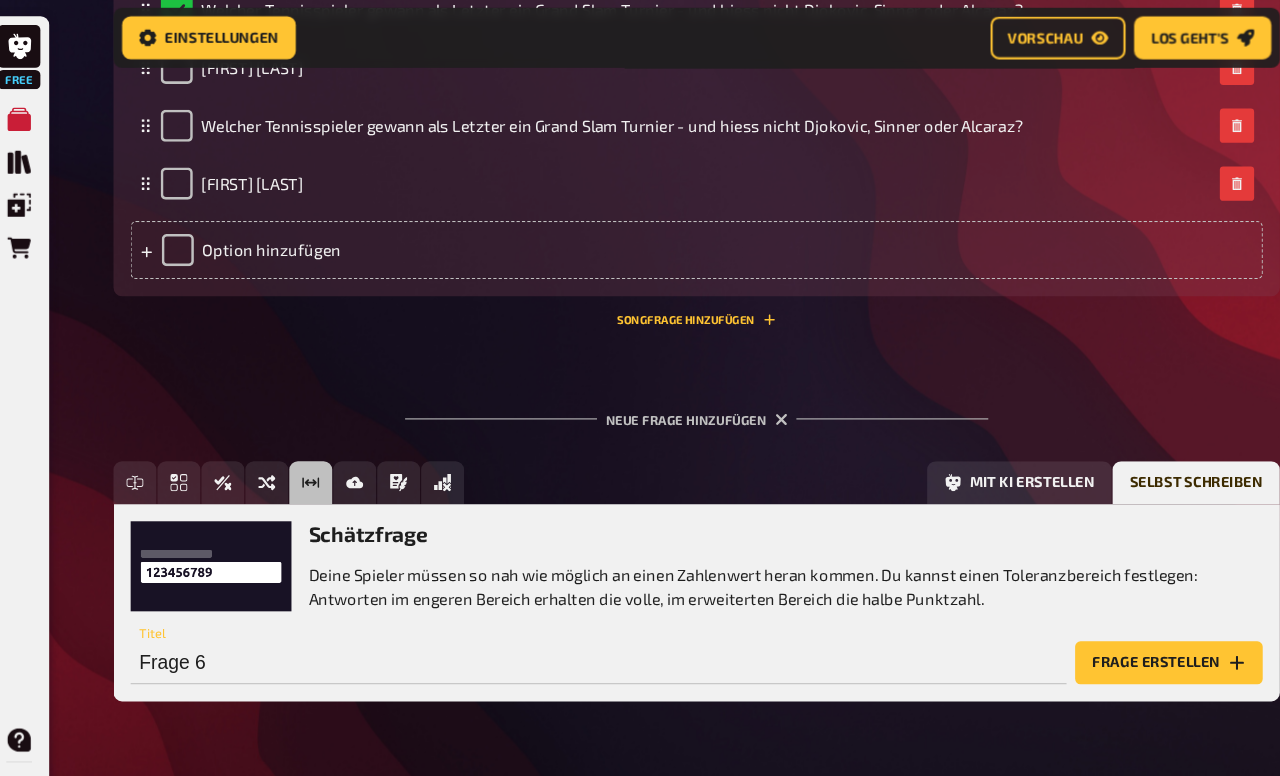 click on "Neue Frage hinzufügen" at bounding box center [676, 384] 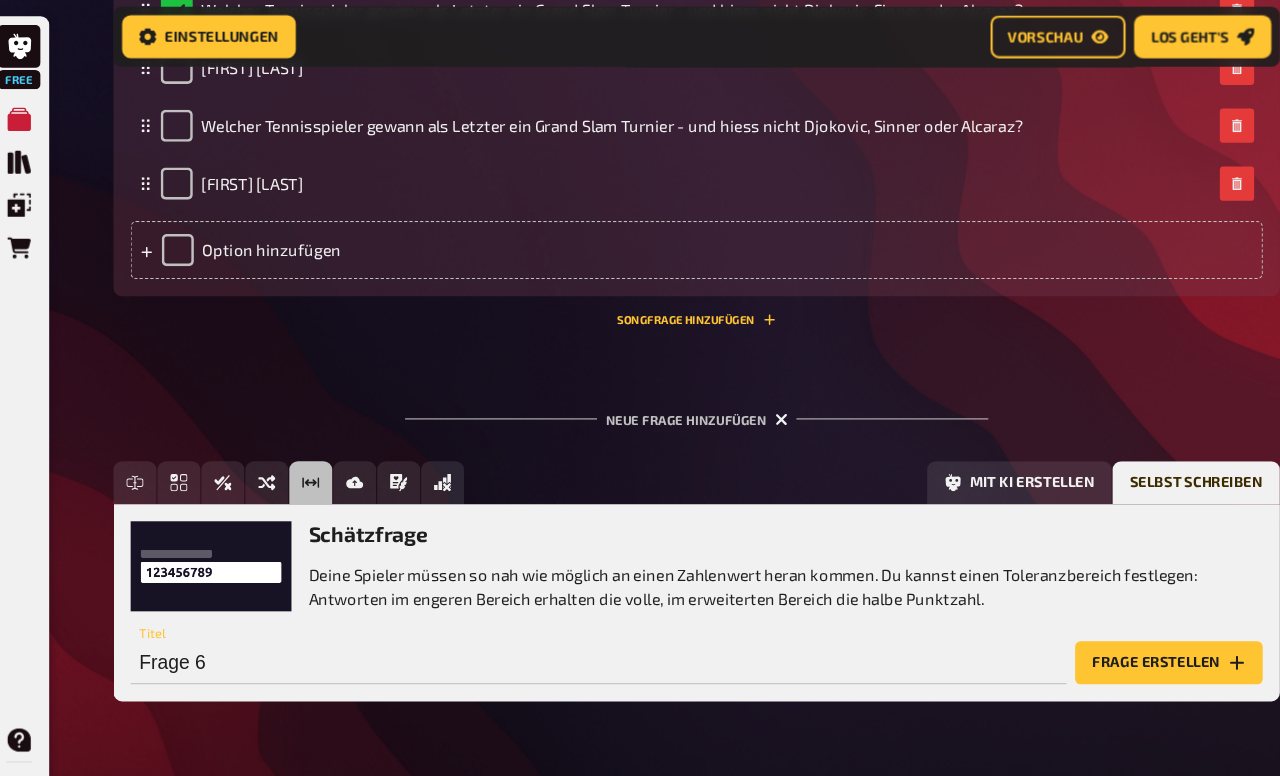 click 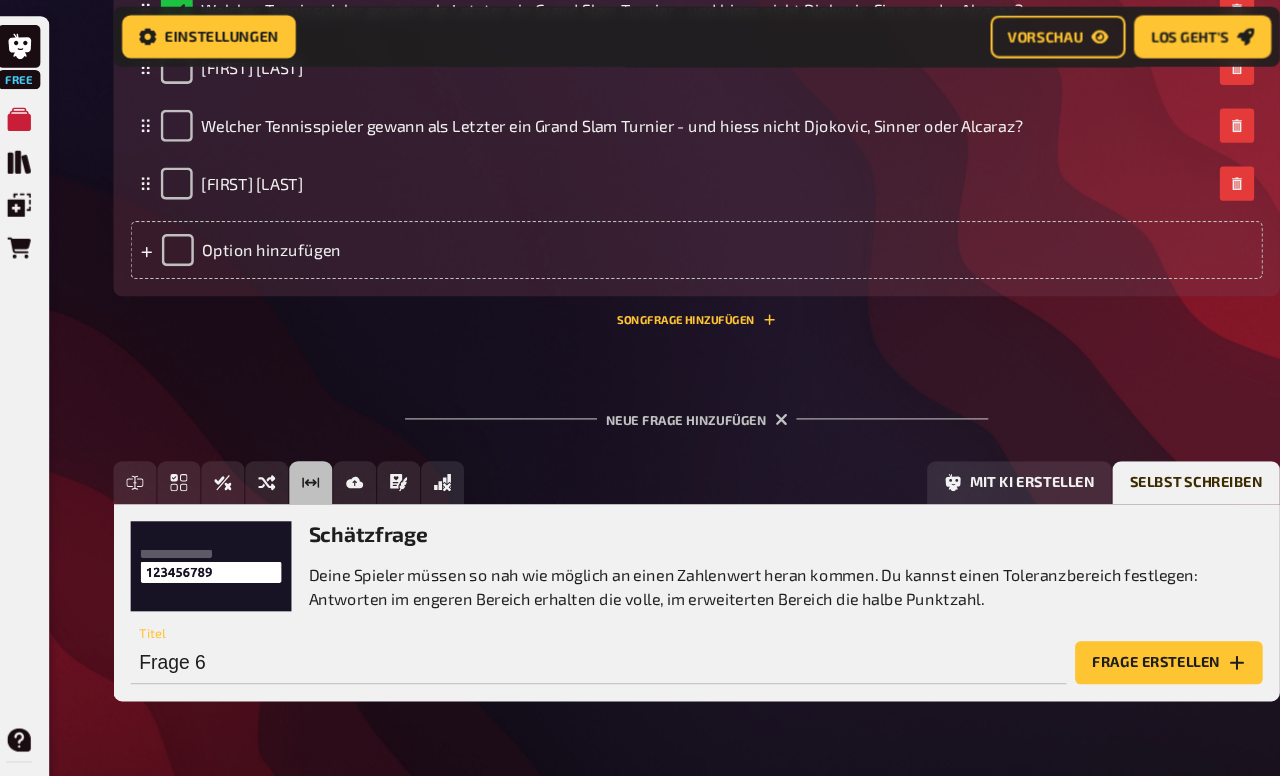 scroll, scrollTop: 1184, scrollLeft: 0, axis: vertical 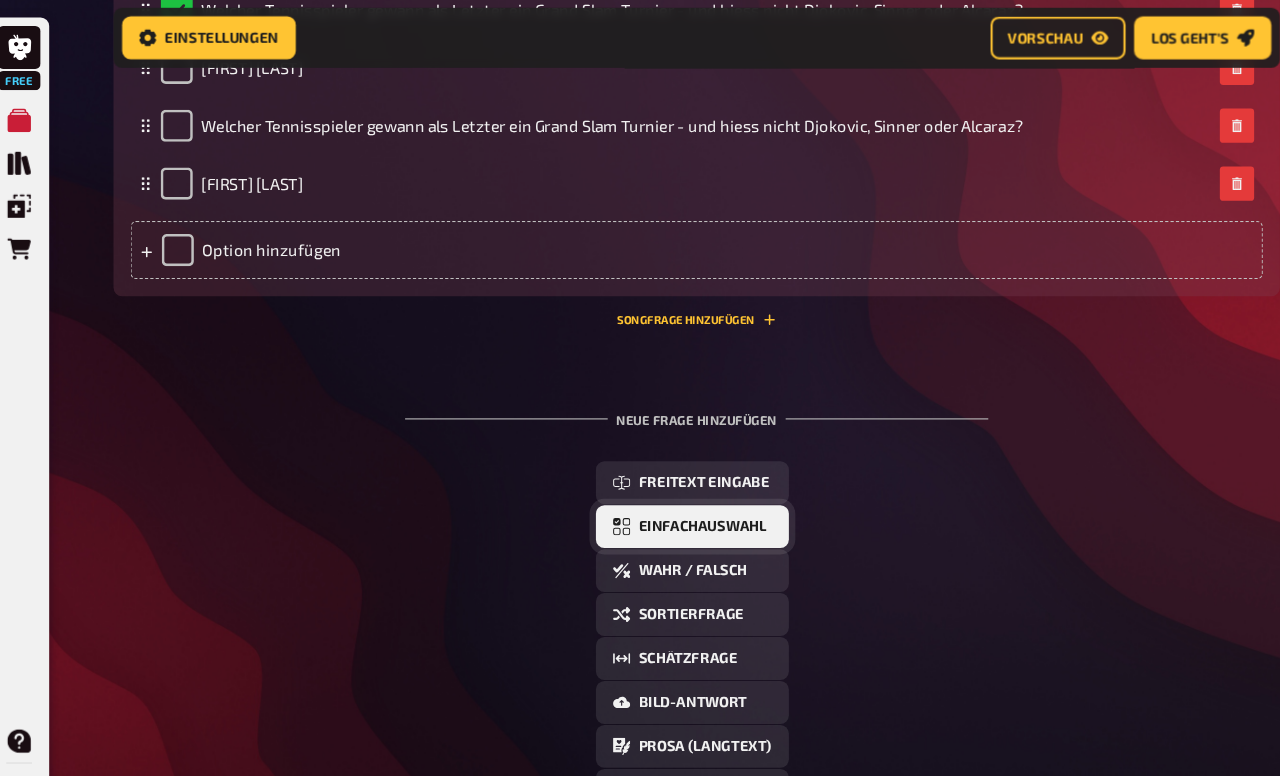 click on "Einfachauswahl" at bounding box center [681, 491] 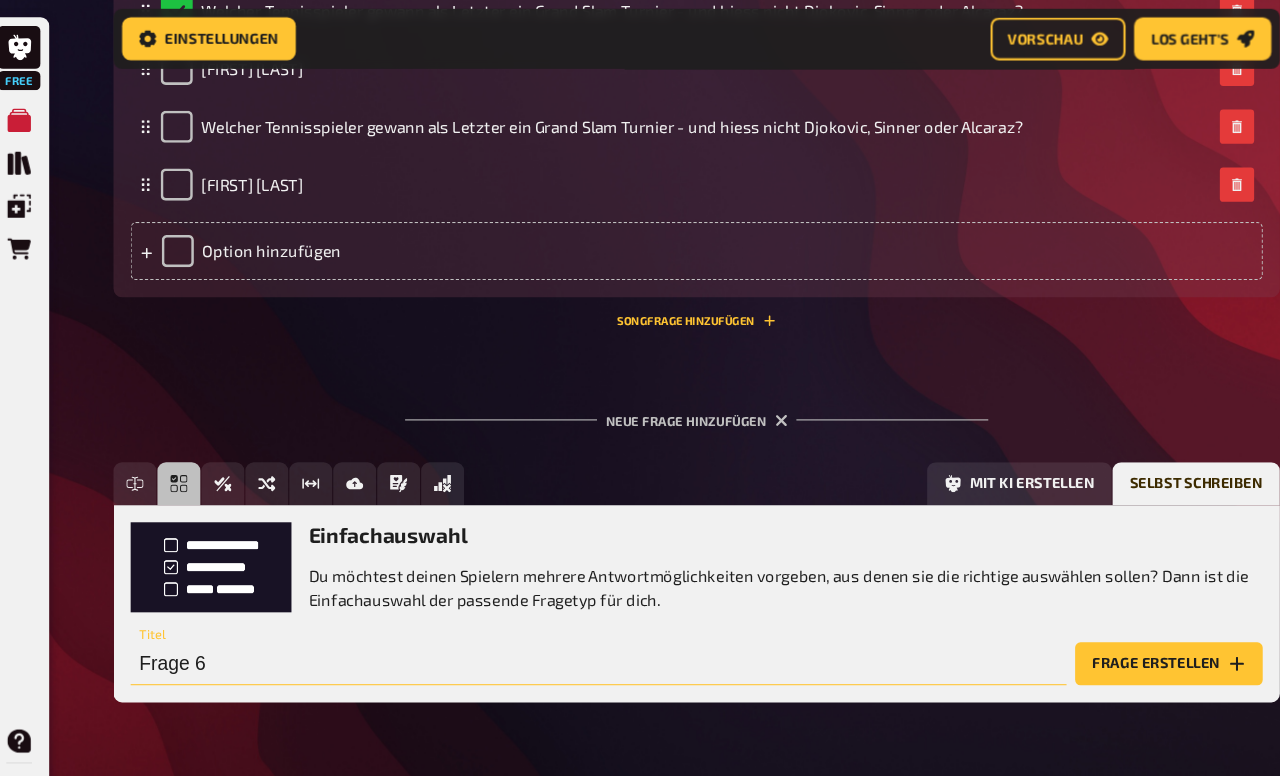 click on "Frage 6" at bounding box center (584, 619) 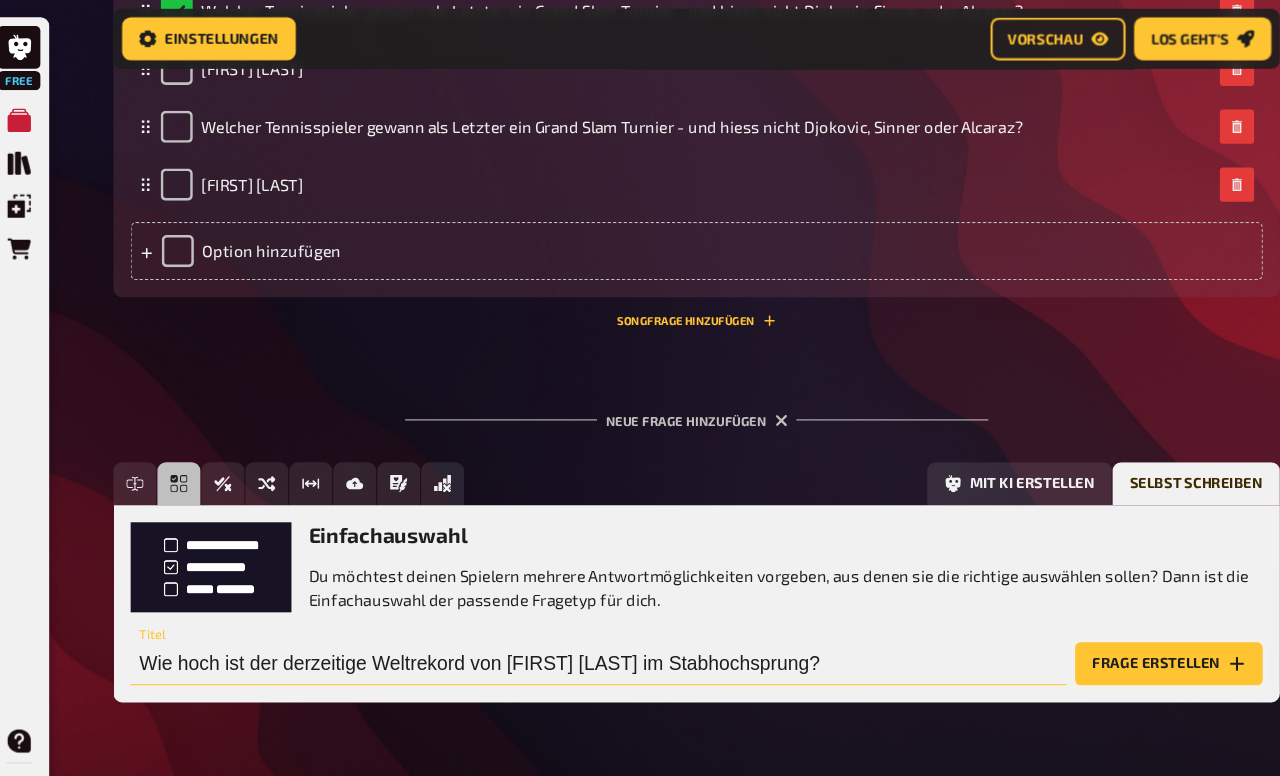 type on "Wie hoch ist der derzeitige Weltrekord von [FIRST] [LAST] im Stabhochsprung?" 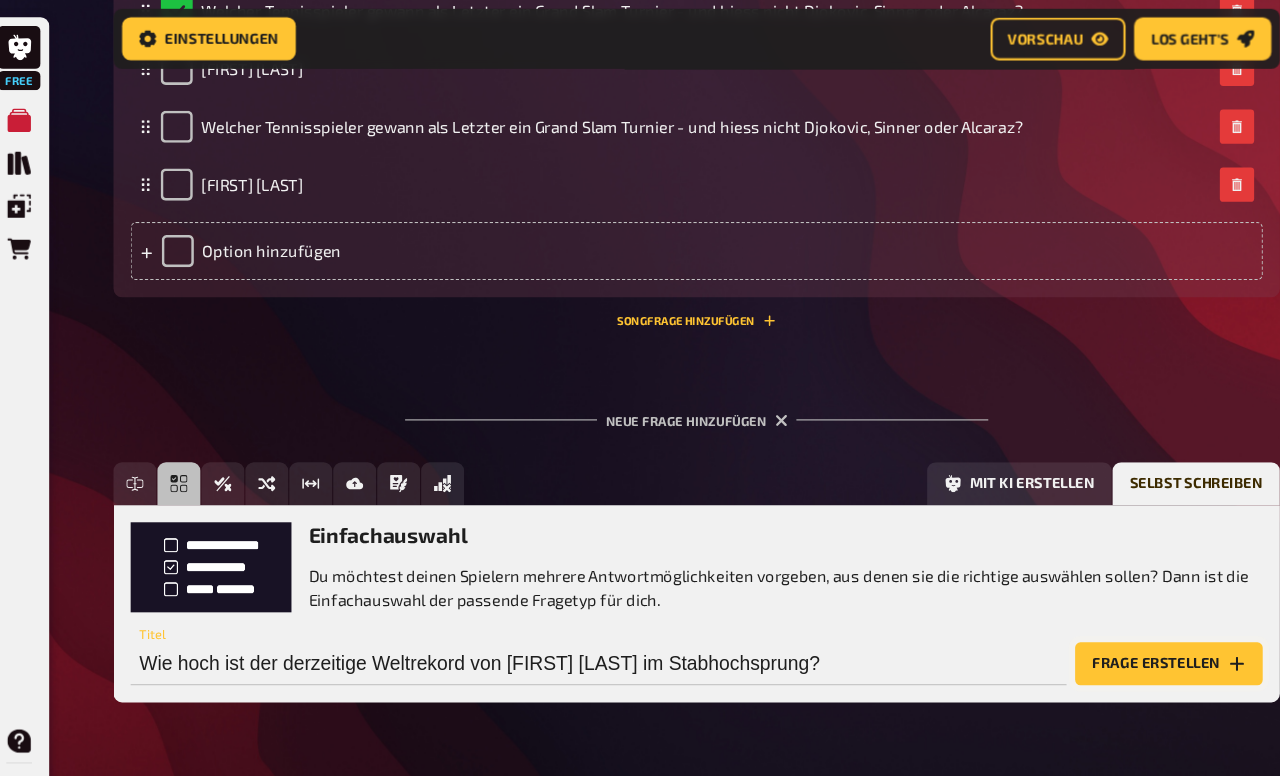 click on "Frage erstellen" at bounding box center [1116, 619] 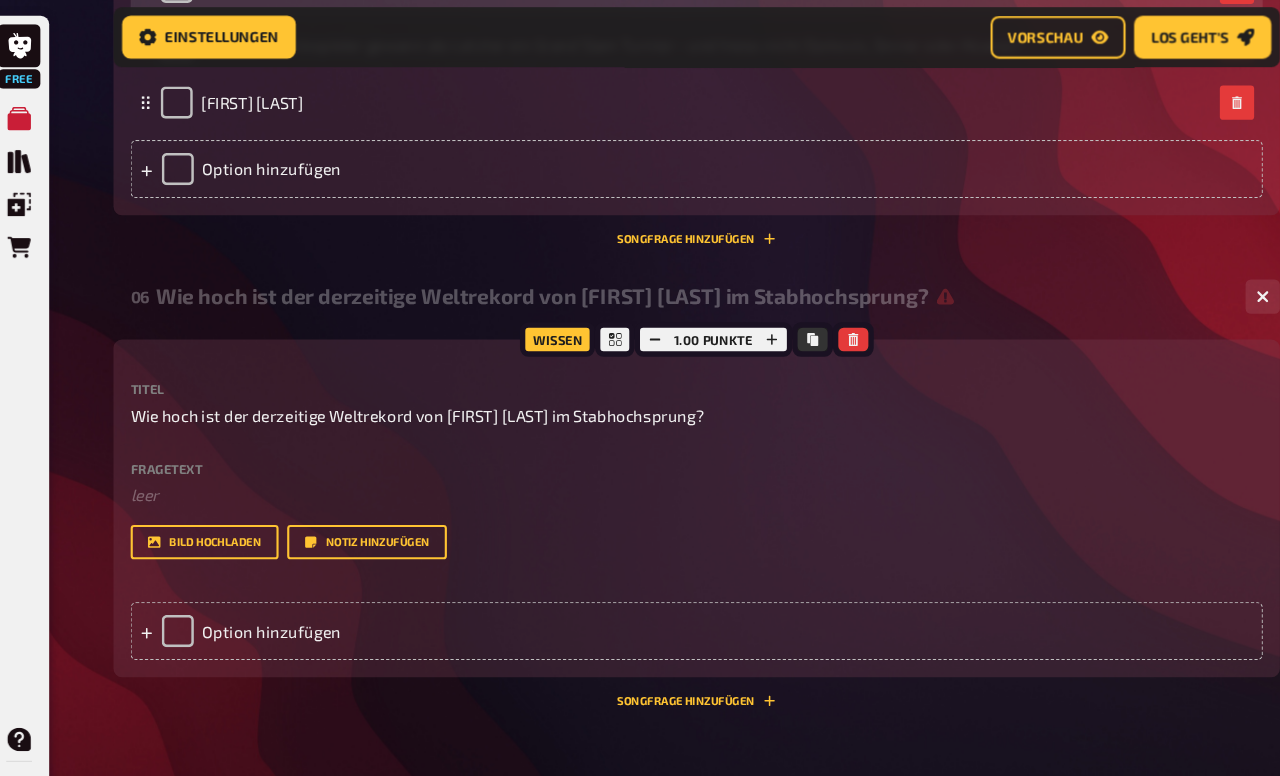 scroll, scrollTop: 1251, scrollLeft: 0, axis: vertical 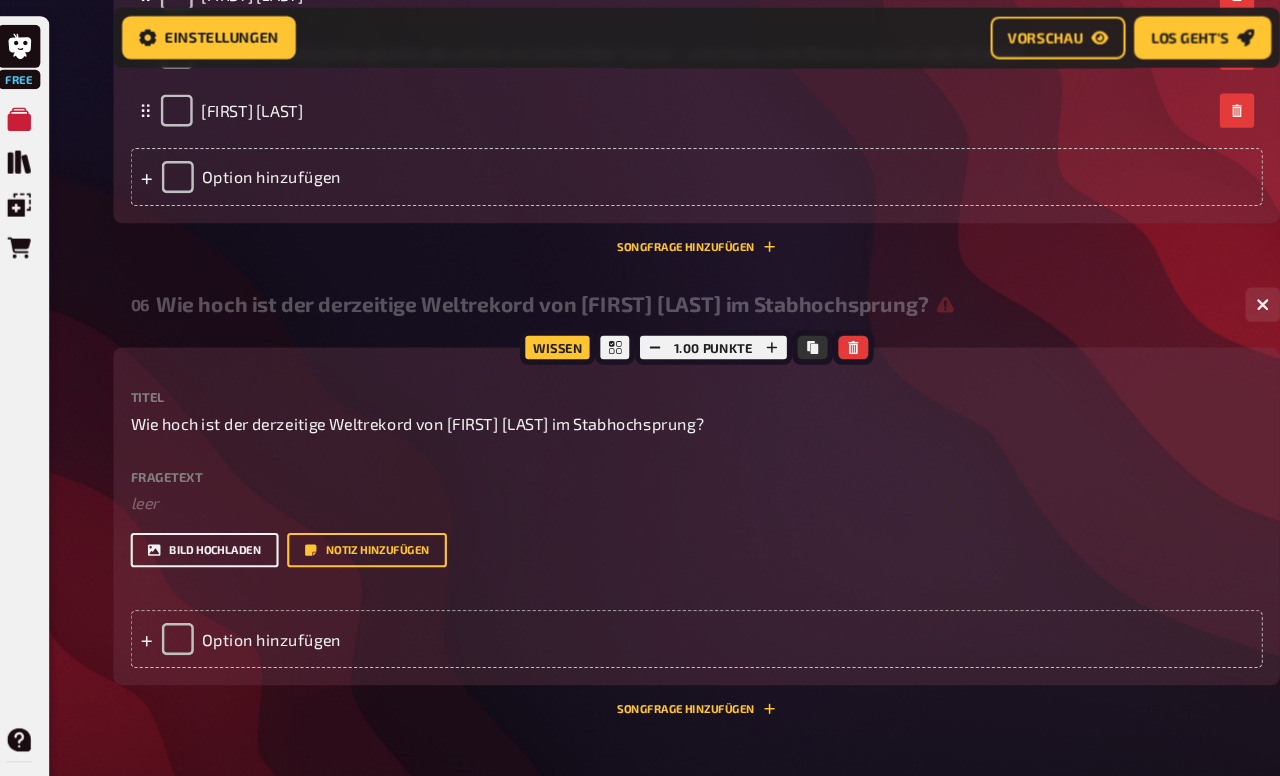 click on "Bild hochladen" at bounding box center [217, 514] 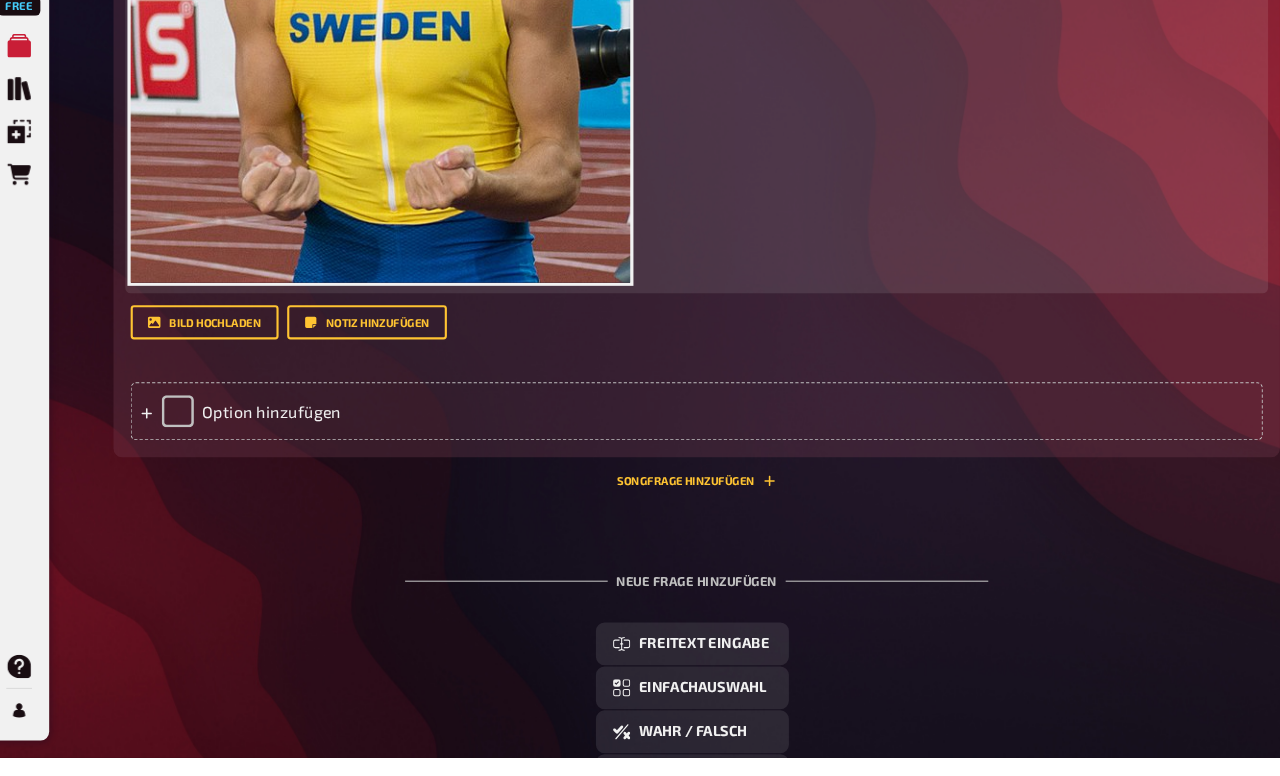 scroll, scrollTop: 2091, scrollLeft: 0, axis: vertical 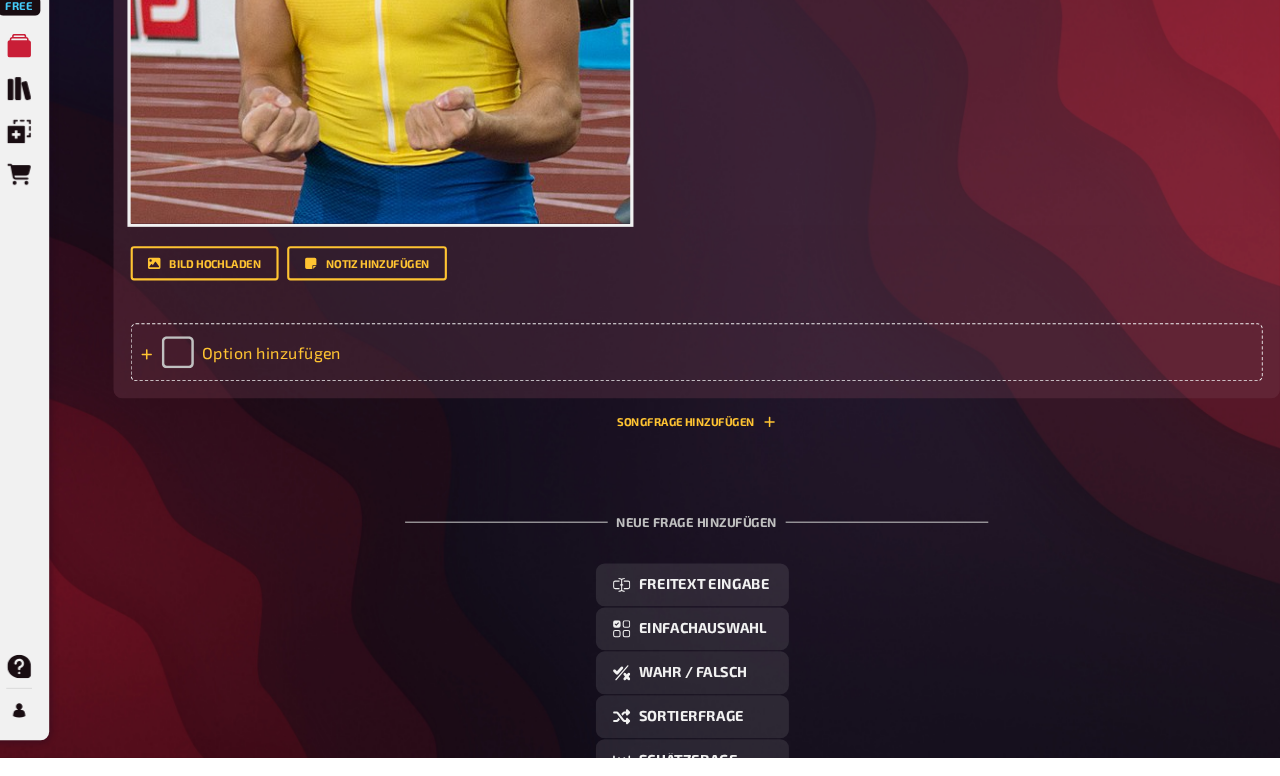 click on "Option hinzufügen" at bounding box center [676, 398] 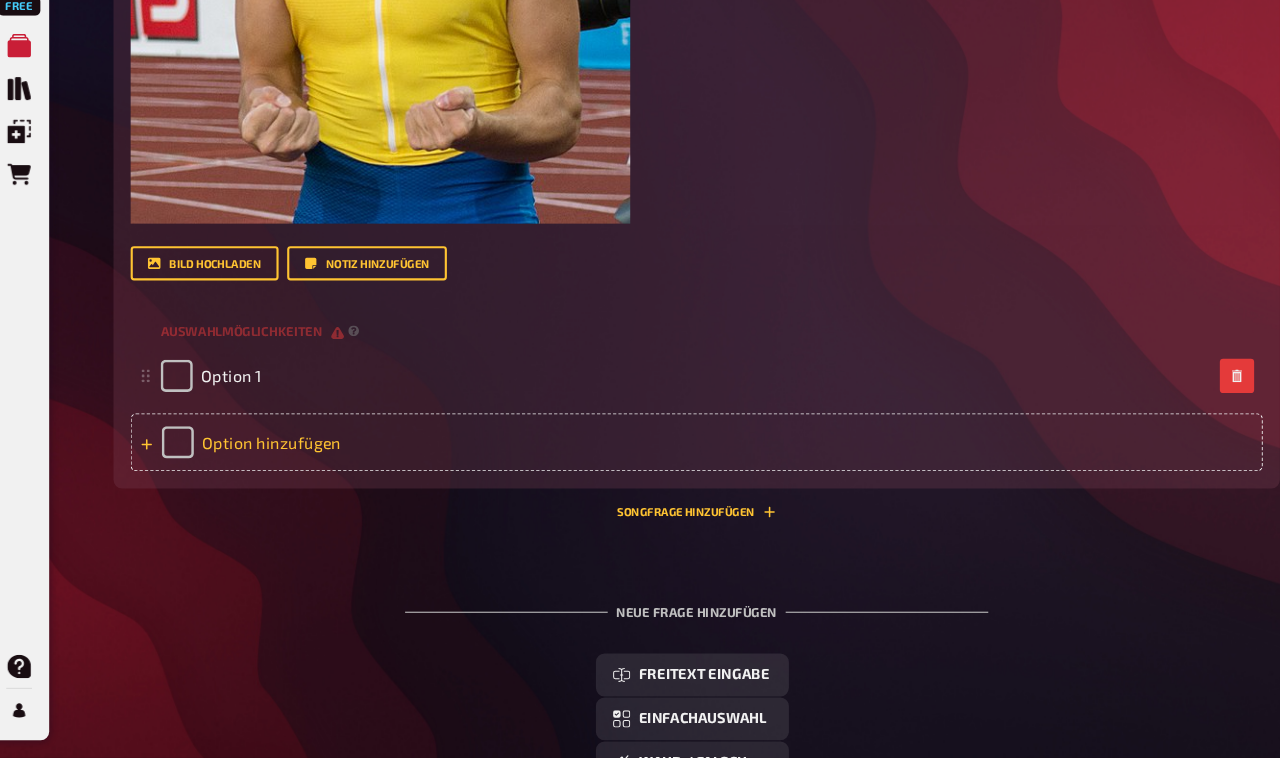type 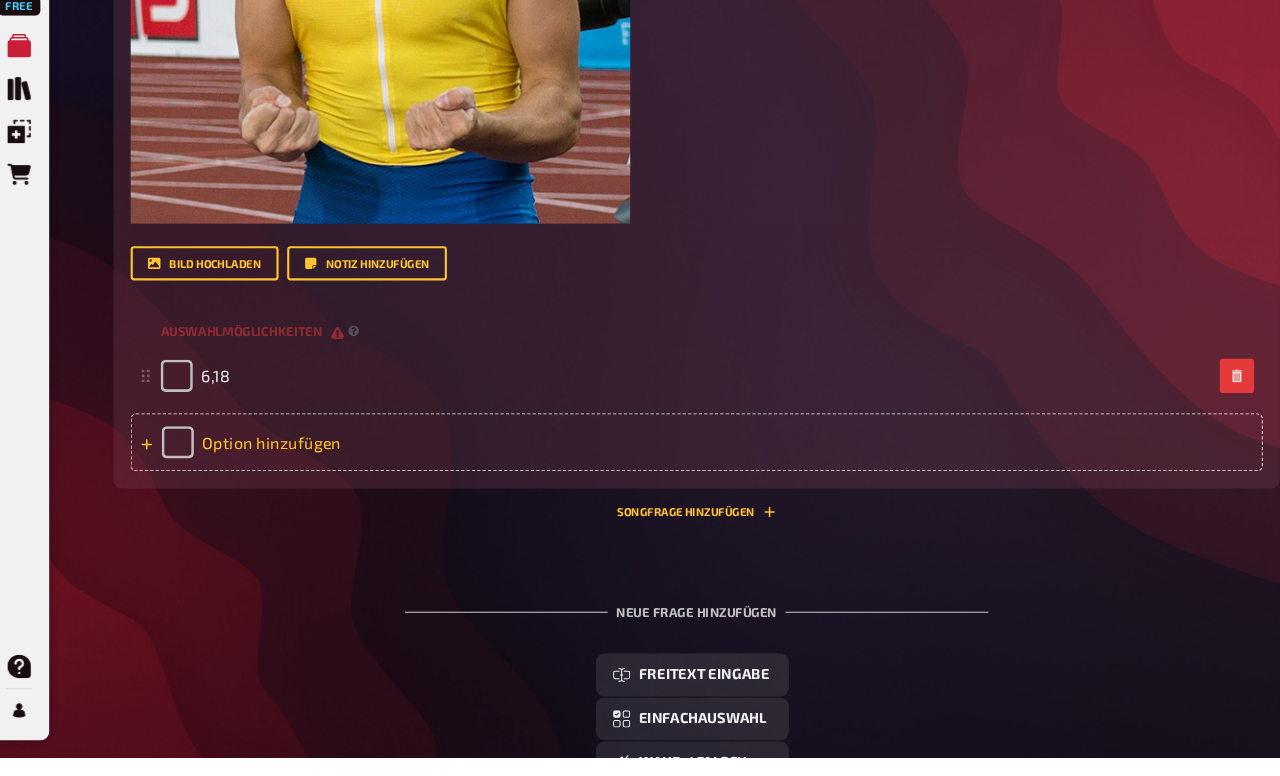 click on "Option hinzufügen" at bounding box center [676, 482] 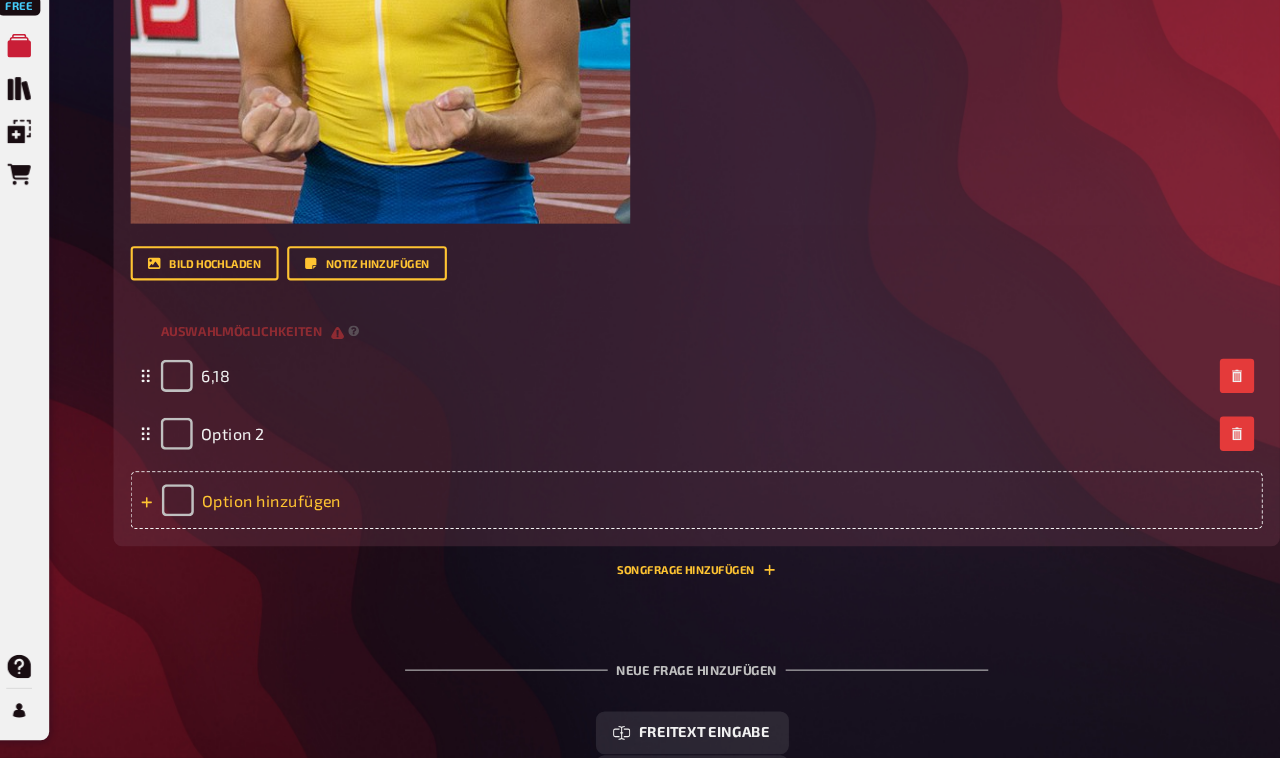 type 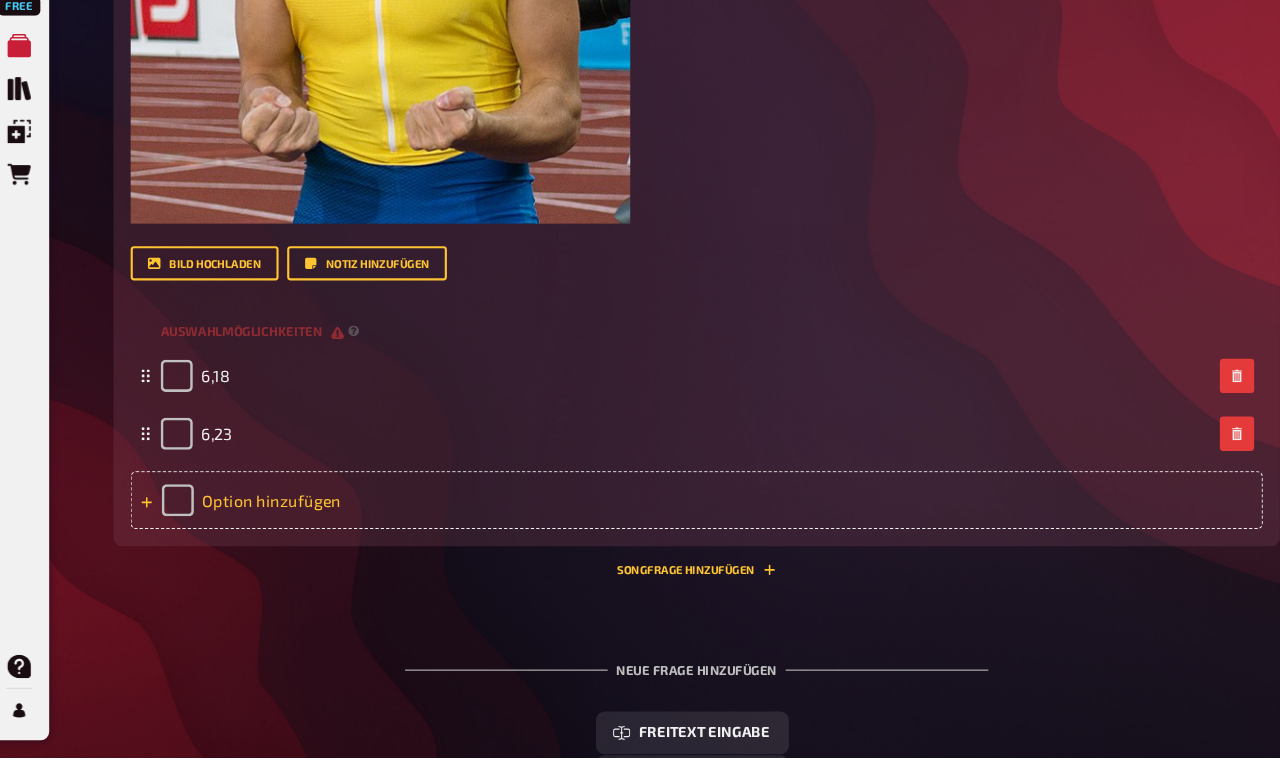 click on "Option hinzufügen" at bounding box center (676, 536) 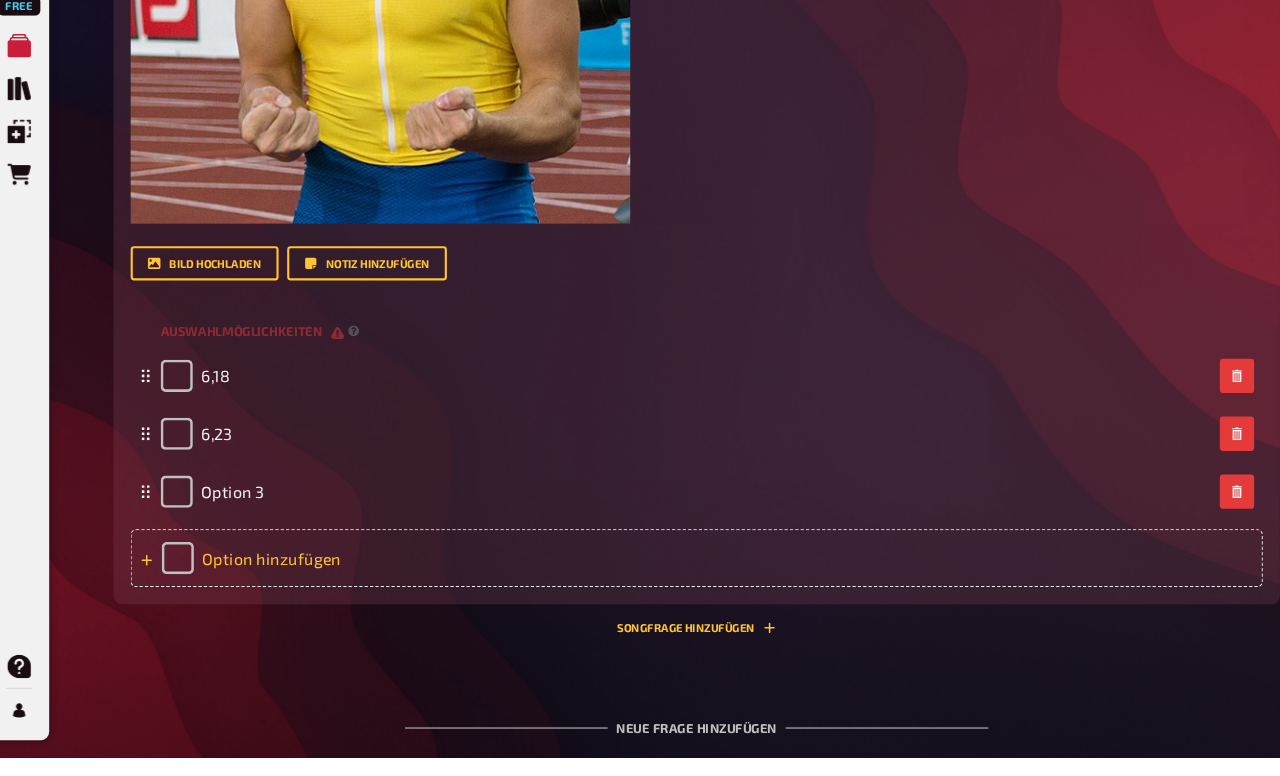 type 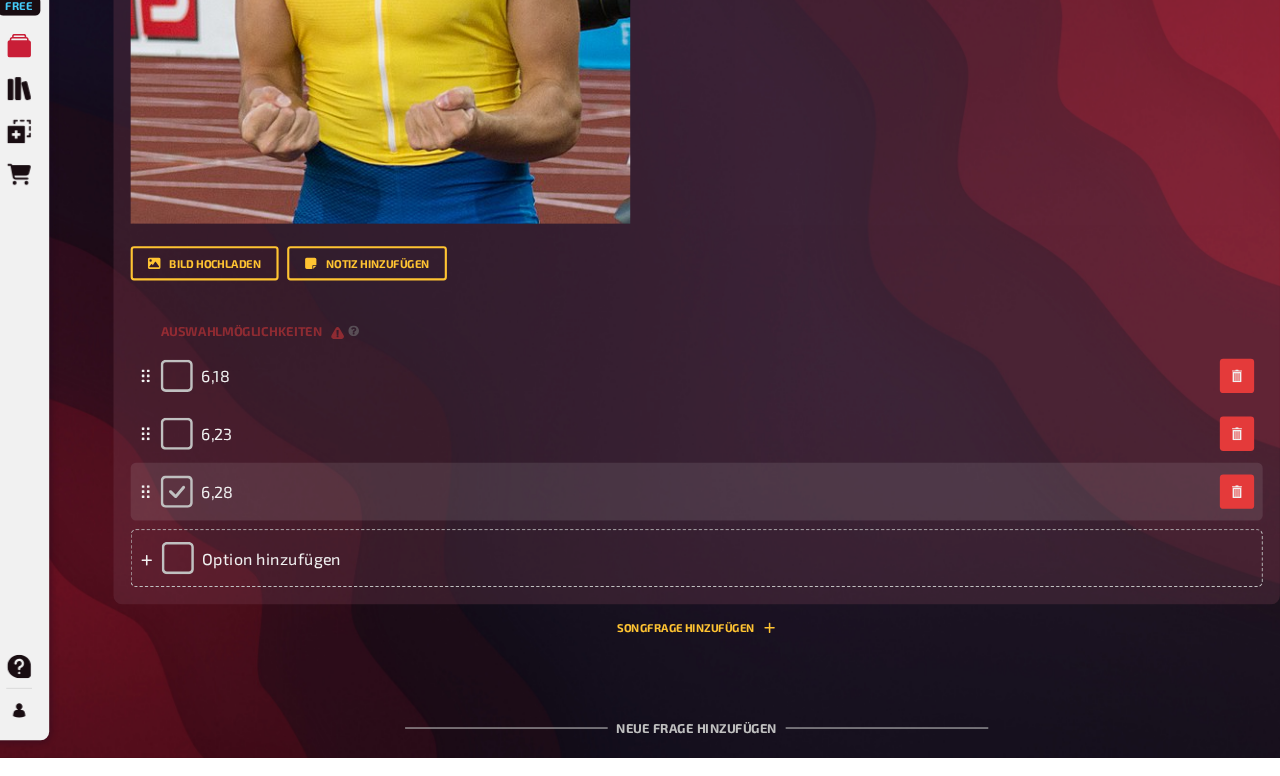 click at bounding box center (191, 528) 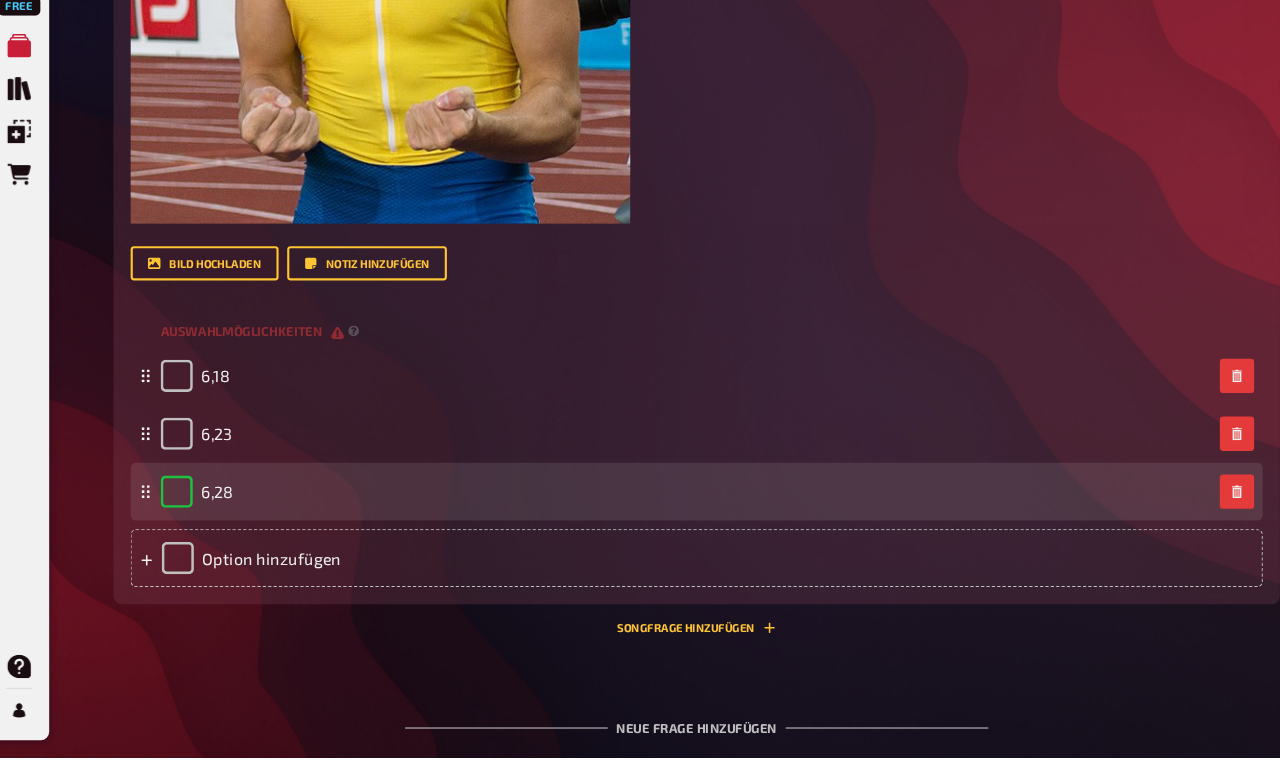 checkbox on "true" 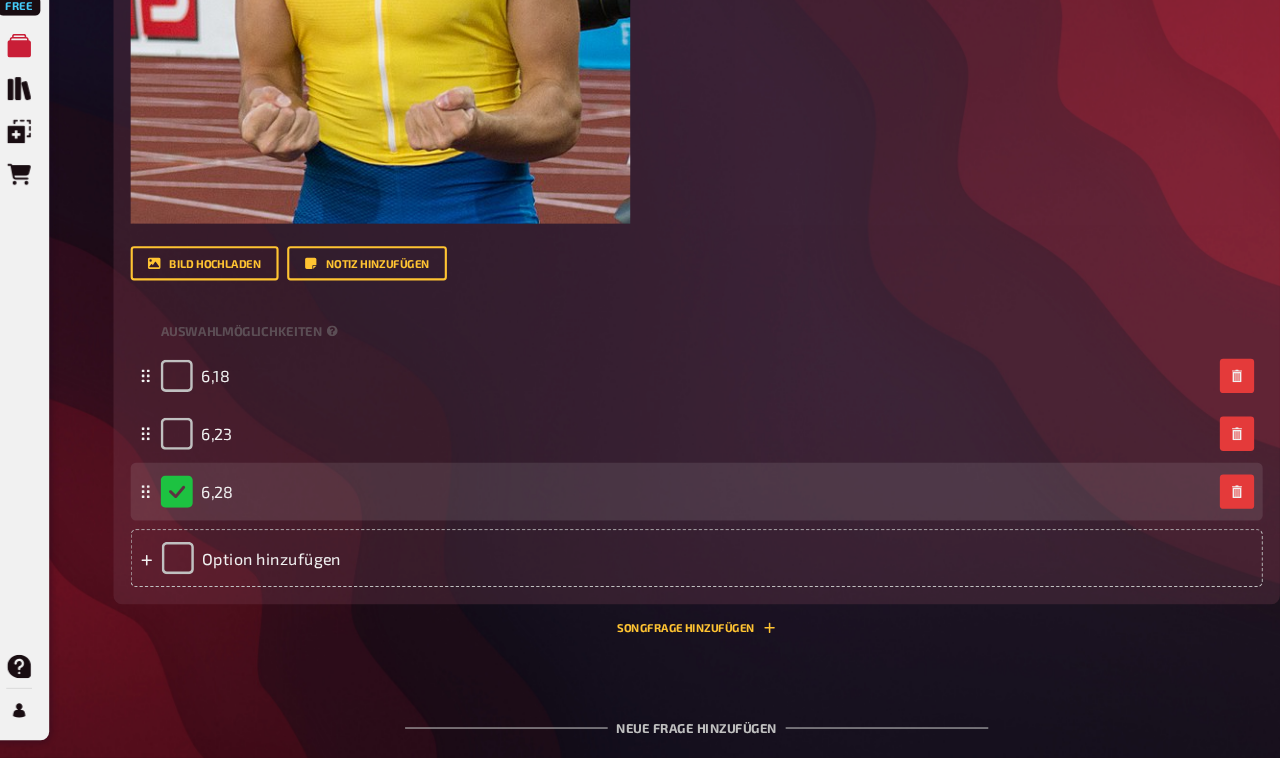 scroll, scrollTop: 2160, scrollLeft: 0, axis: vertical 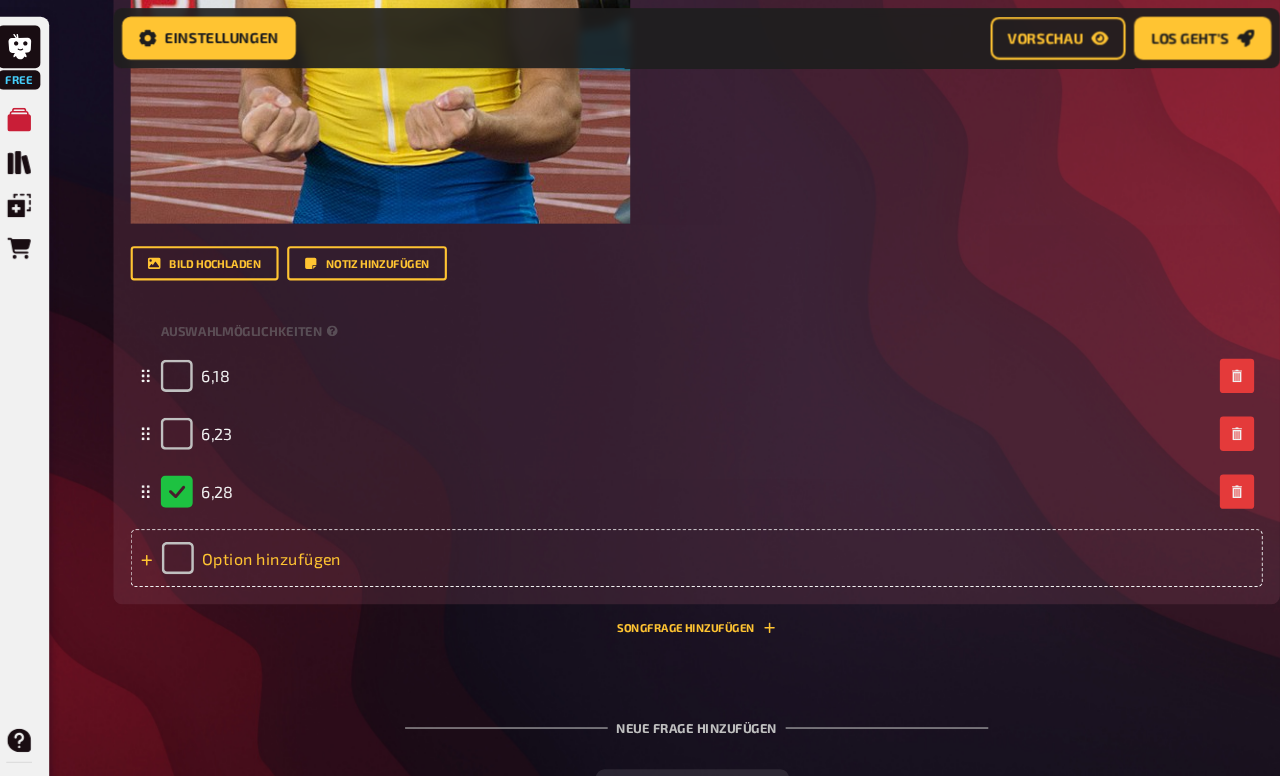 click on "Option hinzufügen" at bounding box center (676, 521) 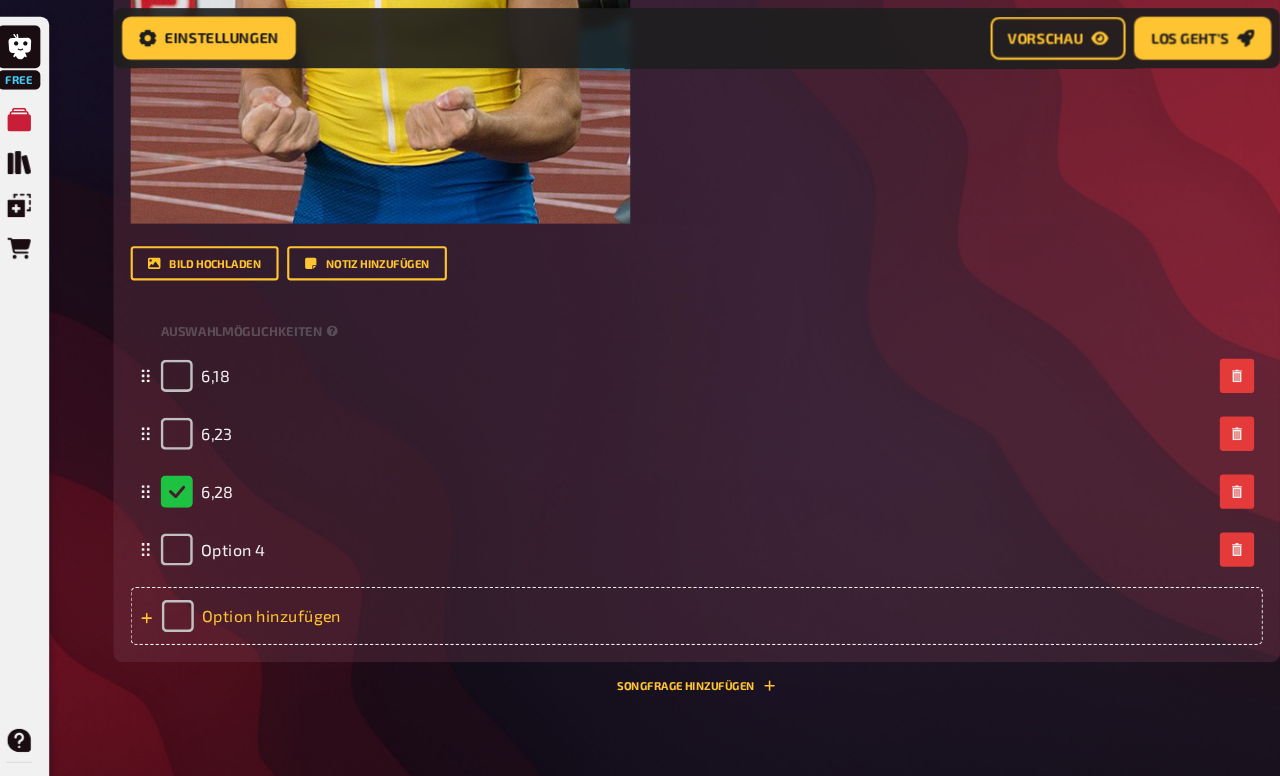 type 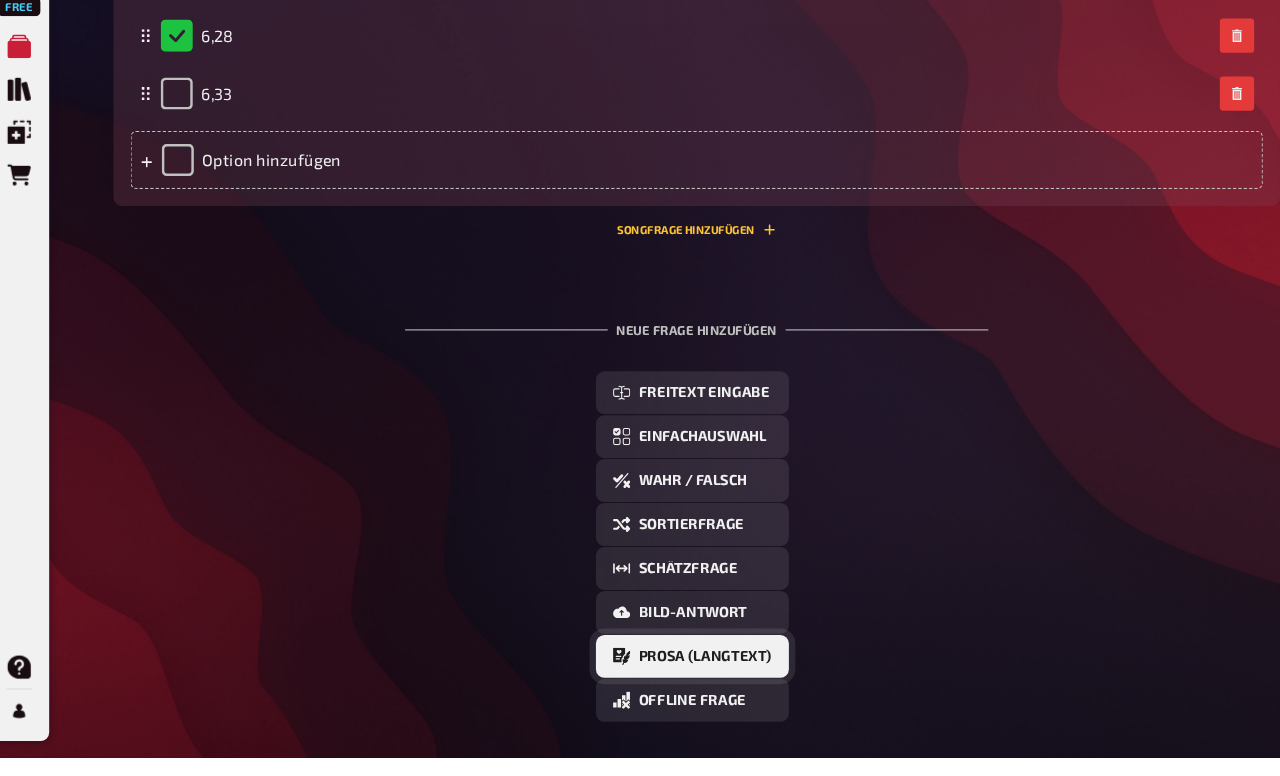 scroll, scrollTop: 2589, scrollLeft: 0, axis: vertical 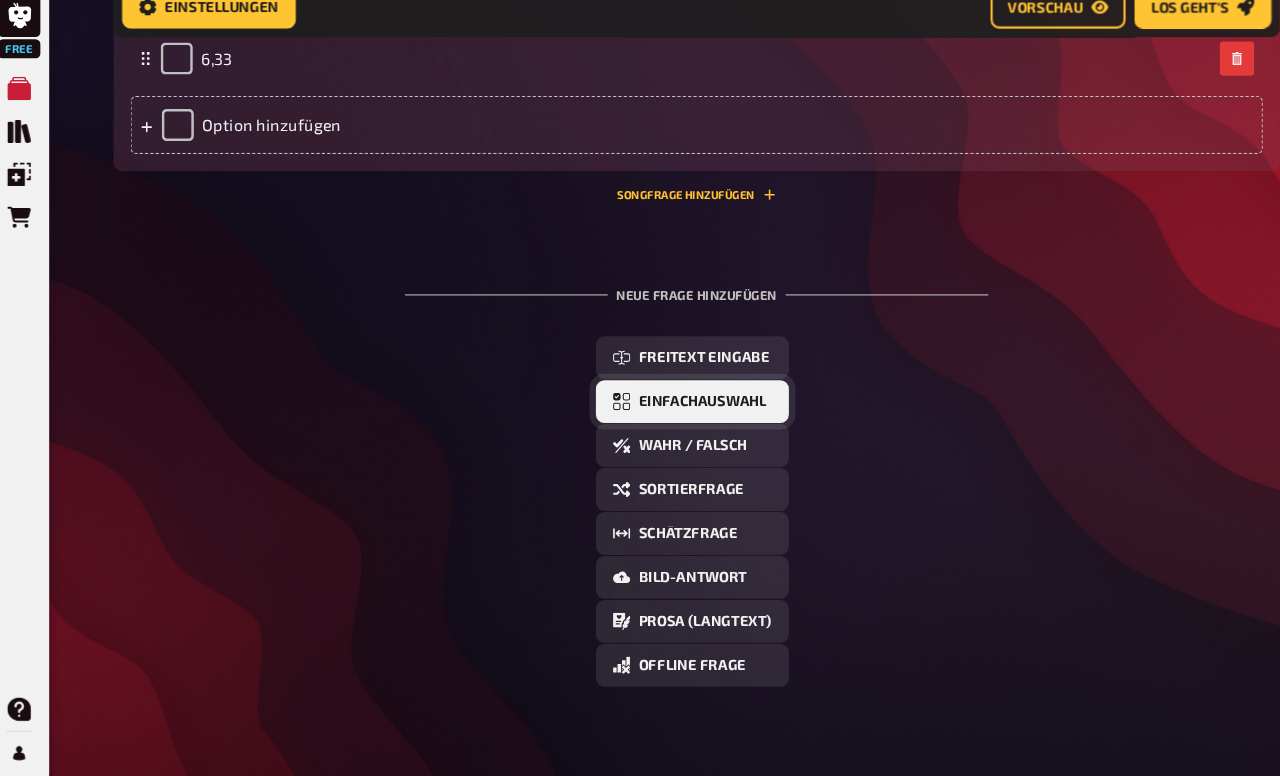 click on "Einfachauswahl" at bounding box center (681, 404) 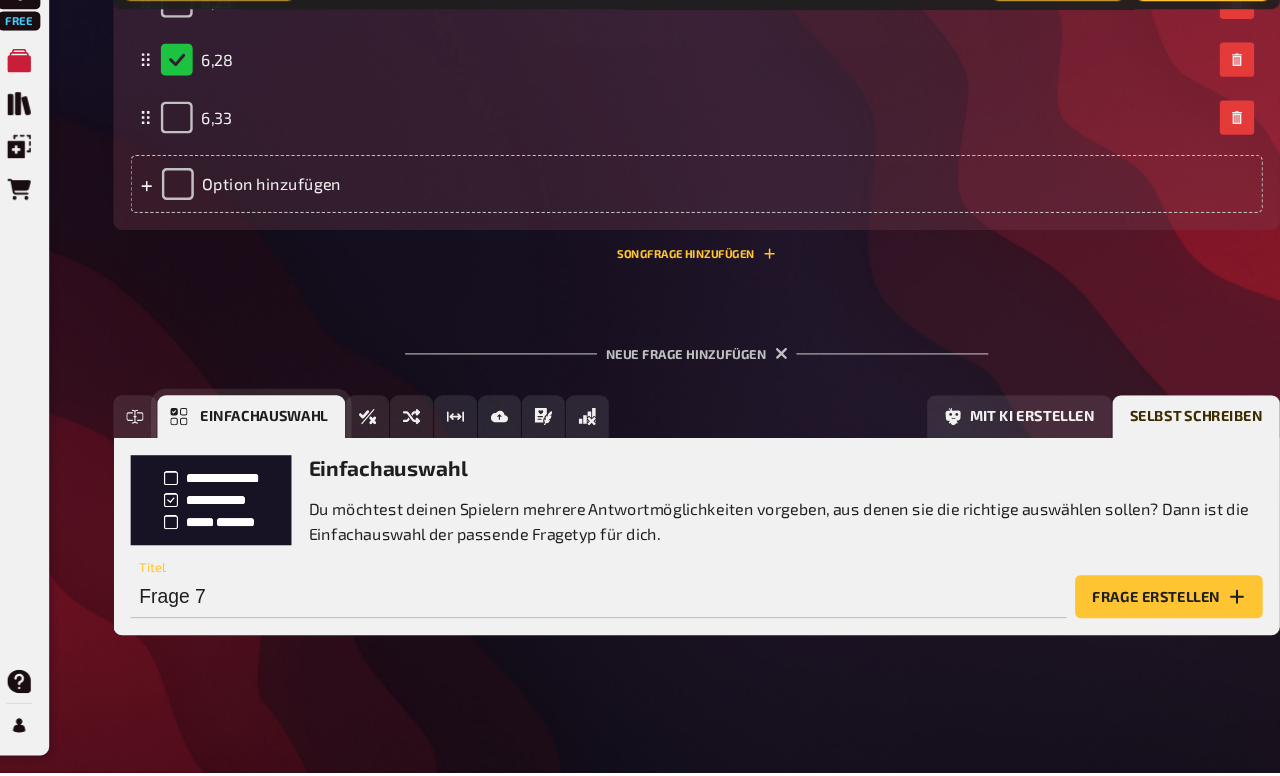 scroll, scrollTop: 2514, scrollLeft: 0, axis: vertical 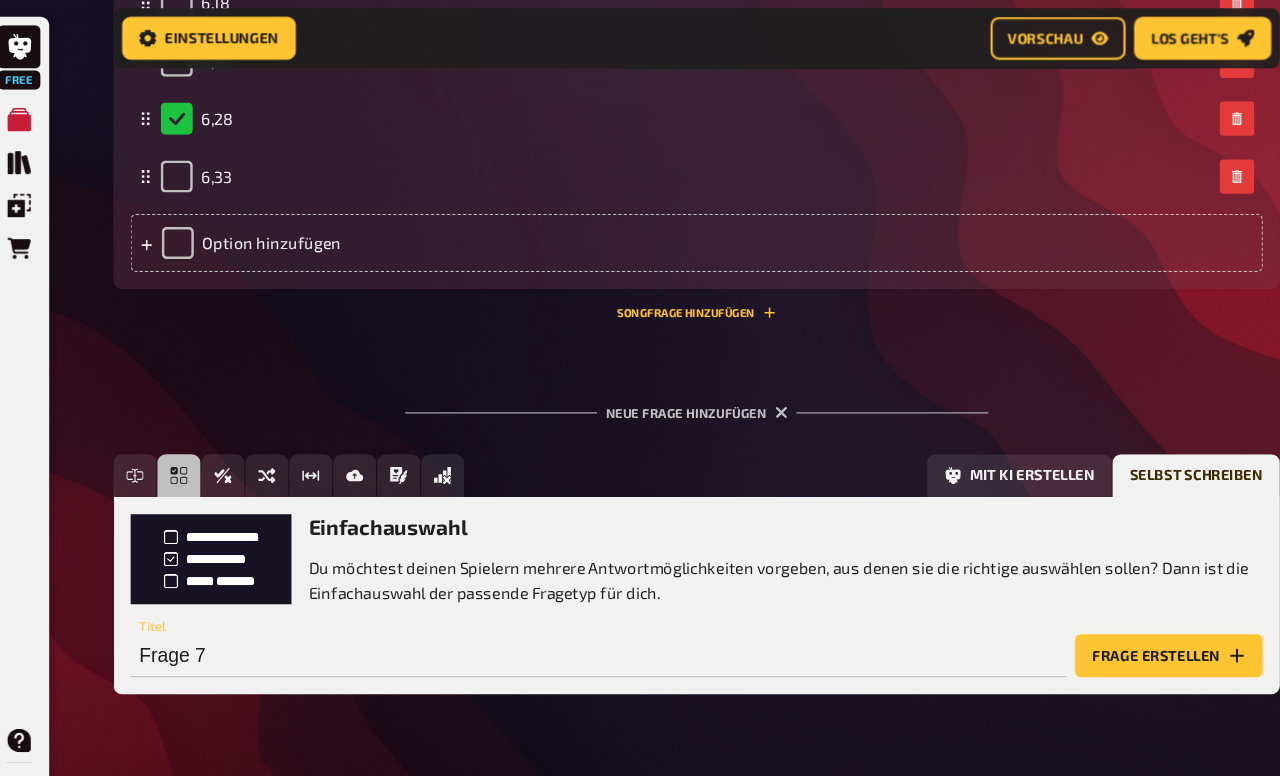click on "Frage erstellen" at bounding box center (1116, 612) 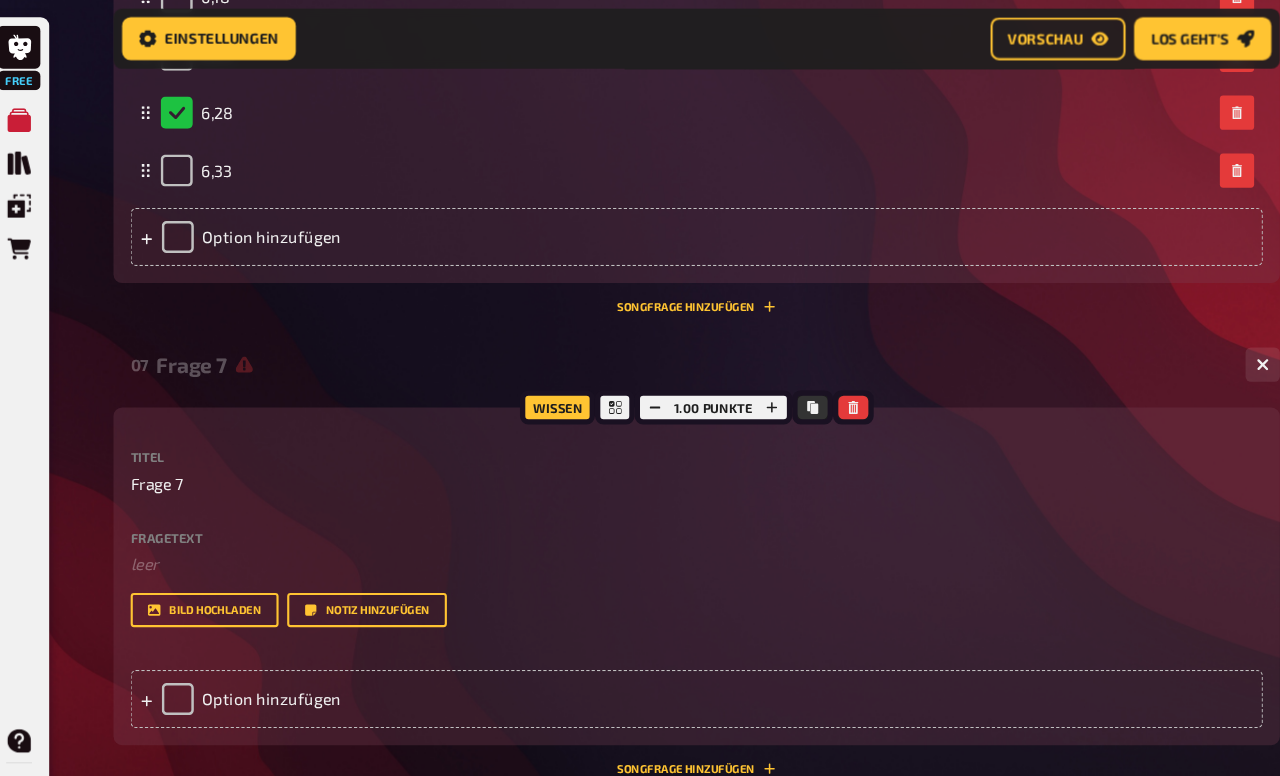 click on "Fragetext" at bounding box center (676, 501) 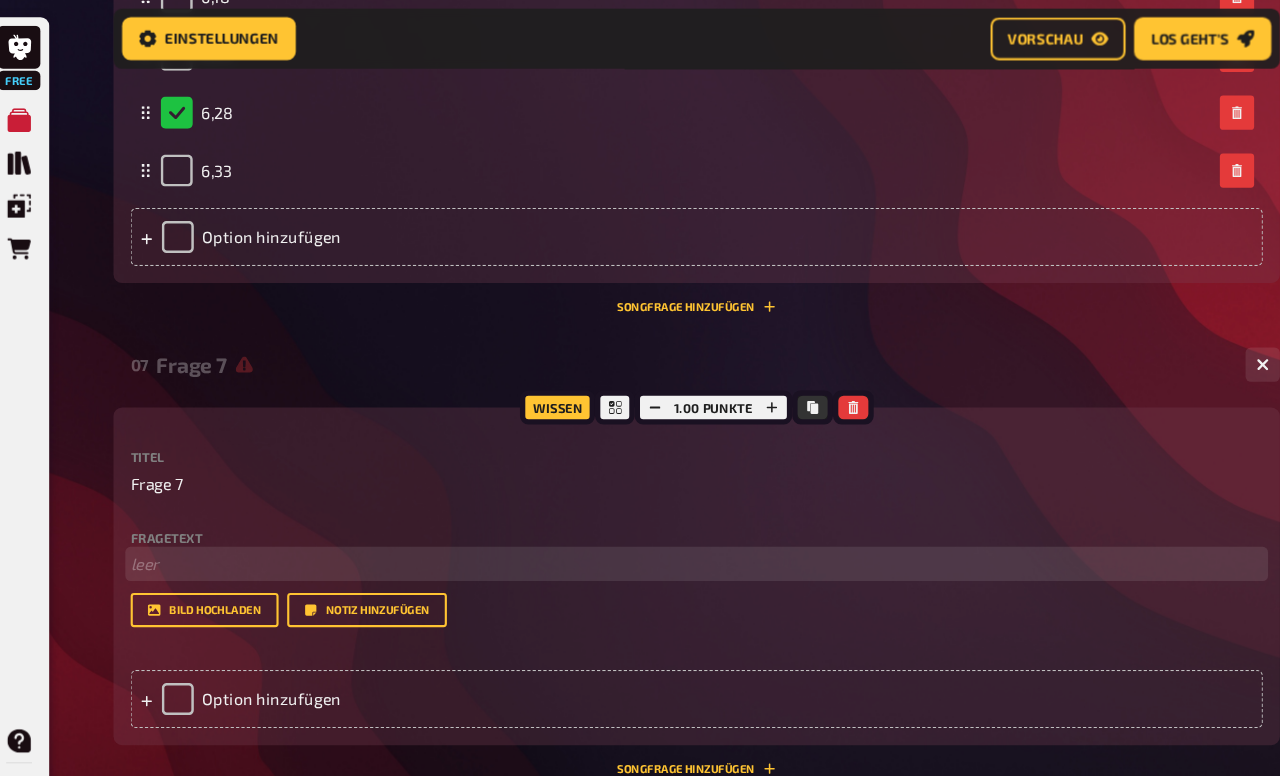 click on "﻿ leer" at bounding box center (676, 526) 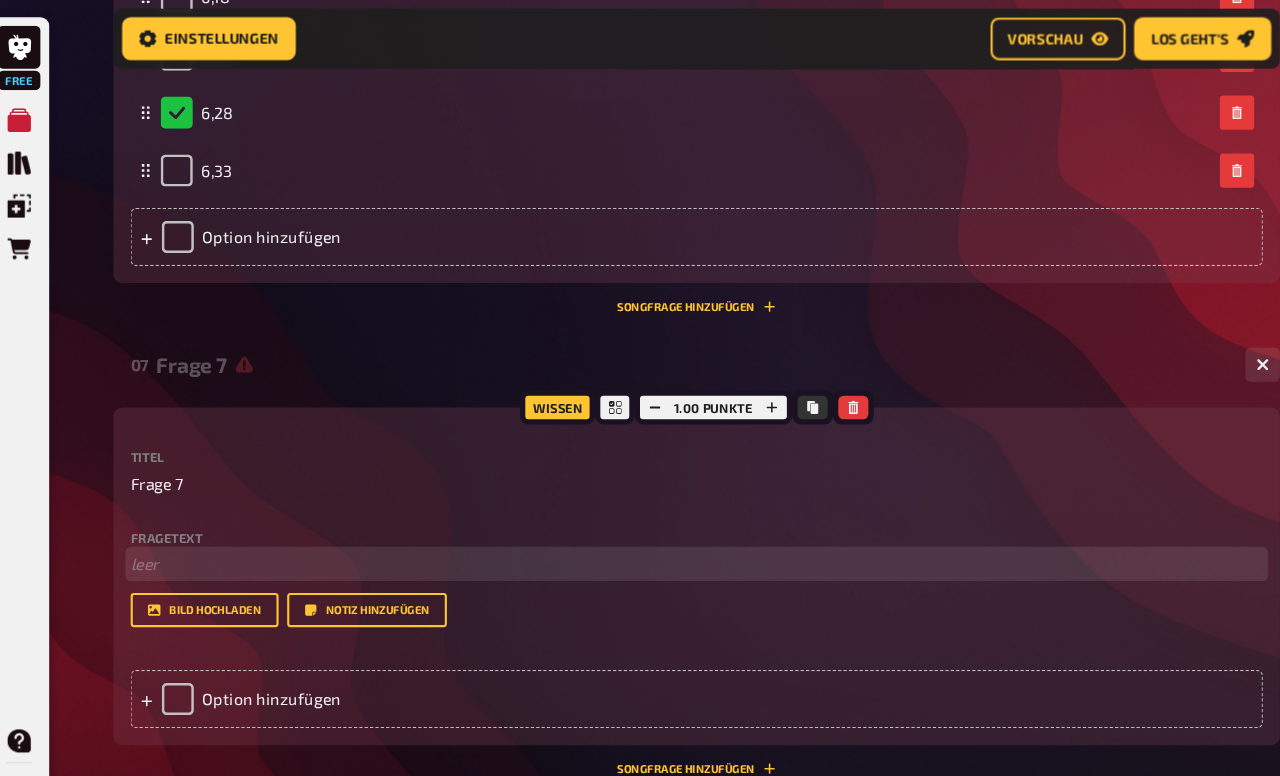 type 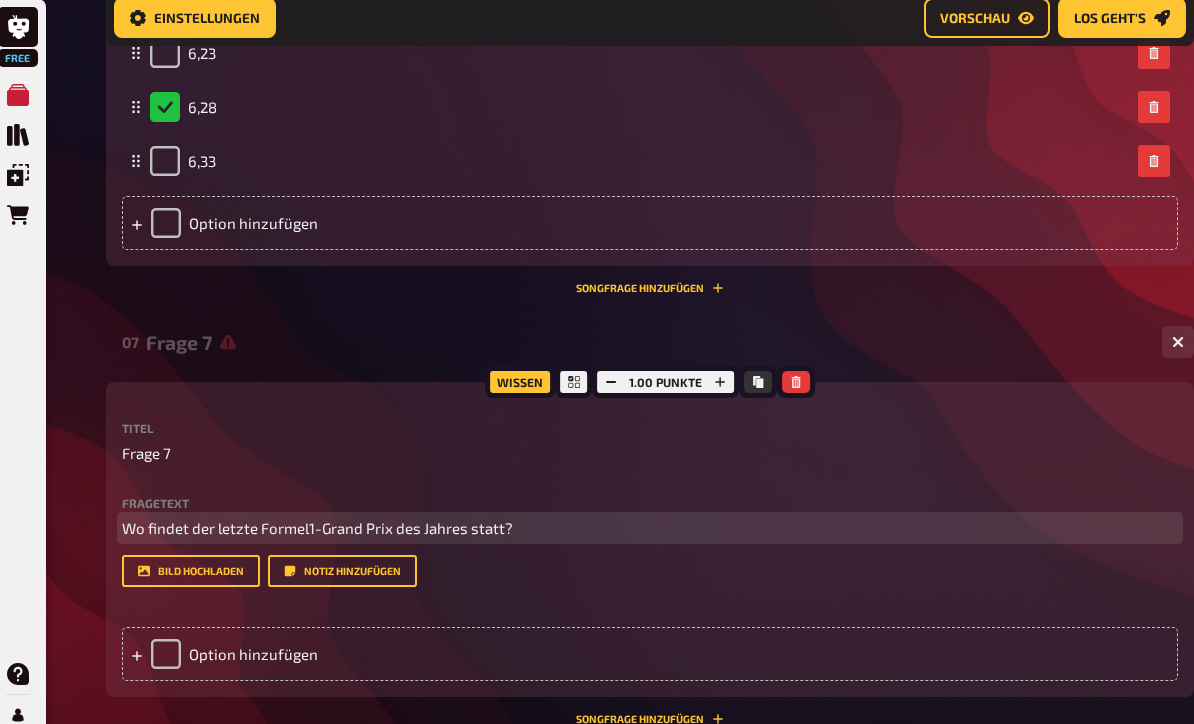 scroll, scrollTop: 2462, scrollLeft: 0, axis: vertical 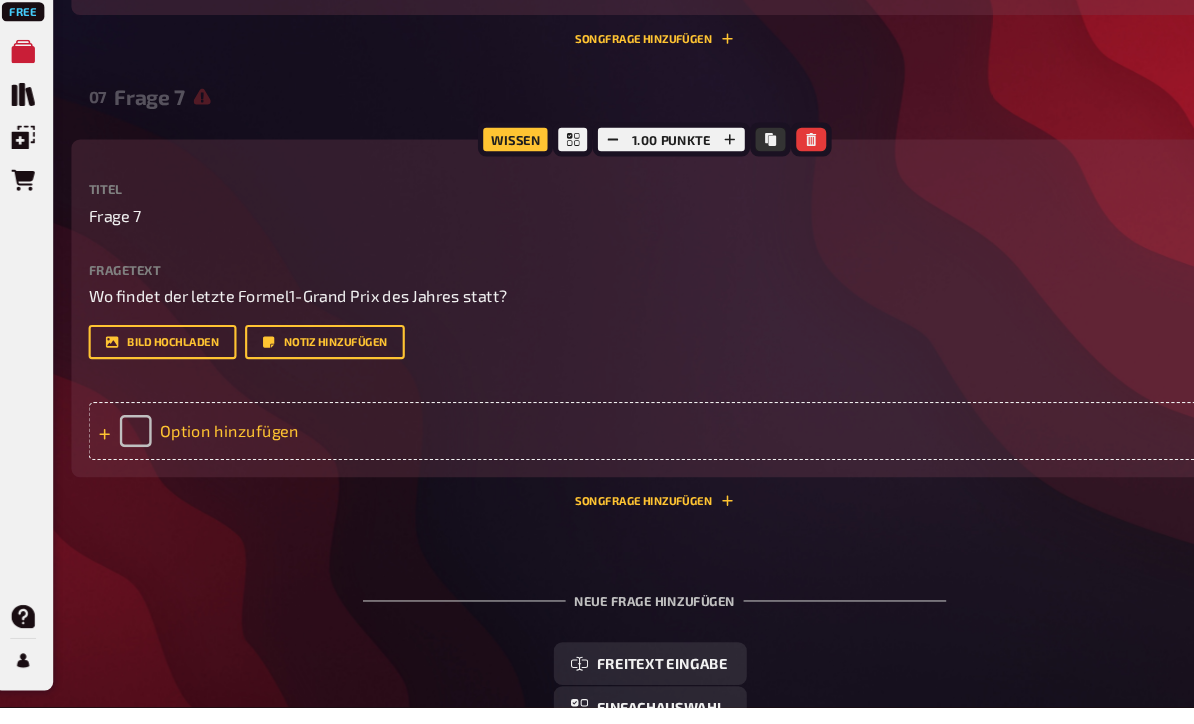 click on "Option hinzufügen" at bounding box center [633, 466] 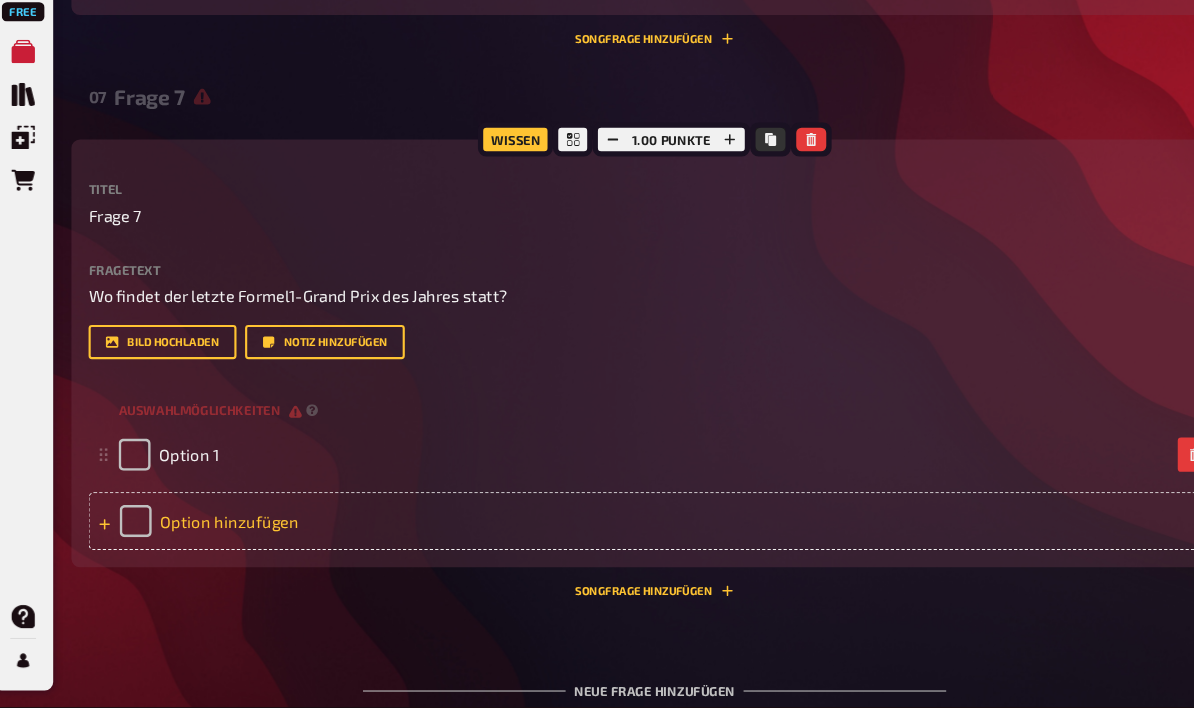 type 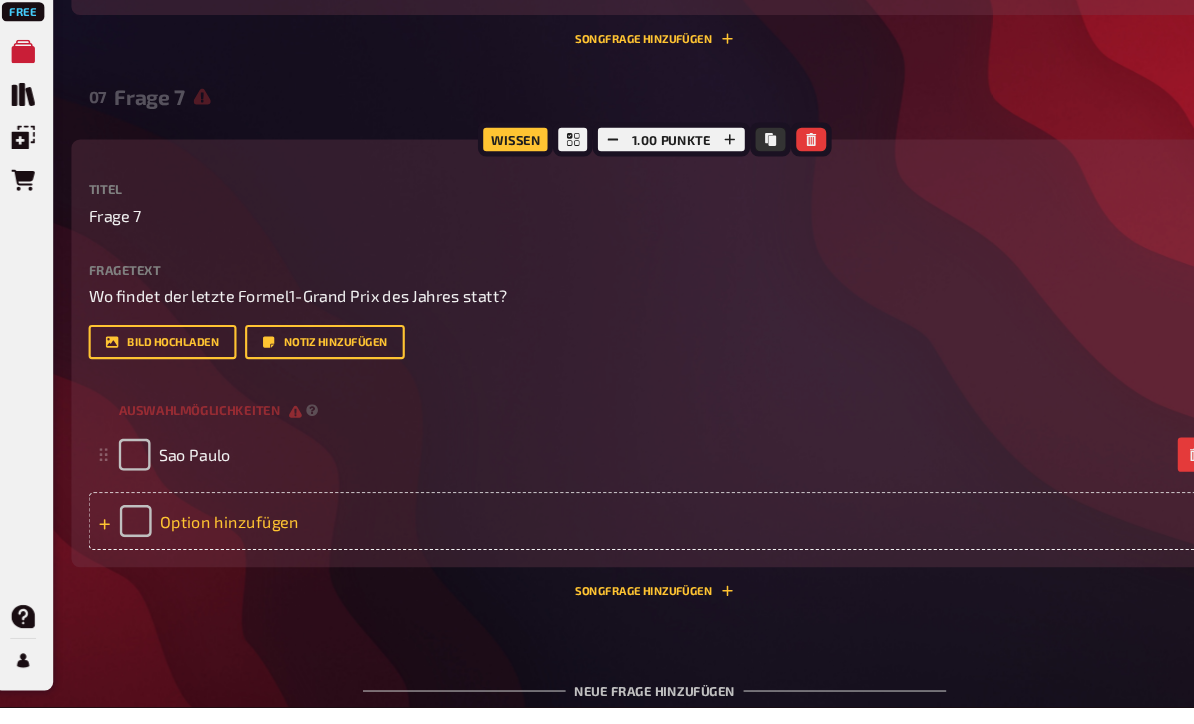 click on "Option hinzufügen" at bounding box center [633, 550] 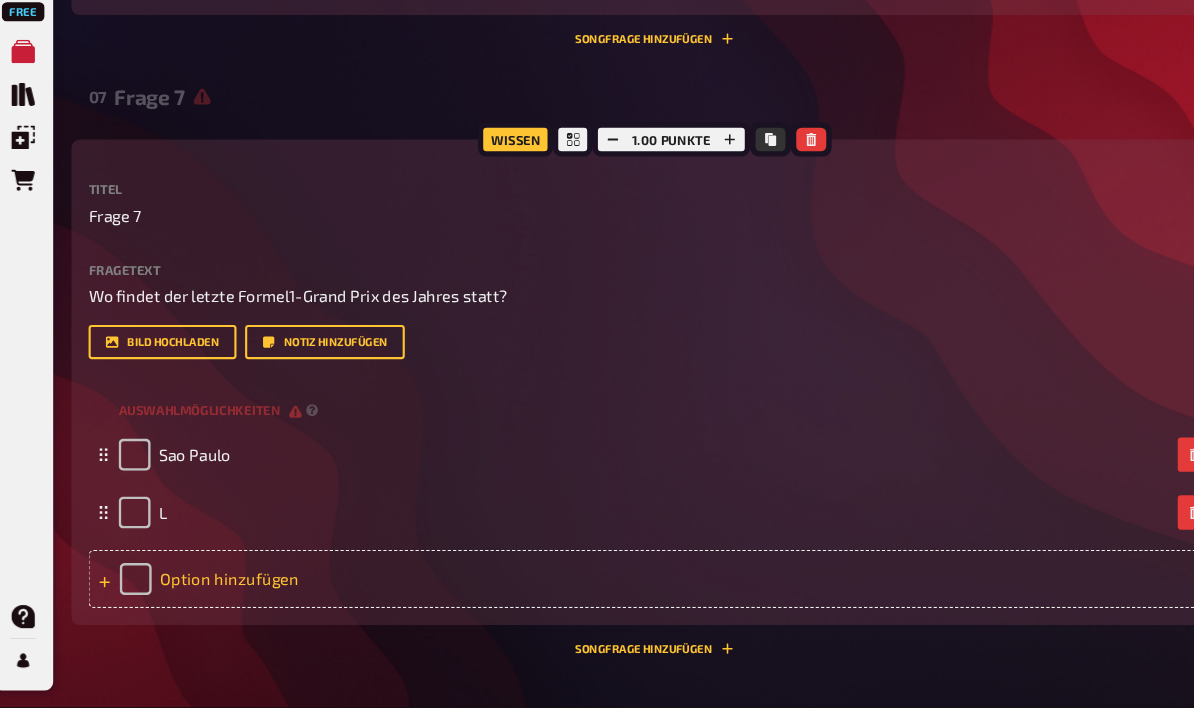 type 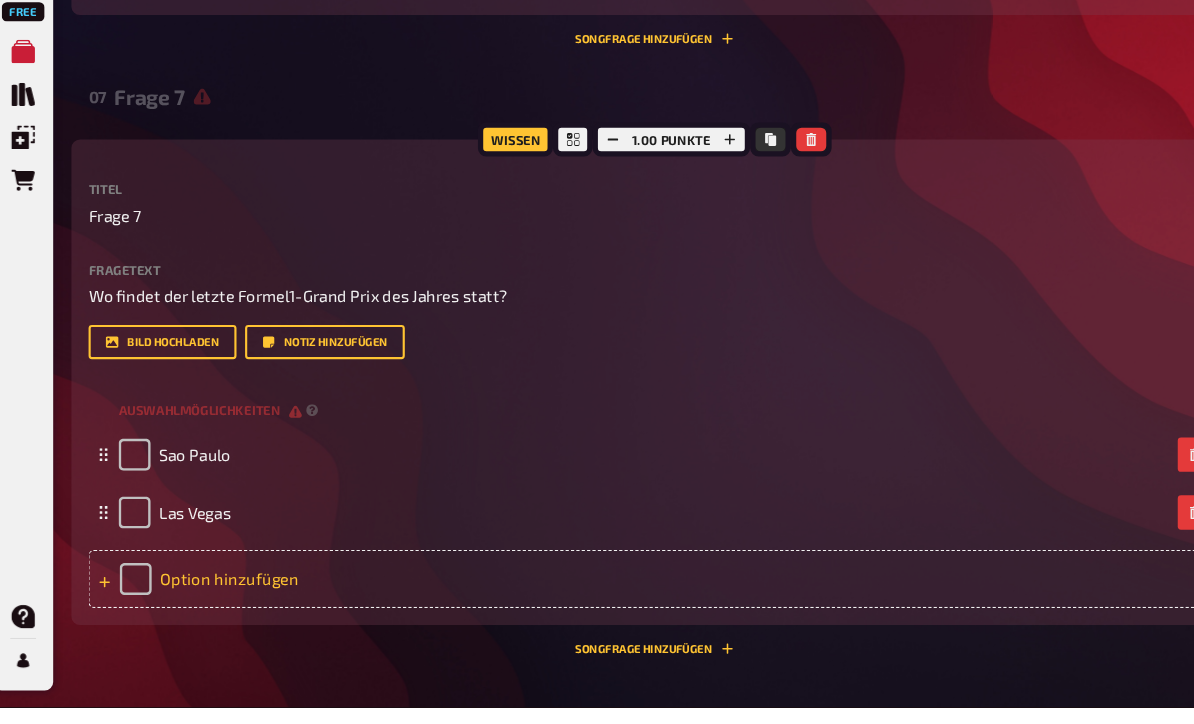 click on "Option hinzufügen" at bounding box center [633, 604] 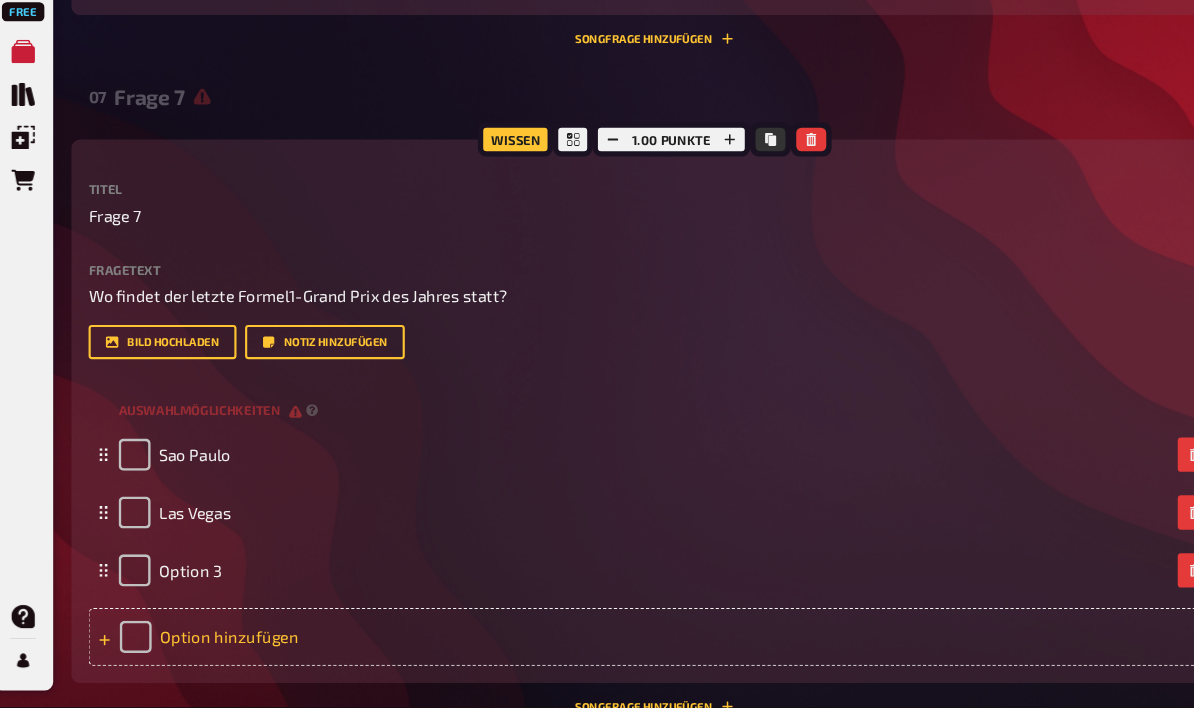 type 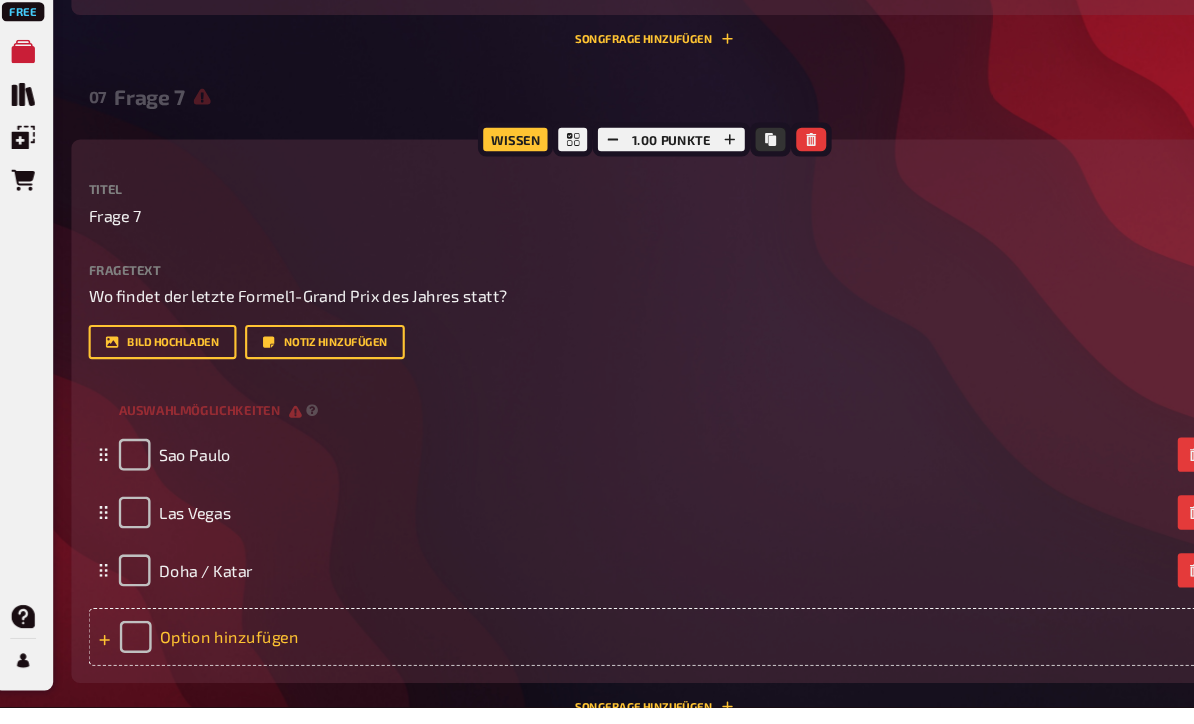 click on "Option hinzufügen" at bounding box center [633, 658] 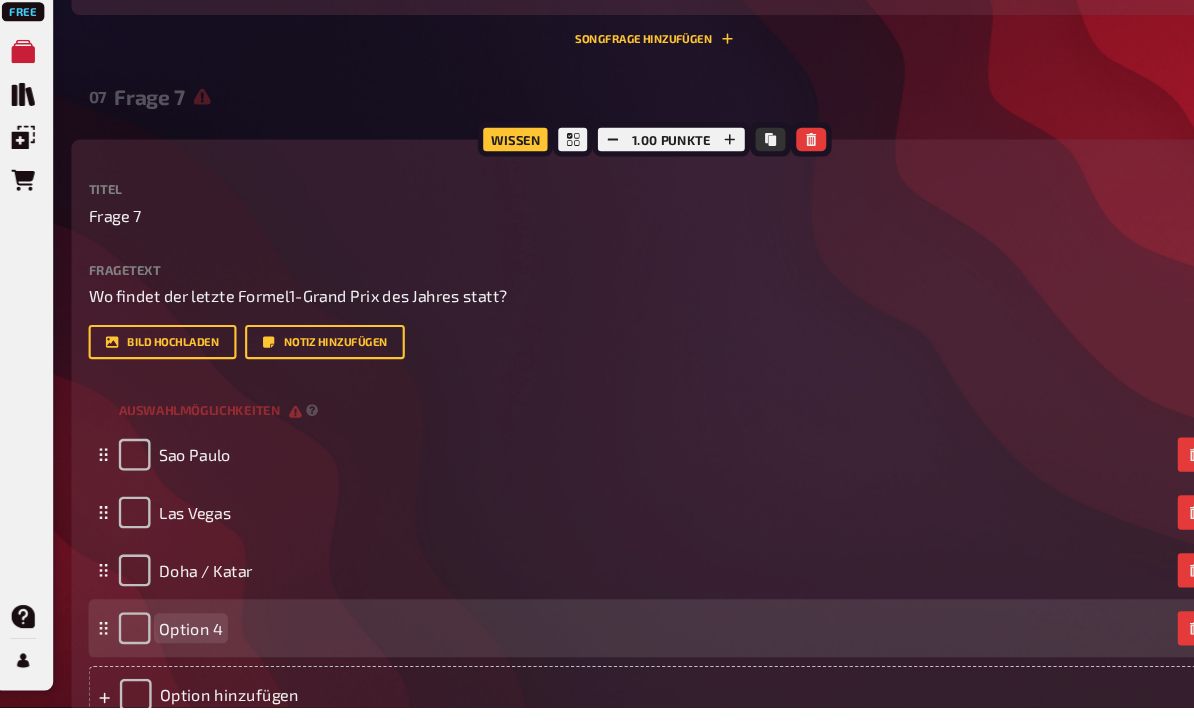 type 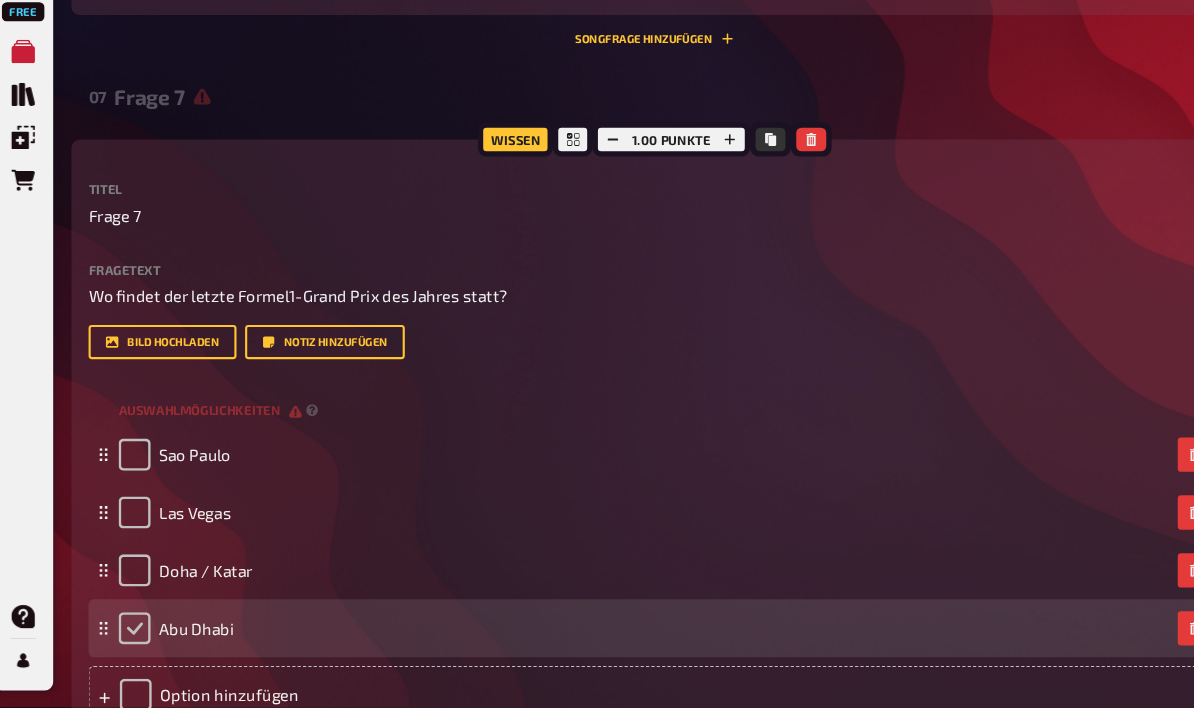 click at bounding box center [148, 650] 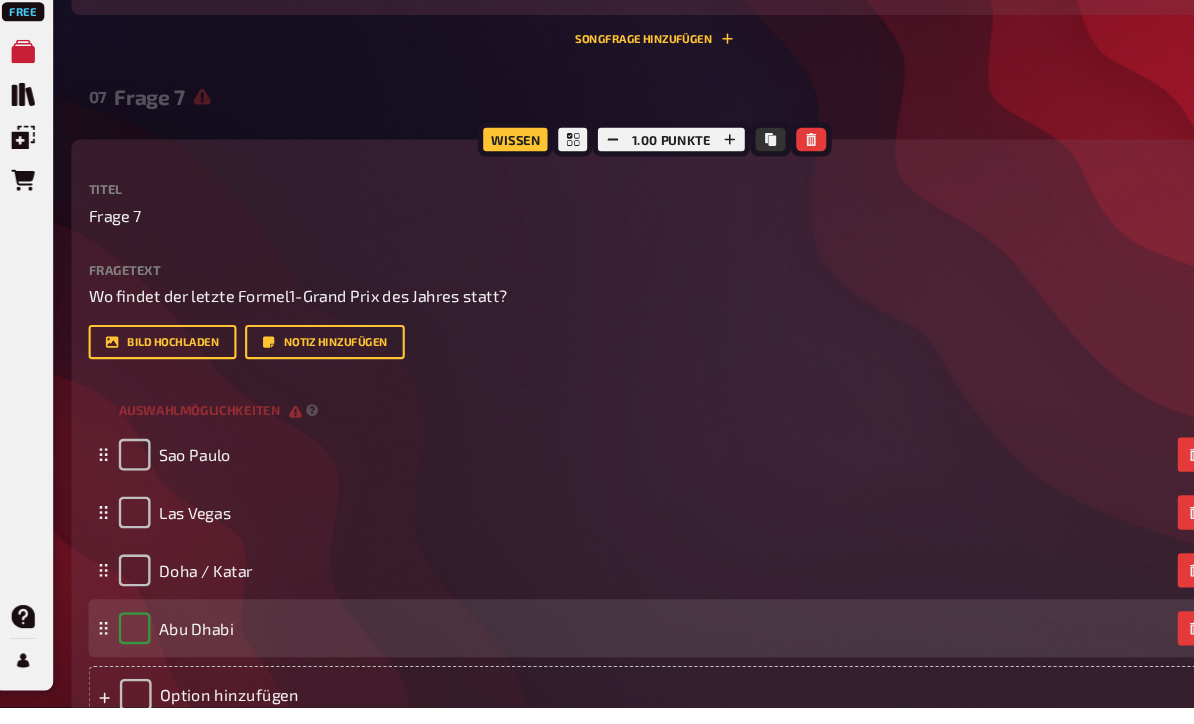 checkbox on "true" 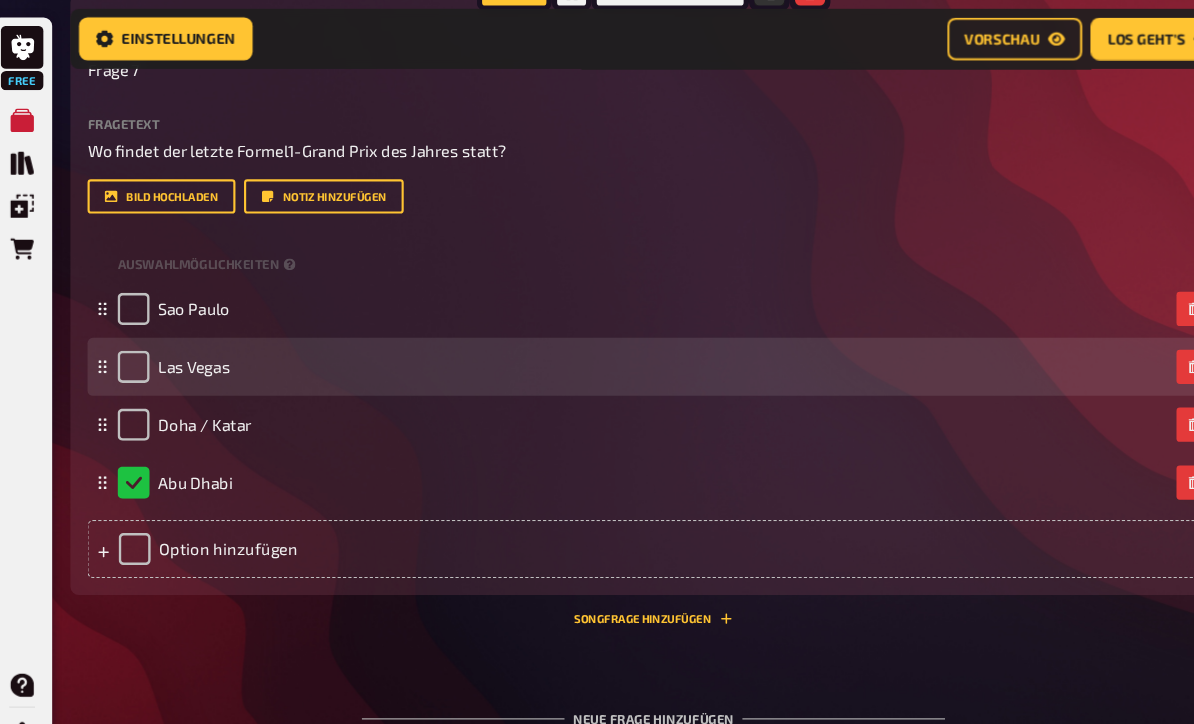 scroll, scrollTop: 2858, scrollLeft: 0, axis: vertical 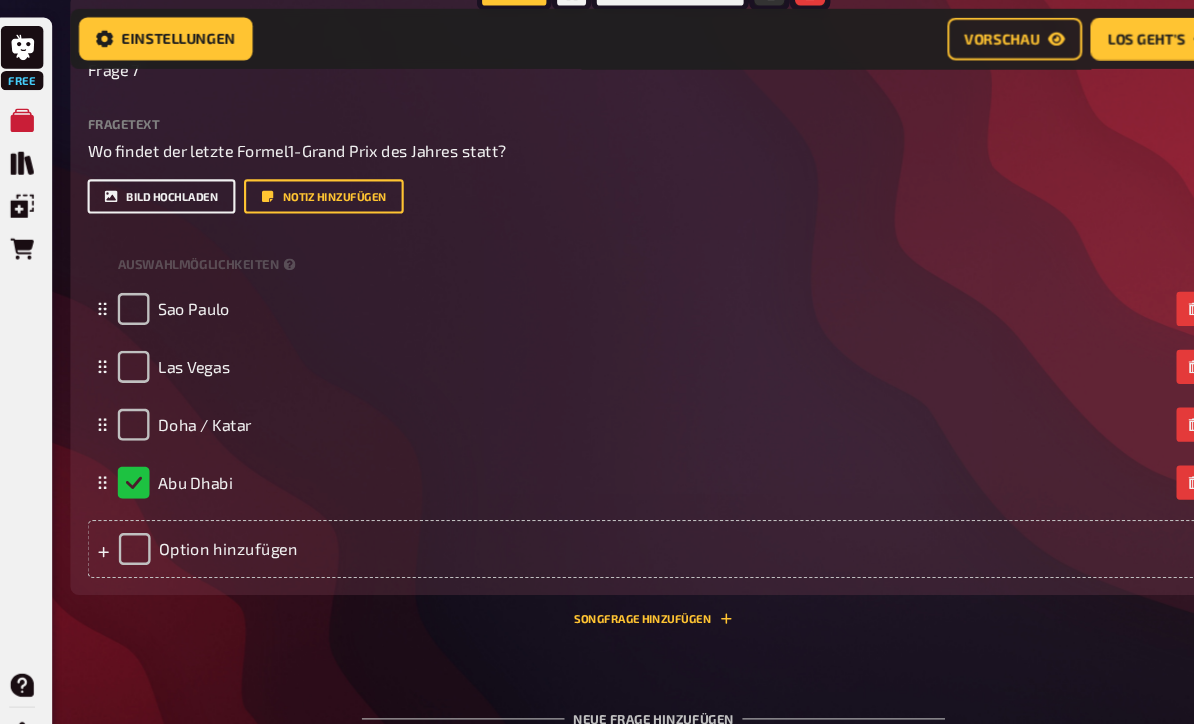click on "Bild hochladen" at bounding box center (174, 183) 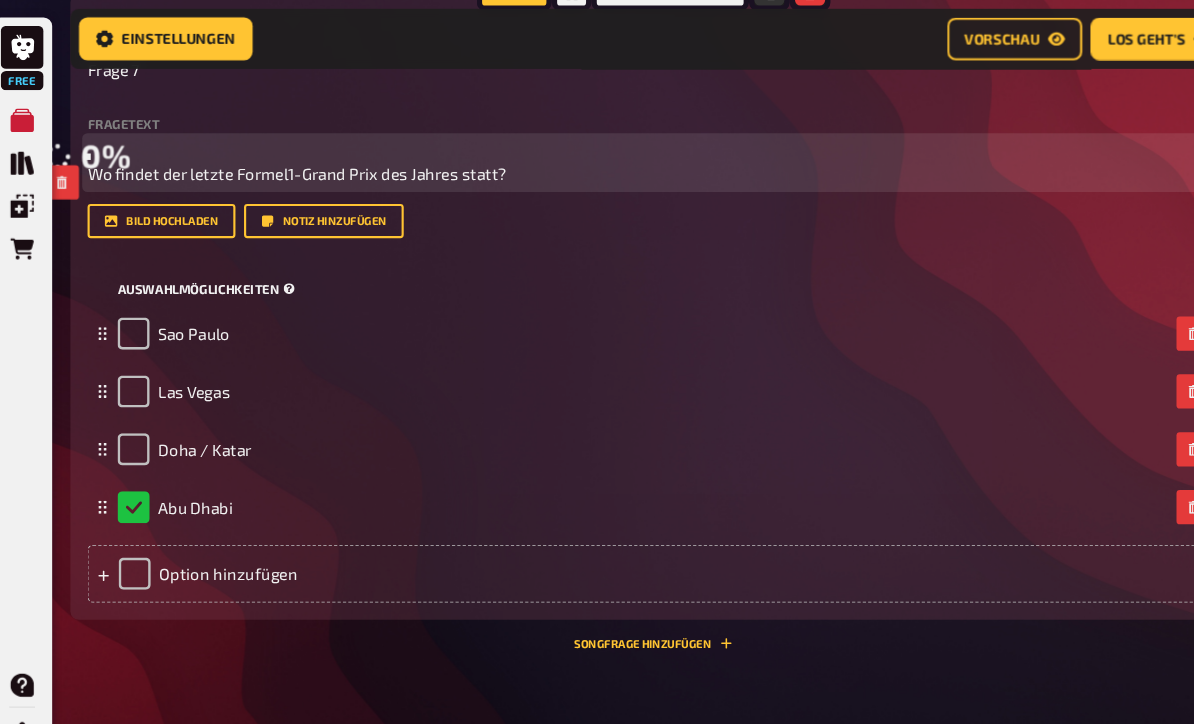 scroll, scrollTop: 2858, scrollLeft: 0, axis: vertical 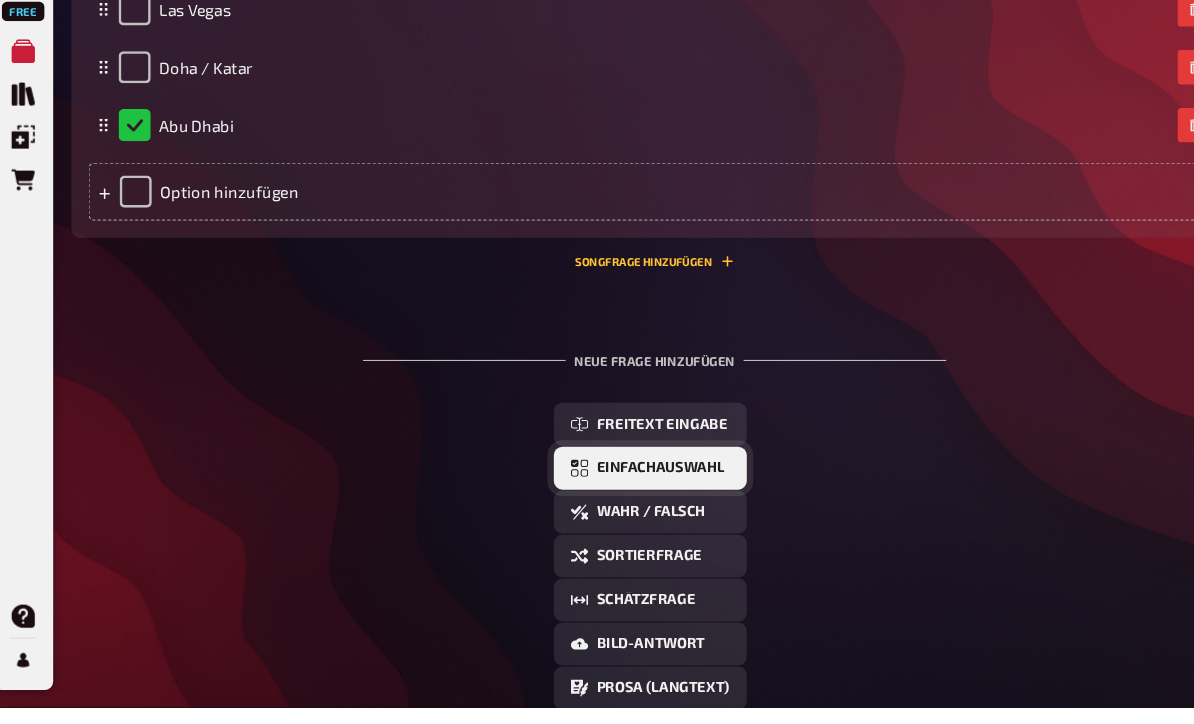 click on "Einfachauswahl" at bounding box center [638, 501] 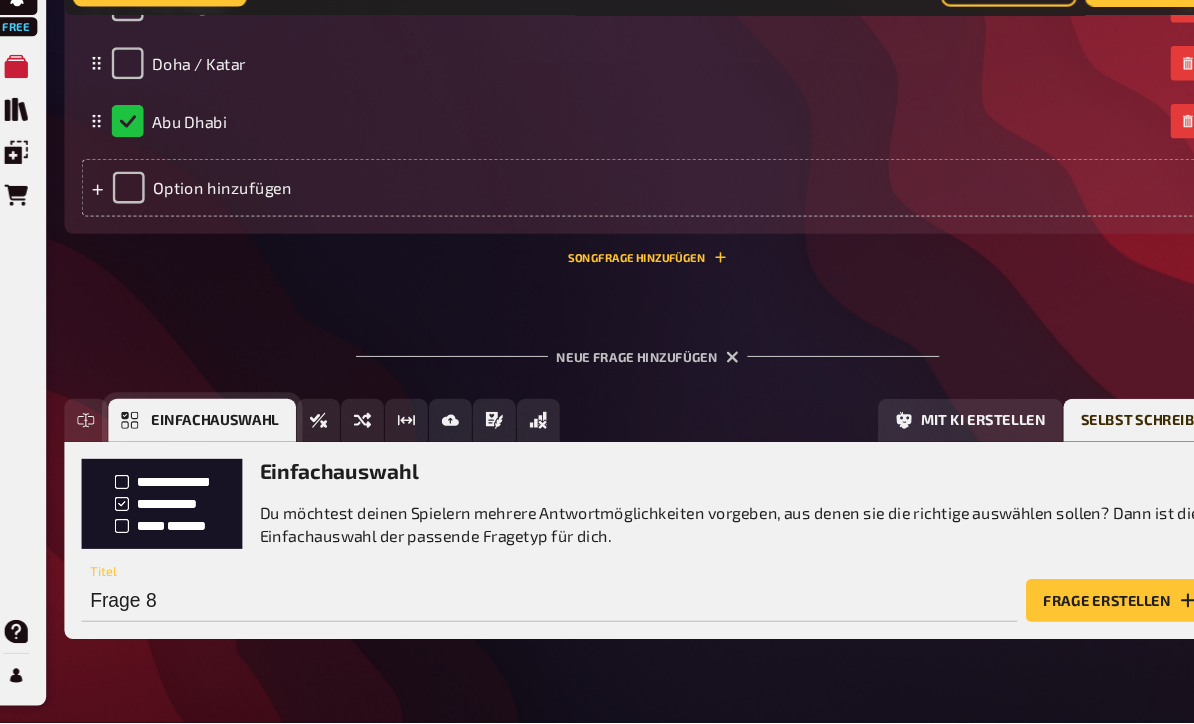 scroll, scrollTop: 3730, scrollLeft: 0, axis: vertical 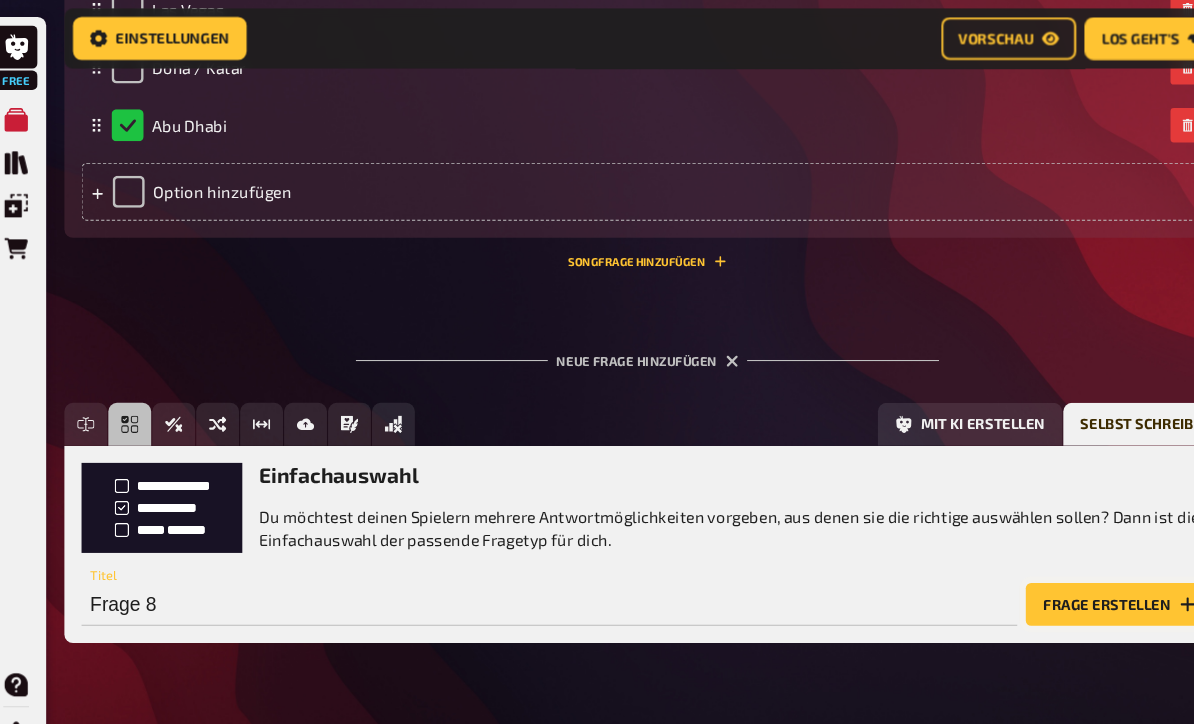 click on "Frage erstellen" at bounding box center [1073, 564] 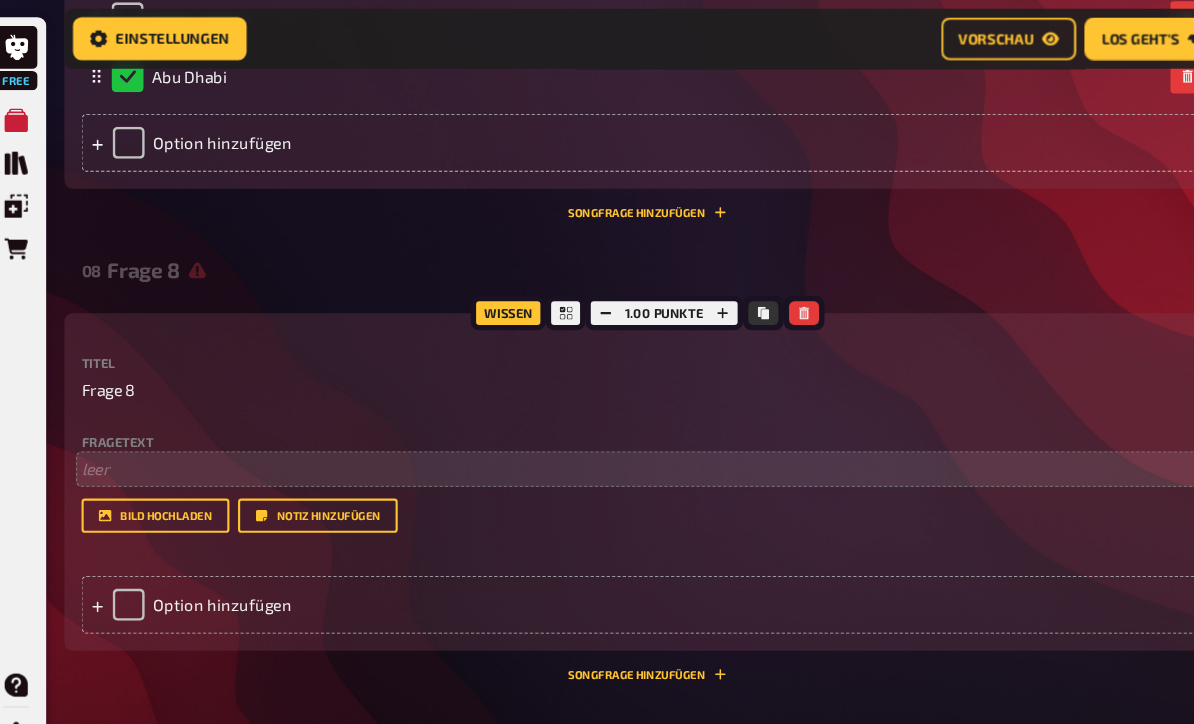 scroll, scrollTop: 3788, scrollLeft: 0, axis: vertical 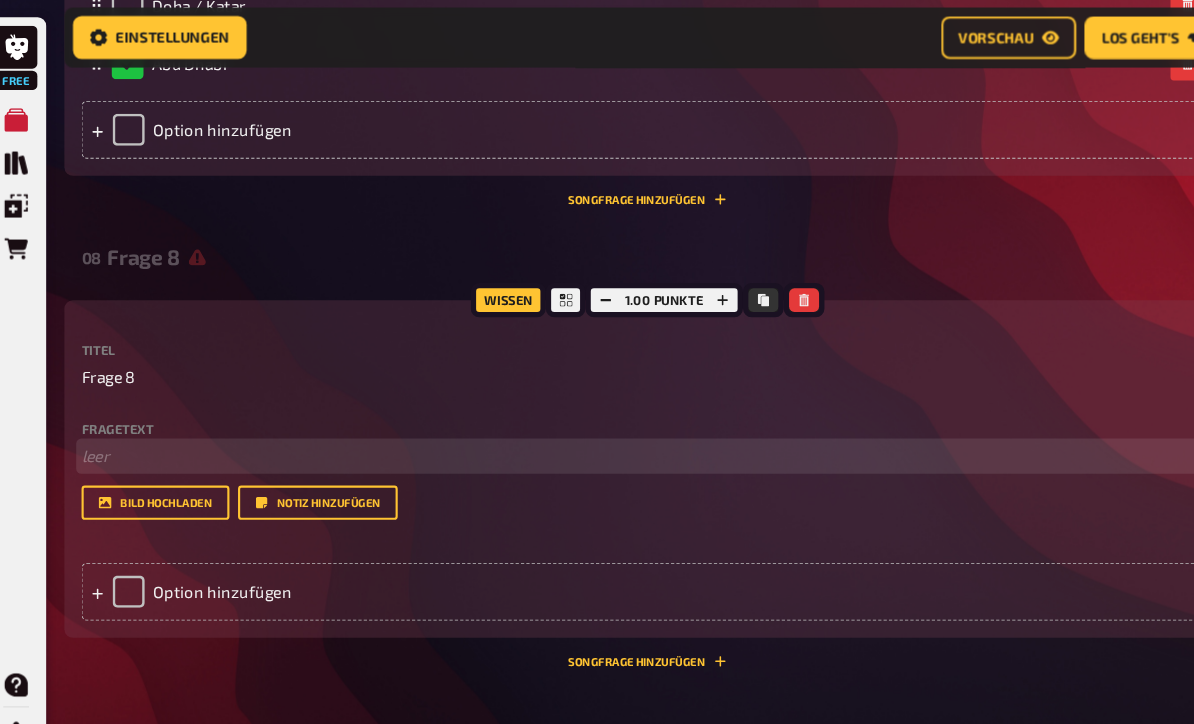 click on "﻿ leer" at bounding box center [633, 425] 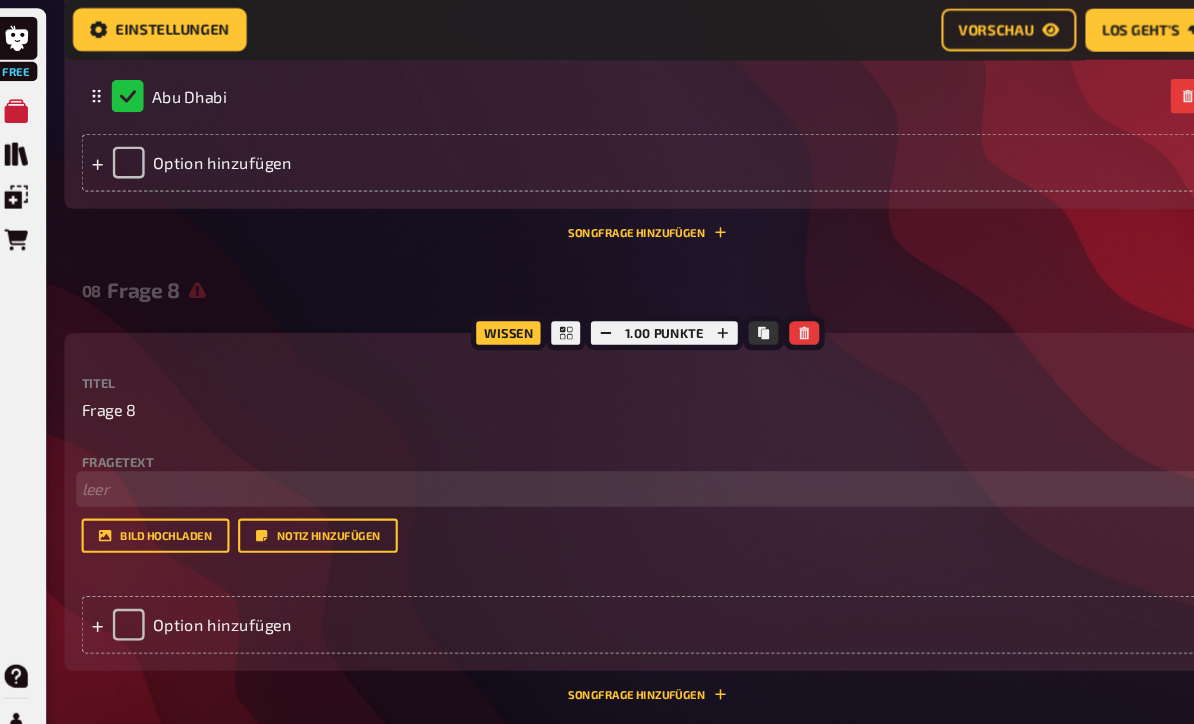 scroll, scrollTop: 3729, scrollLeft: 0, axis: vertical 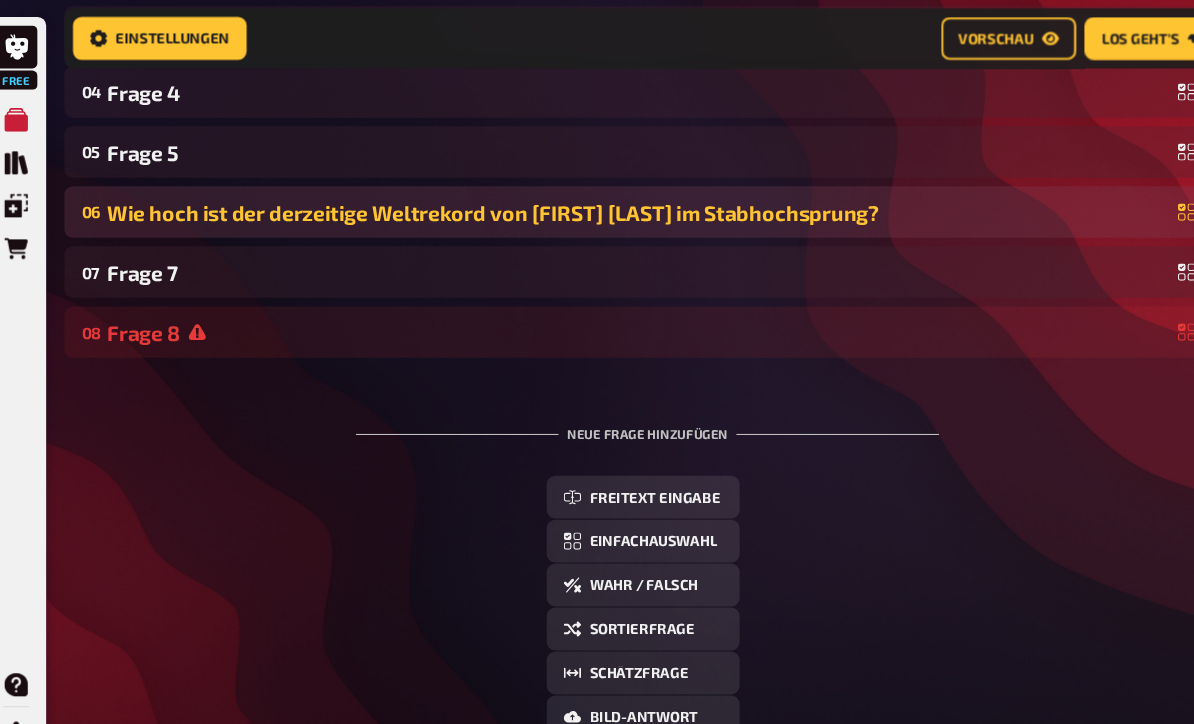 click on "Wie hoch ist der derzeitige Weltrekord von [FIRST] [LAST] im Stabhochsprung?" at bounding box center [624, 198] 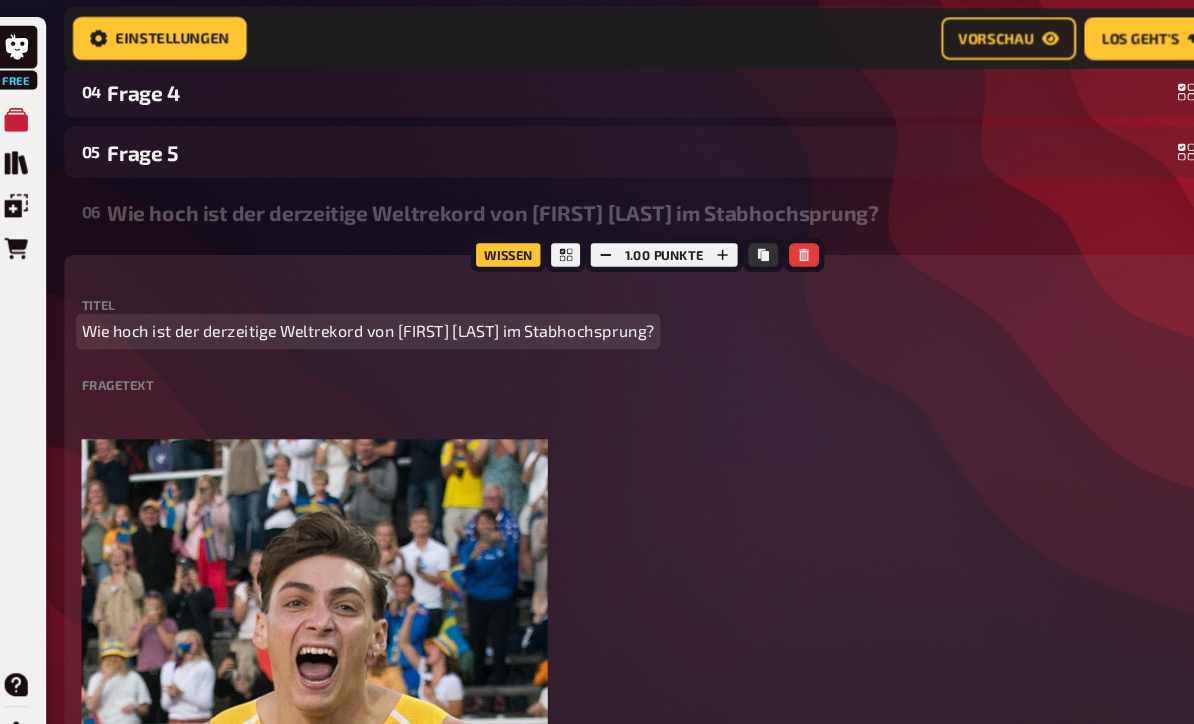 click on "Wie hoch ist der derzeitige Weltrekord von [FIRST] [LAST] im Stabhochsprung?" at bounding box center (372, 309) 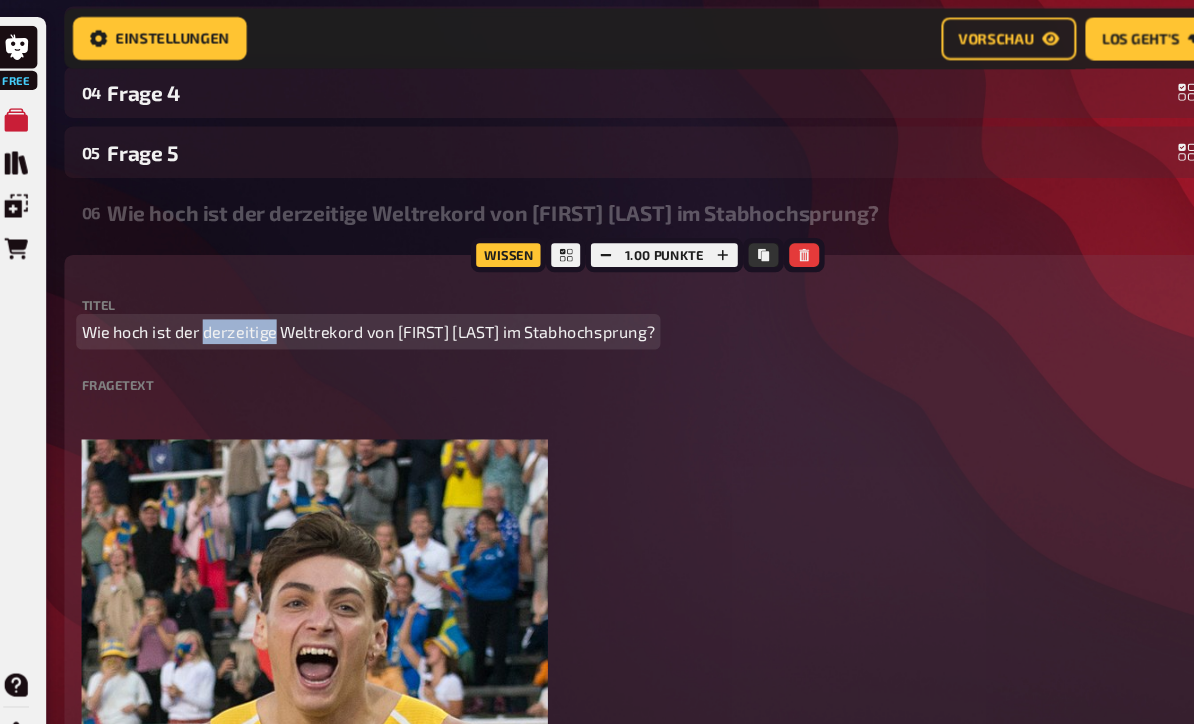 click on "Wie hoch ist der derzeitige Weltrekord von [FIRST] [LAST] im Stabhochsprung?" at bounding box center [372, 309] 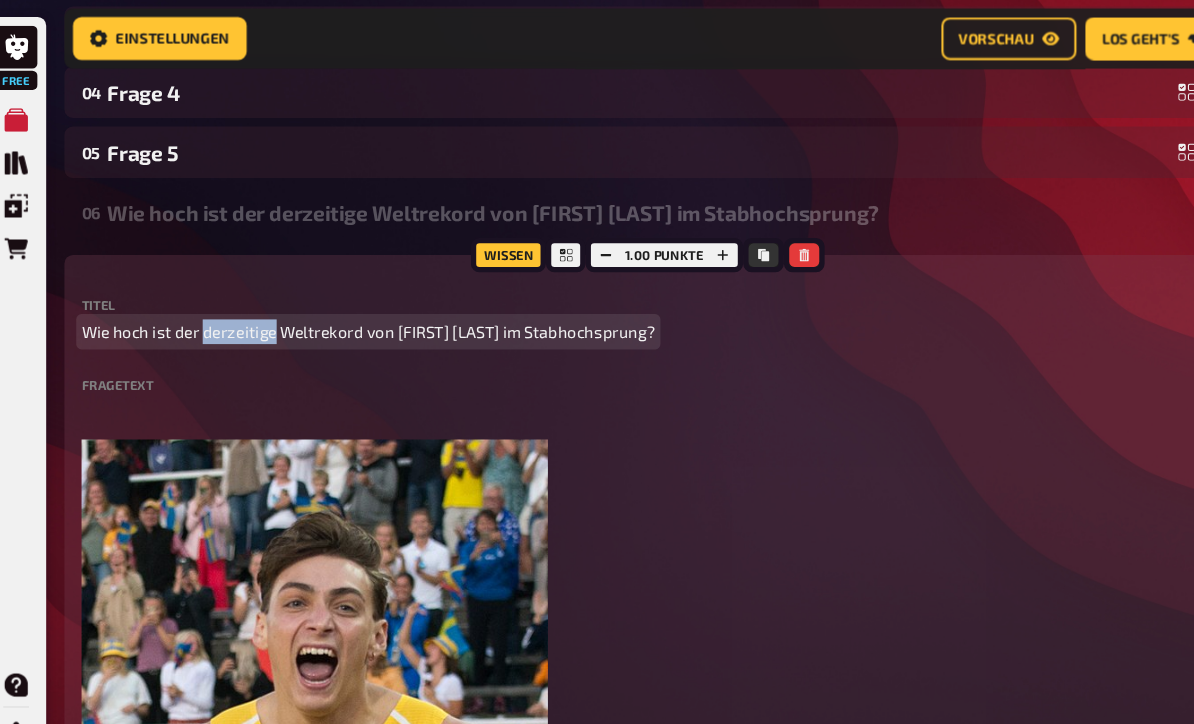 type 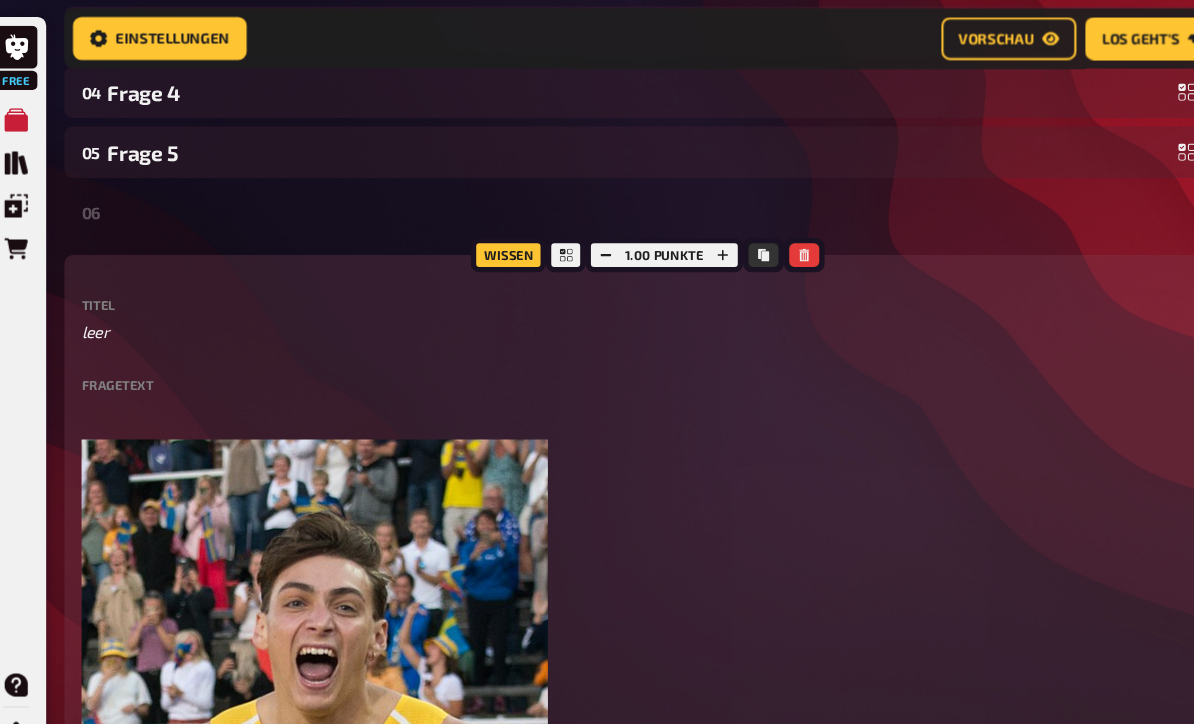 click on "Fragetext" at bounding box center [633, 359] 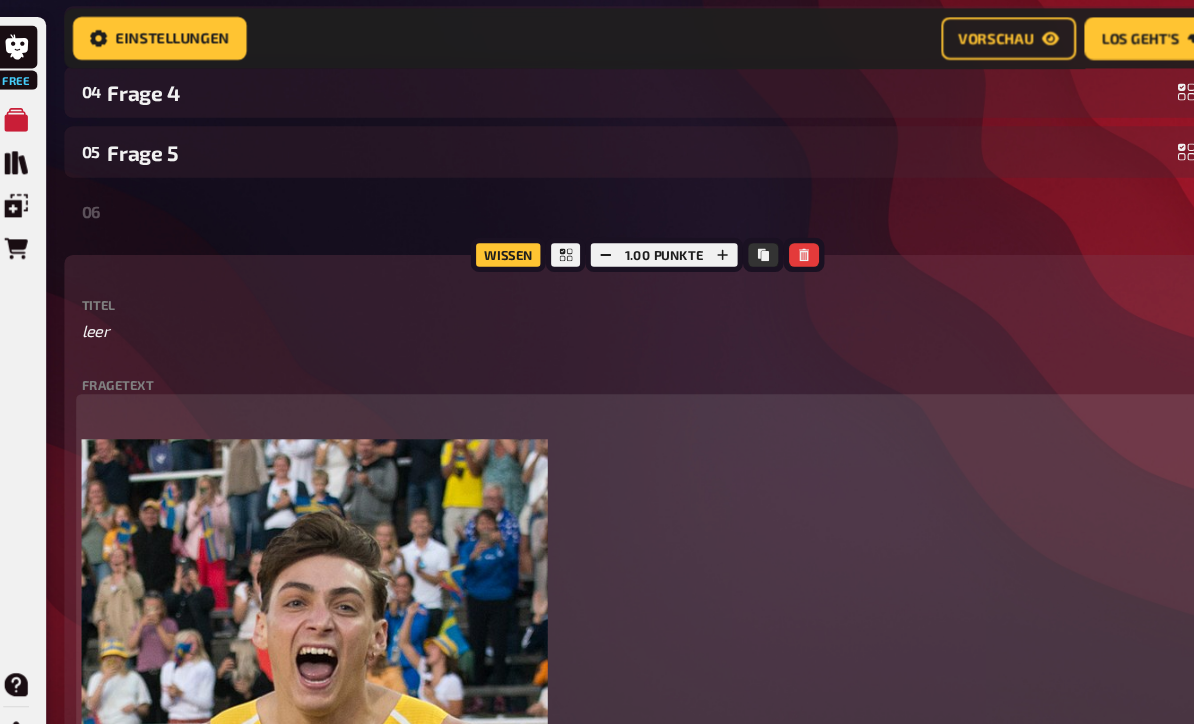 click on "﻿" at bounding box center [633, 384] 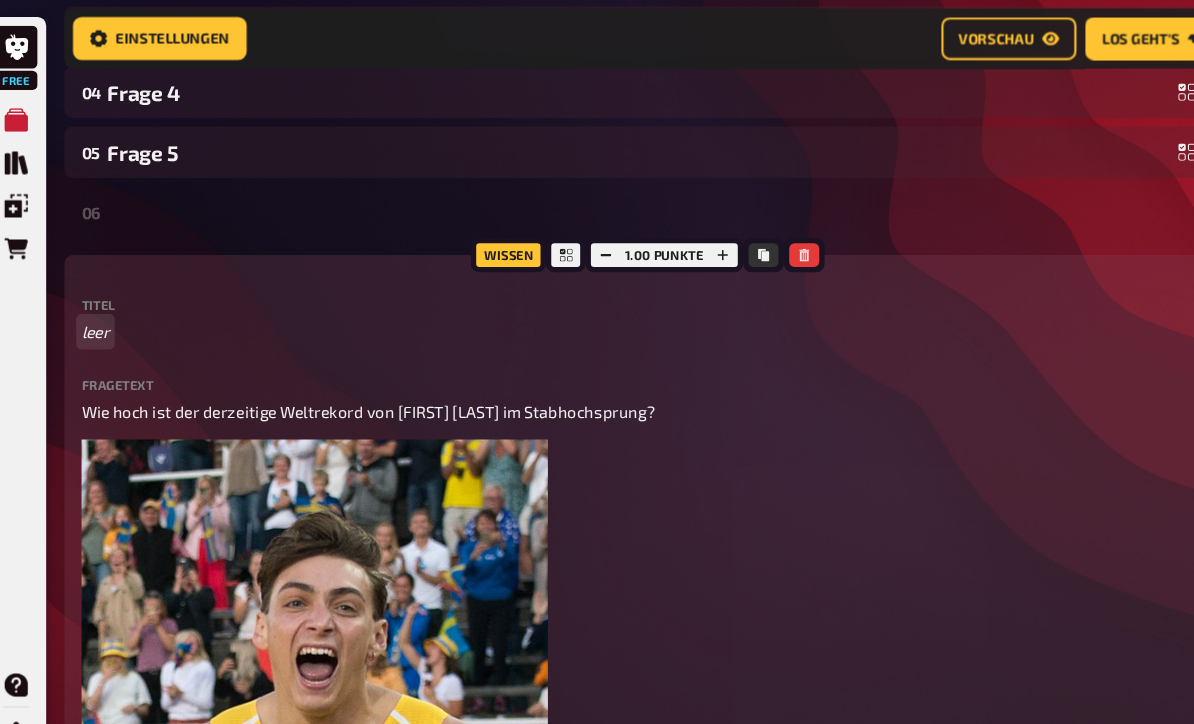 click on "leer" at bounding box center (633, 309) 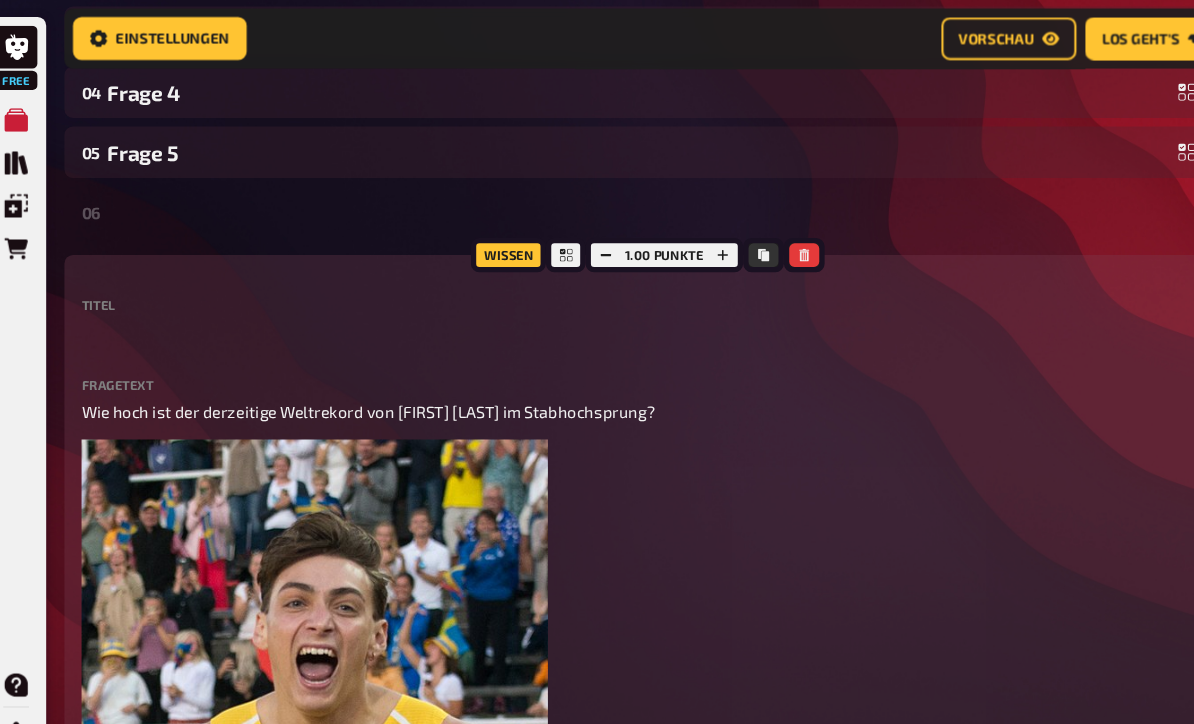 click at bounding box center (633, 309) 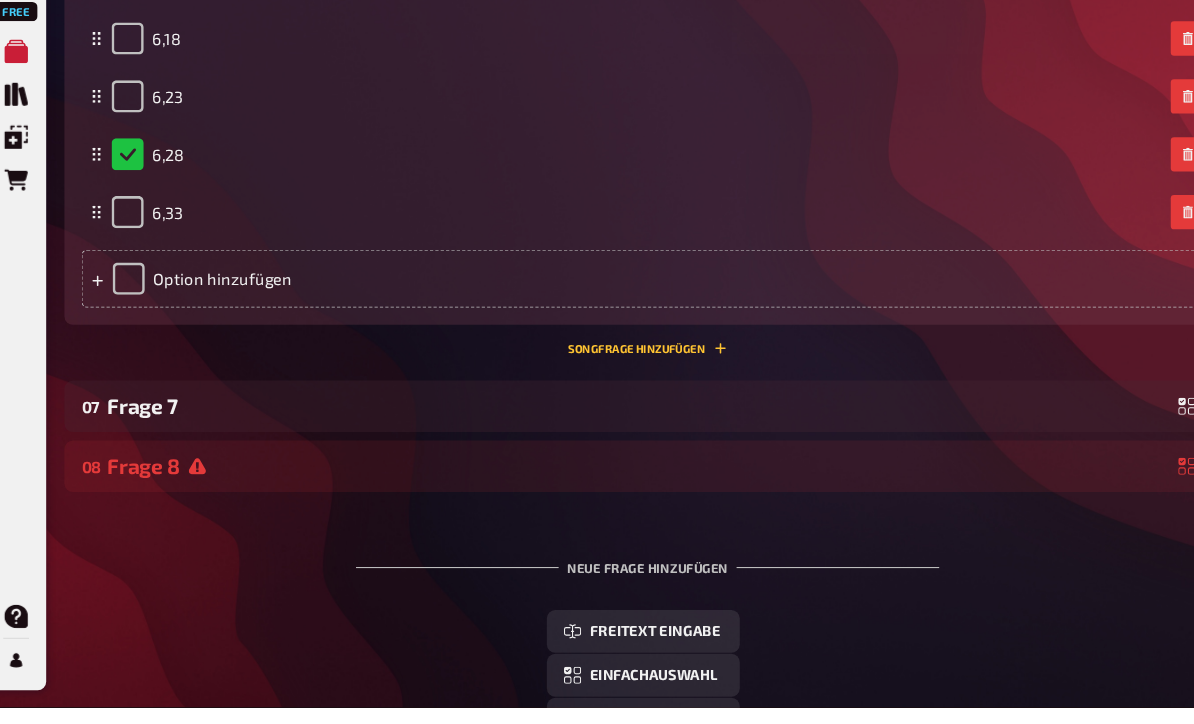 scroll, scrollTop: 1552, scrollLeft: 0, axis: vertical 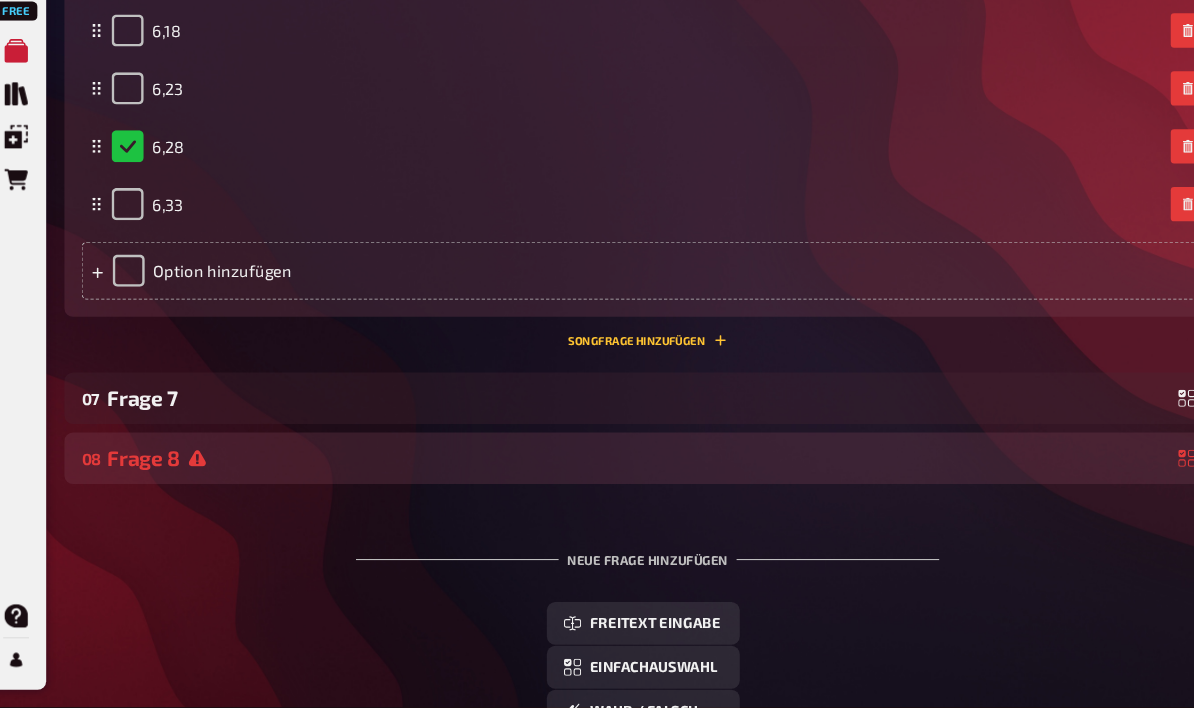 click on "Frage 8" at bounding box center [624, 491] 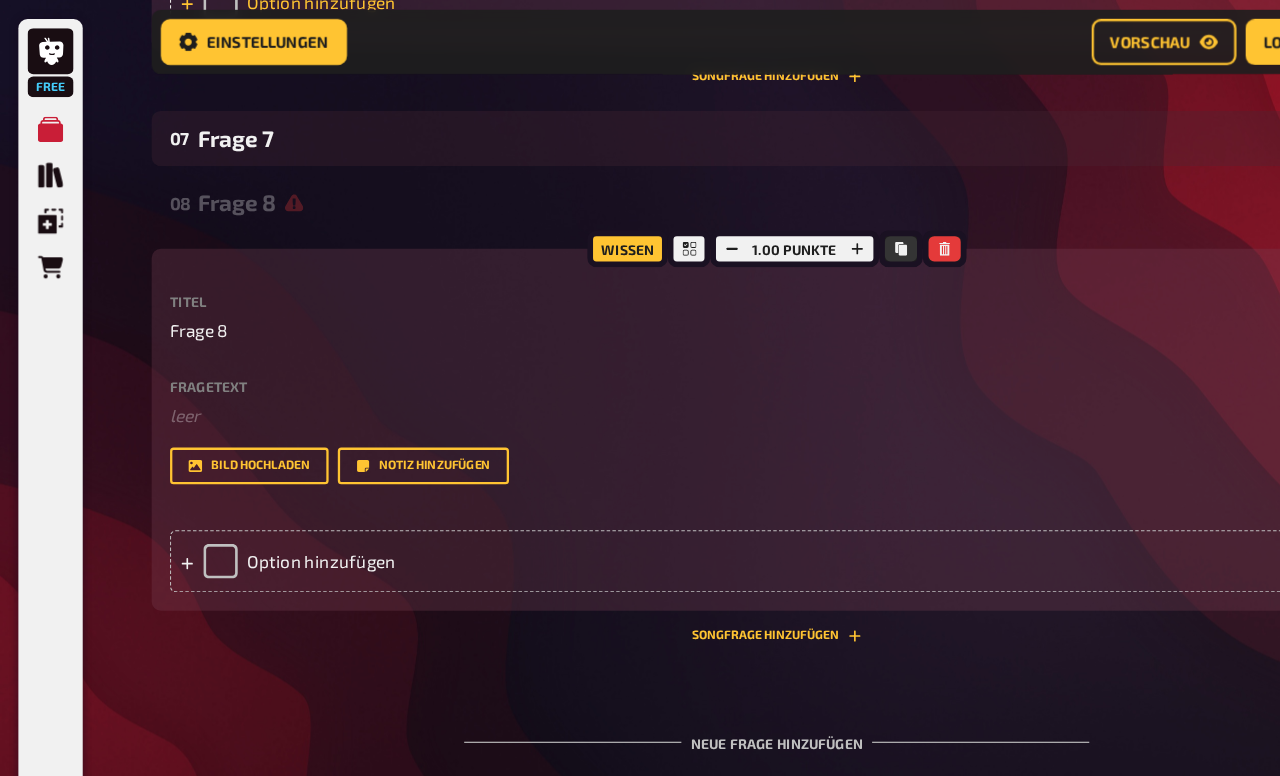 scroll, scrollTop: 1910, scrollLeft: 0, axis: vertical 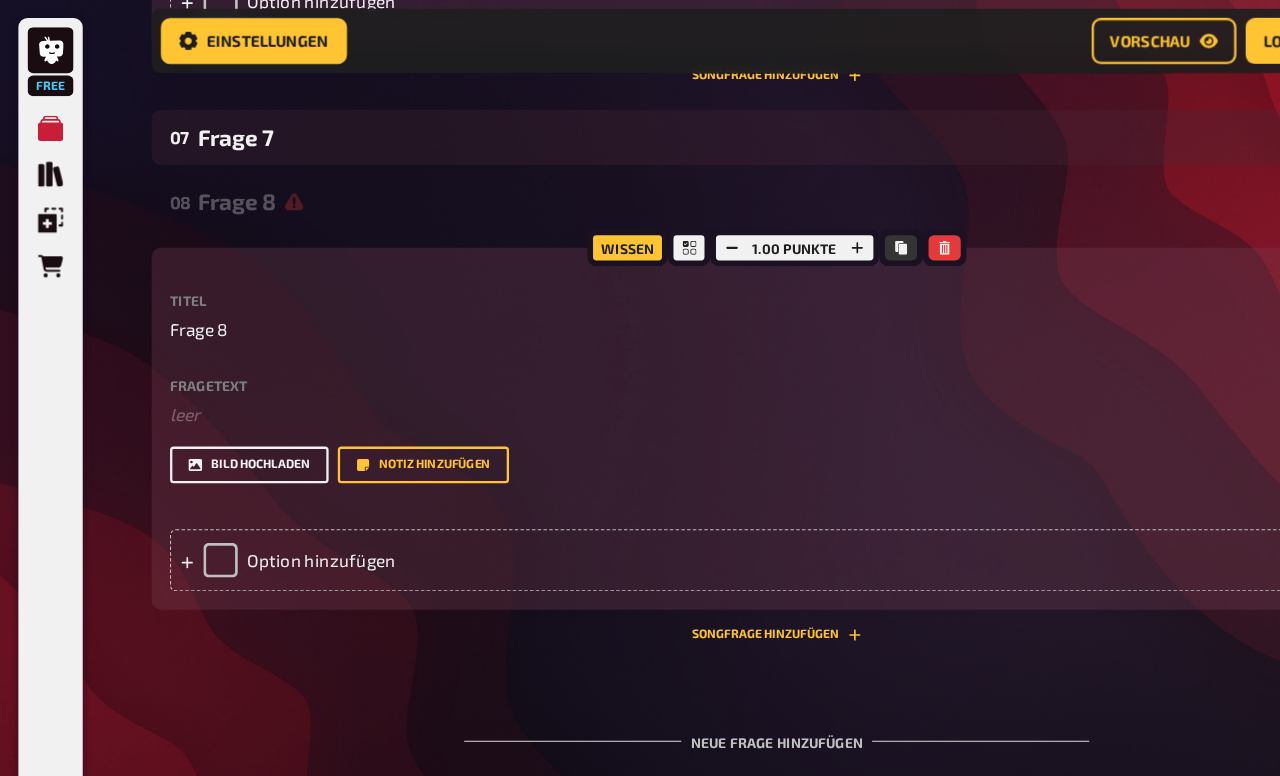 click on "Bild hochladen" at bounding box center (217, 405) 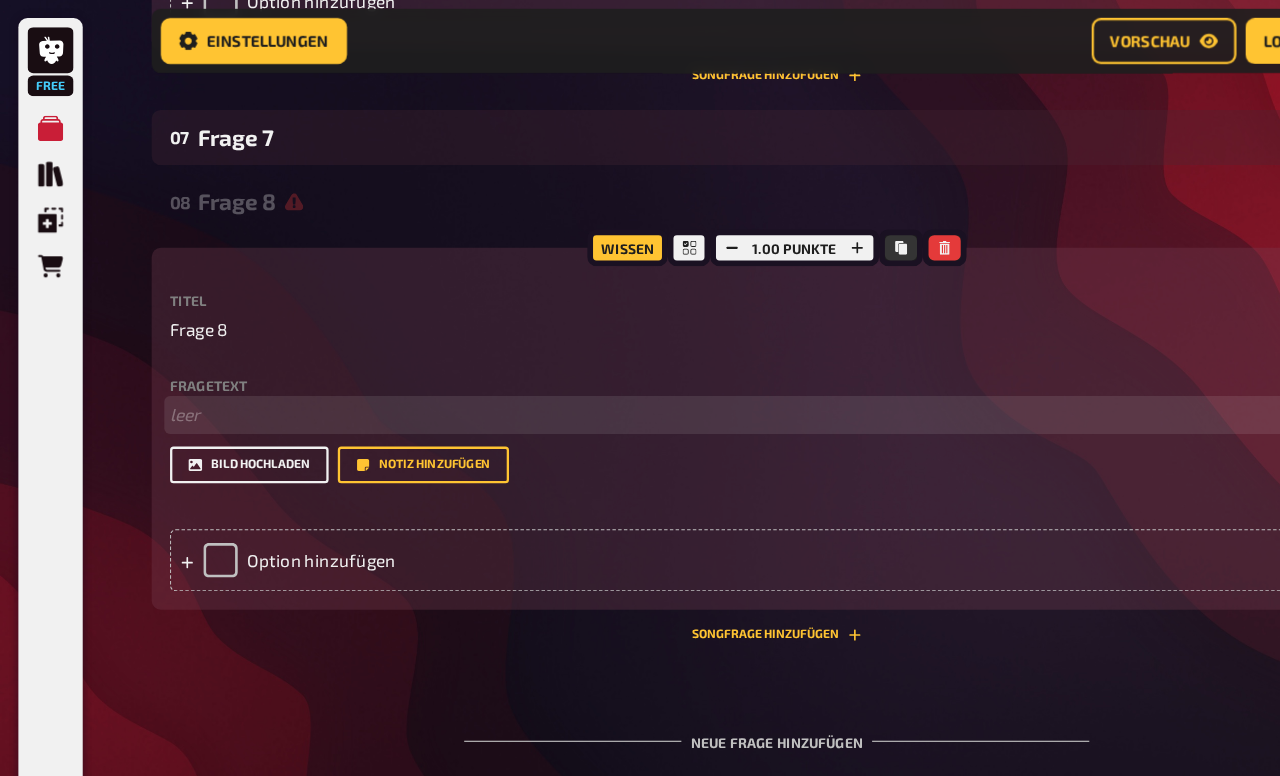 scroll, scrollTop: 1910, scrollLeft: 0, axis: vertical 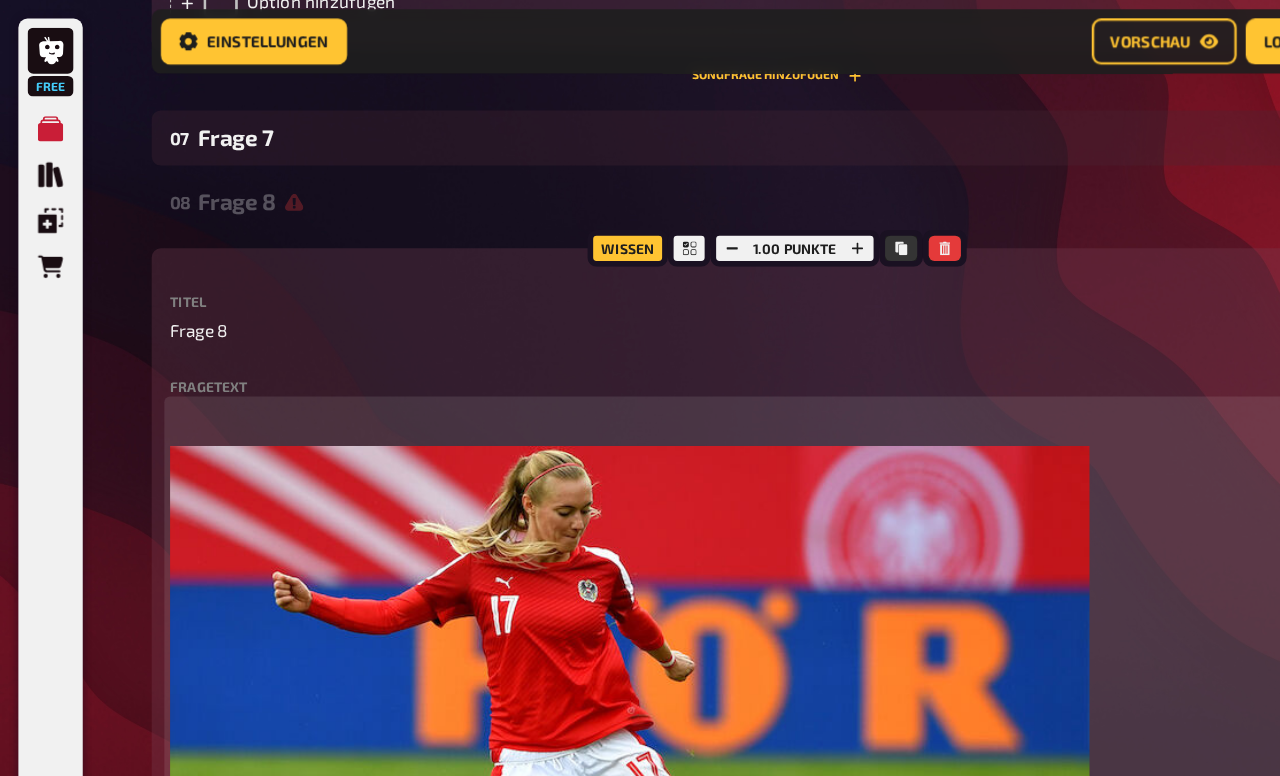 click on "﻿" at bounding box center [676, 361] 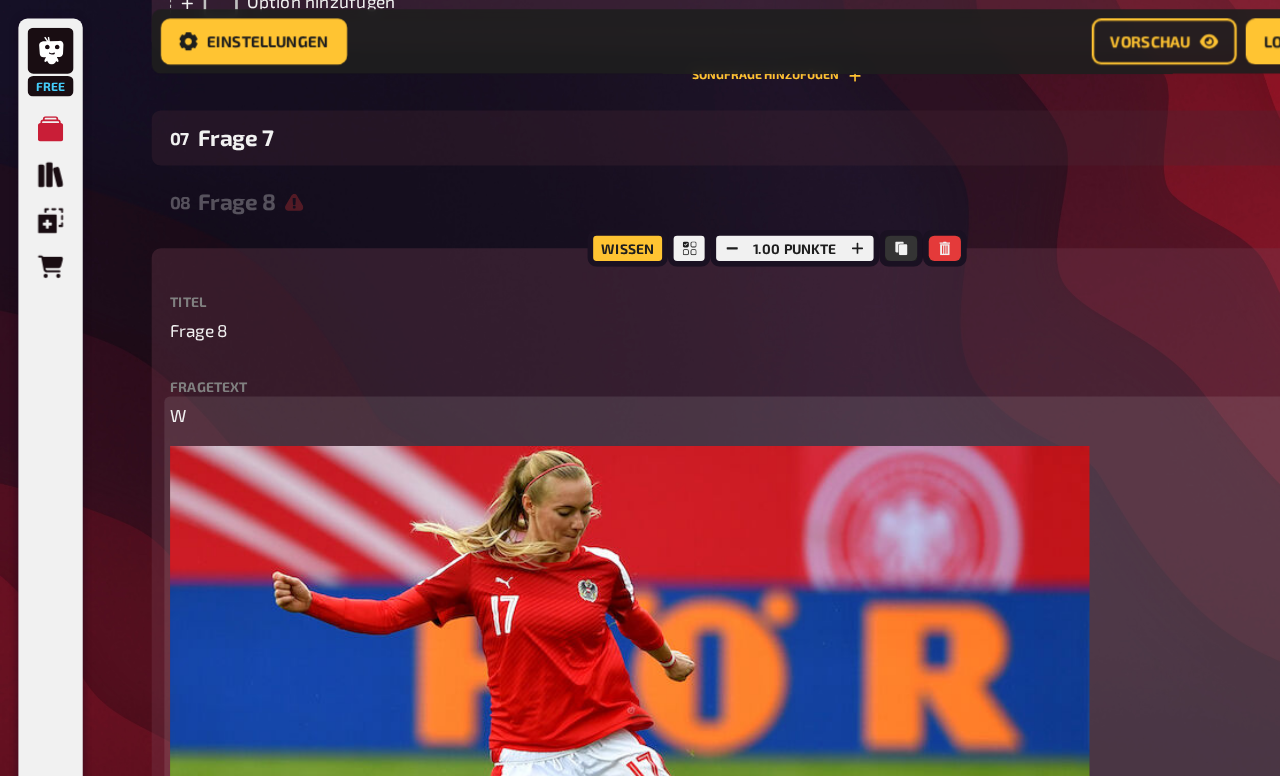 type 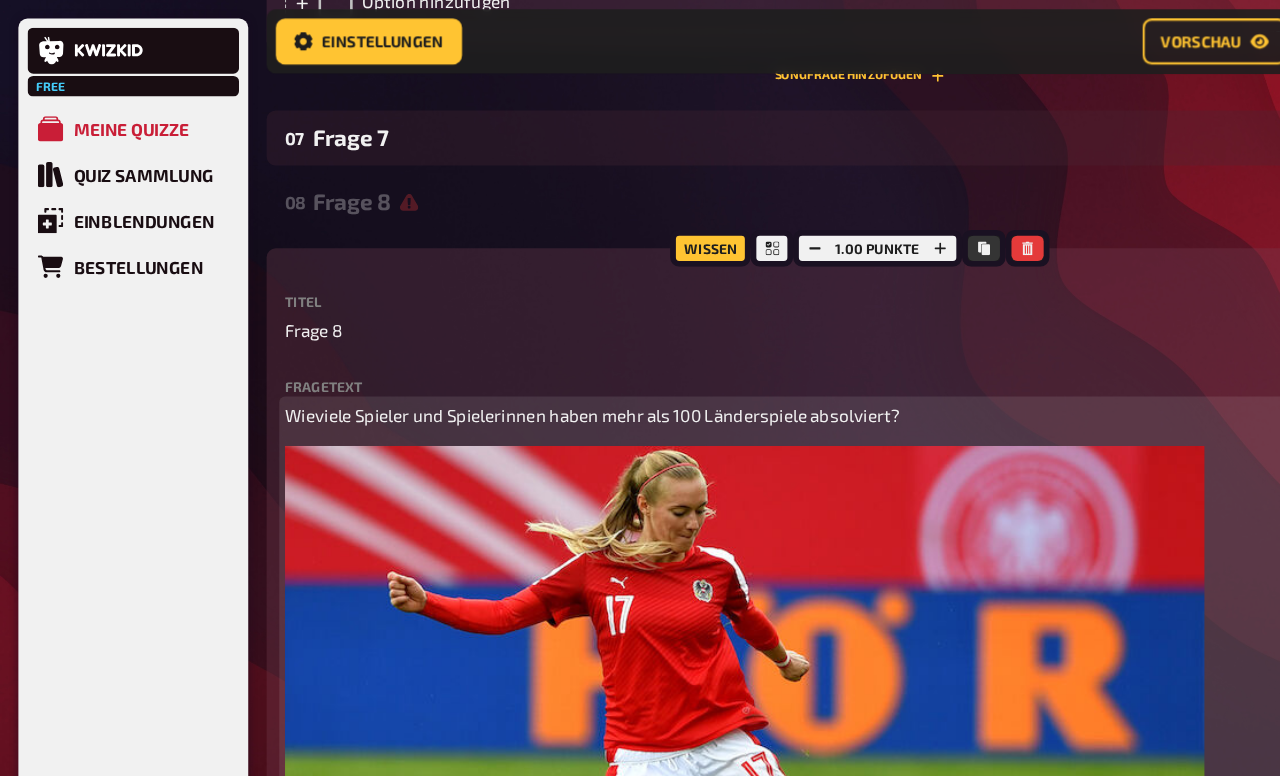 click on "Wieviele Spieler und Spielerinnen haben mehr als 100 Länderspiele absolviert?" at bounding box center [515, 361] 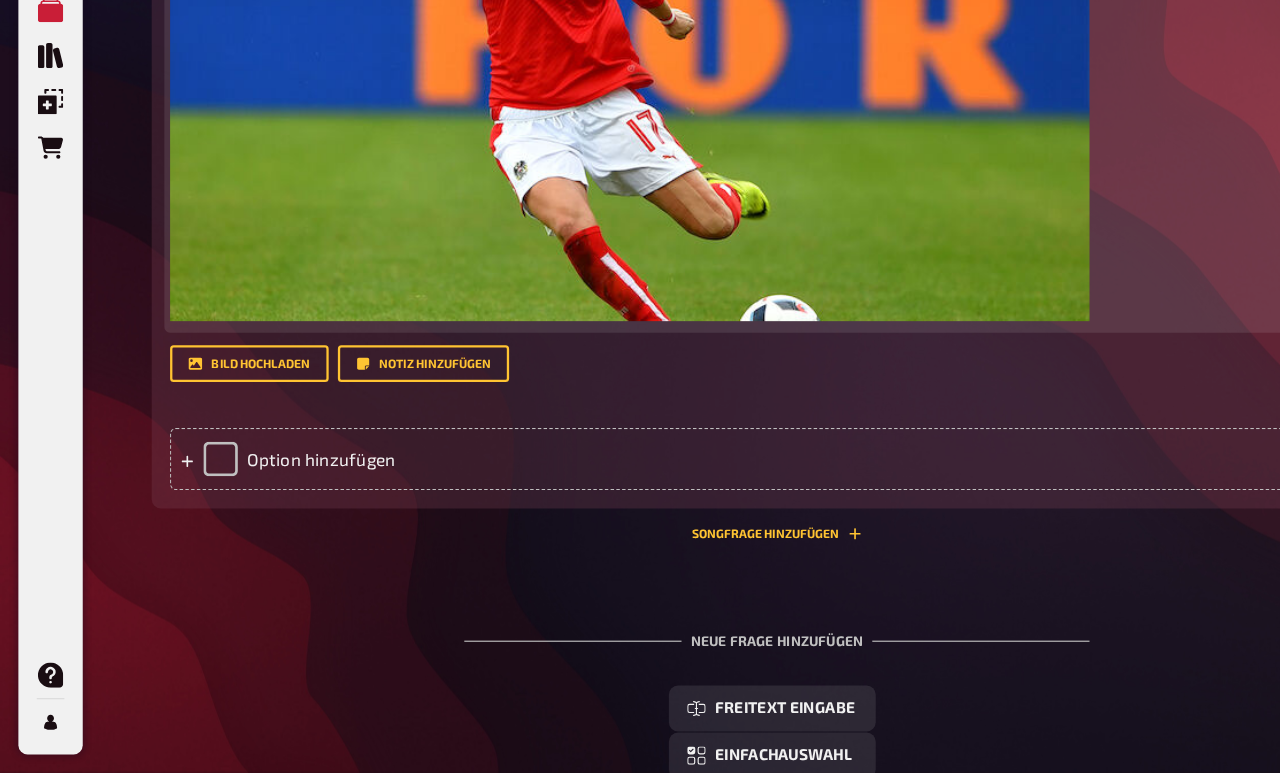 scroll, scrollTop: 2382, scrollLeft: 0, axis: vertical 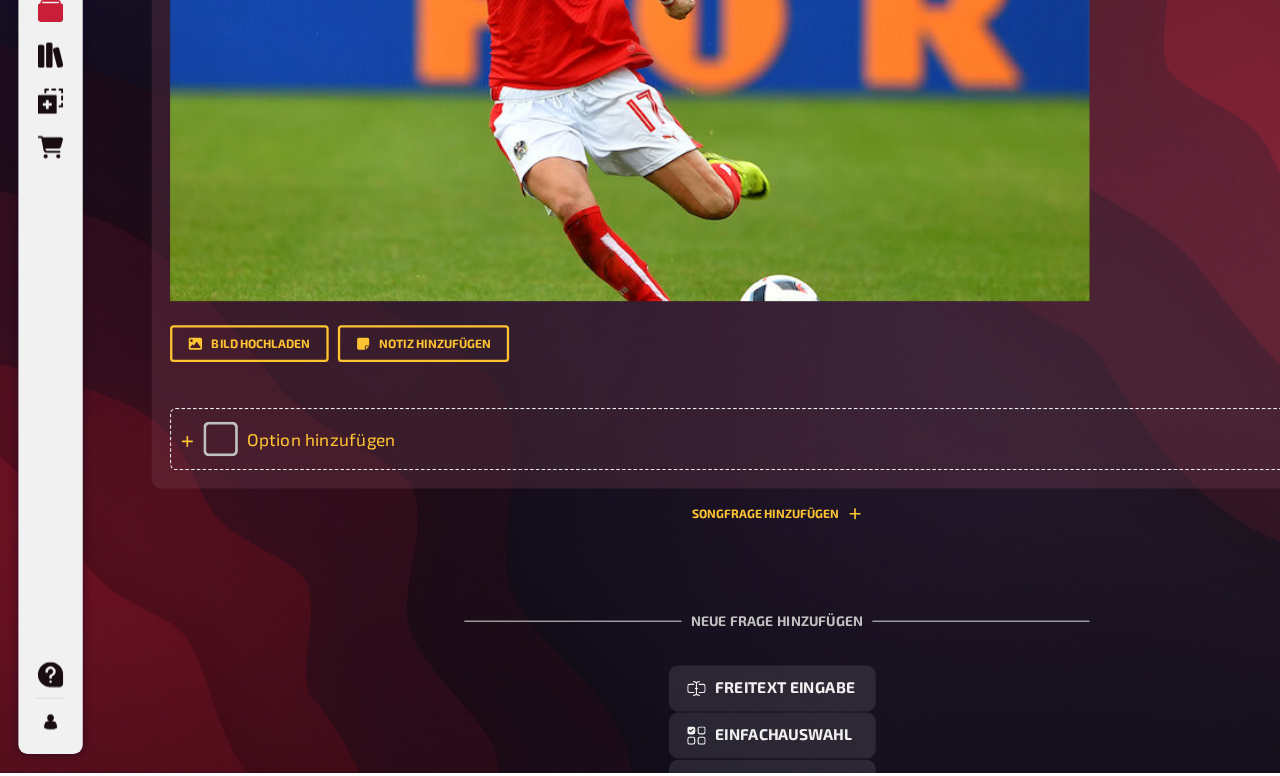 click on "Option hinzufügen" at bounding box center [676, 486] 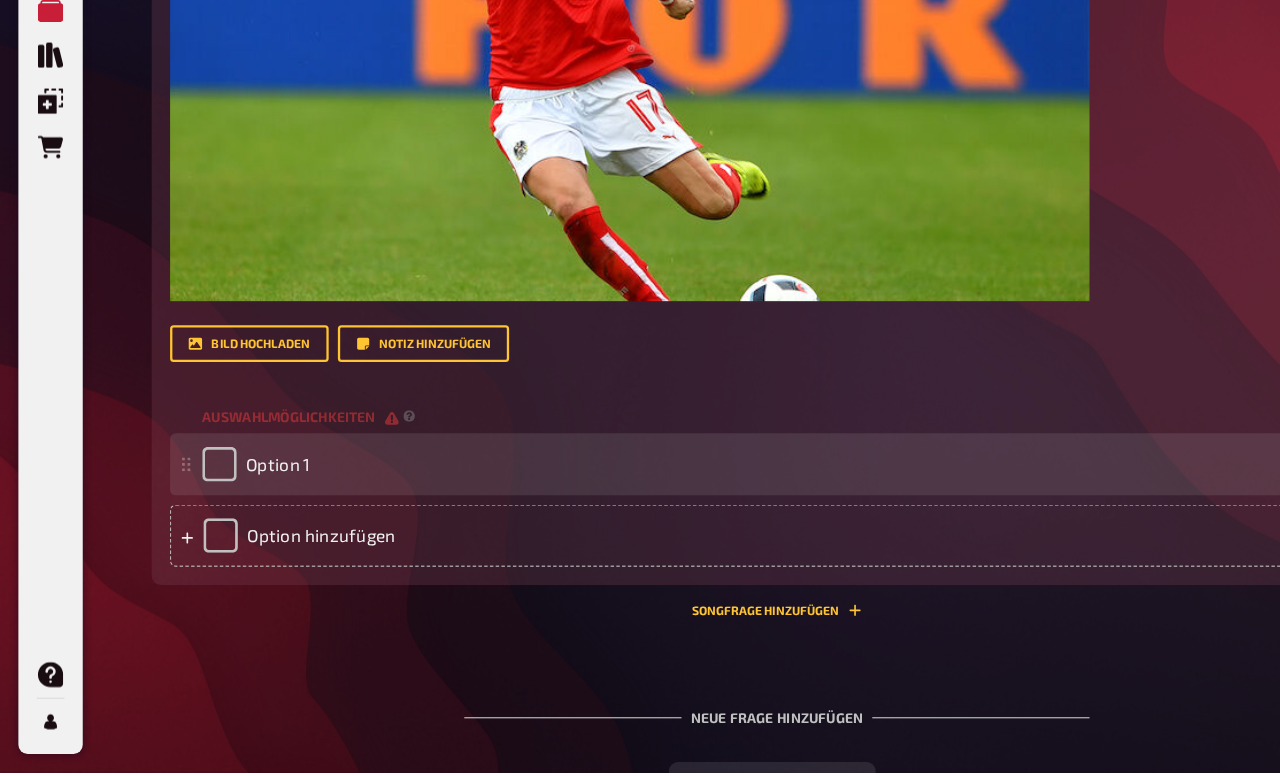 type 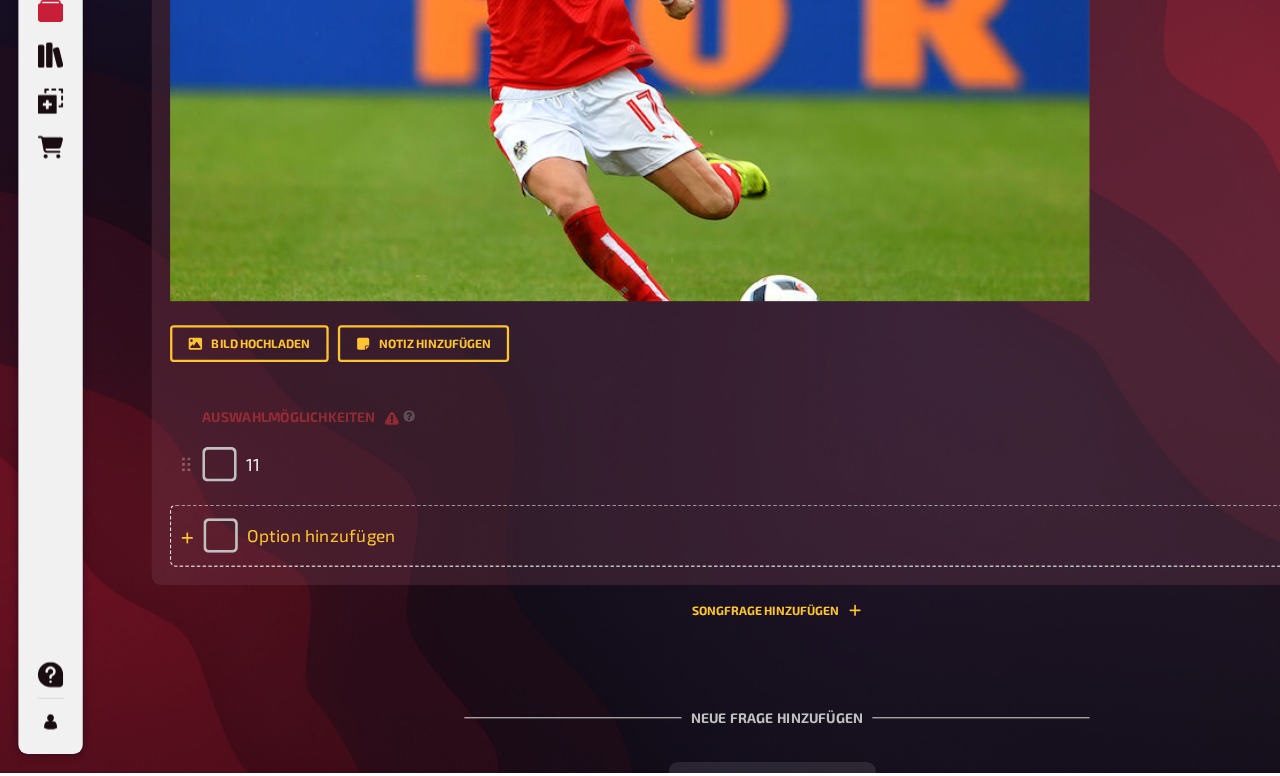 click on "Option hinzufügen" at bounding box center [676, 570] 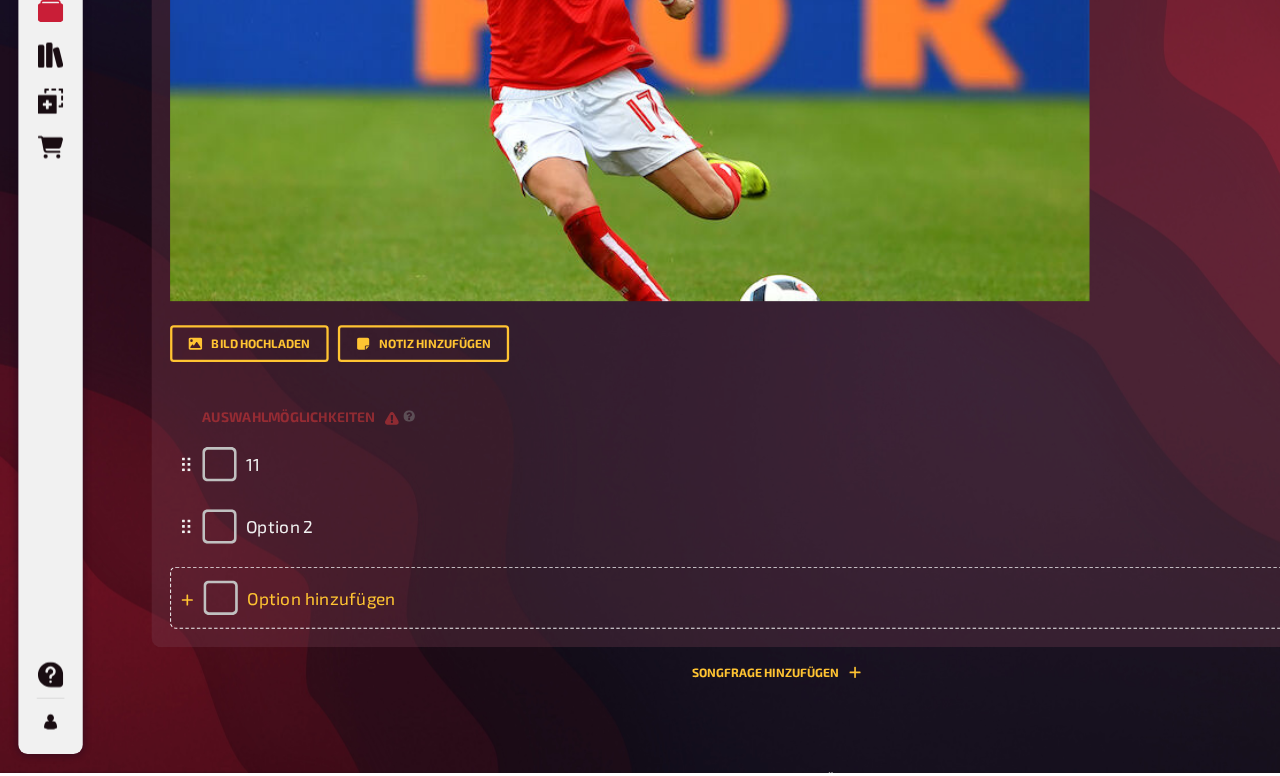 type 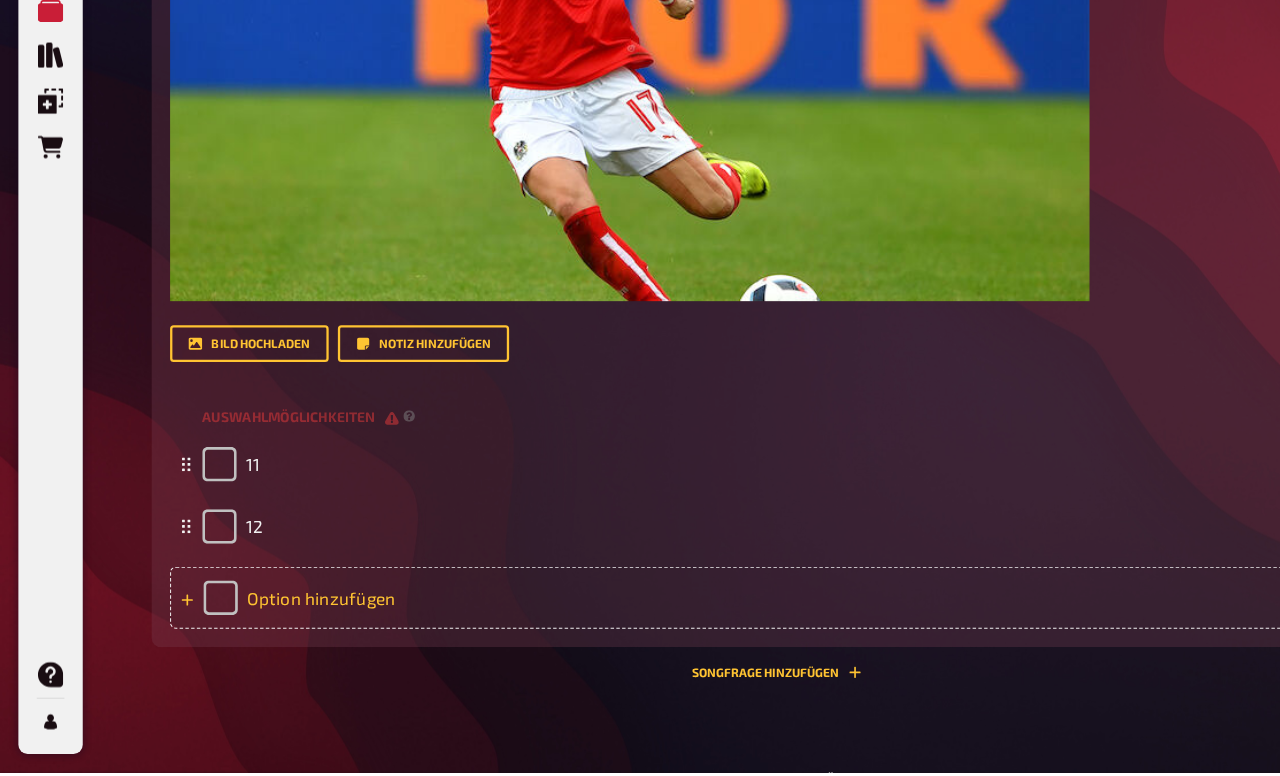 click on "Option hinzufügen" at bounding box center [676, 624] 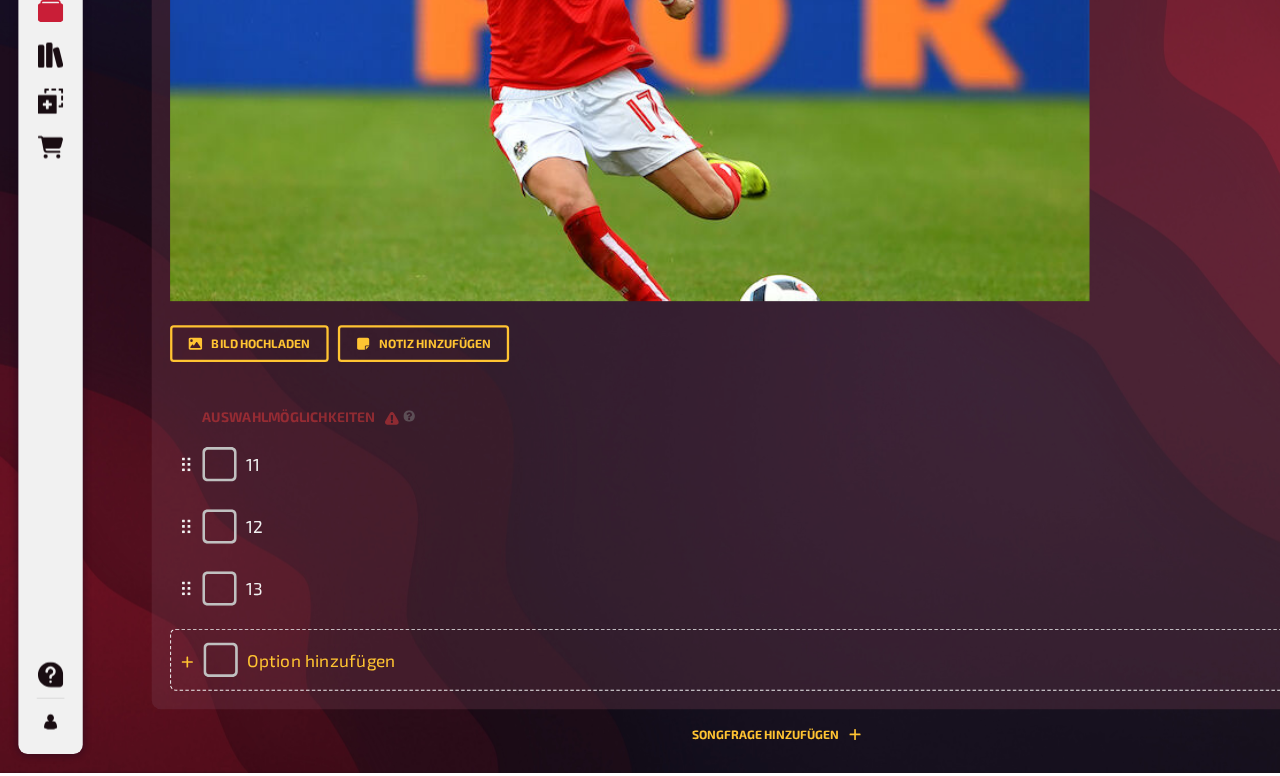 click on "Option hinzufügen" at bounding box center (676, 678) 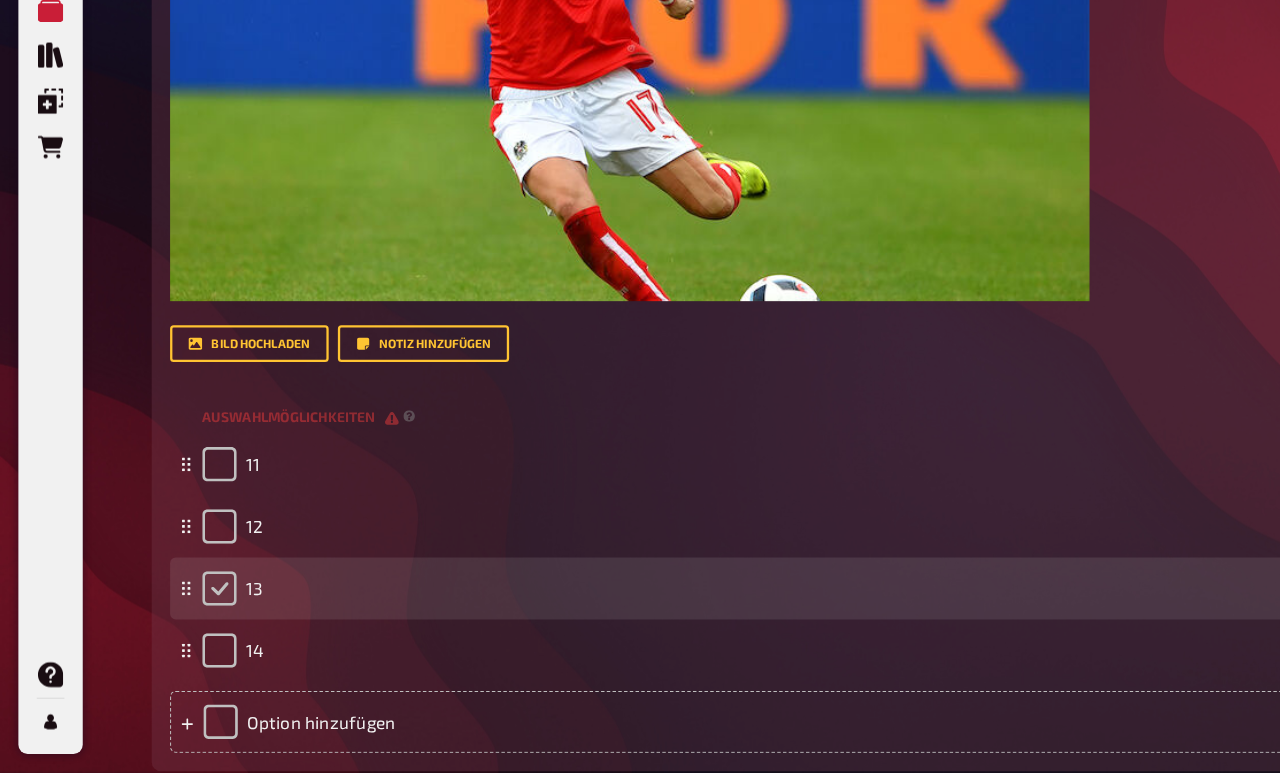 click at bounding box center (191, 616) 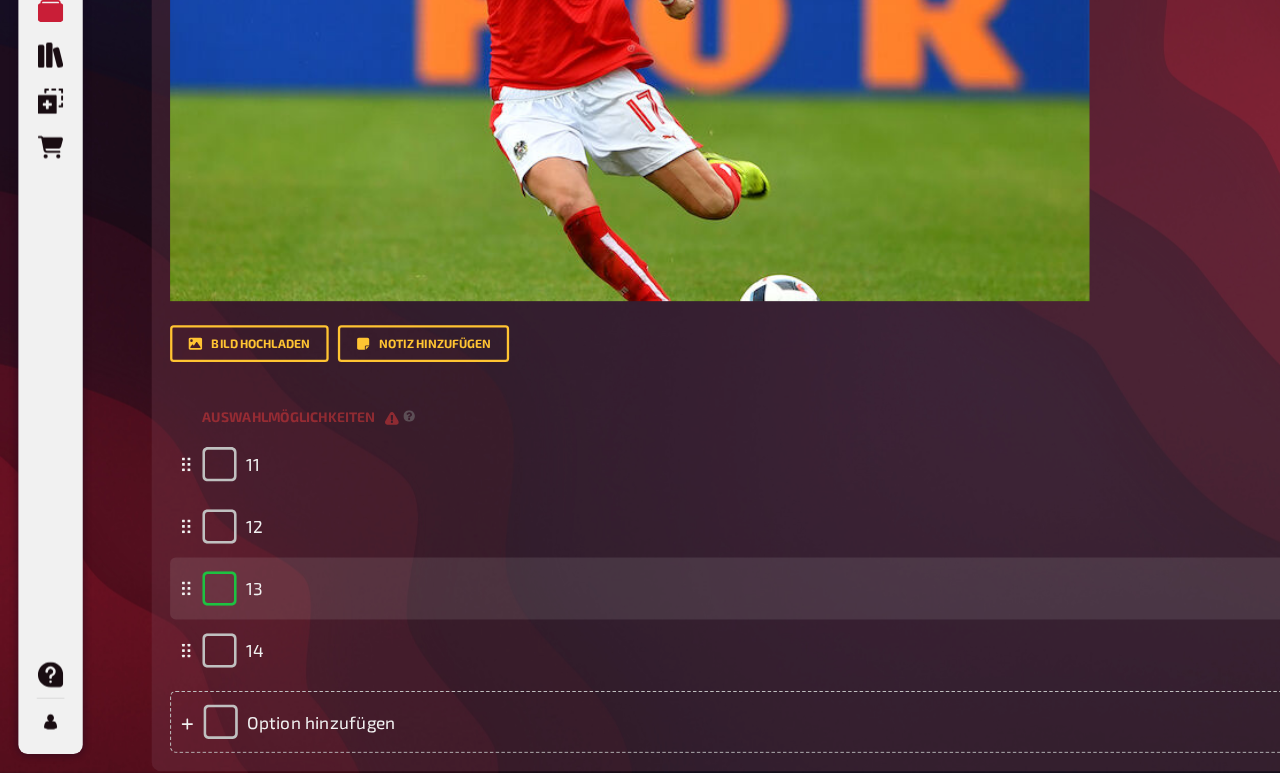 checkbox on "true" 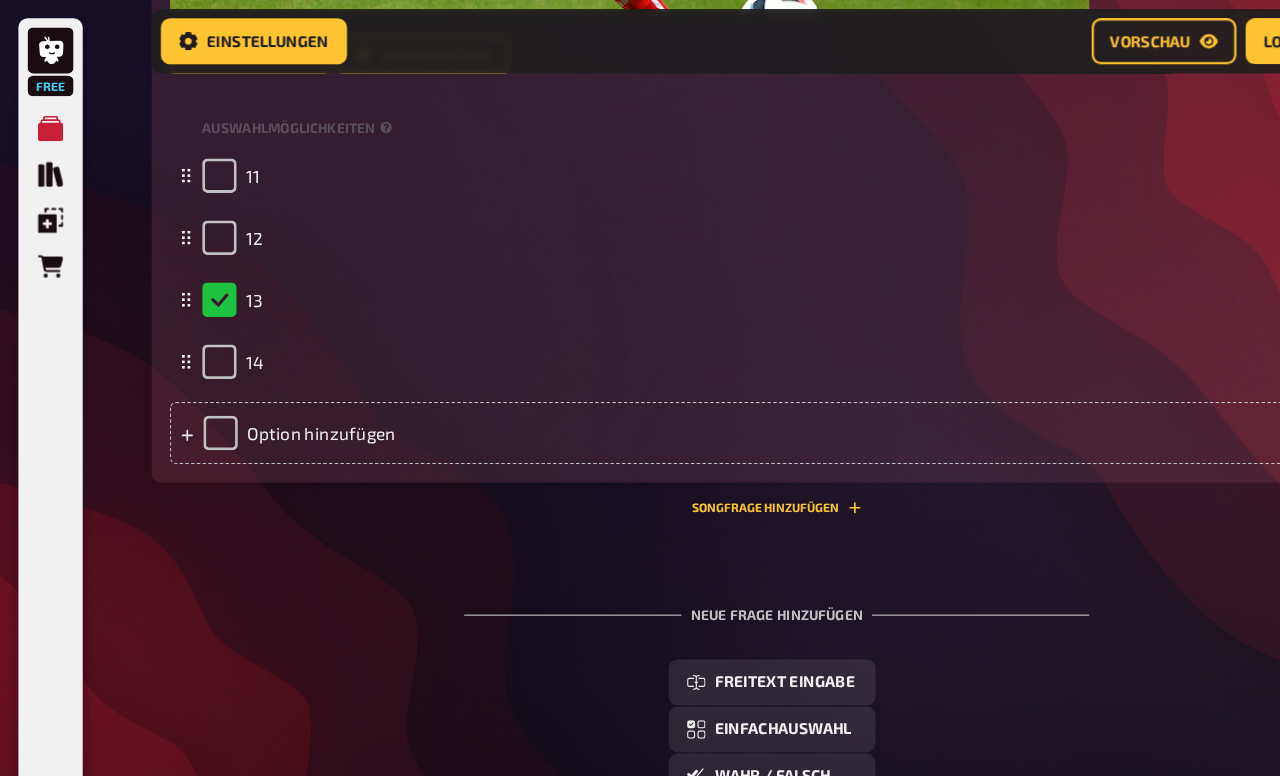 scroll, scrollTop: 2730, scrollLeft: 0, axis: vertical 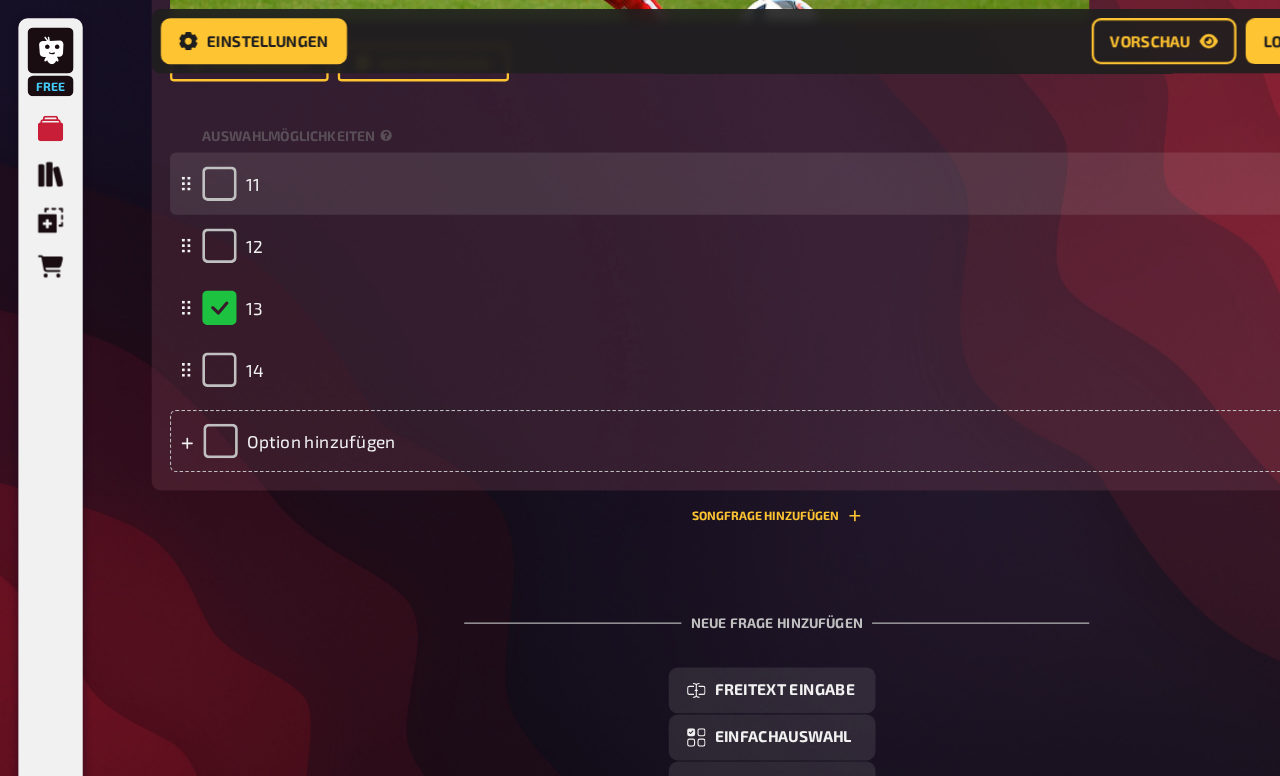 click on "11" at bounding box center (666, 160) 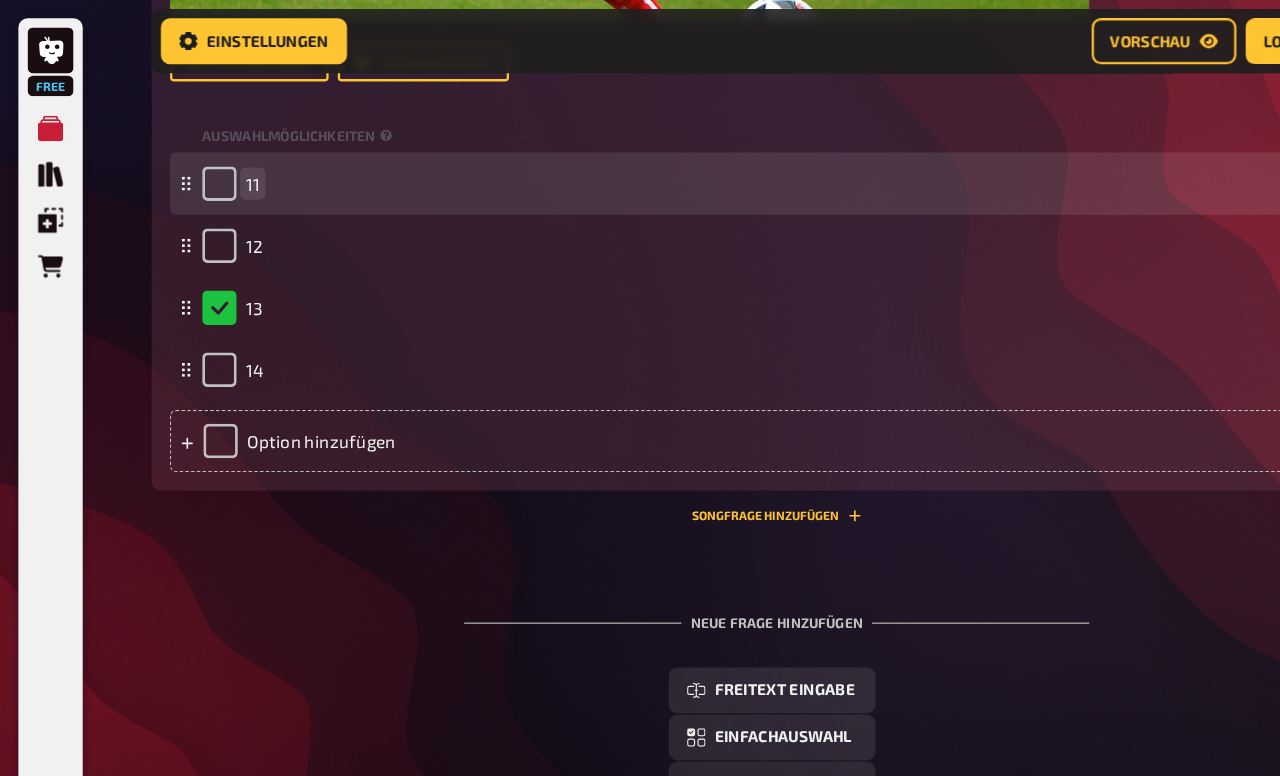 click on "11" at bounding box center (220, 160) 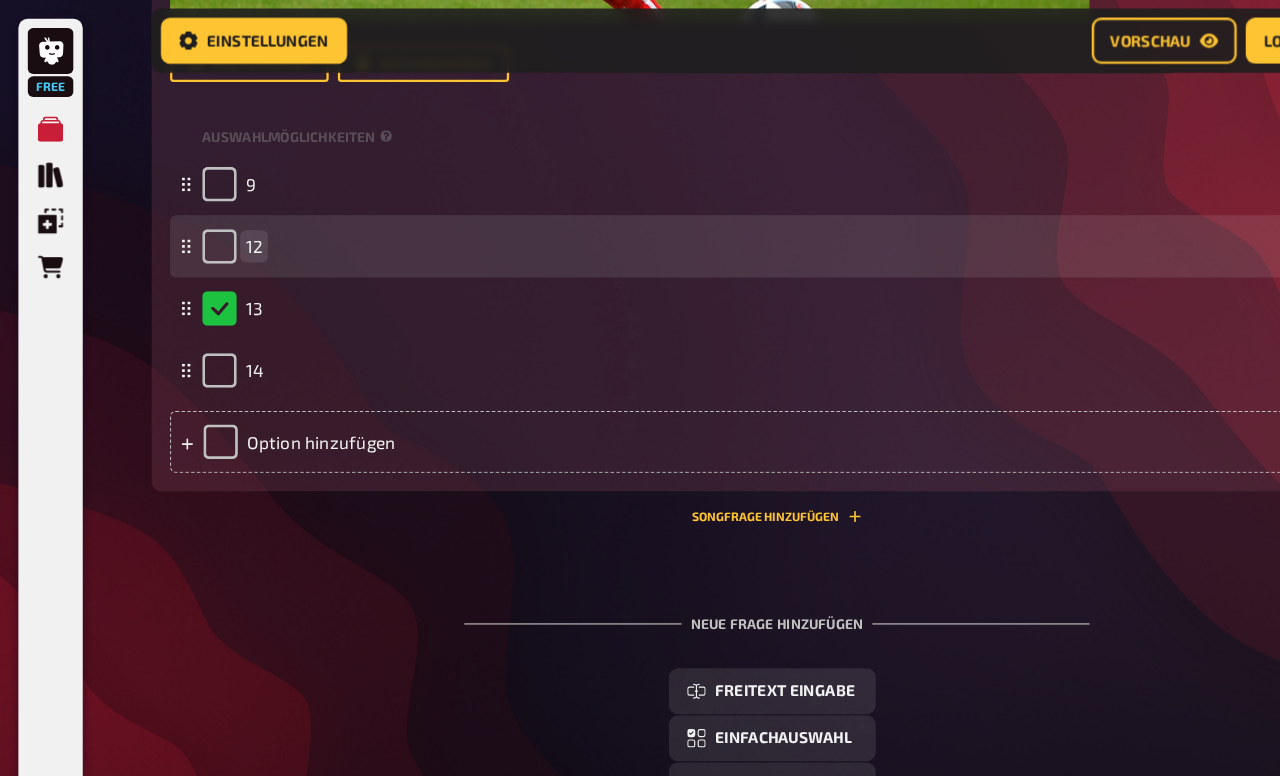 click on "12" at bounding box center (221, 214) 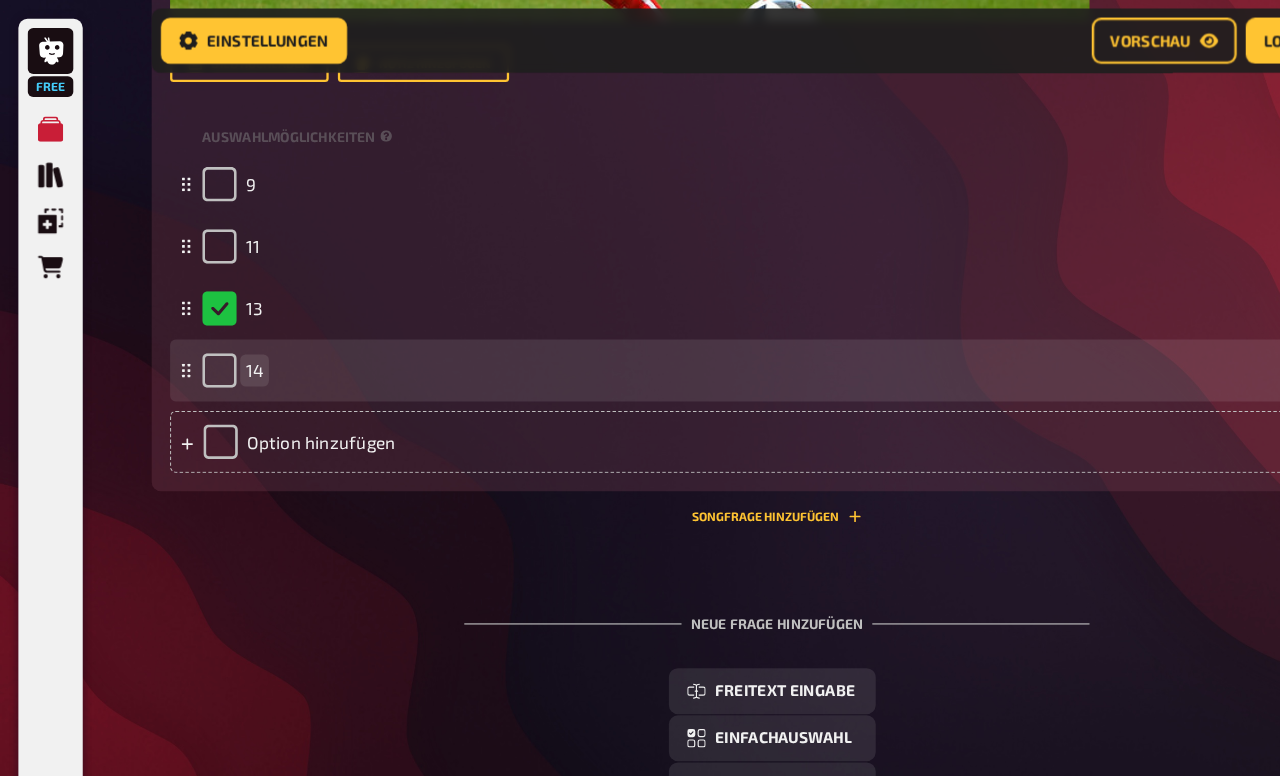 click on "14" at bounding box center (666, 322) 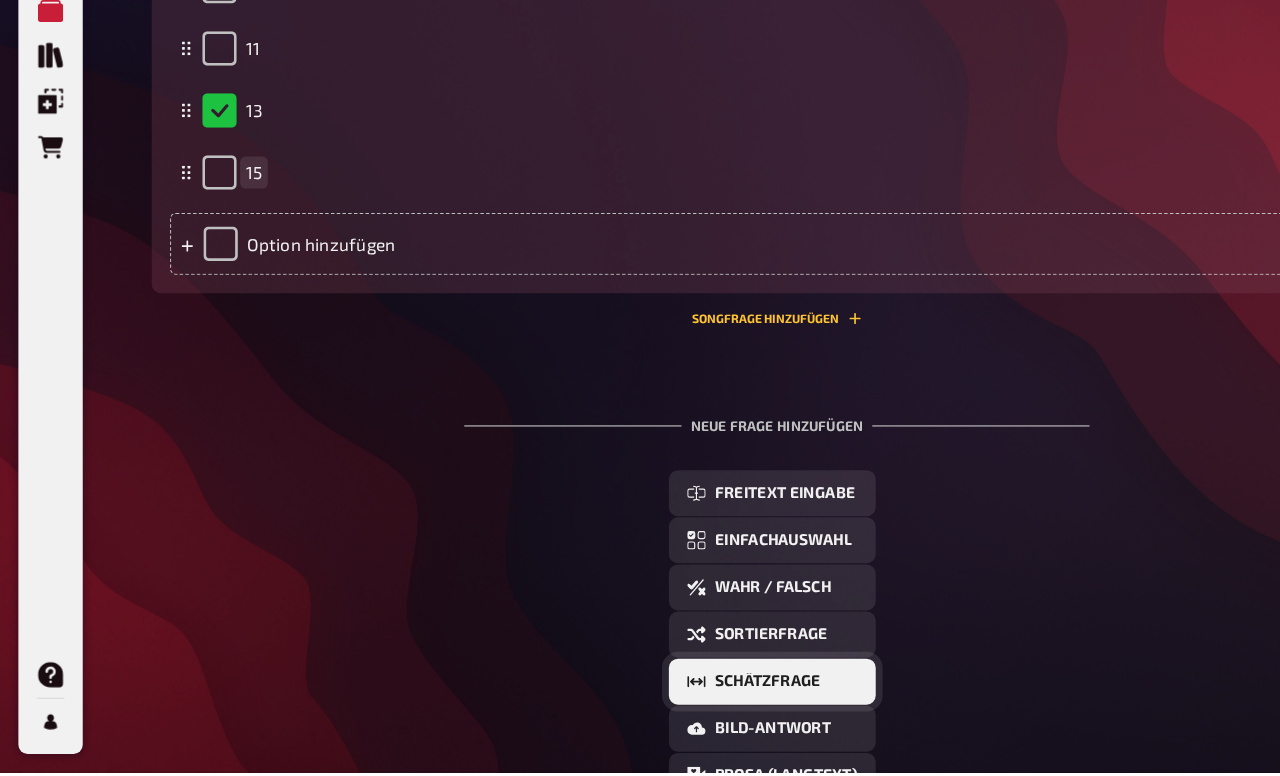 scroll, scrollTop: 2813, scrollLeft: 0, axis: vertical 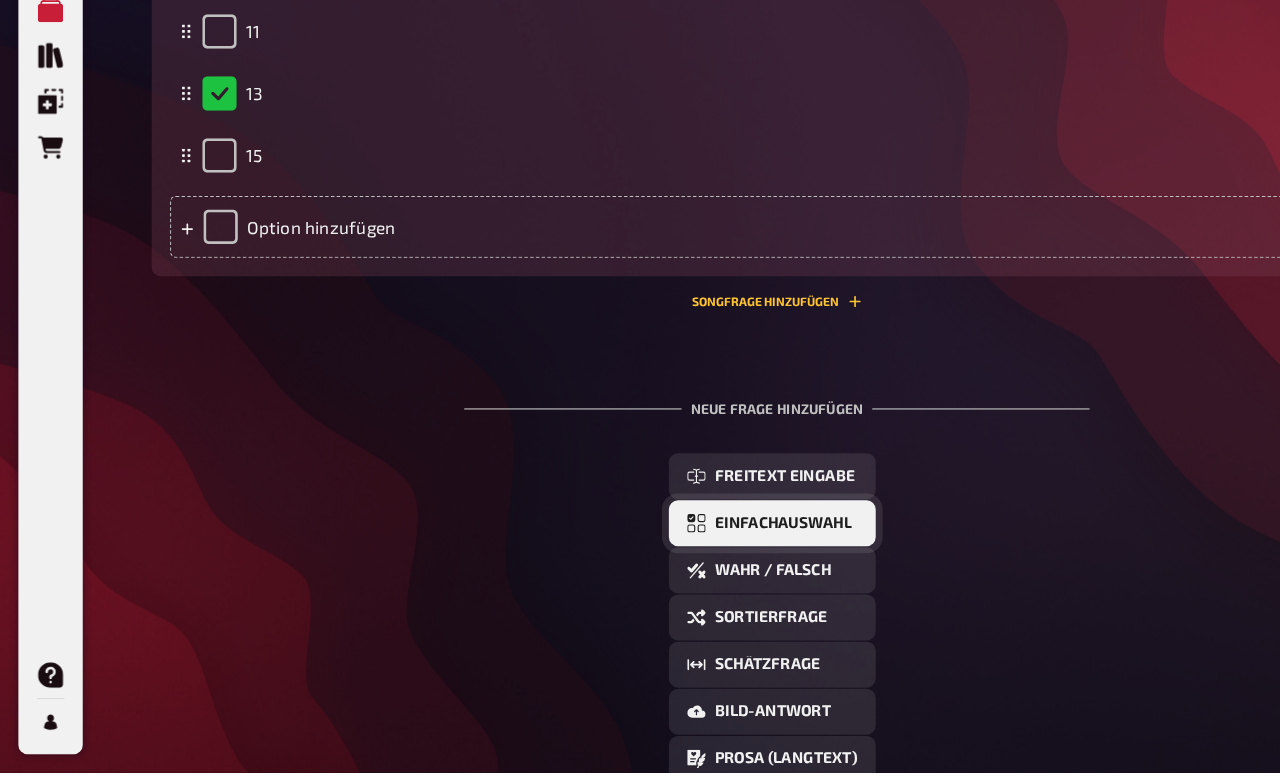 click on "Einfachauswahl" at bounding box center (672, 559) 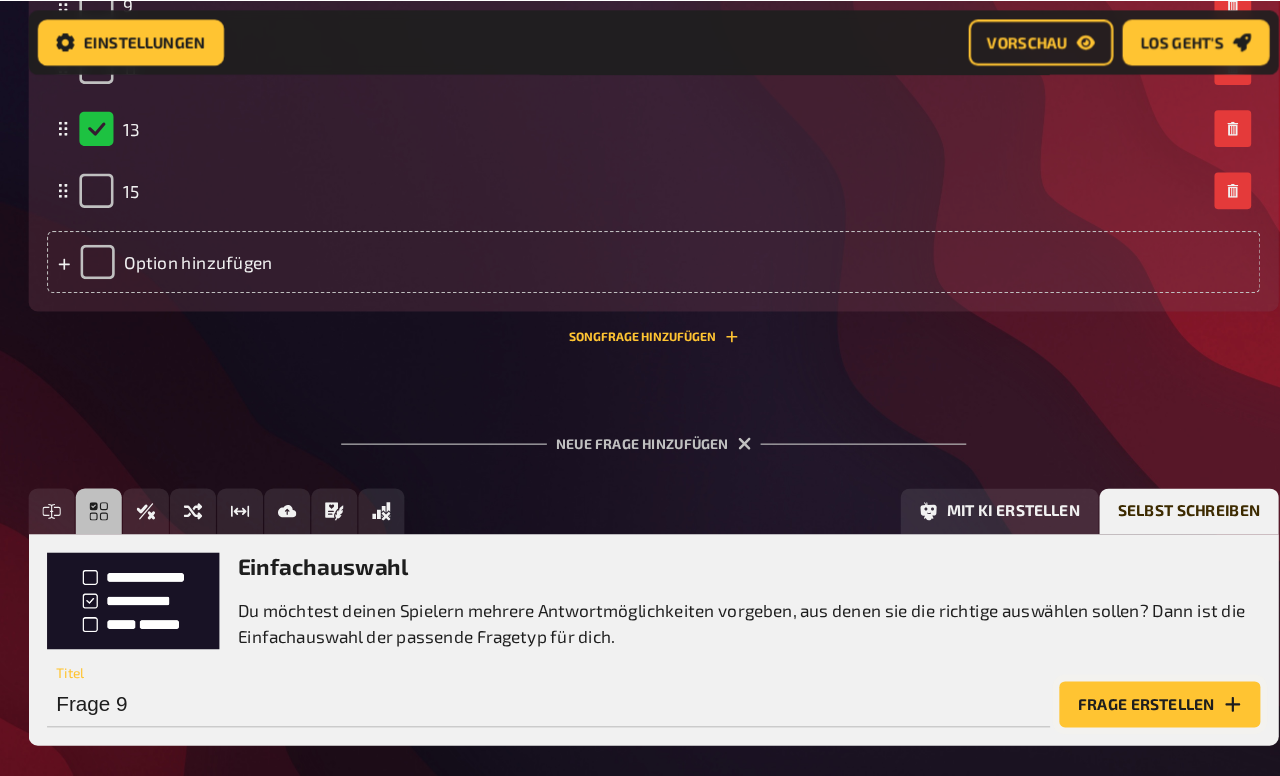 scroll, scrollTop: 2935, scrollLeft: 0, axis: vertical 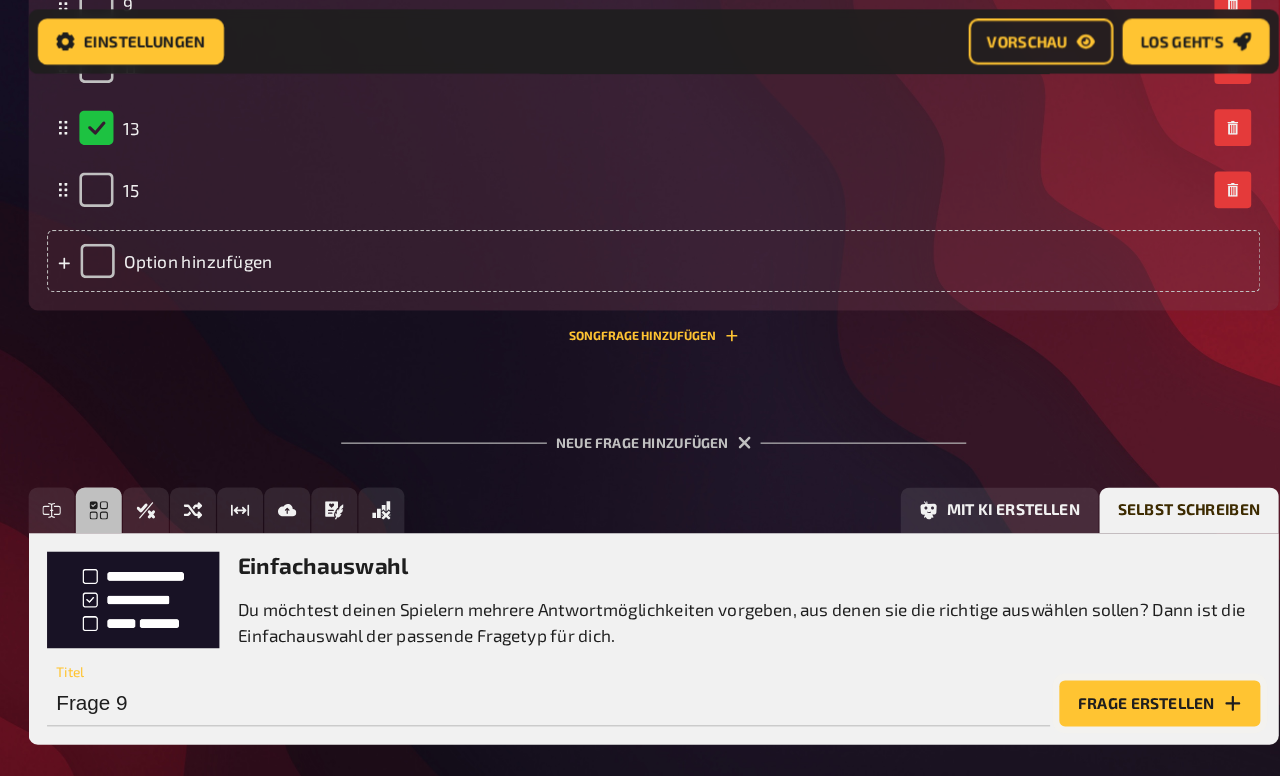 click on "Frage erstellen" at bounding box center (1116, 612) 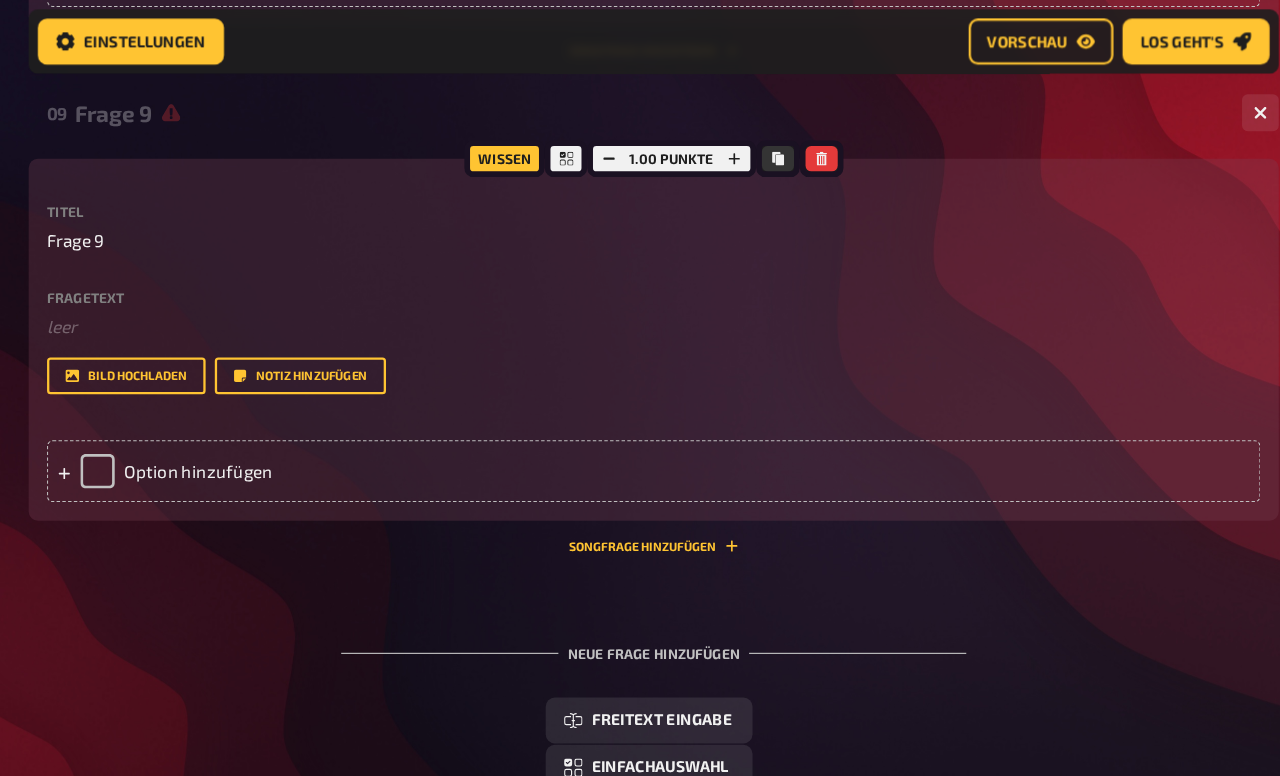 scroll, scrollTop: 3134, scrollLeft: 0, axis: vertical 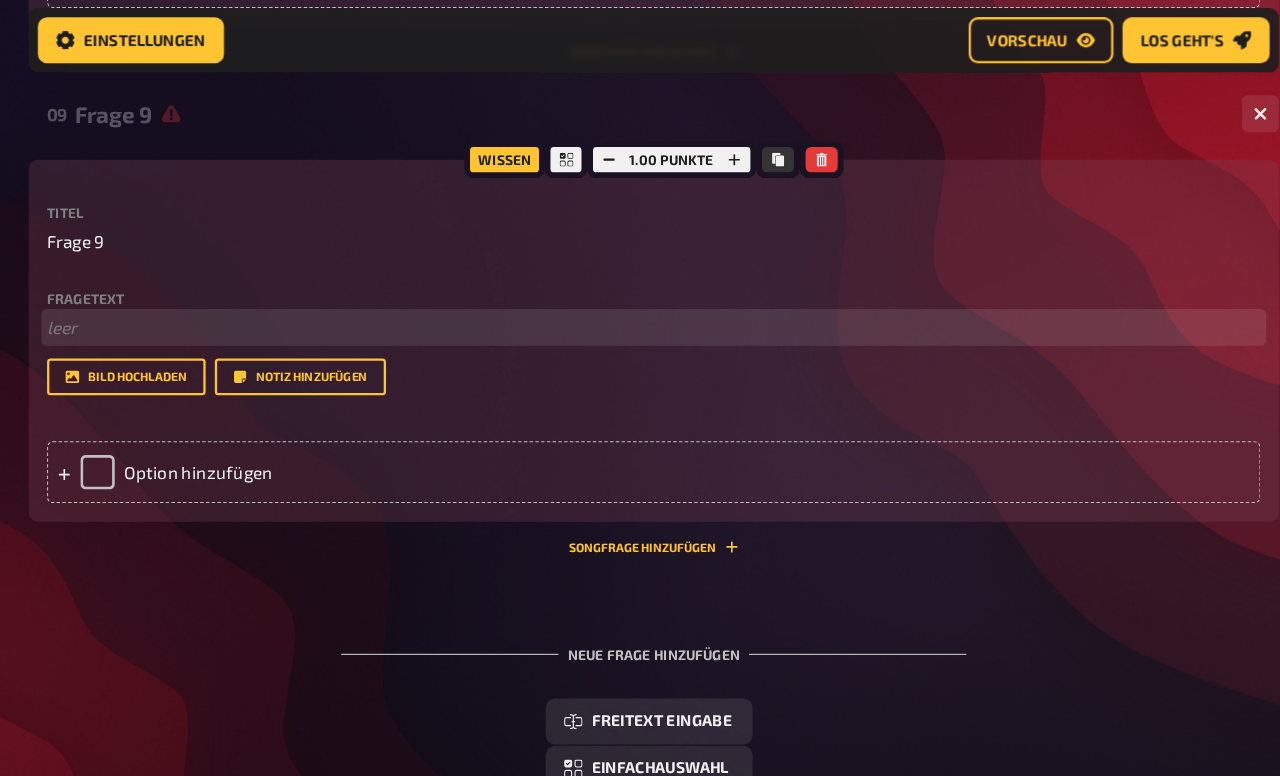 click on "﻿ leer" at bounding box center (676, 285) 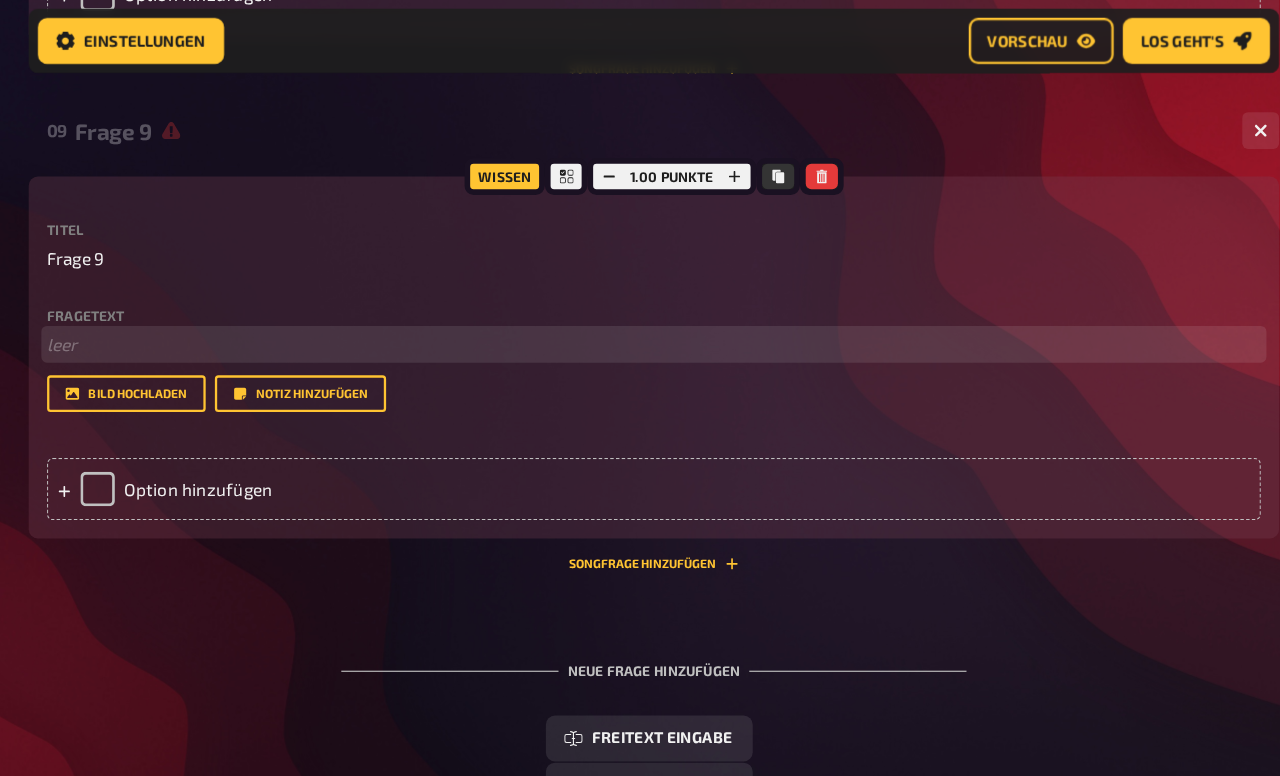 scroll, scrollTop: 3117, scrollLeft: 0, axis: vertical 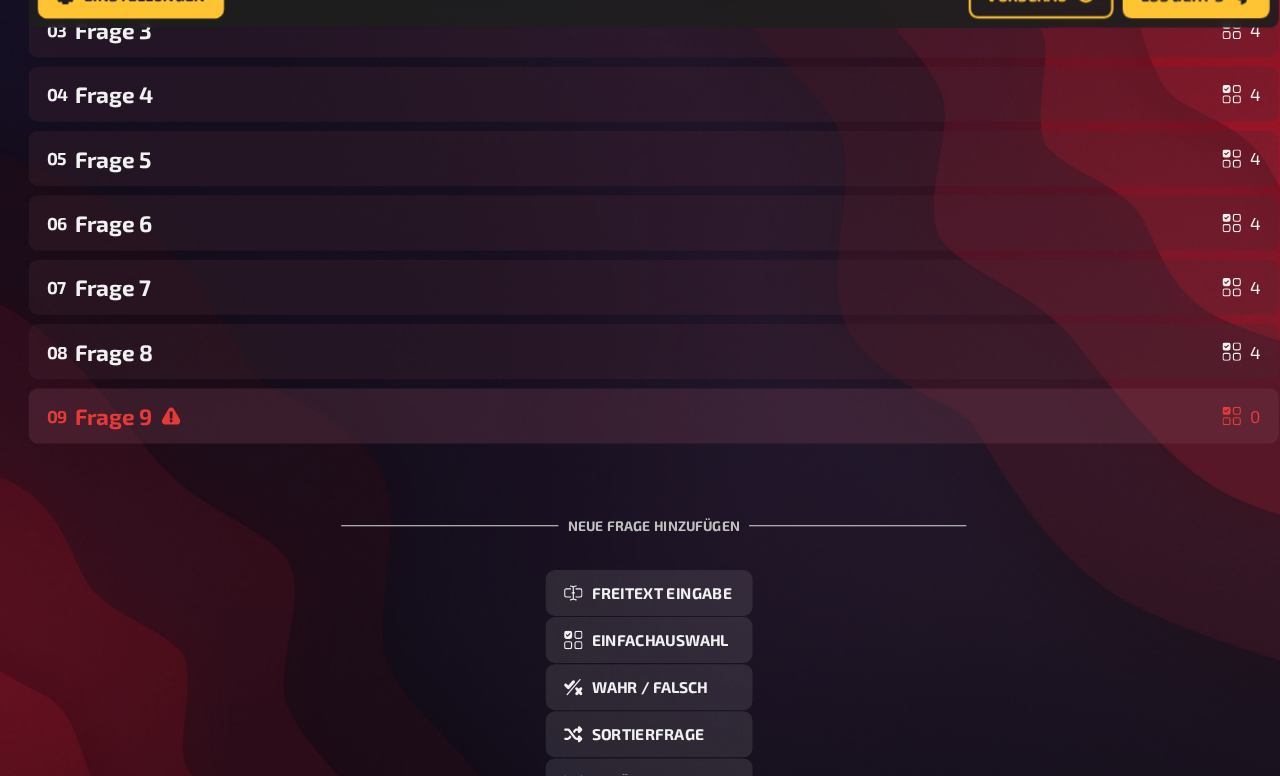 click on "Frage 9" at bounding box center (667, 401) 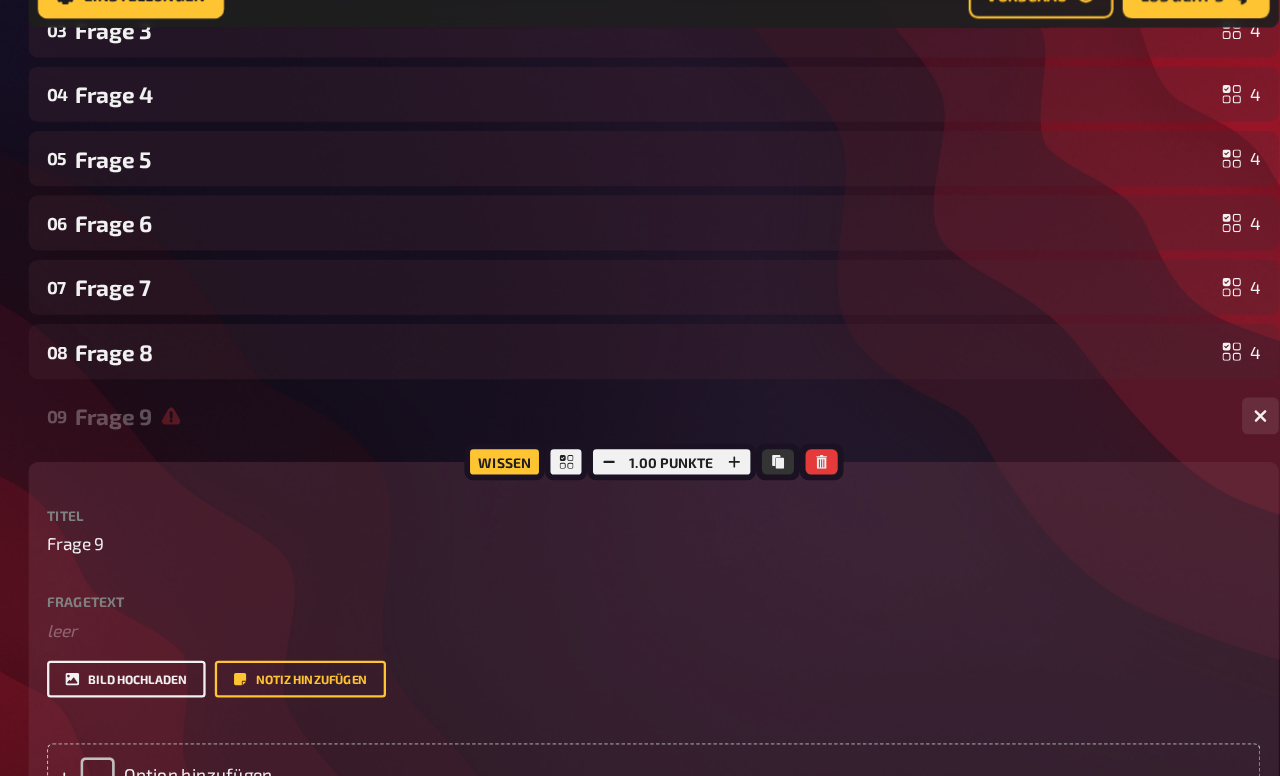 click on "Bild hochladen" at bounding box center [217, 630] 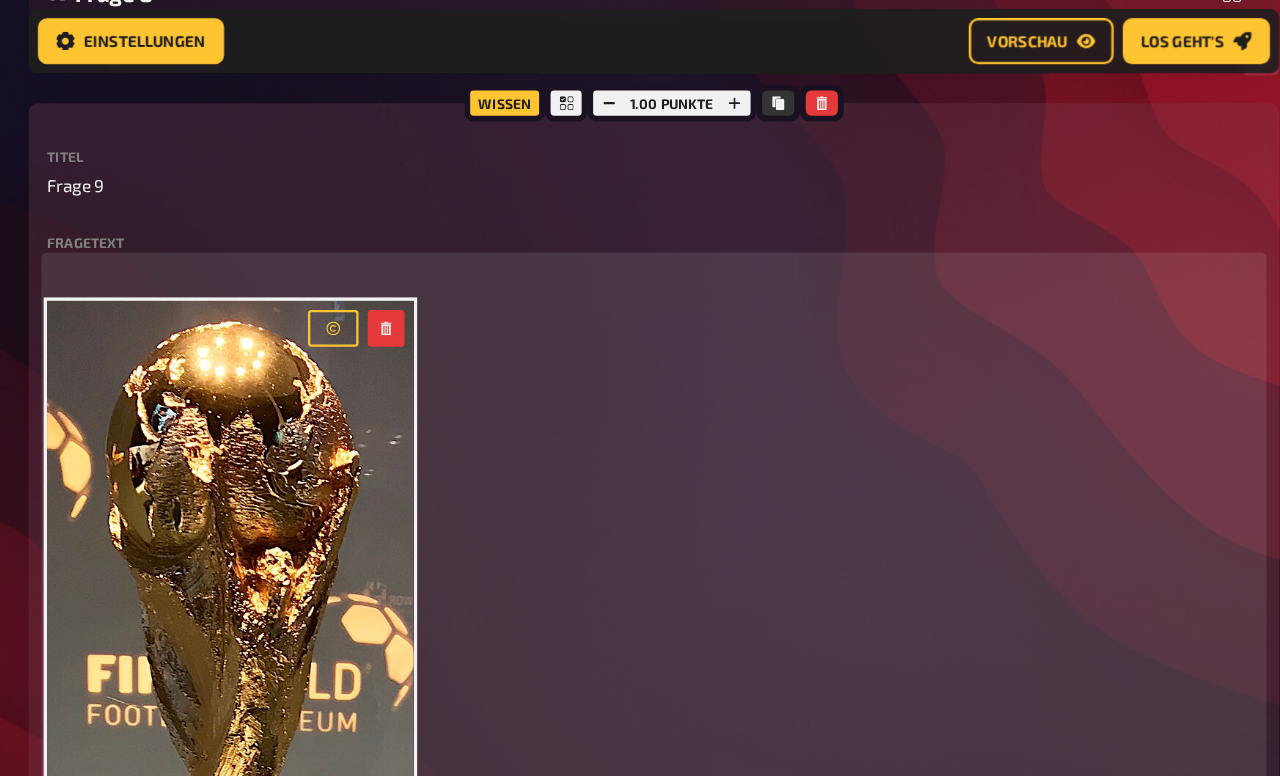 scroll, scrollTop: 757, scrollLeft: 0, axis: vertical 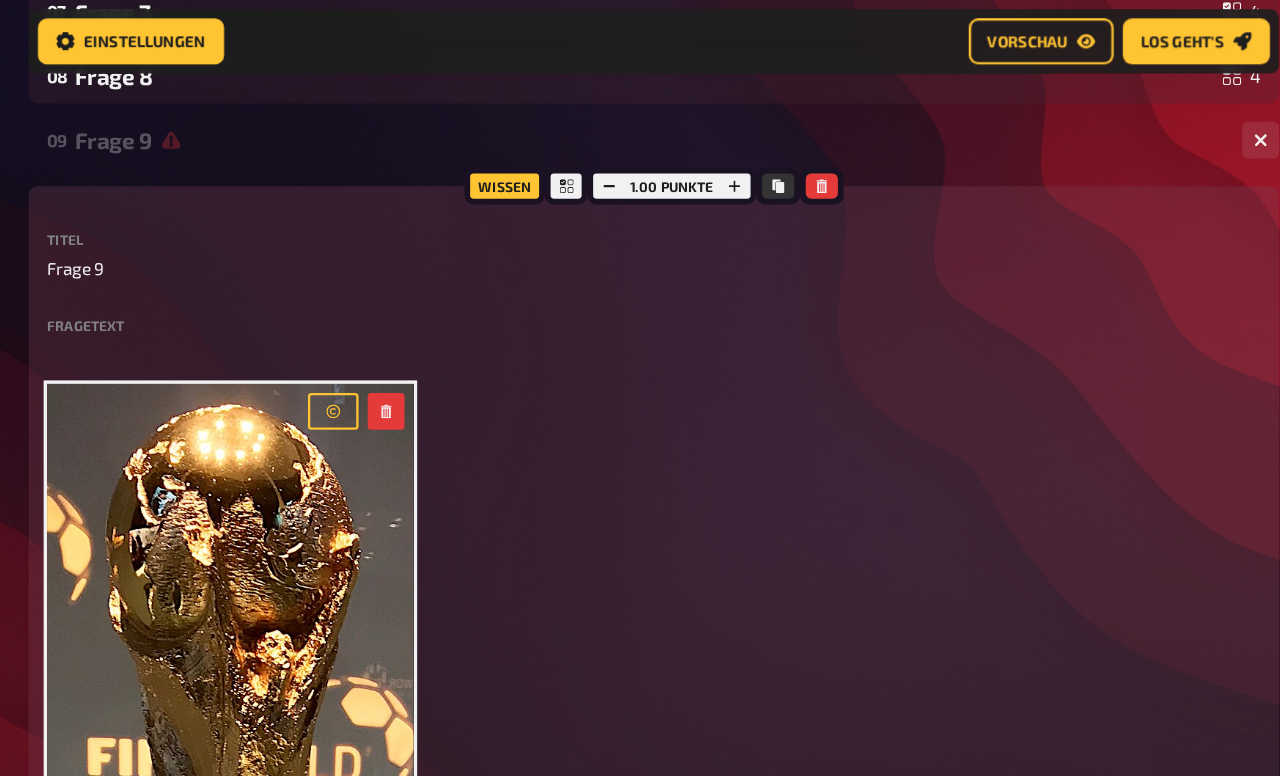 click on "Titel Frage 9 Fragetext ﻿ ﻿ Hier hinziehen für Dateiupload Bild hochladen   Notiz hinzufügen" at bounding box center (676, 605) 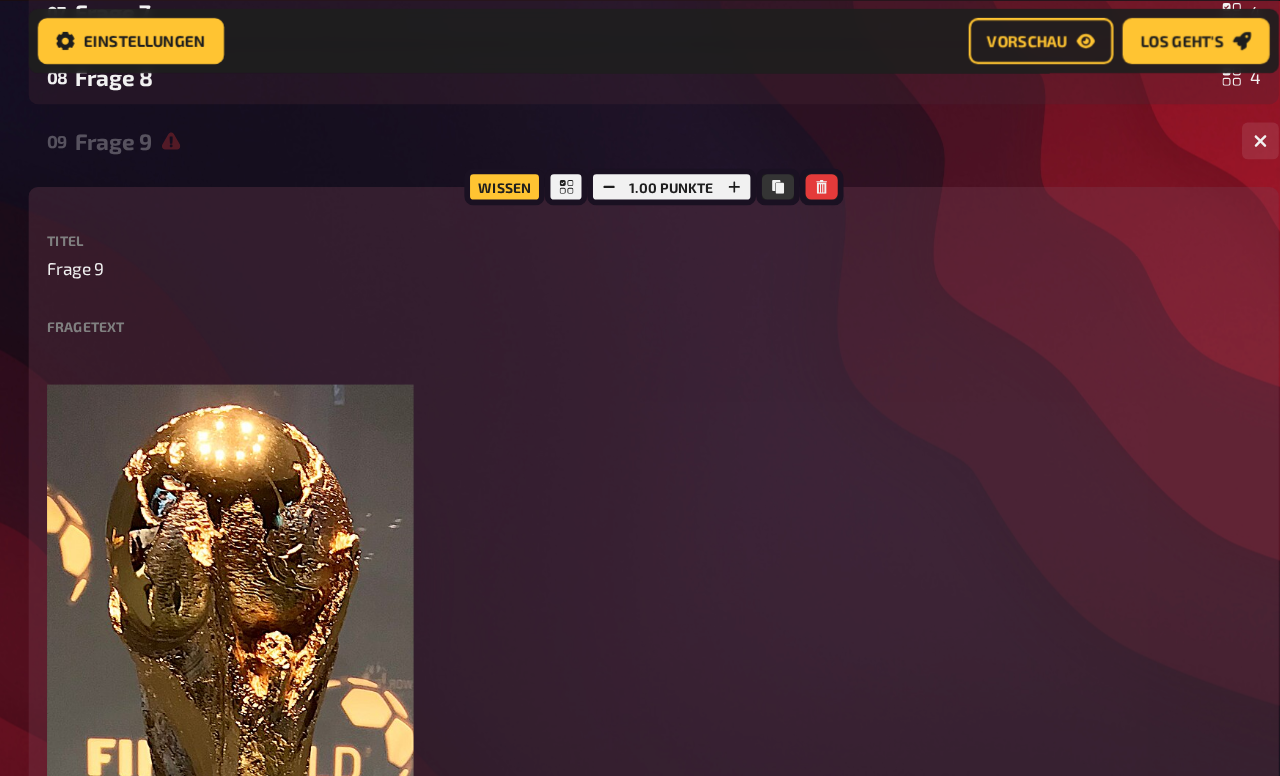 click on "Fragetext ﻿ ﻿ Hier hinziehen für Dateiupload" at bounding box center (676, 619) 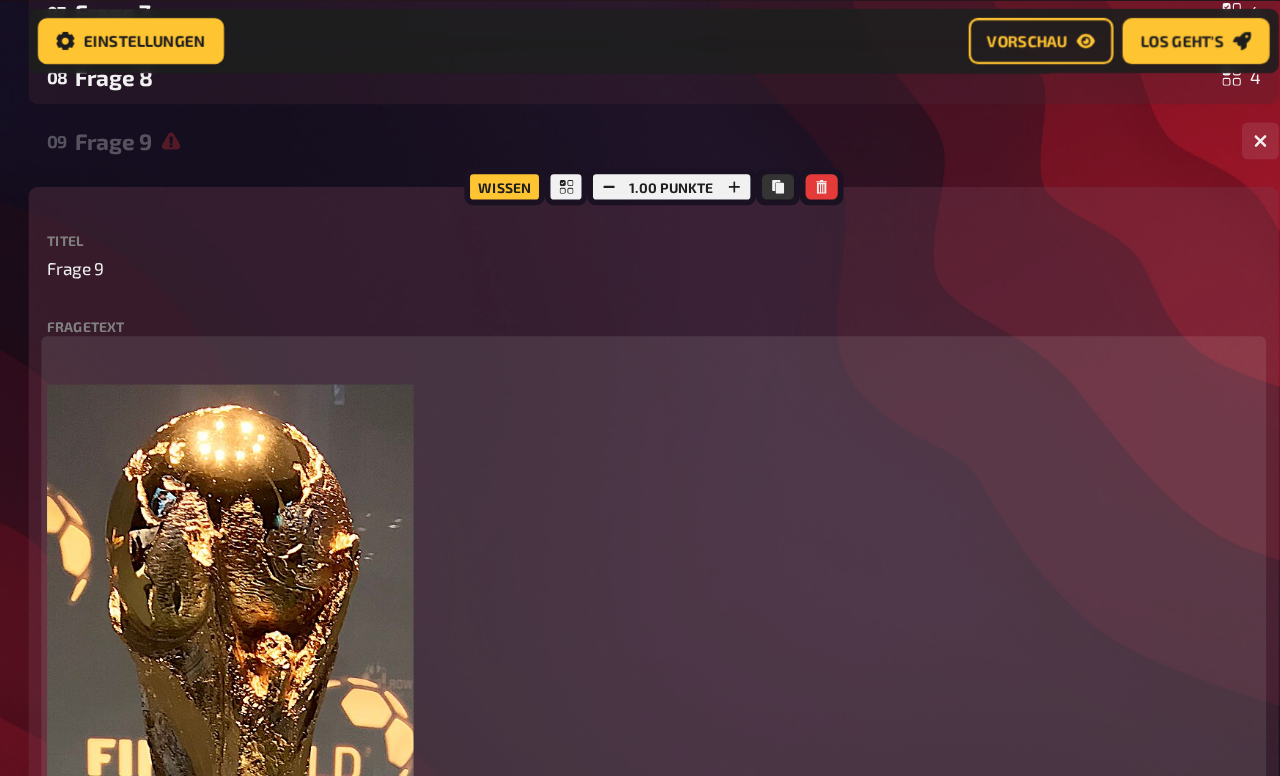 click on "﻿" at bounding box center [676, 308] 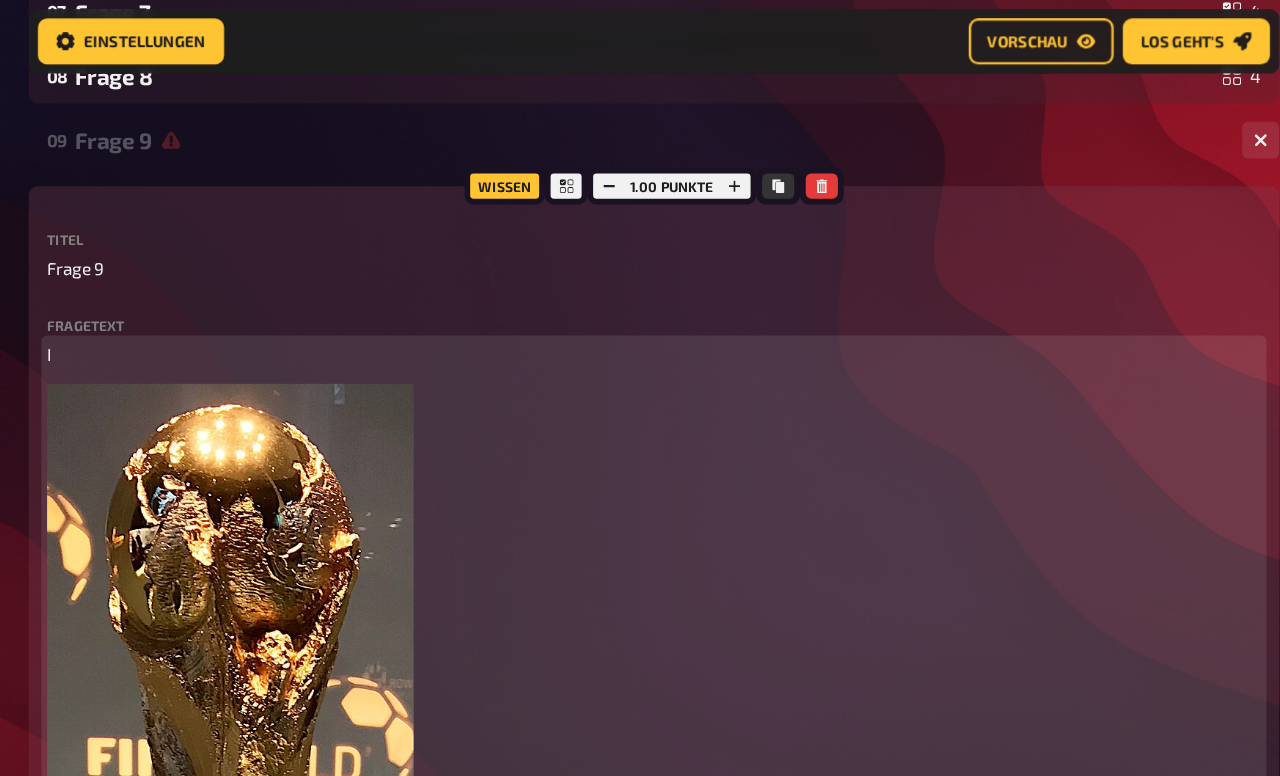 type 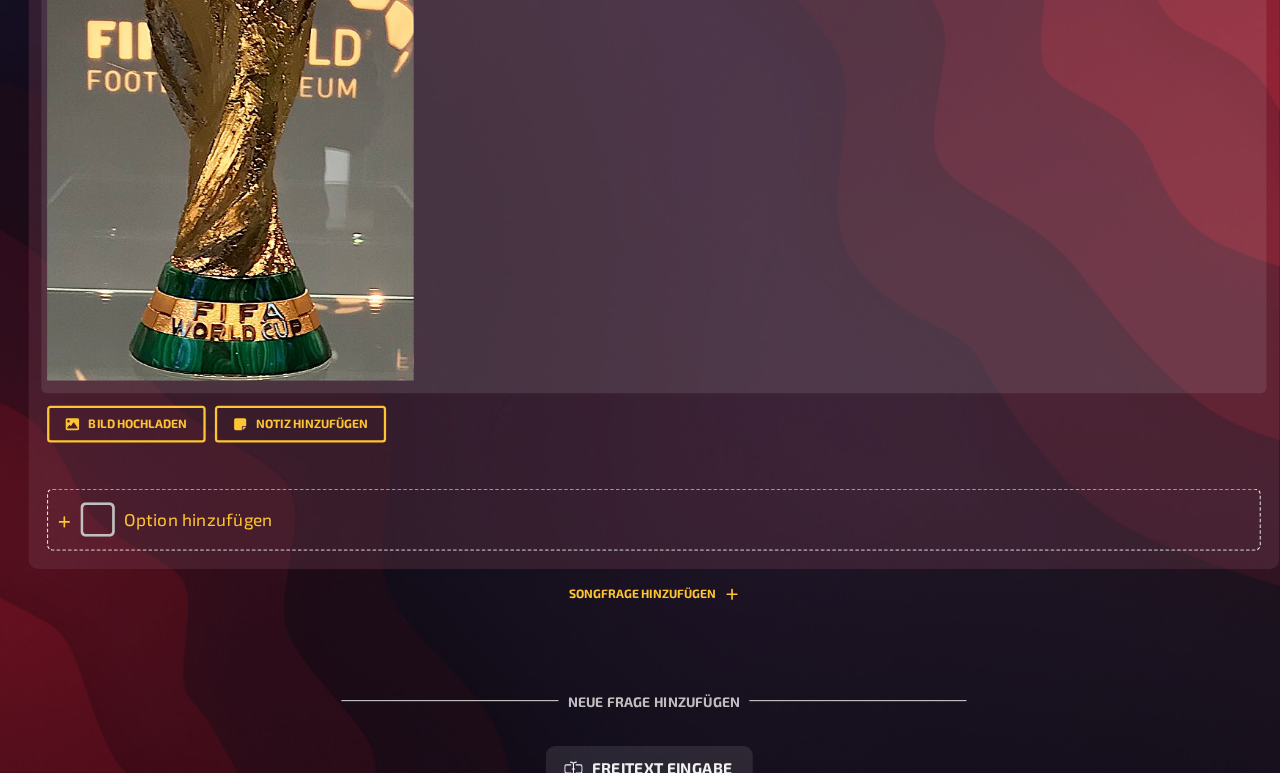 scroll, scrollTop: 1282, scrollLeft: 0, axis: vertical 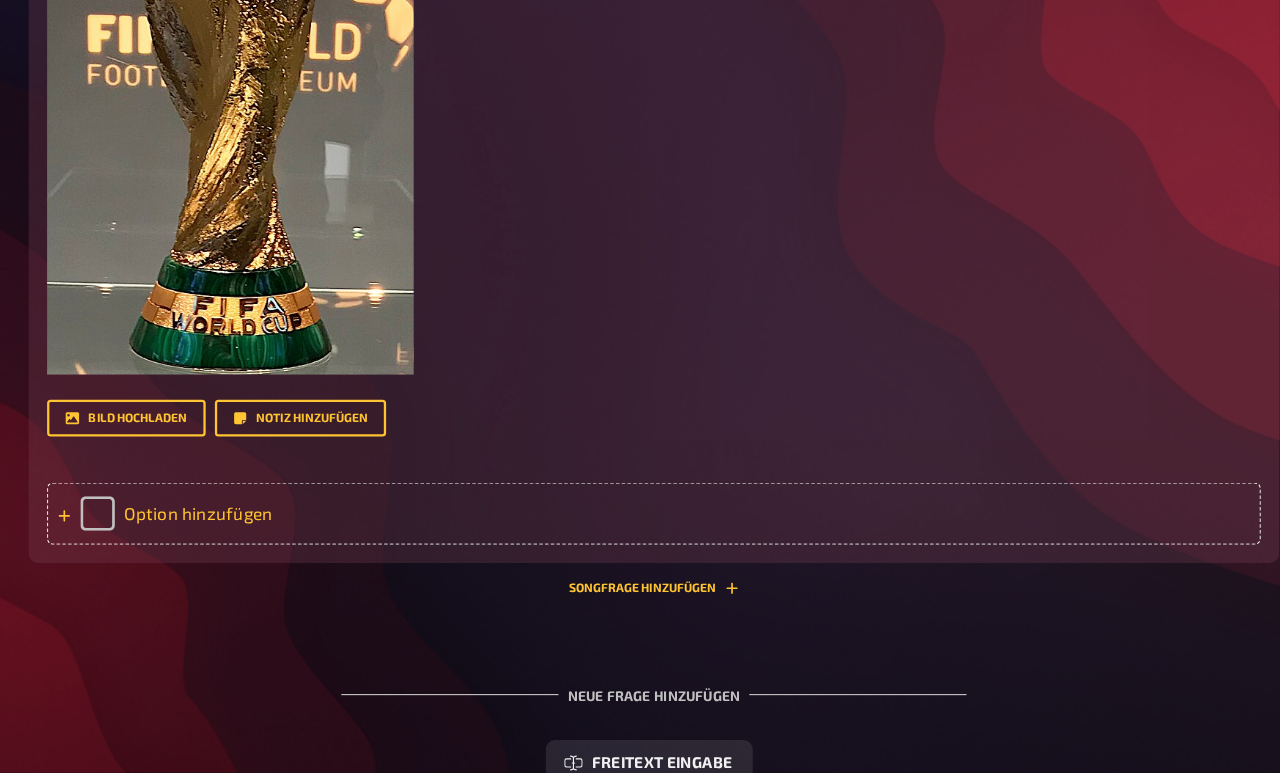 click on "Option hinzufügen" at bounding box center [676, 551] 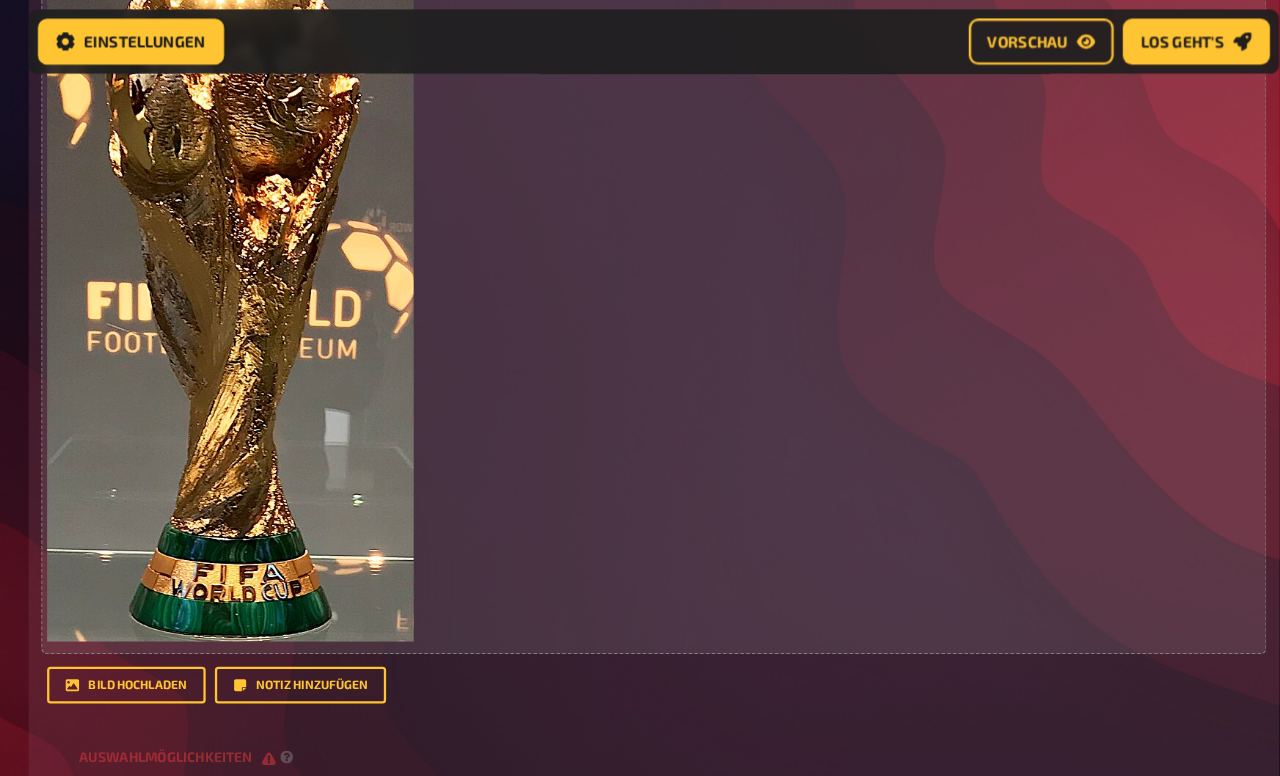 scroll, scrollTop: 1130, scrollLeft: 0, axis: vertical 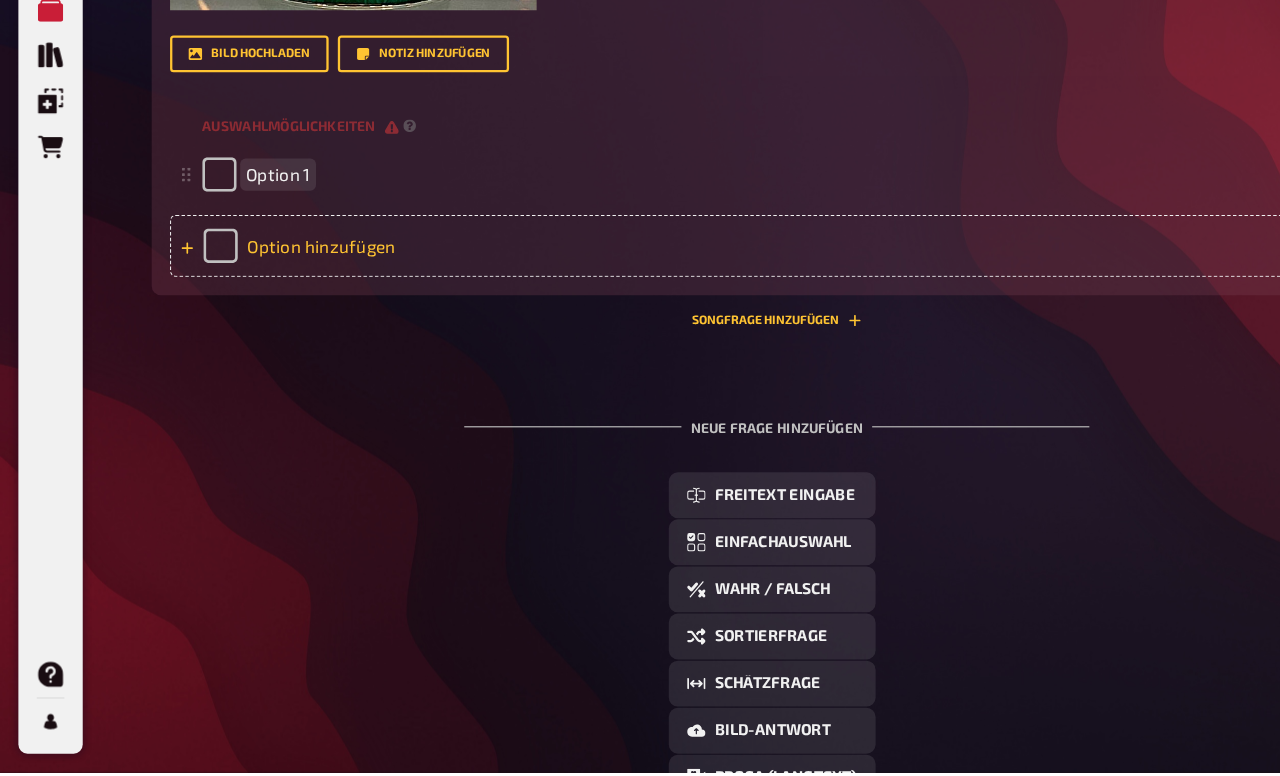 paste 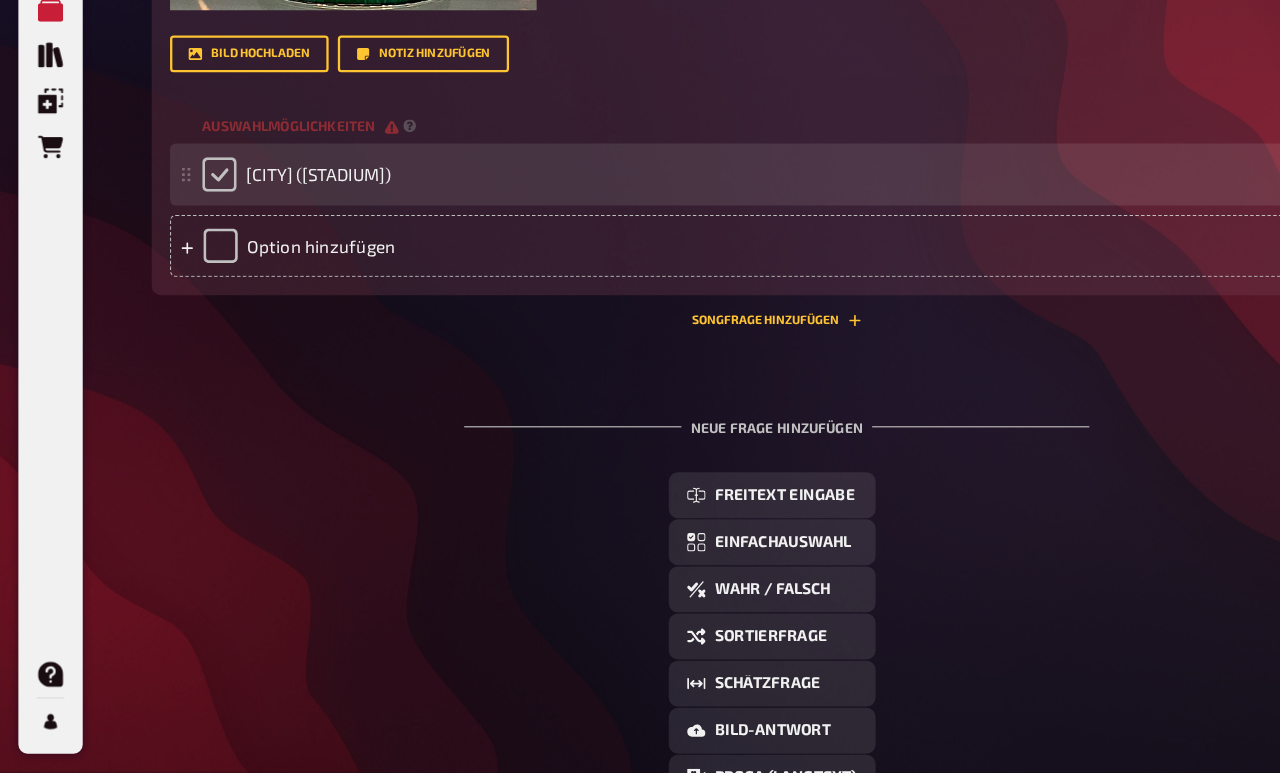 click at bounding box center (191, 256) 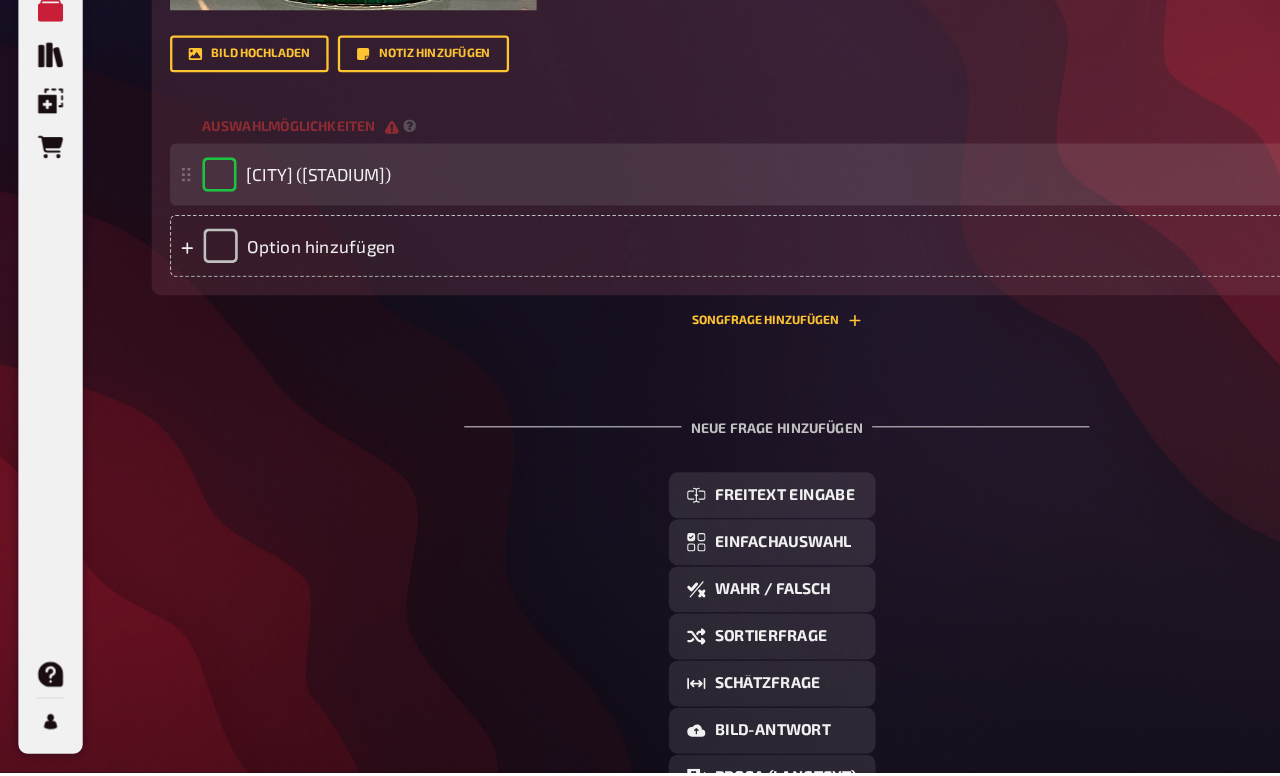 checkbox on "true" 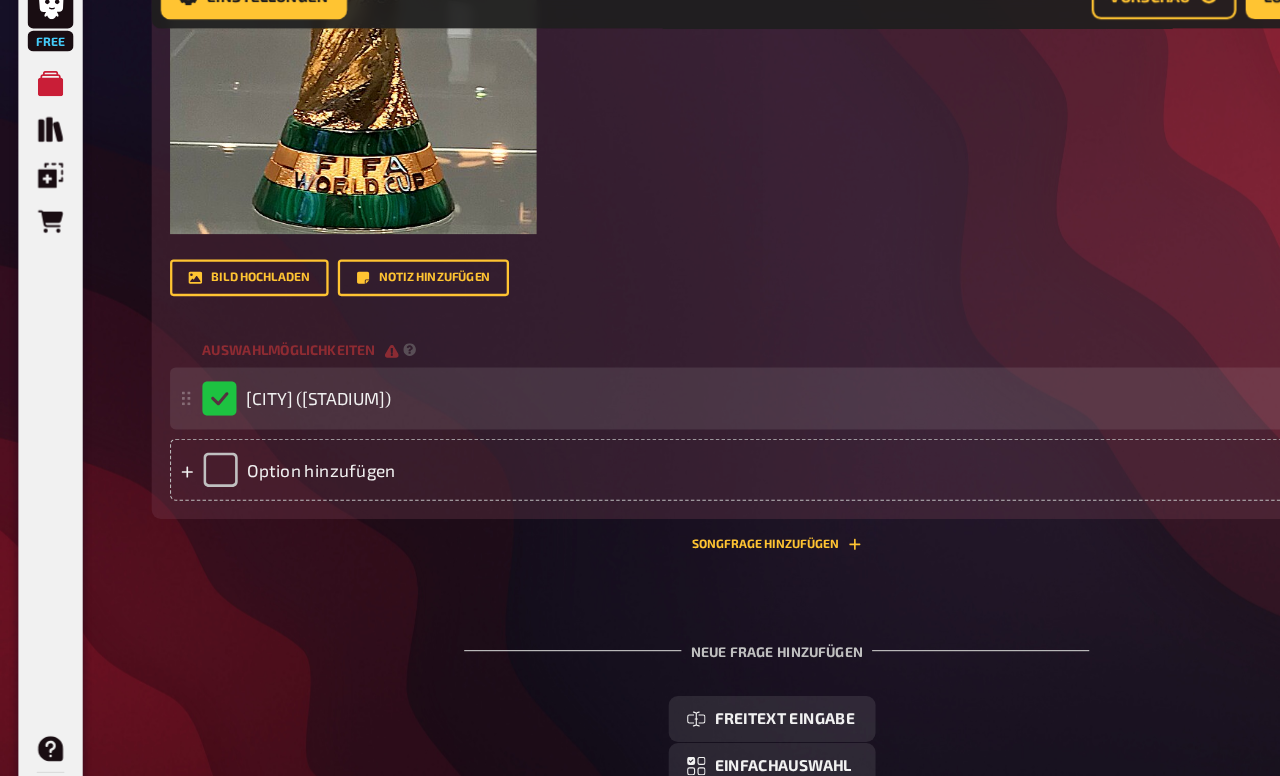 scroll, scrollTop: 1470, scrollLeft: 0, axis: vertical 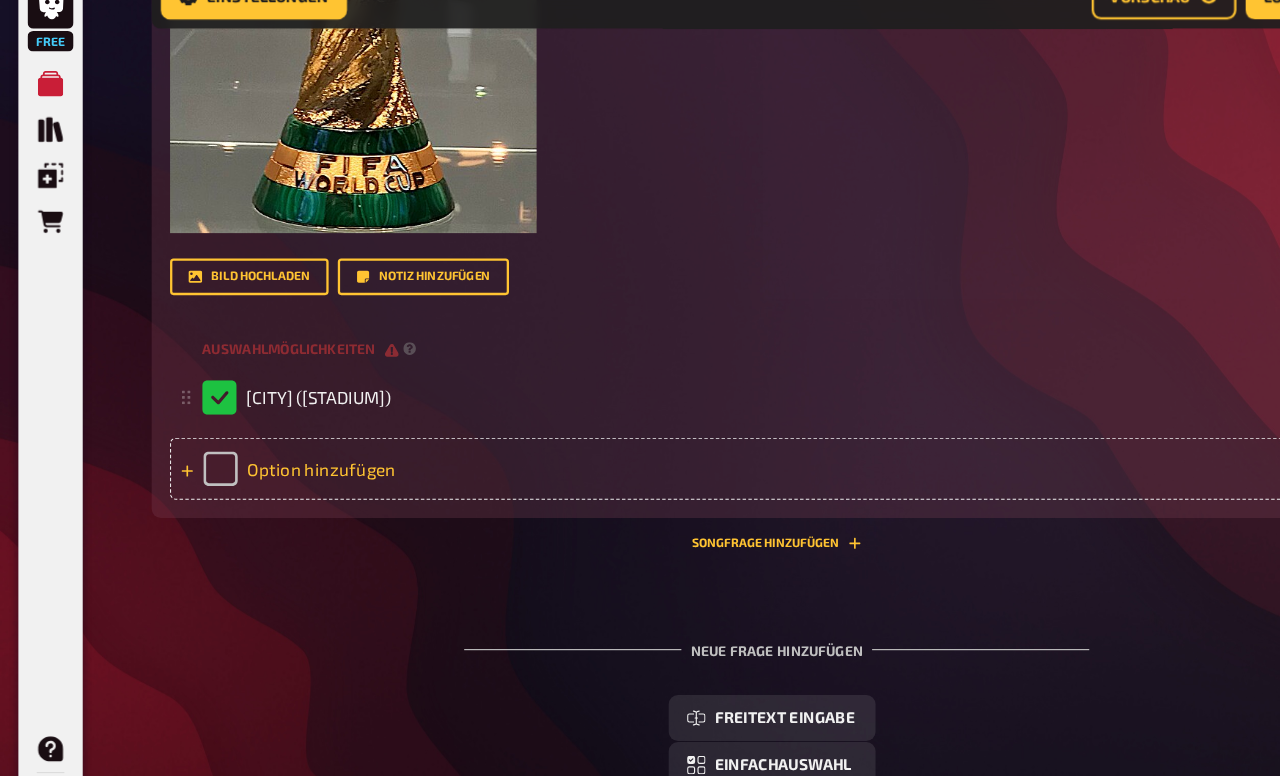 click on "Option hinzufügen" at bounding box center [676, 447] 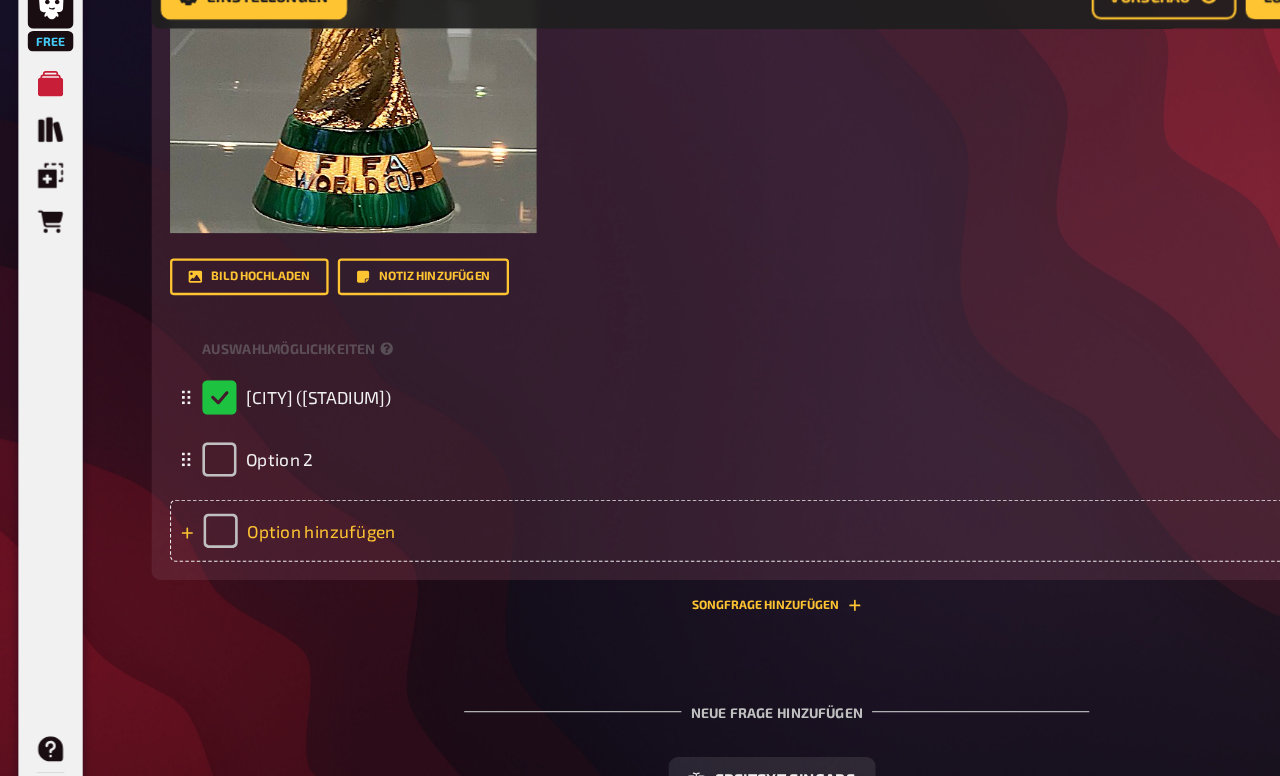 scroll, scrollTop: 1469, scrollLeft: 0, axis: vertical 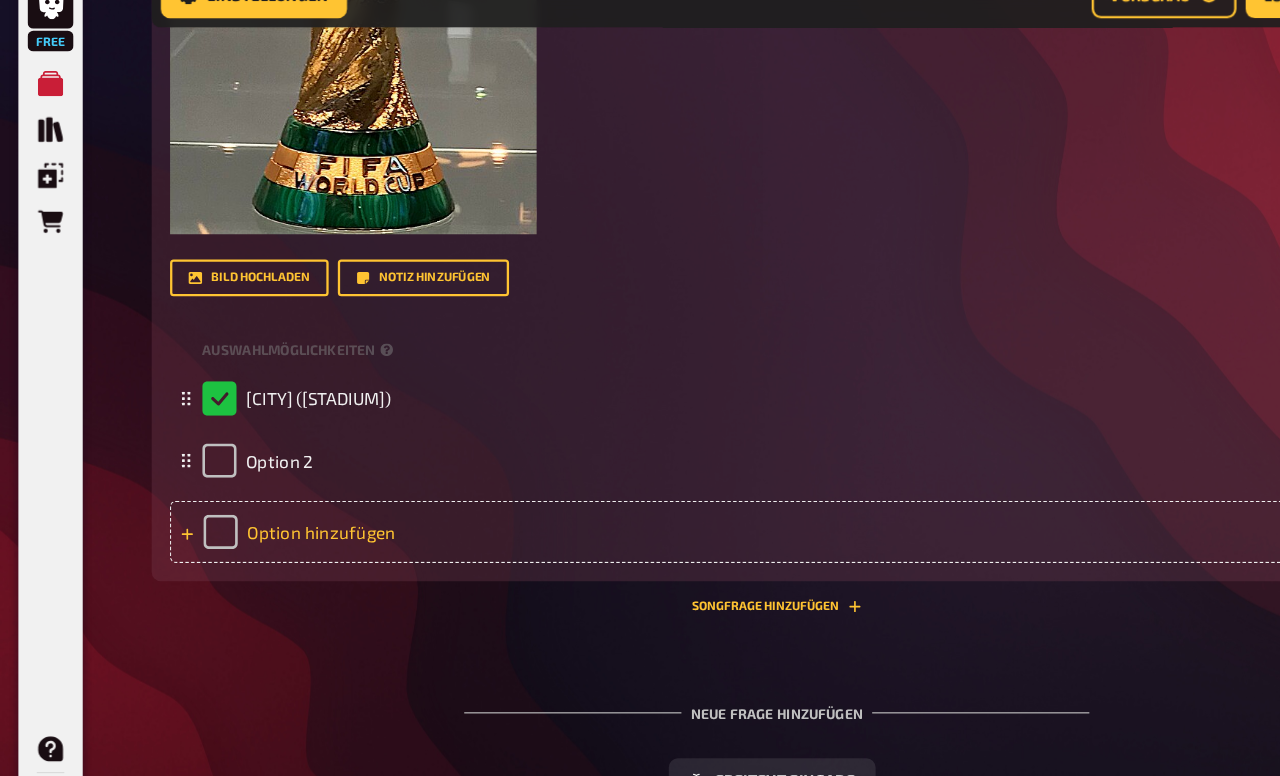 type 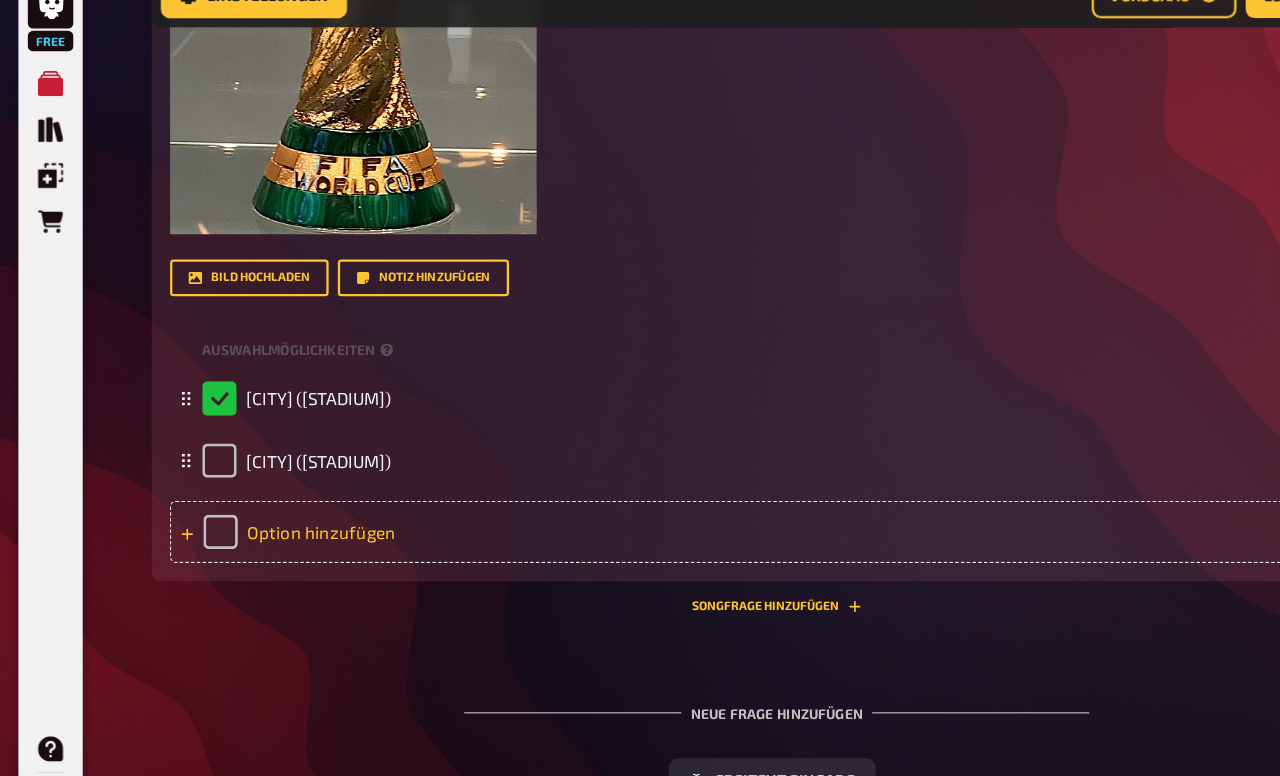 click on "Option hinzufügen" at bounding box center (676, 502) 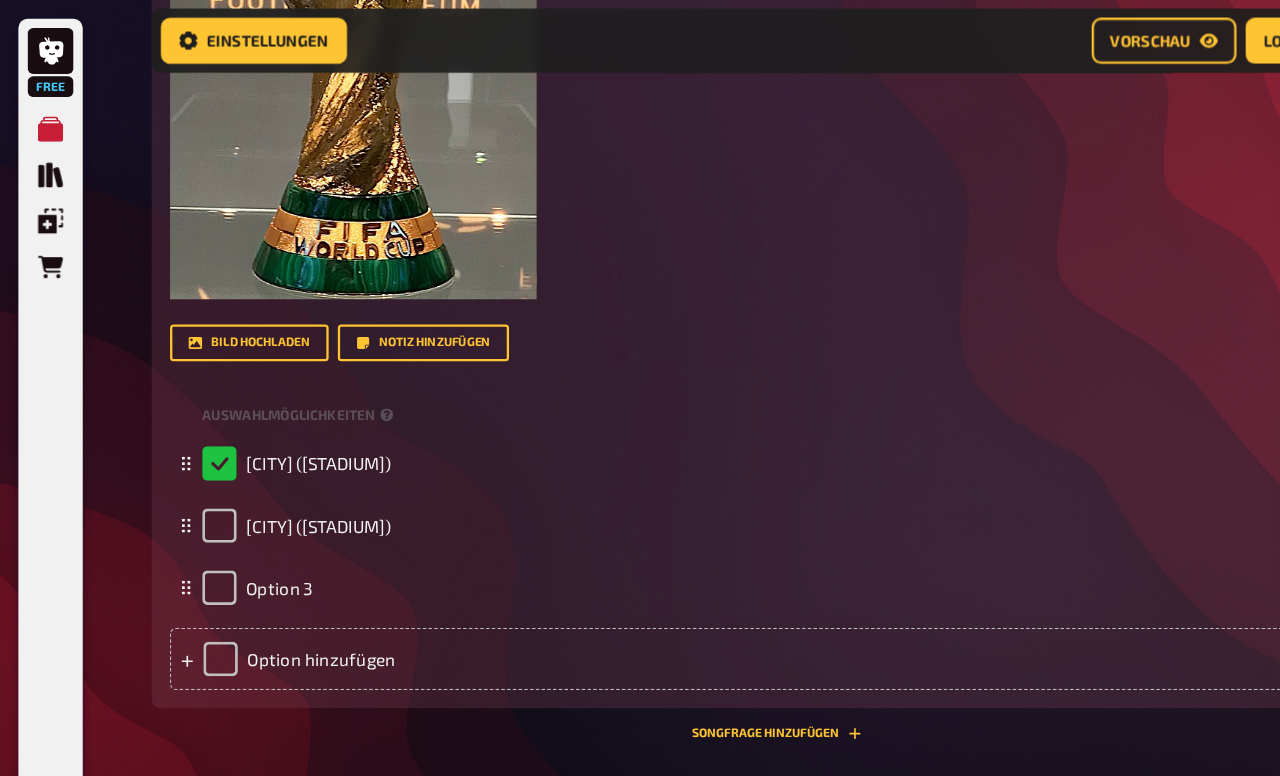 scroll, scrollTop: 1339, scrollLeft: 0, axis: vertical 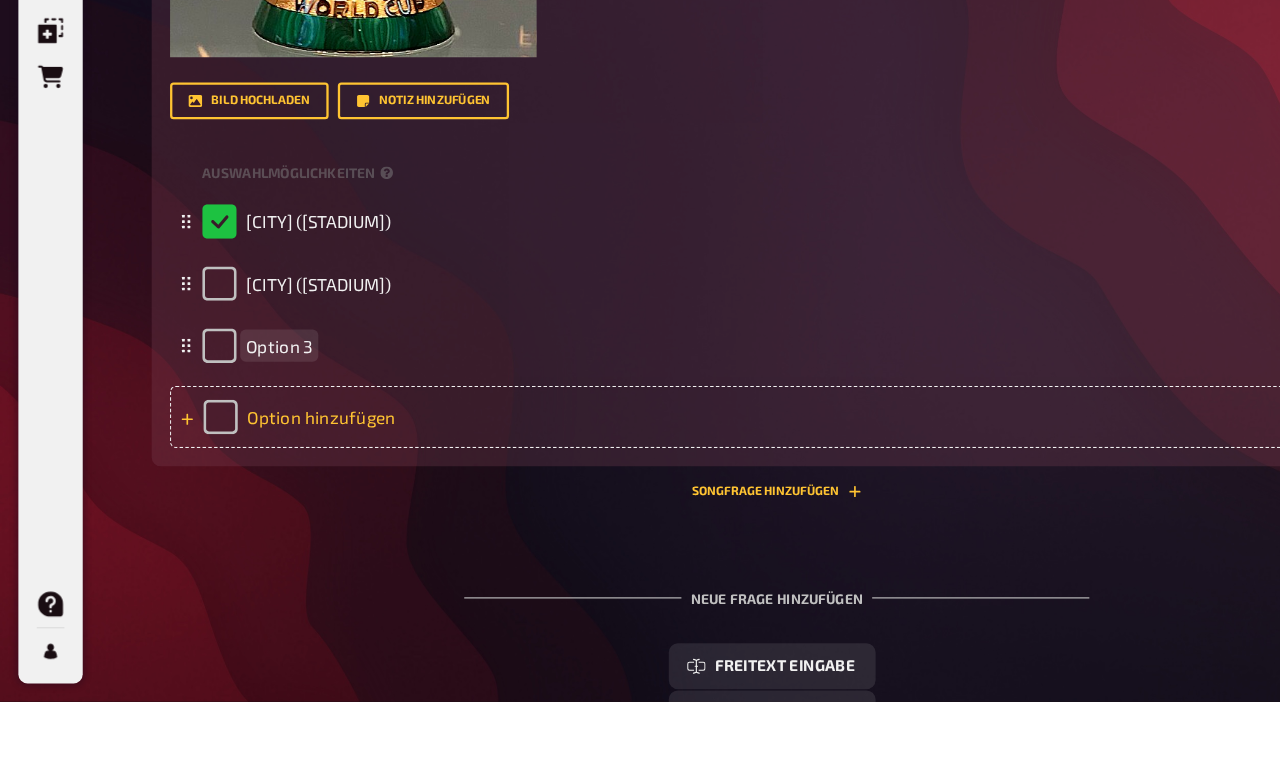 paste 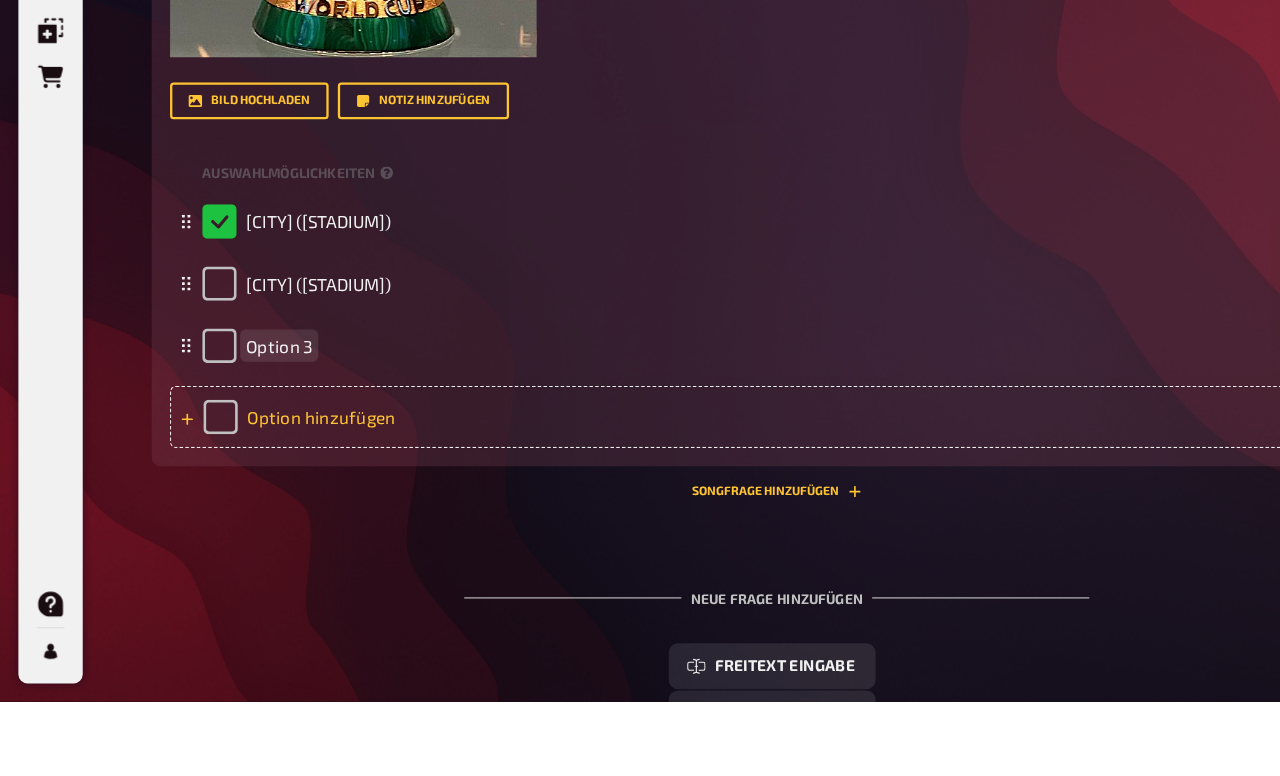 type 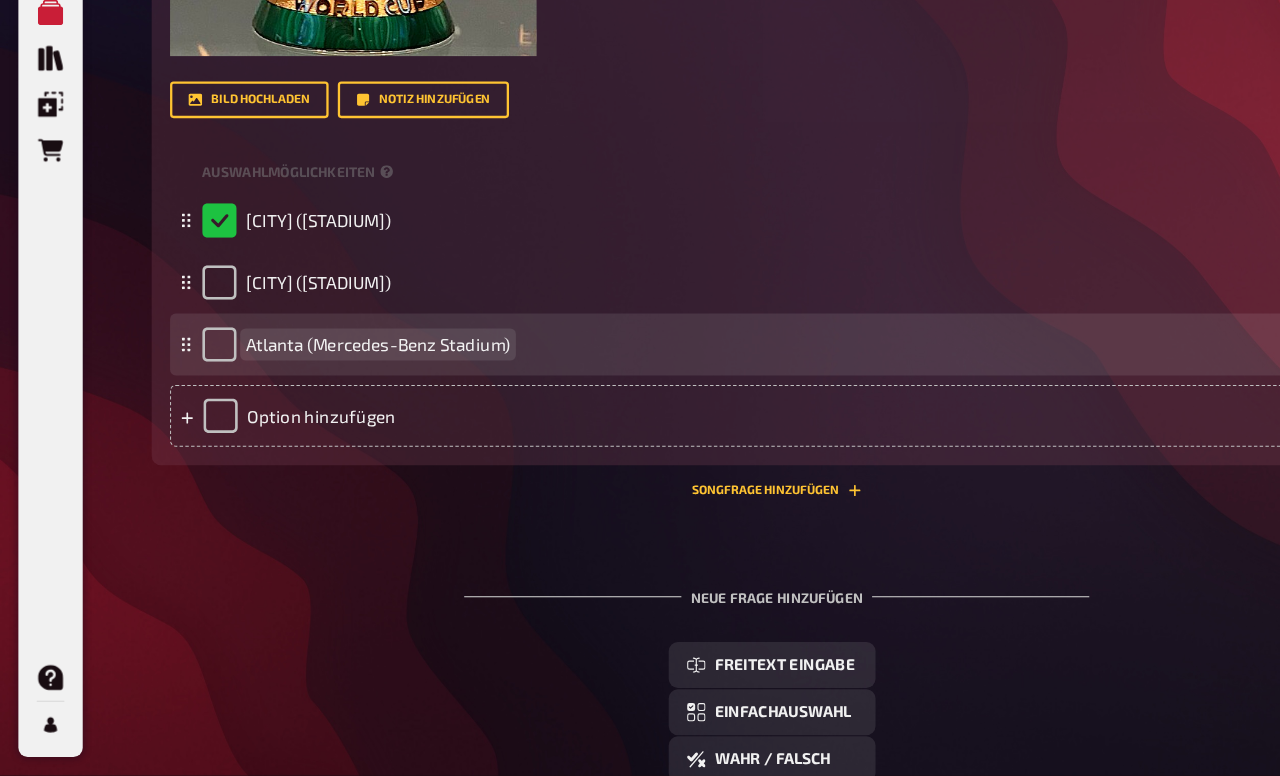 scroll, scrollTop: 1561, scrollLeft: 0, axis: vertical 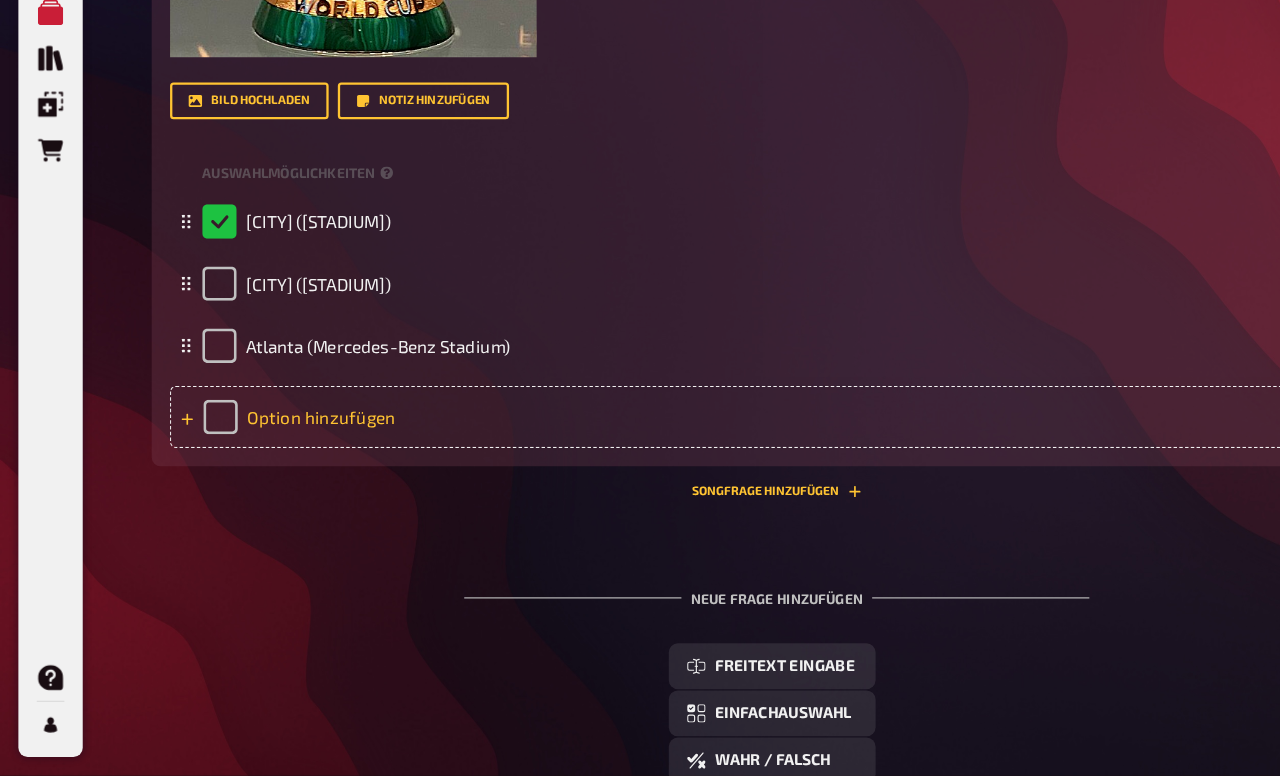 click on "Option hinzufügen" at bounding box center (676, 464) 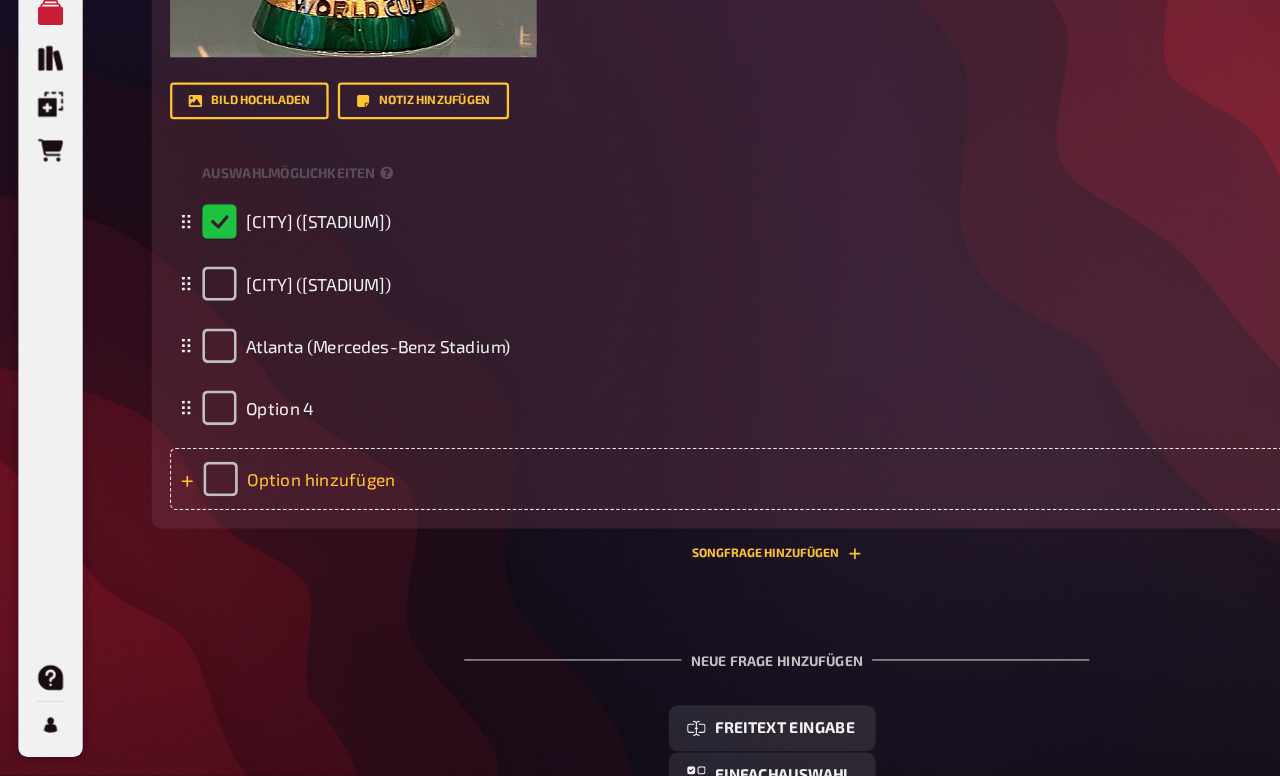 type 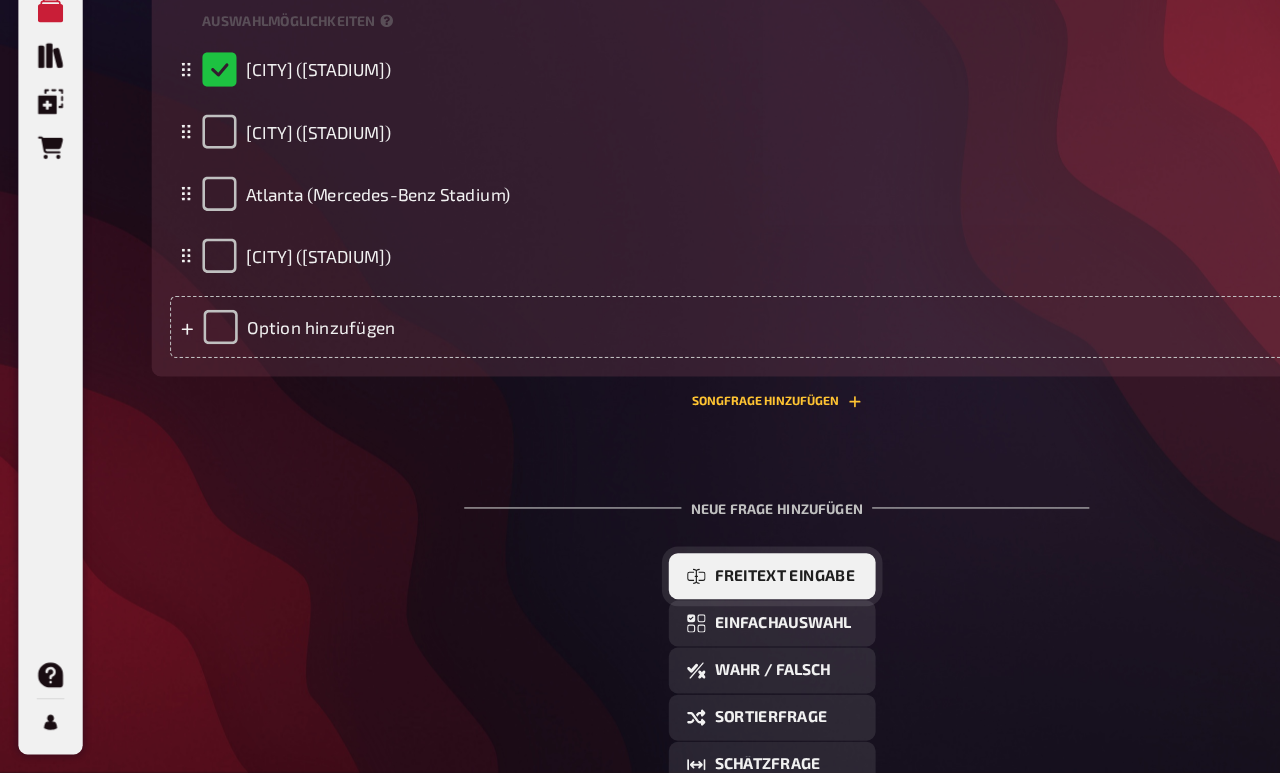 scroll, scrollTop: 1714, scrollLeft: 0, axis: vertical 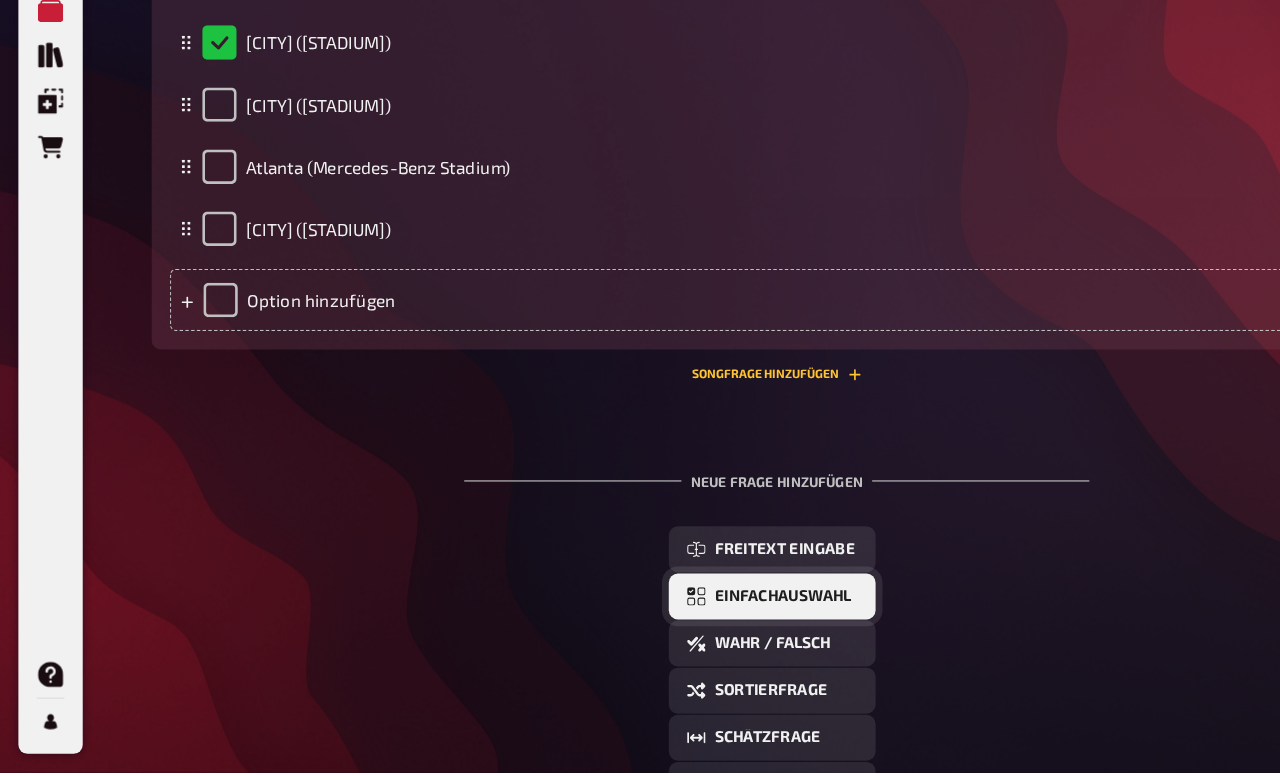 click on "Einfachauswahl" at bounding box center (681, 623) 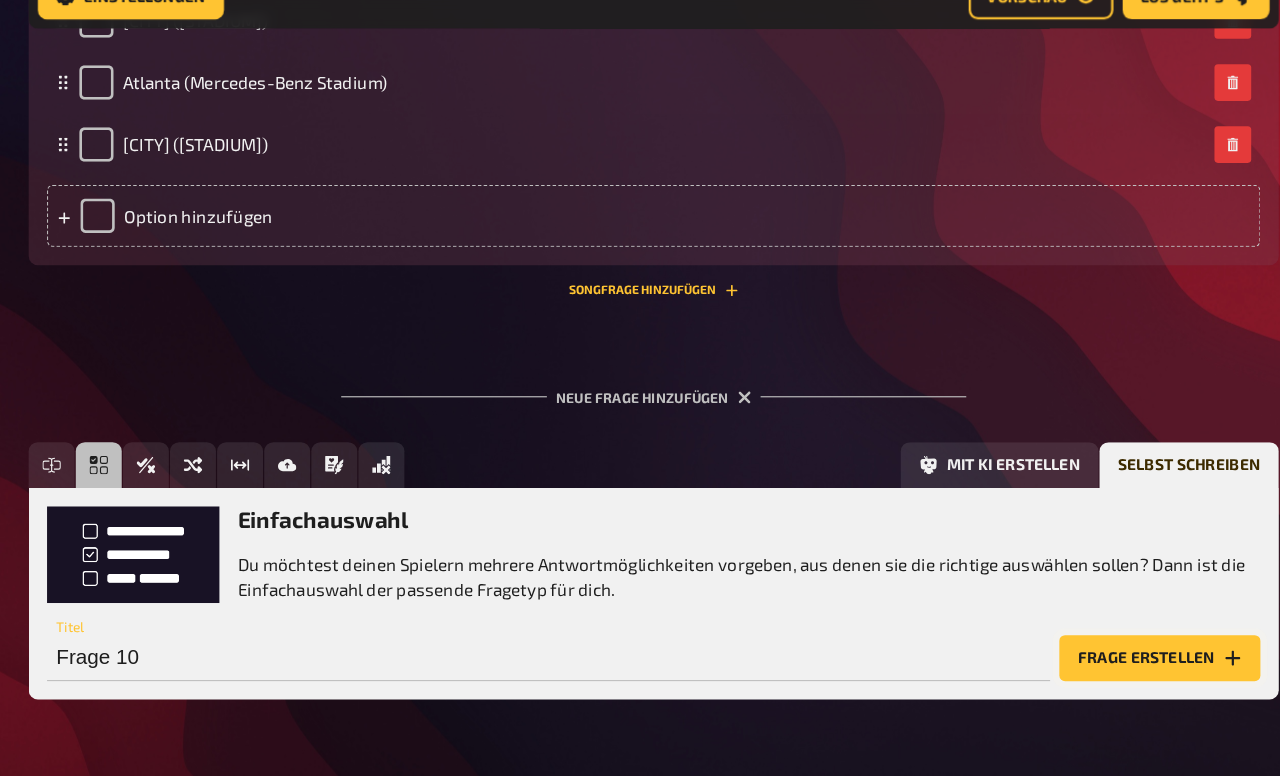 scroll, scrollTop: 1859, scrollLeft: 0, axis: vertical 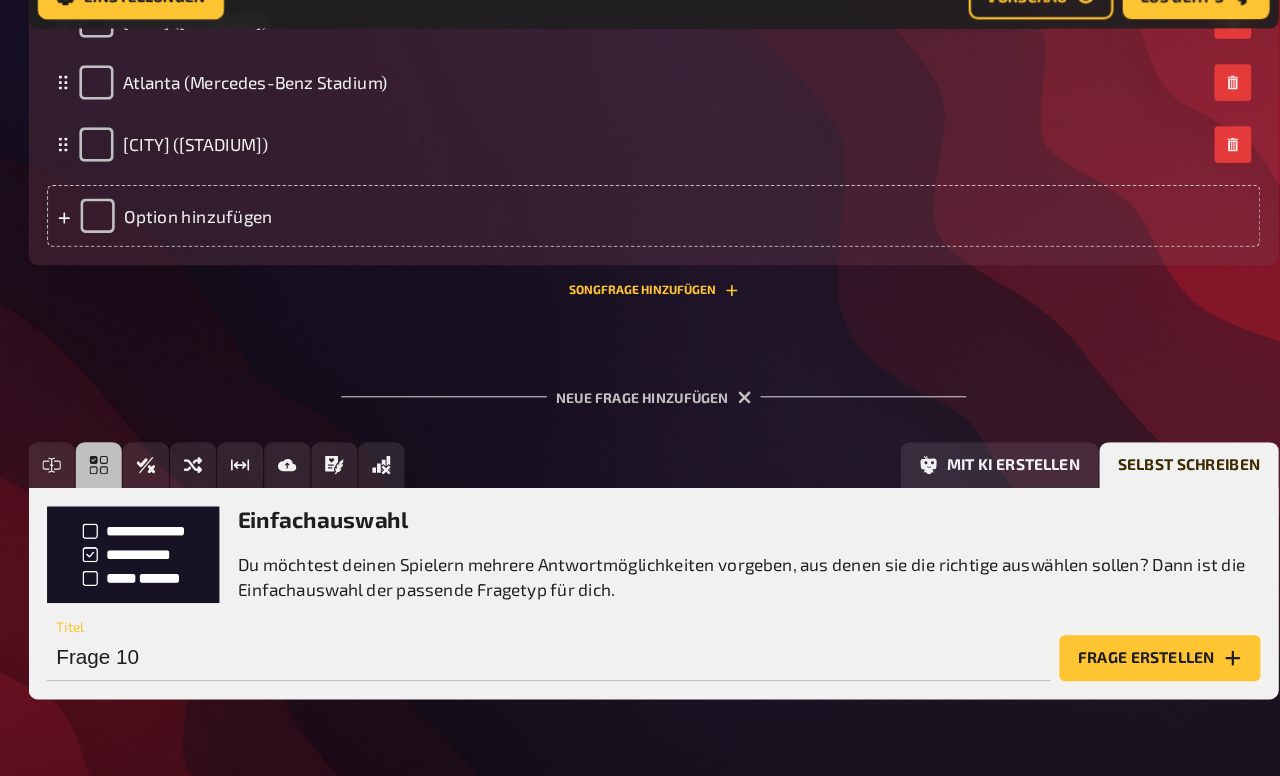 click on "Frage erstellen" at bounding box center (1116, 612) 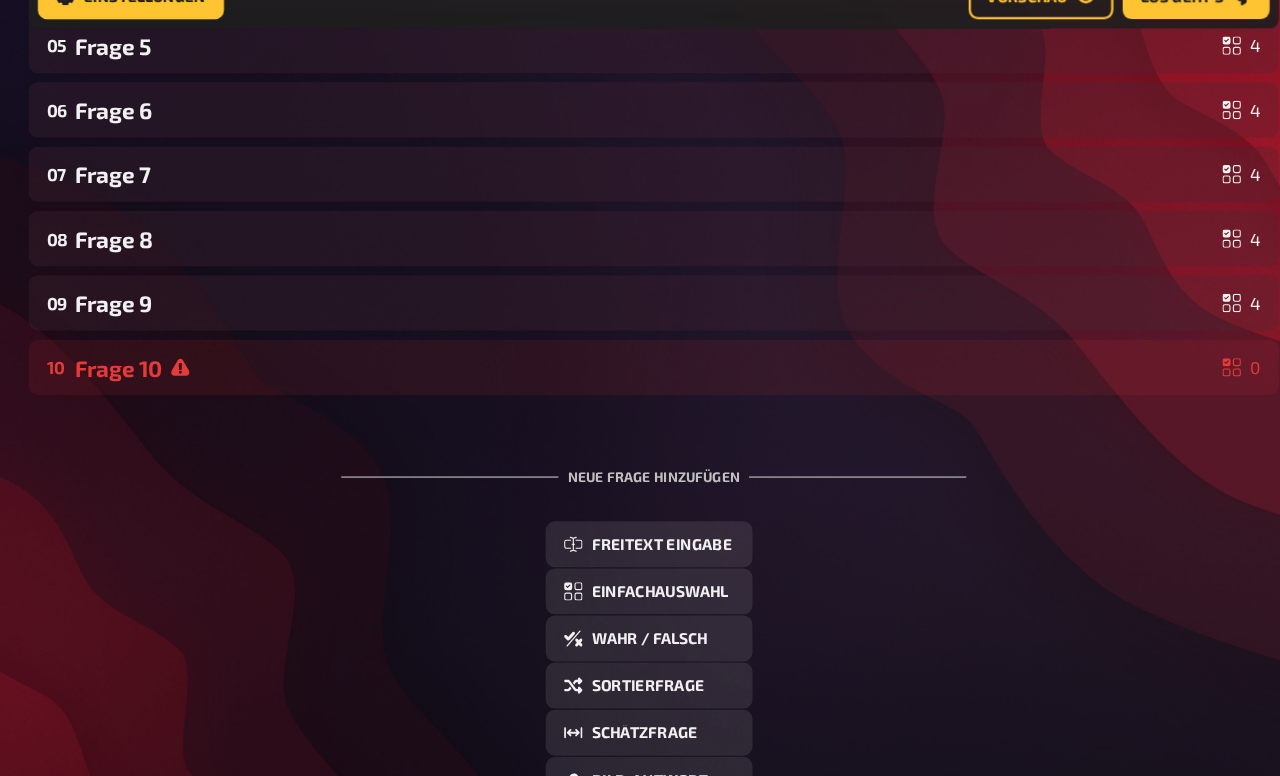 scroll, scrollTop: 652, scrollLeft: 0, axis: vertical 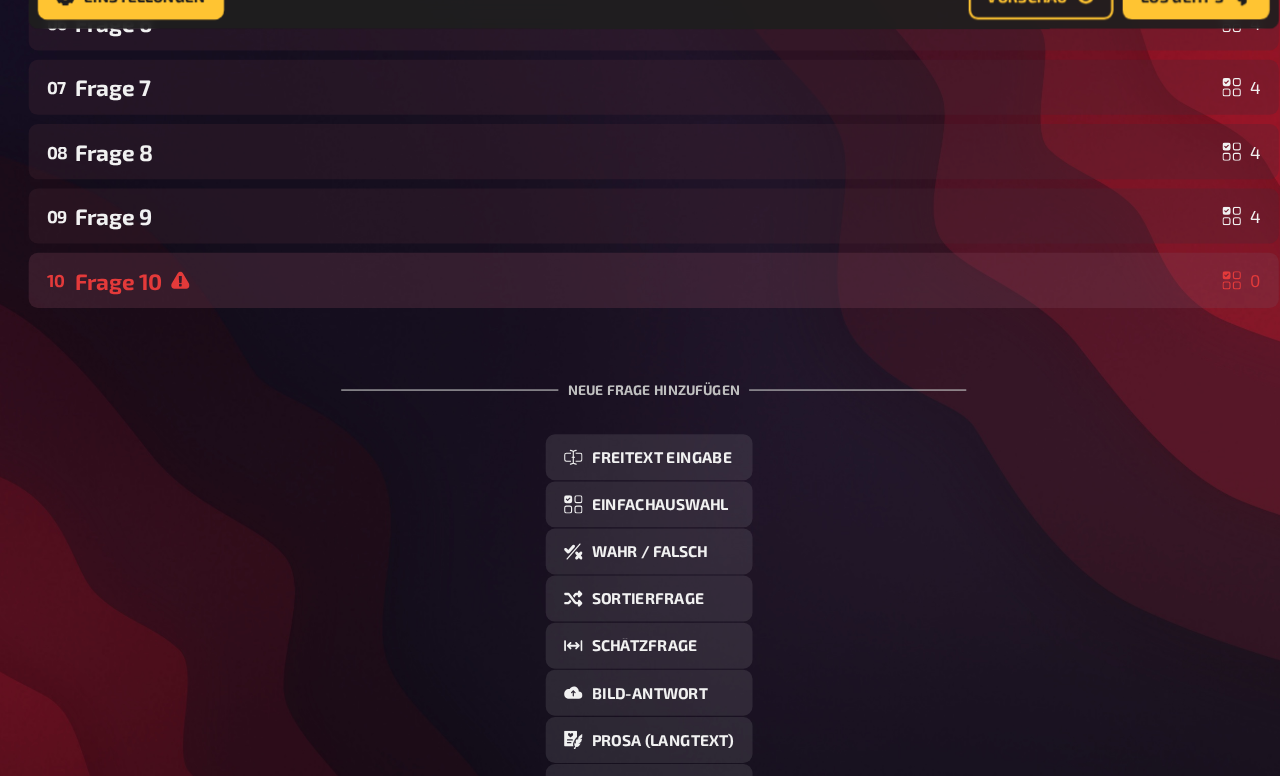 click on "Frage 10" at bounding box center (667, 283) 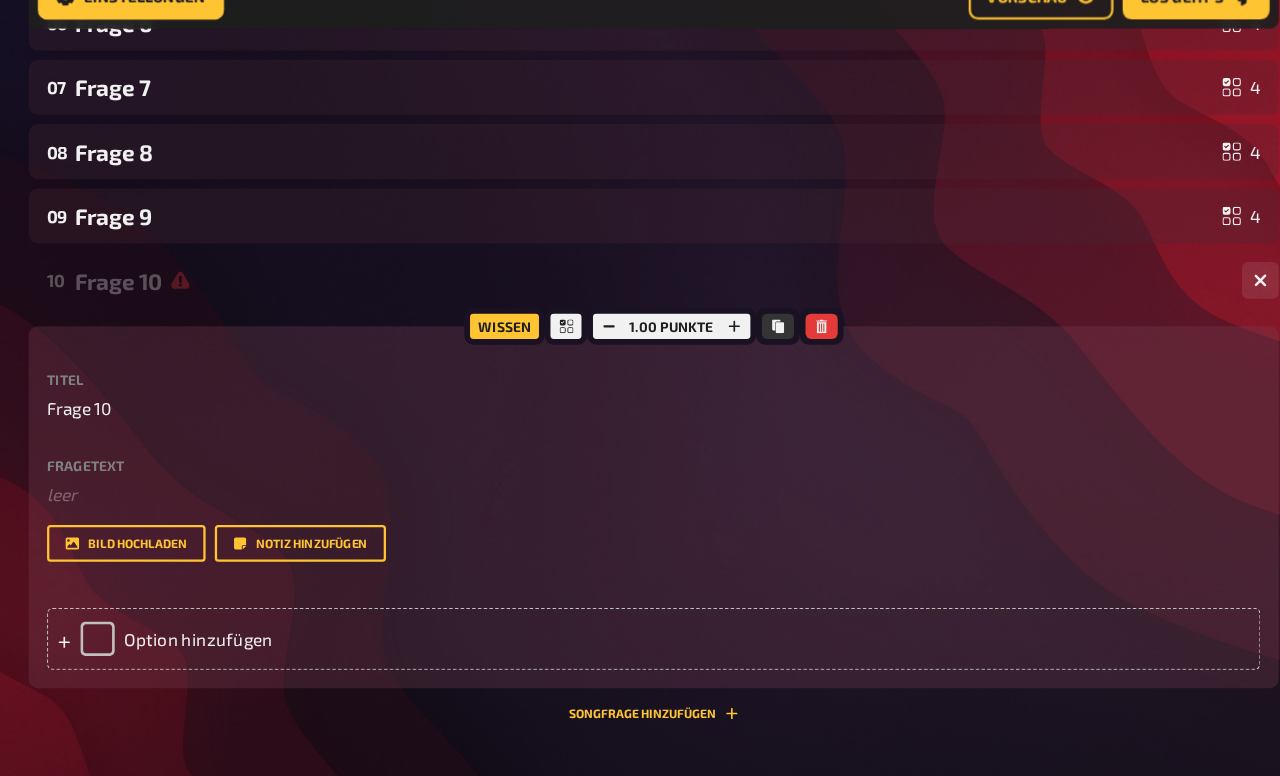 scroll, scrollTop: 653, scrollLeft: 0, axis: vertical 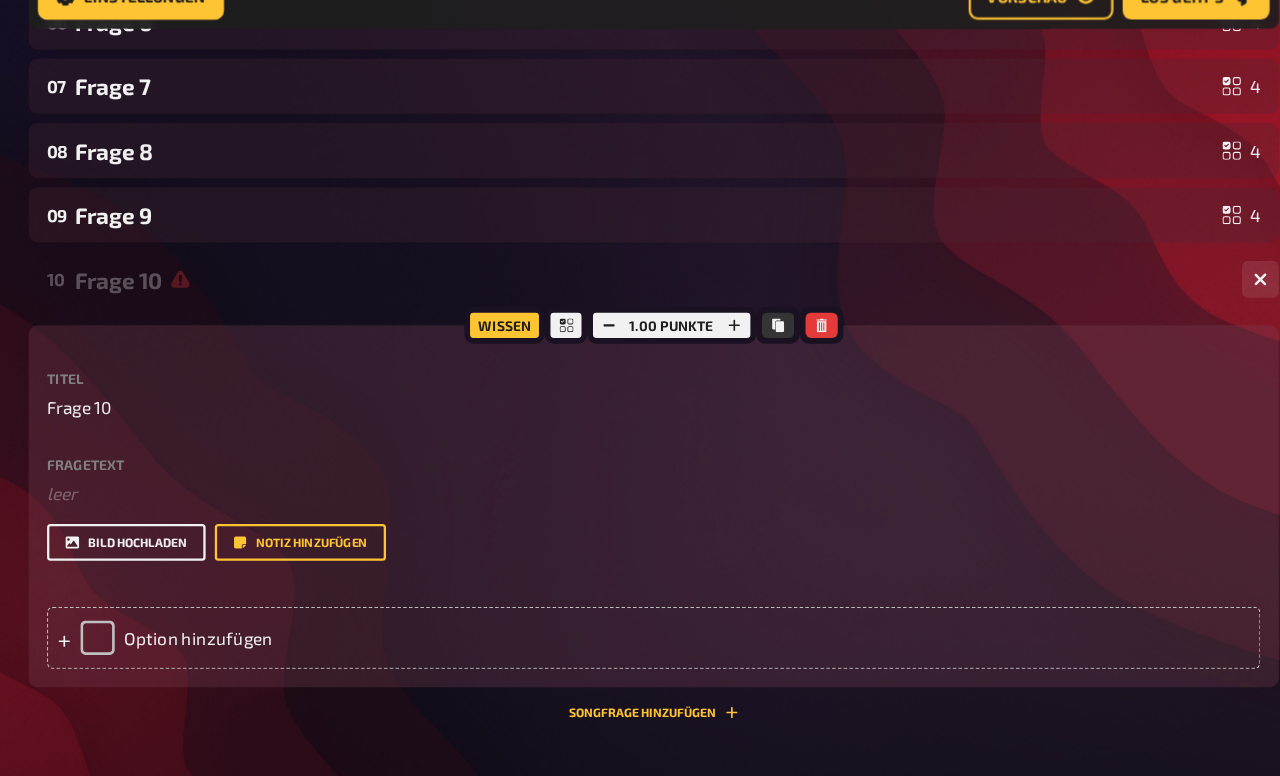 click on "Bild hochladen" at bounding box center [217, 511] 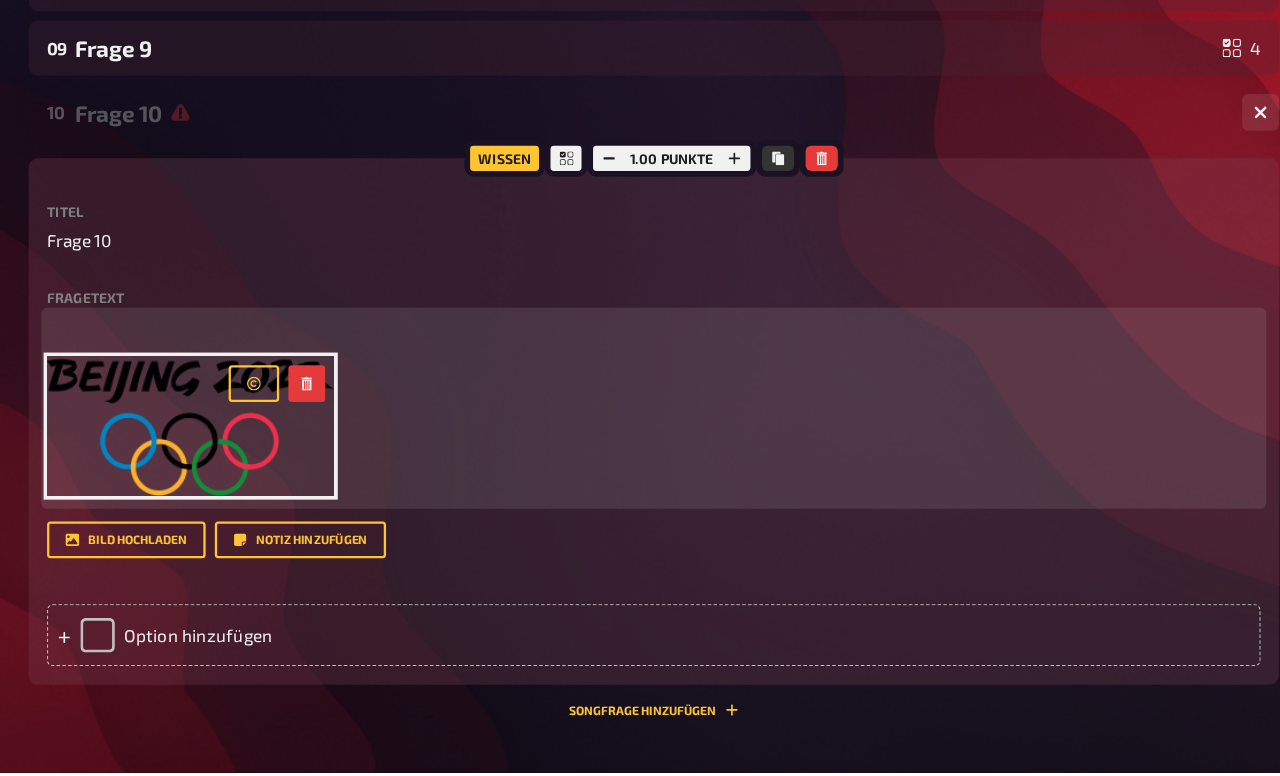 scroll, scrollTop: 744, scrollLeft: 0, axis: vertical 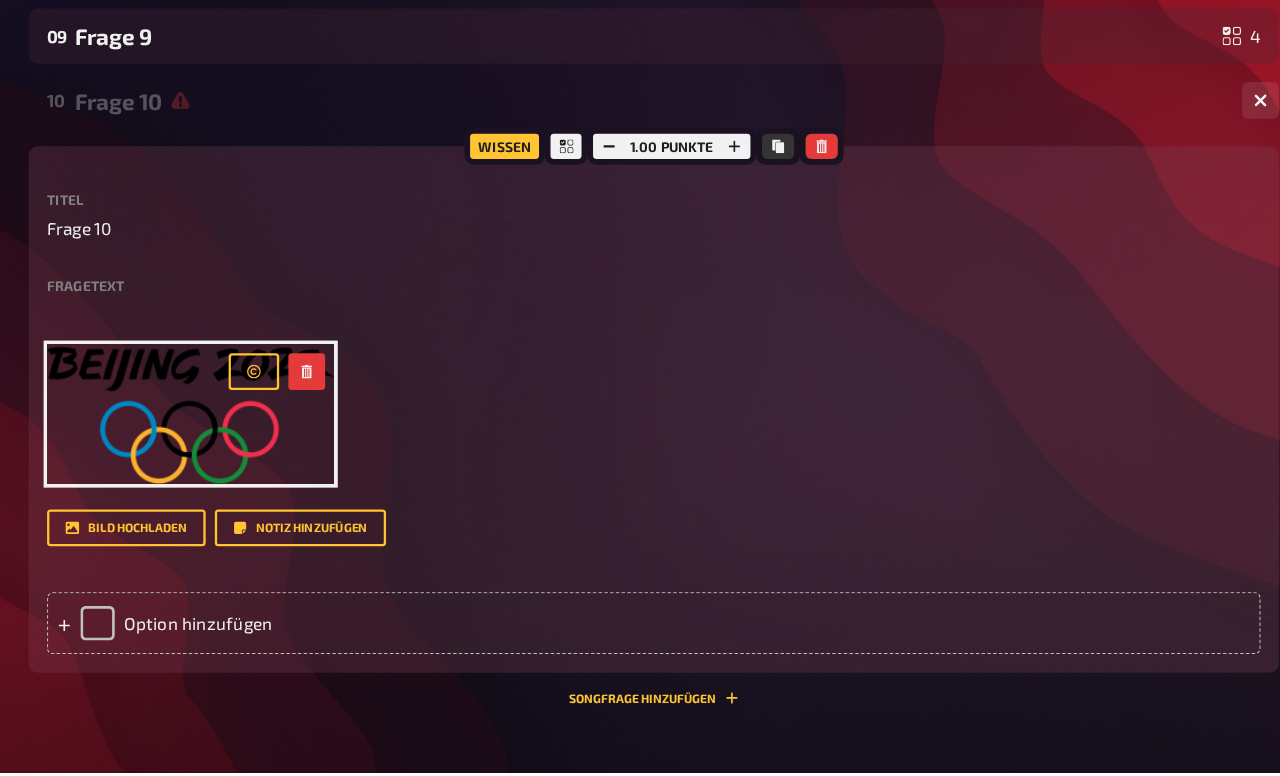 click on "Fragetext" at bounding box center [676, 352] 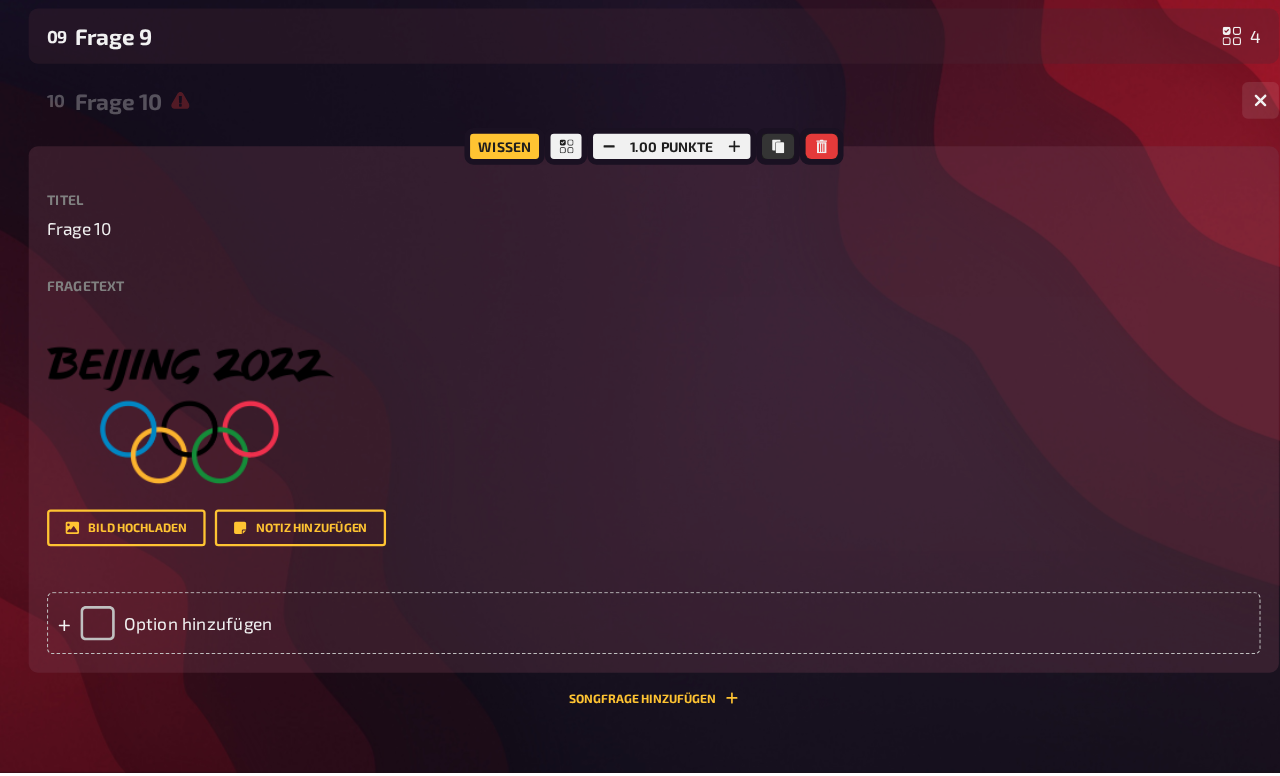 scroll, scrollTop: 809, scrollLeft: 0, axis: vertical 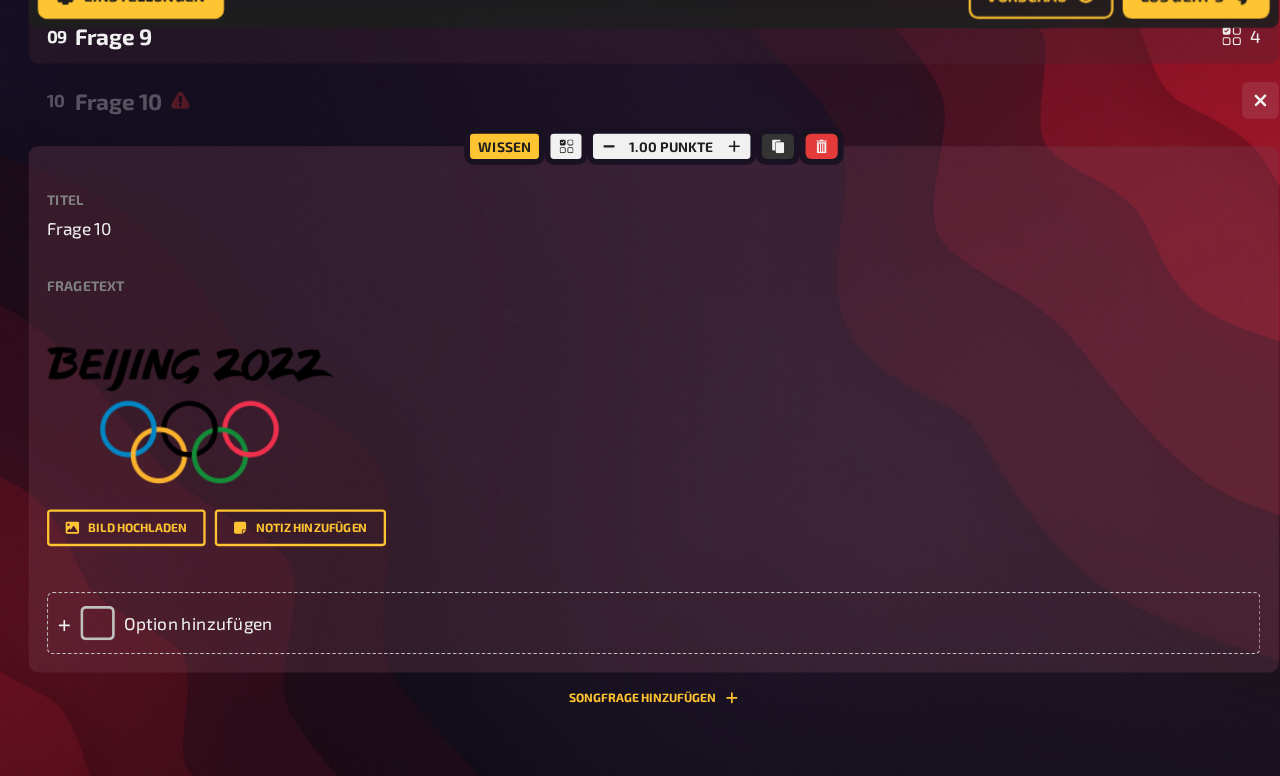 click on "Fragetext" at bounding box center (676, 287) 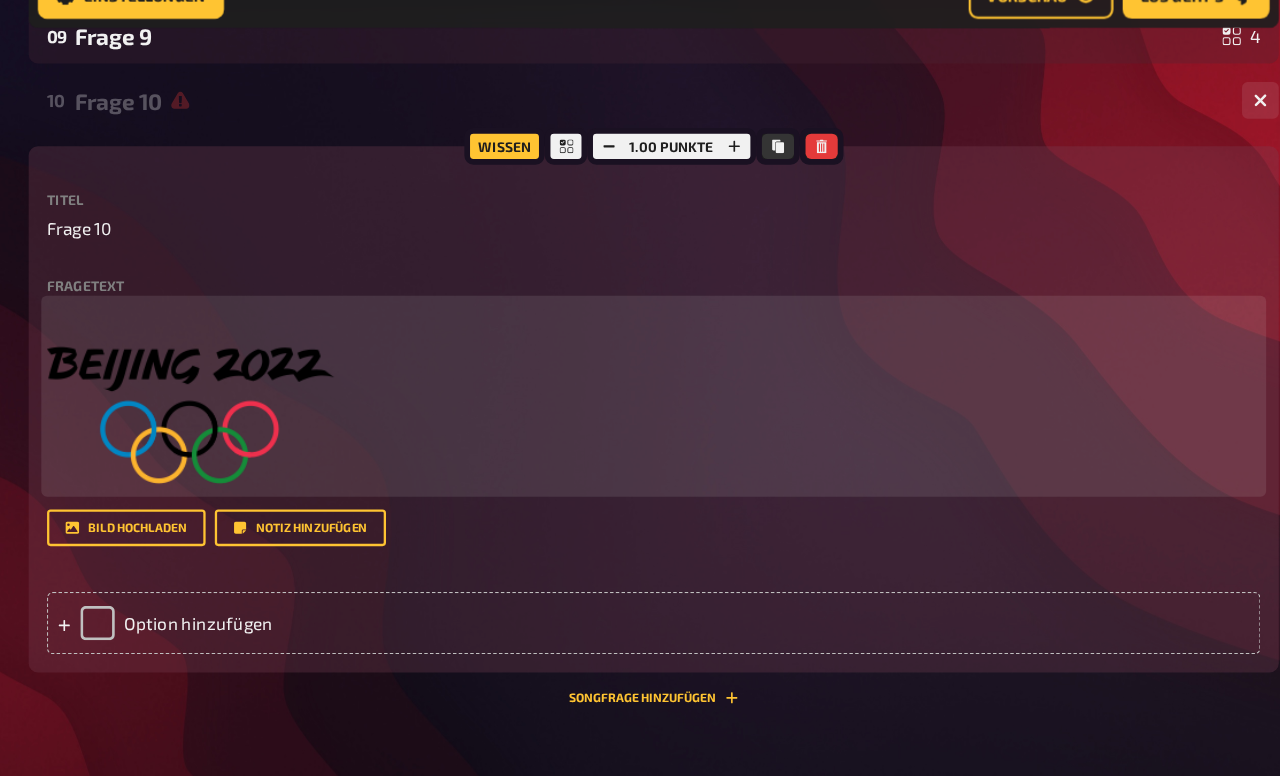 click on "﻿" at bounding box center (676, 312) 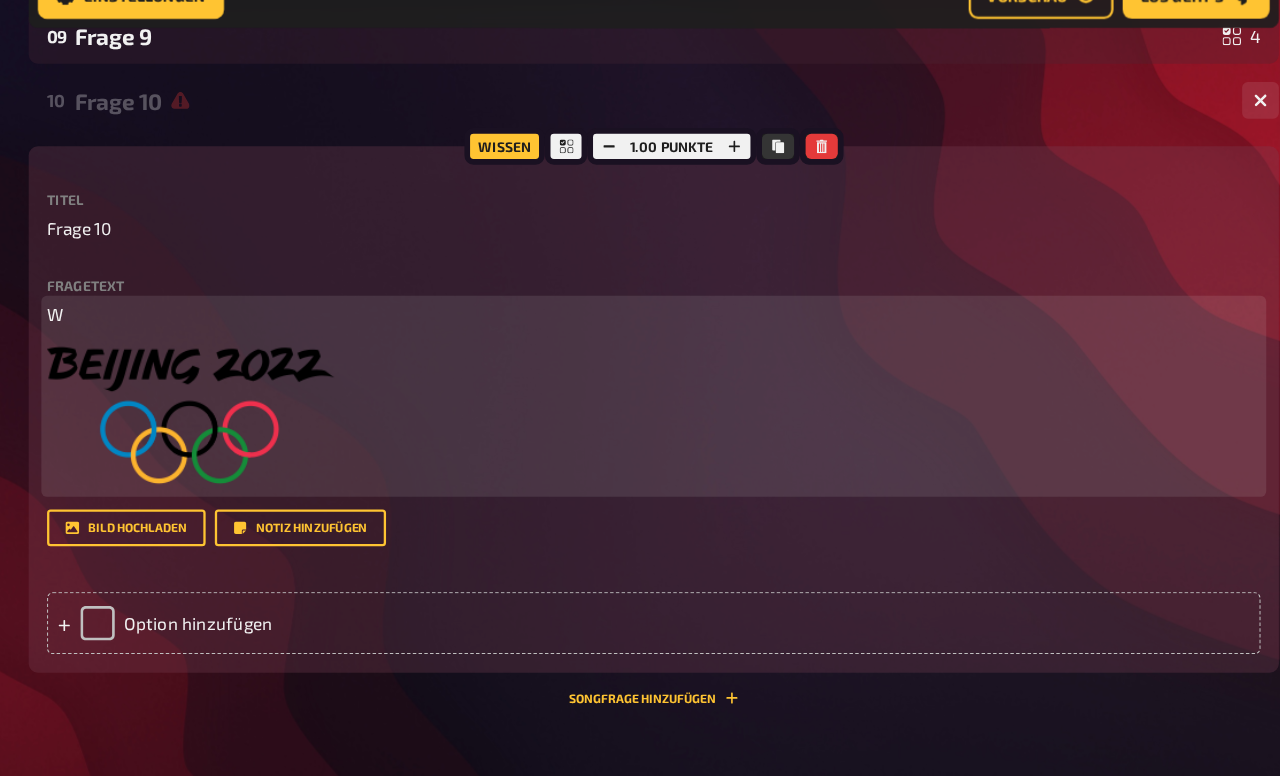 type 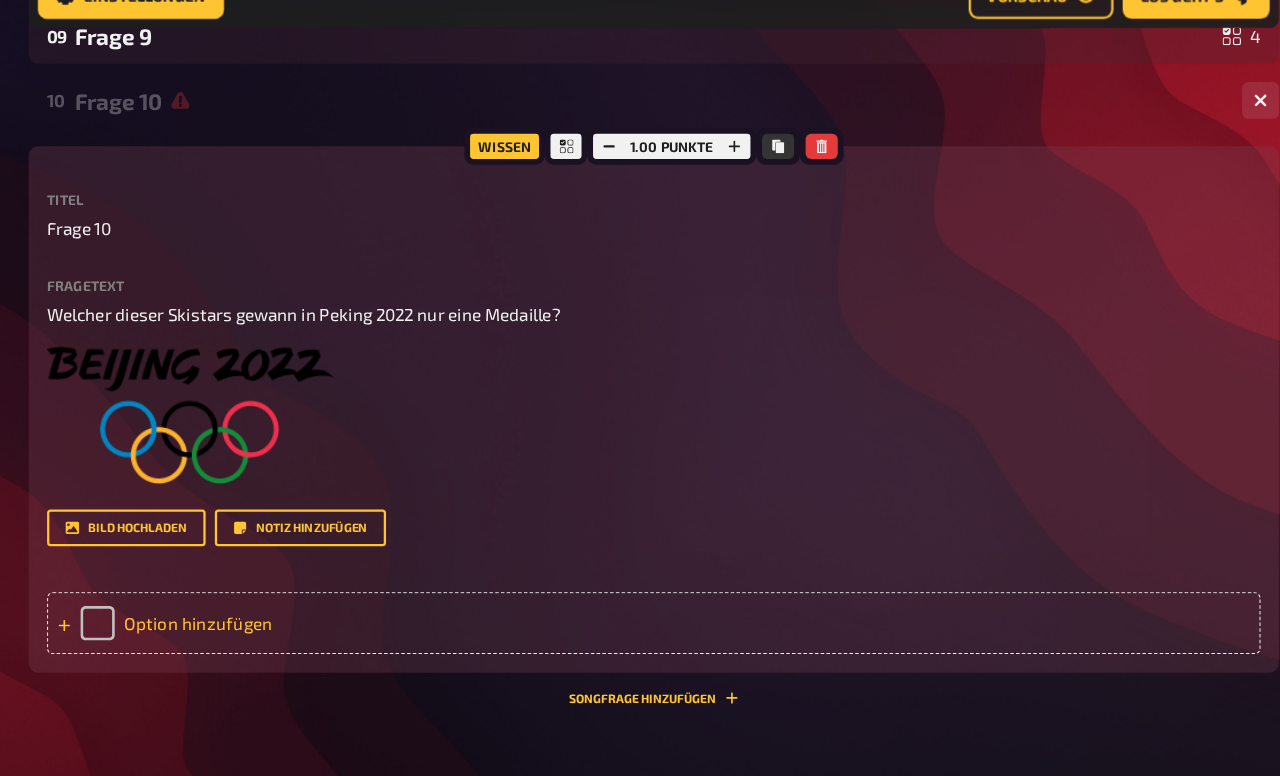 click on "Option hinzufügen" at bounding box center (676, 582) 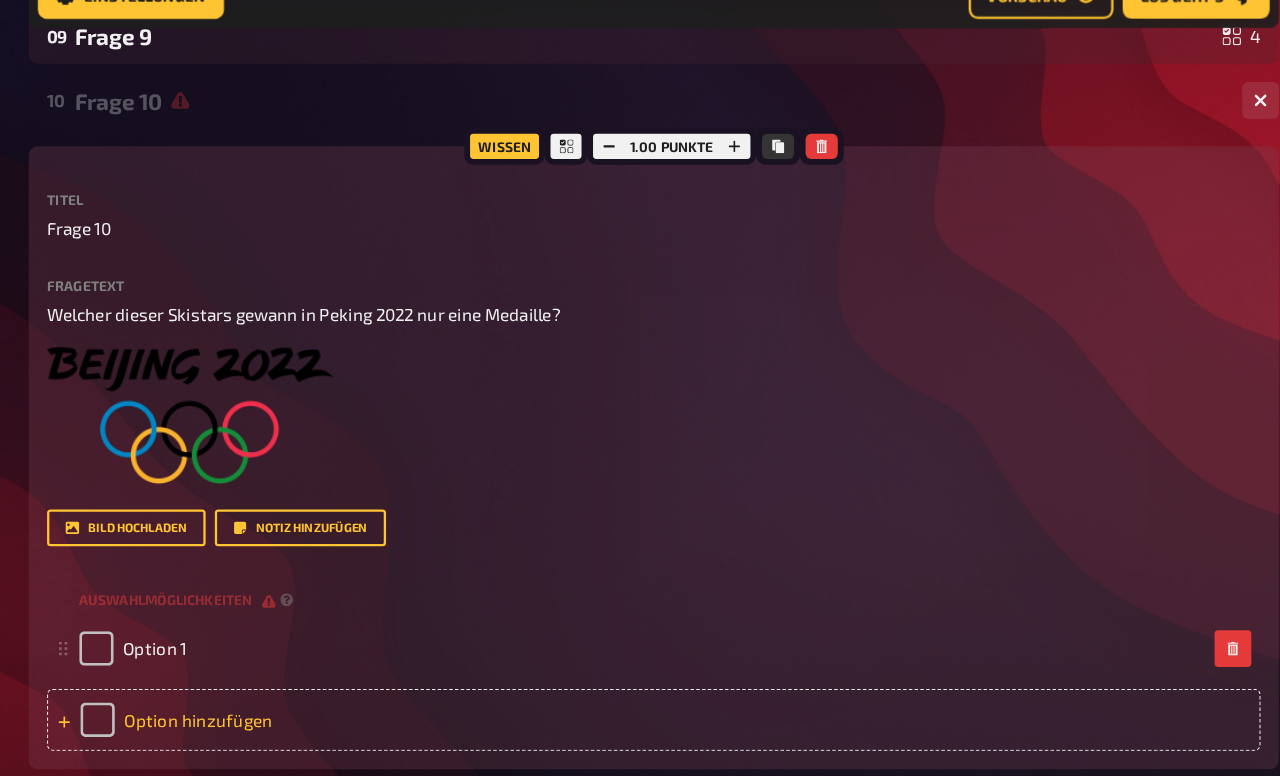 type 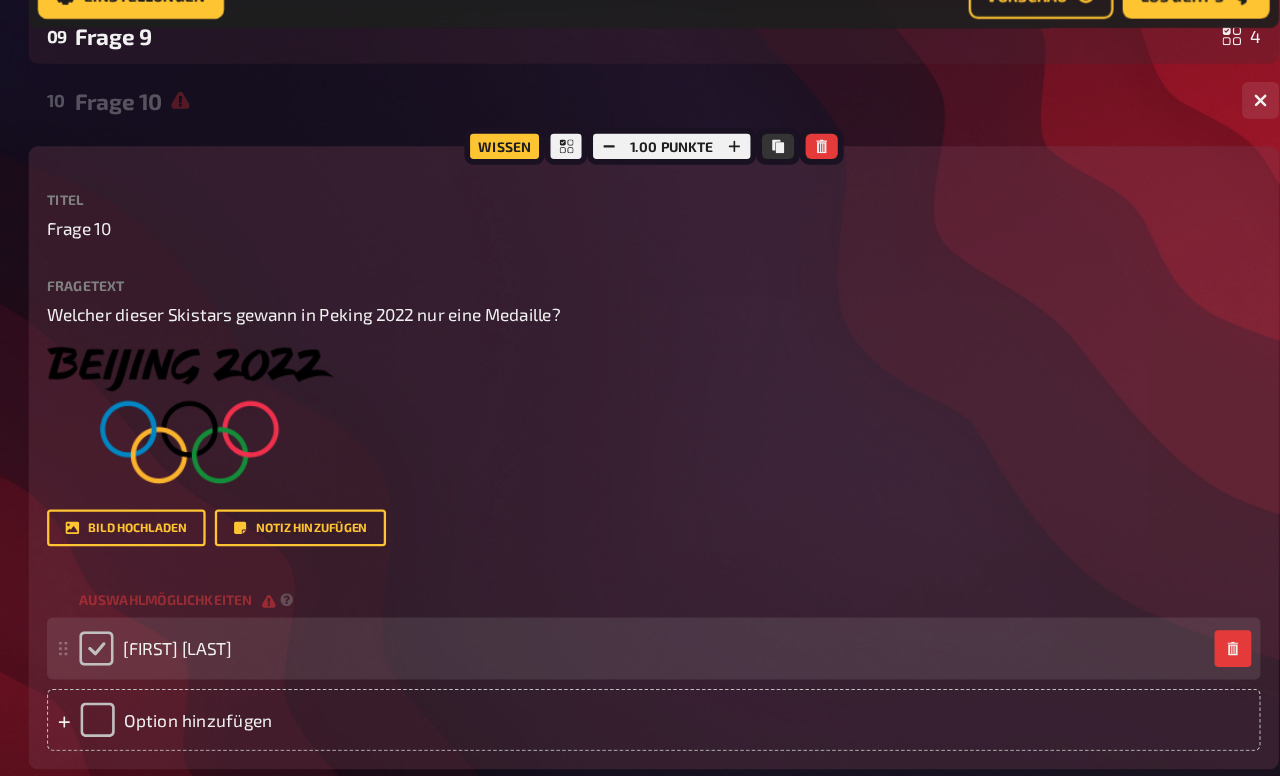 click at bounding box center [191, 604] 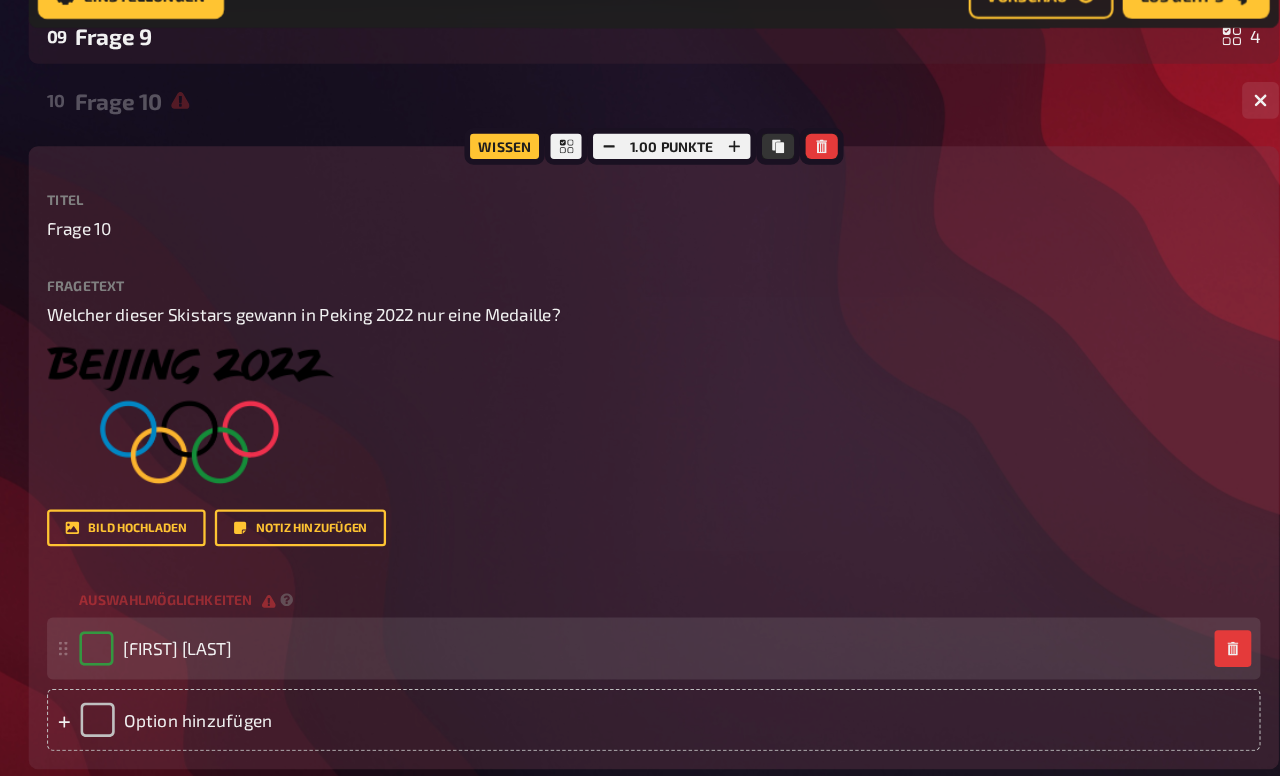 checkbox on "true" 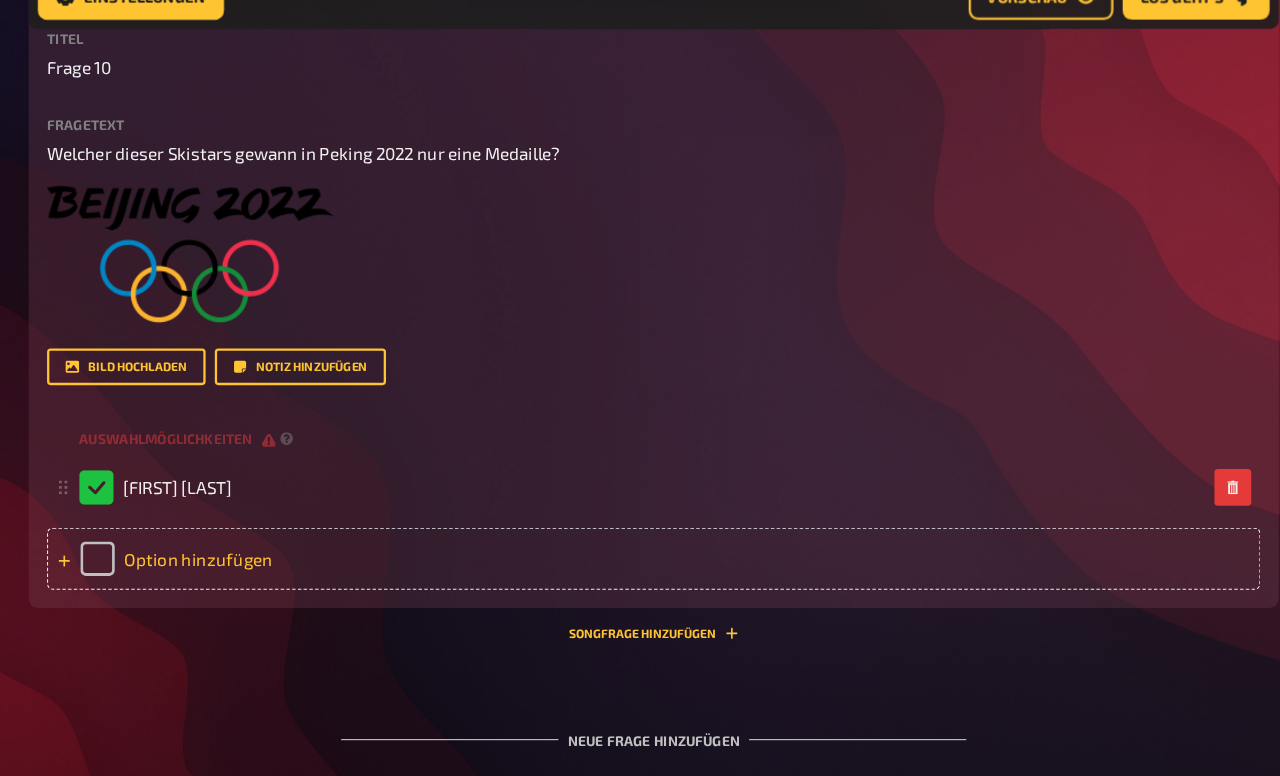 click on "Option hinzufügen" at bounding box center (676, 525) 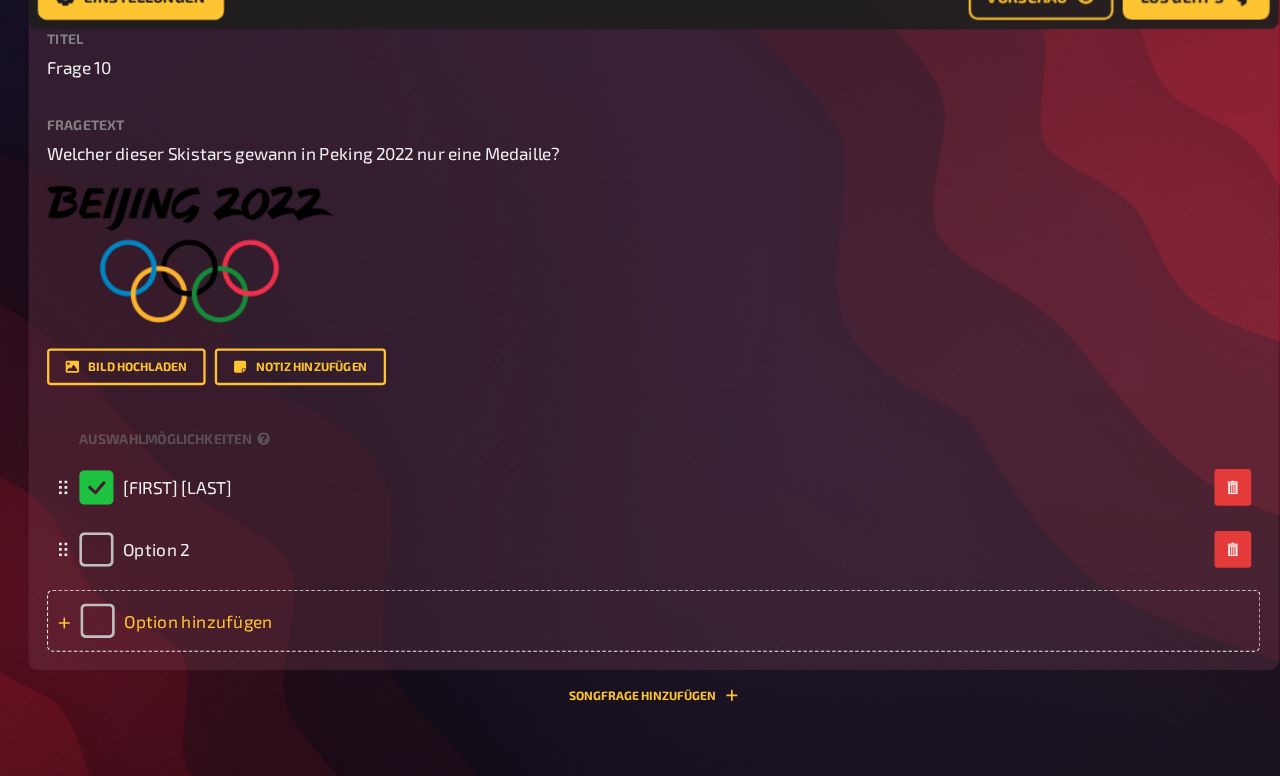 scroll, scrollTop: 948, scrollLeft: 0, axis: vertical 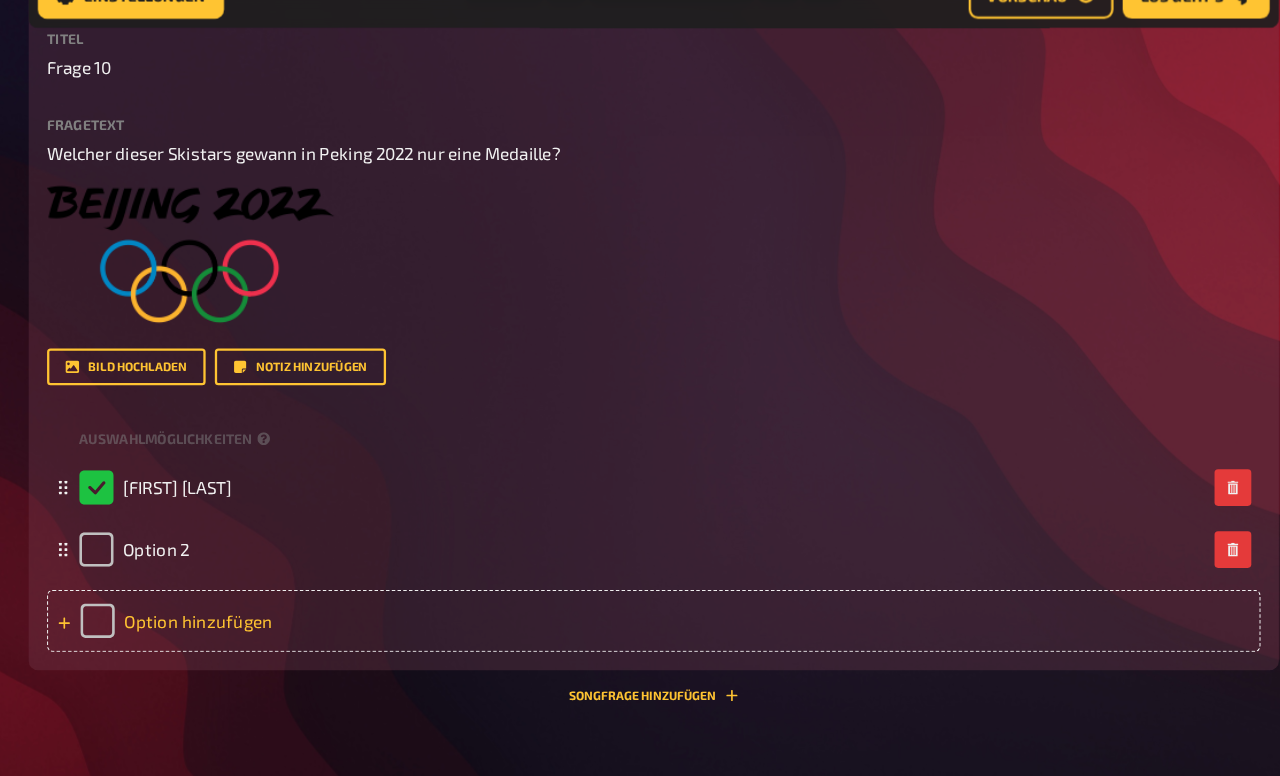 type 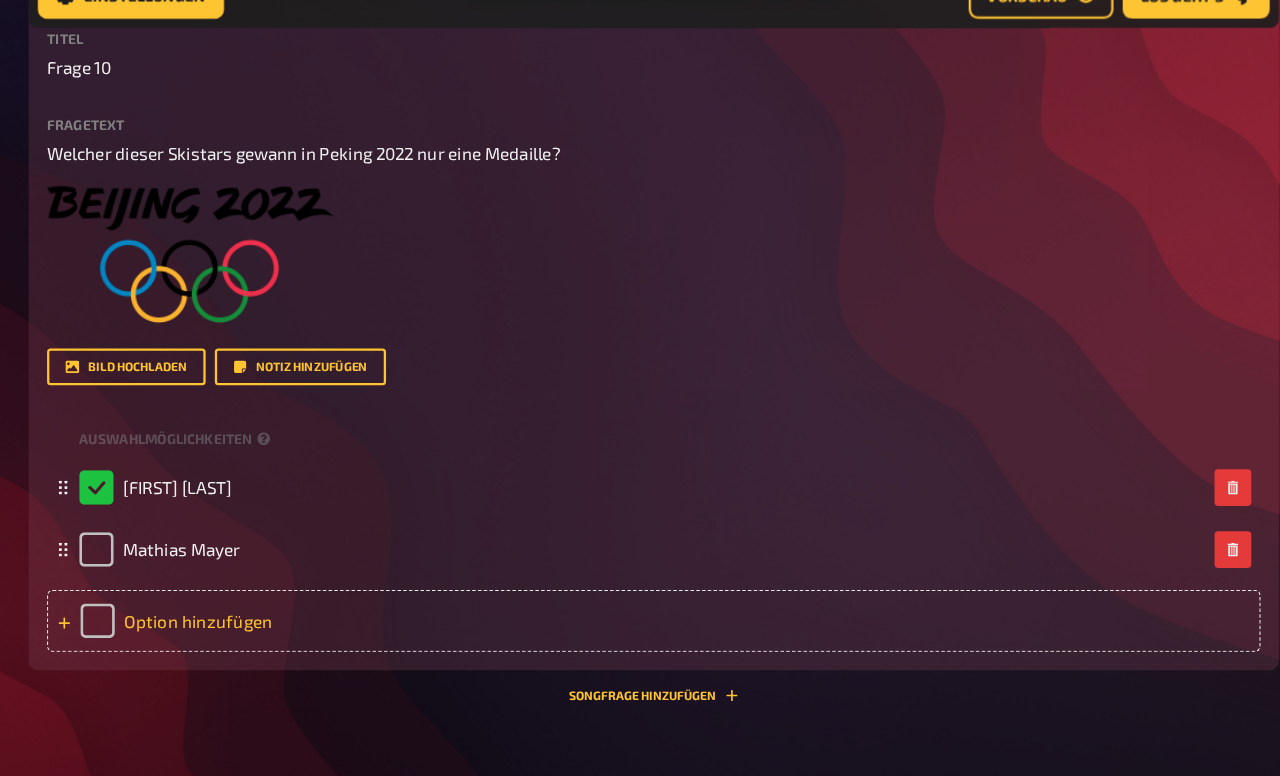 click on "Option hinzufügen" at bounding box center [676, 580] 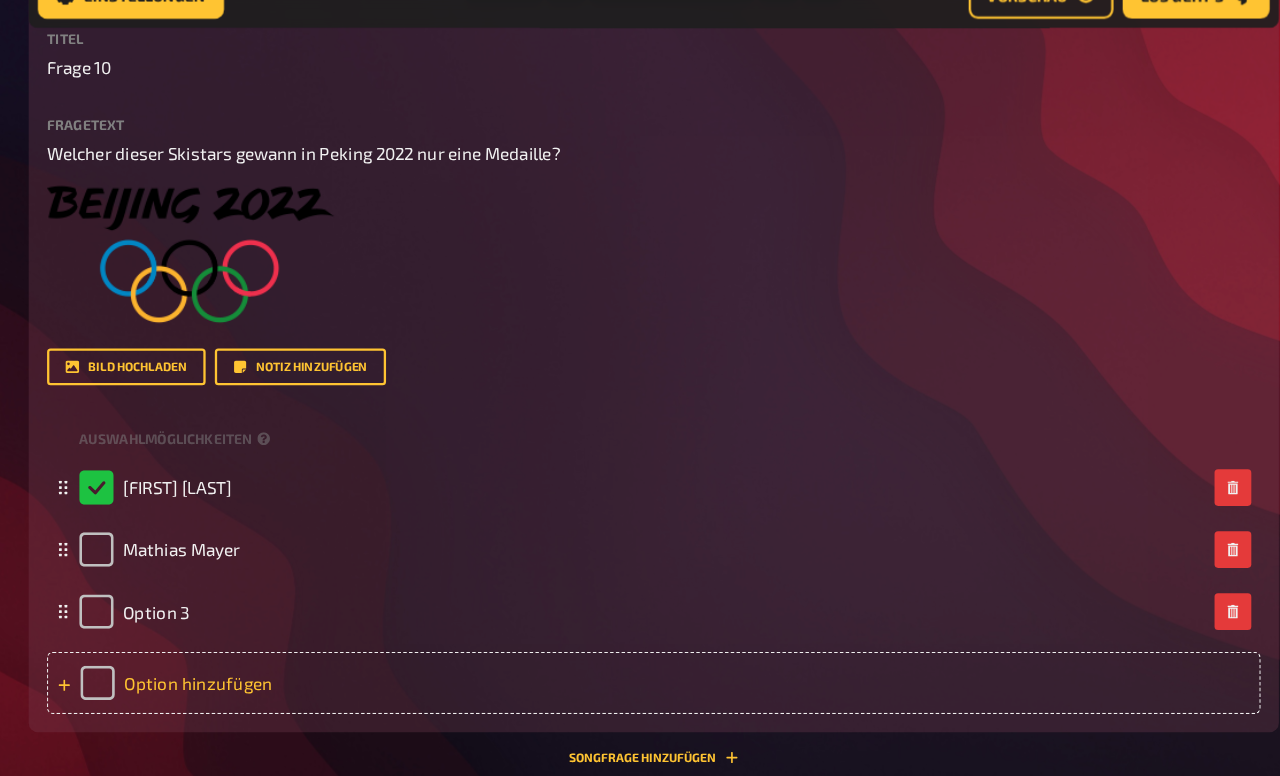 type 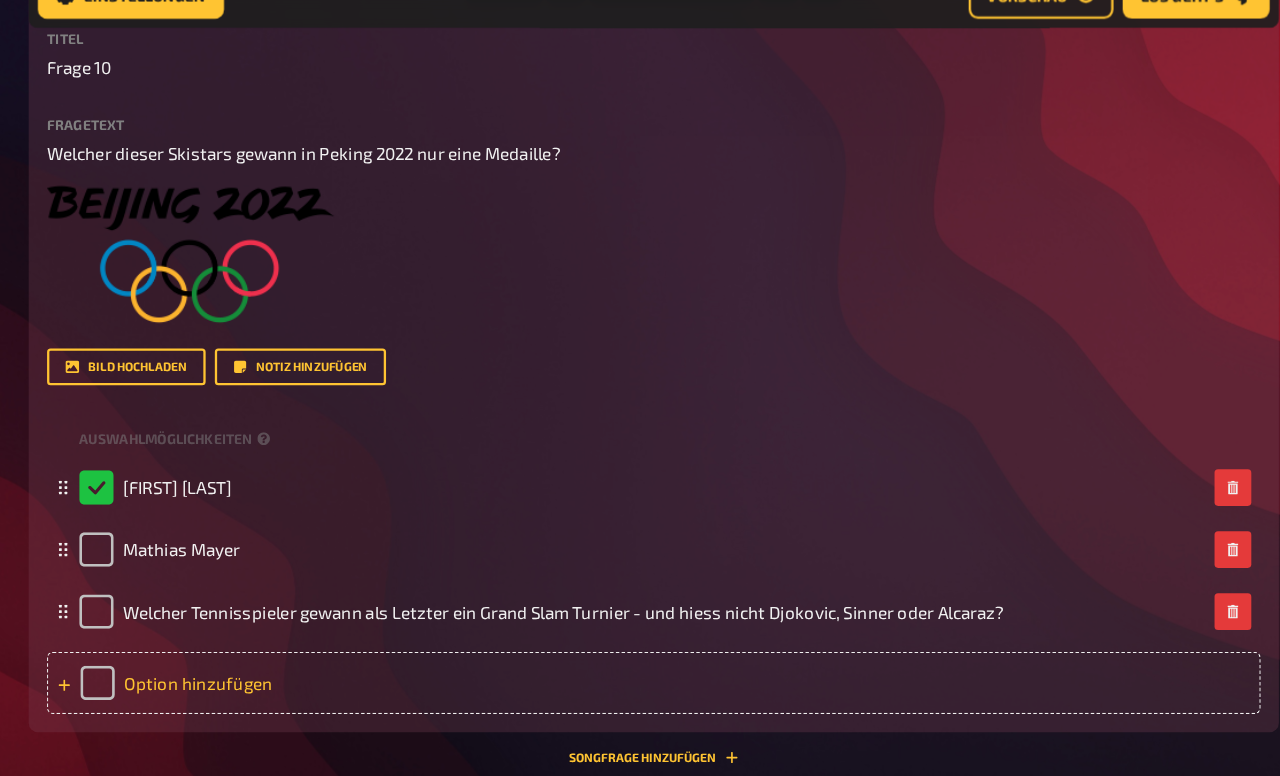 click on "Option hinzufügen" at bounding box center [676, 634] 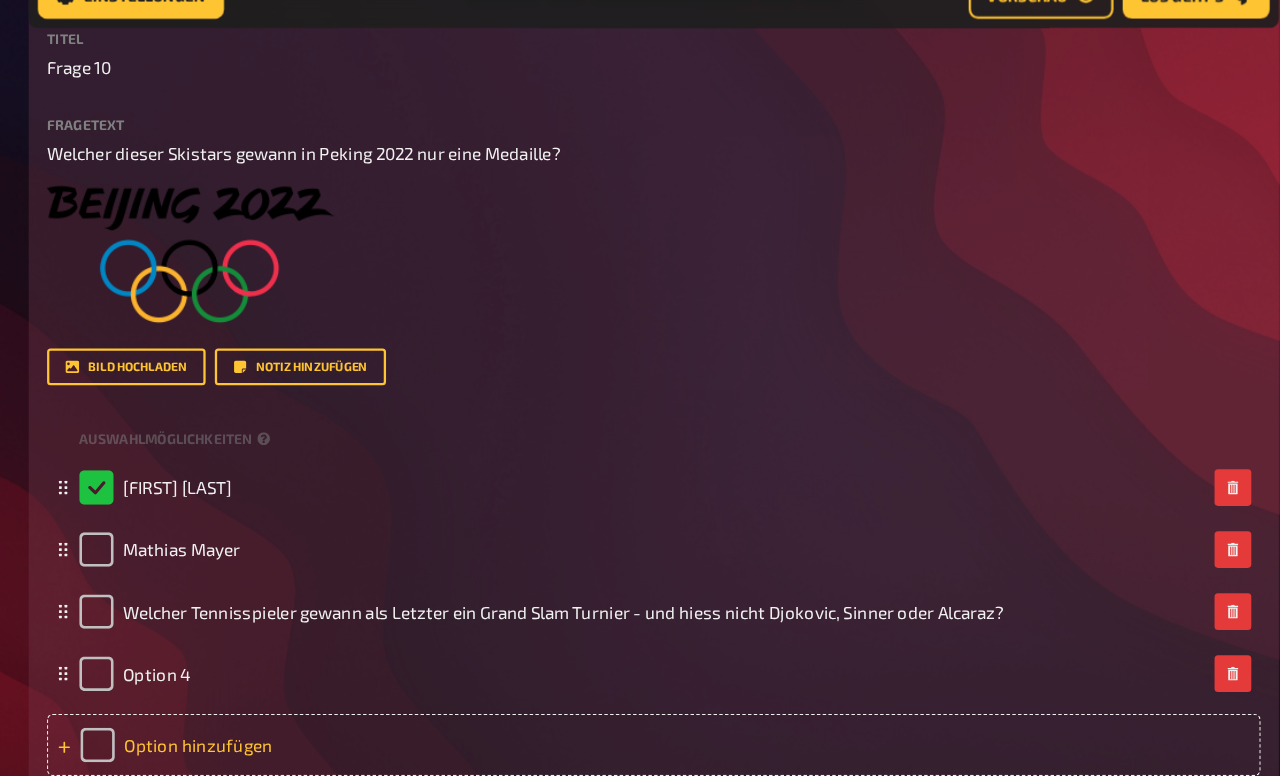 type 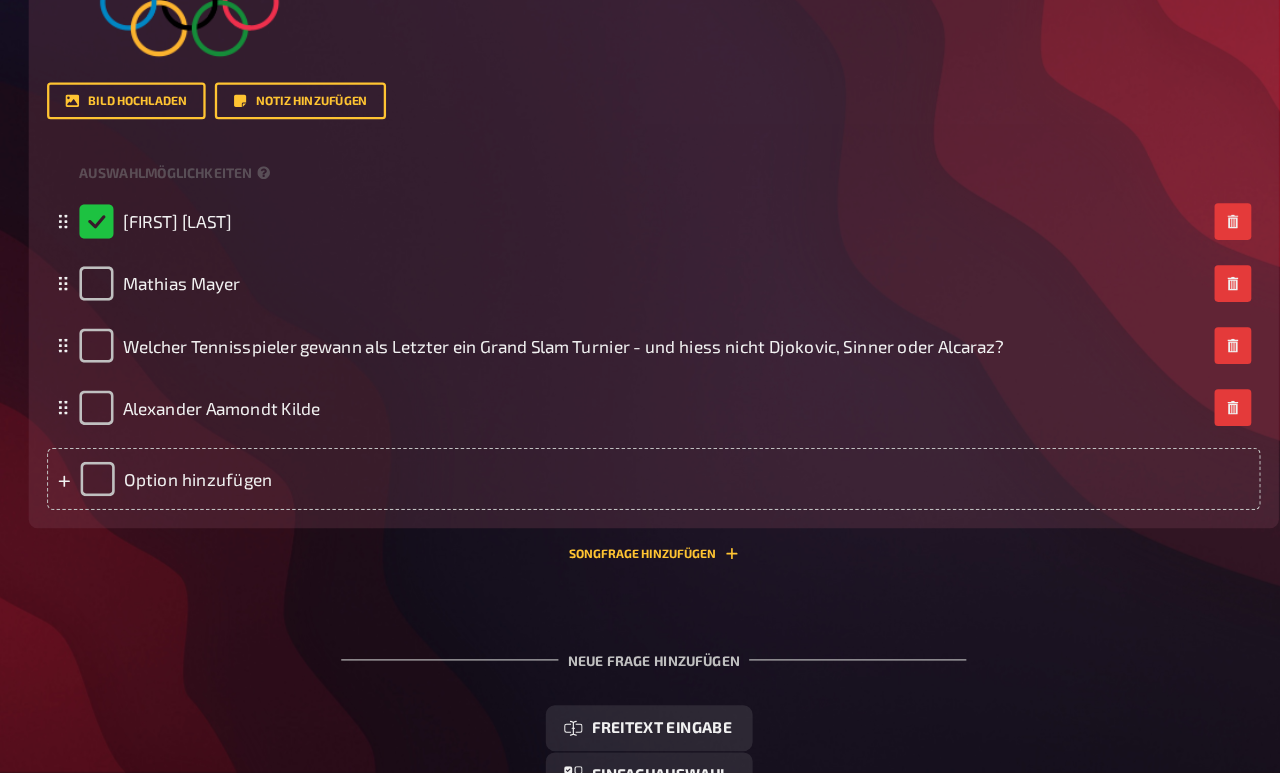 scroll, scrollTop: 1153, scrollLeft: 0, axis: vertical 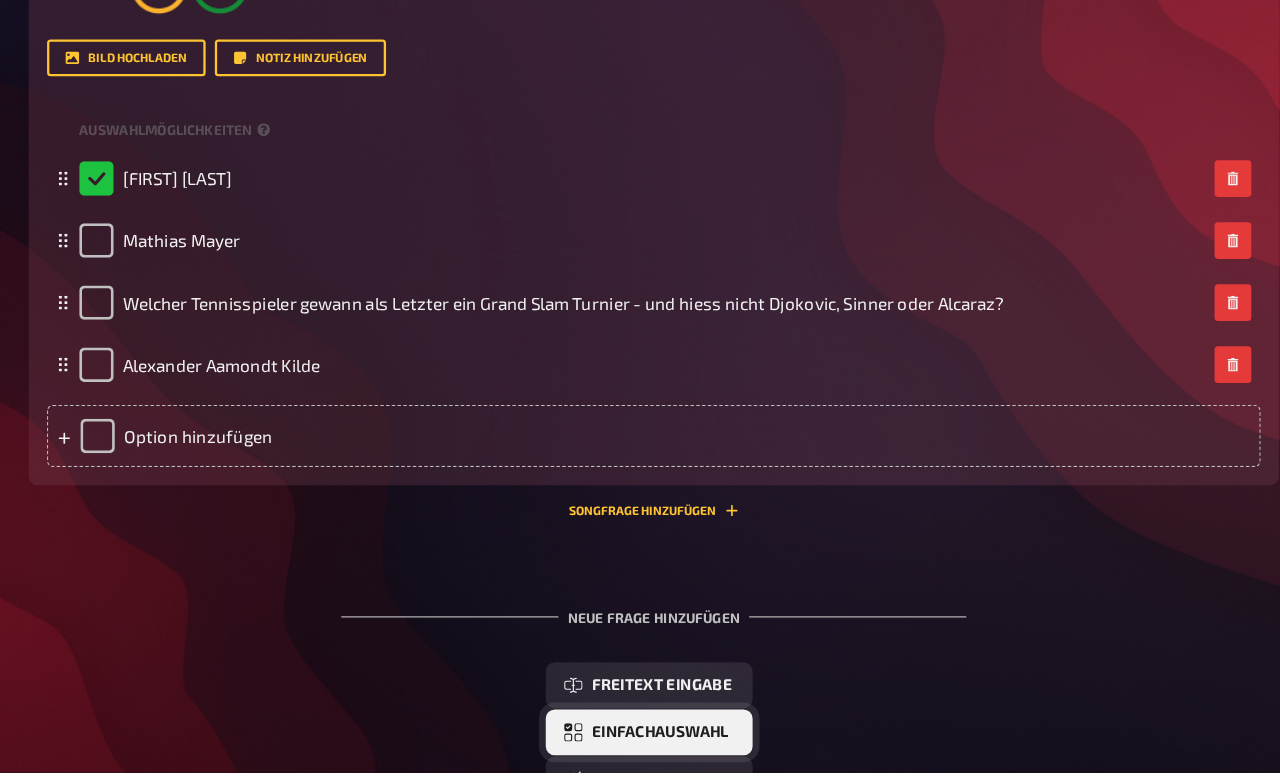 click on "Einfachauswahl" at bounding box center [672, 741] 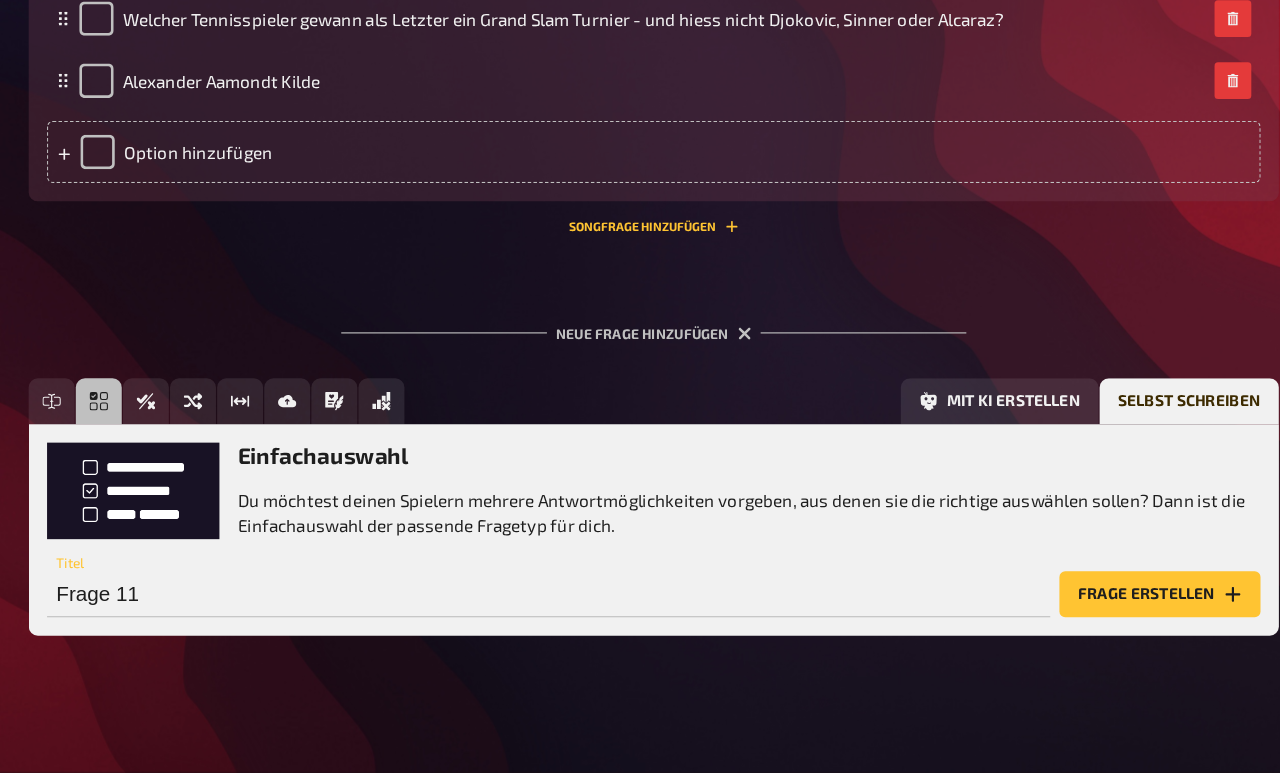 scroll, scrollTop: 1440, scrollLeft: 0, axis: vertical 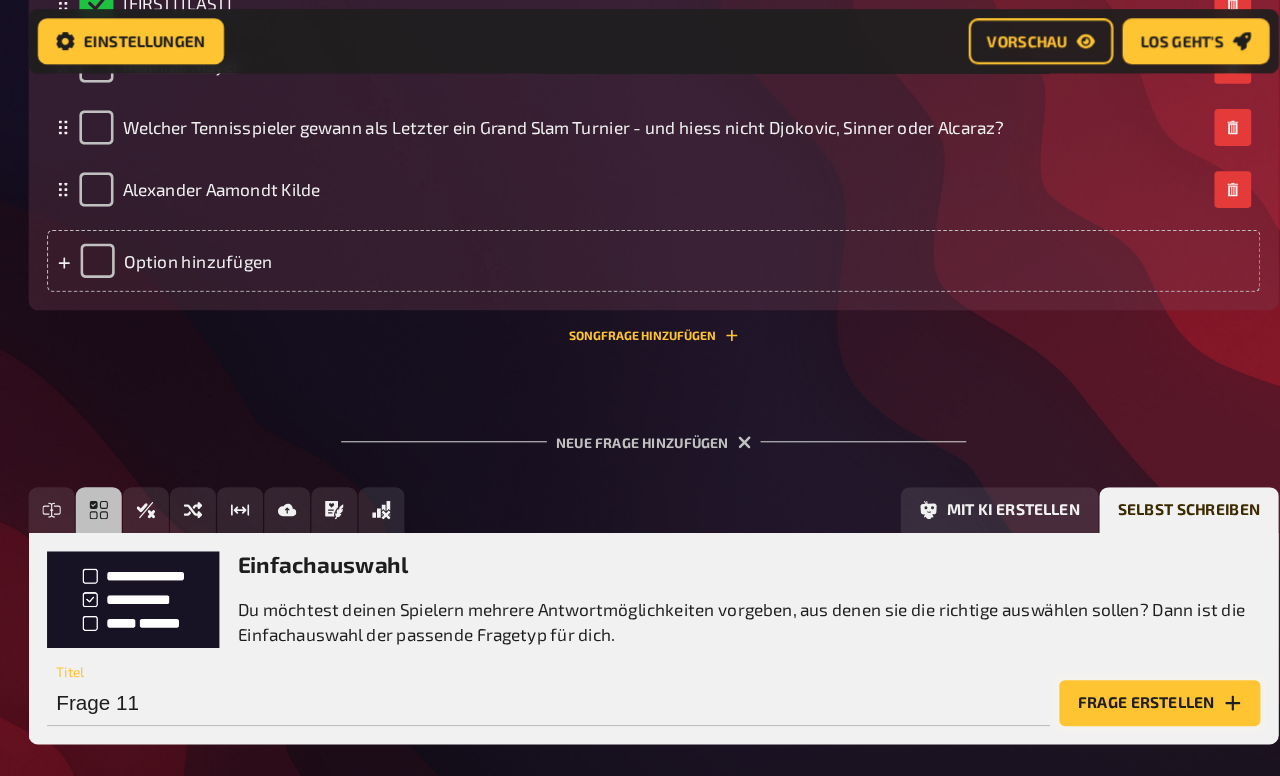 click on "Frage erstellen" at bounding box center (1116, 612) 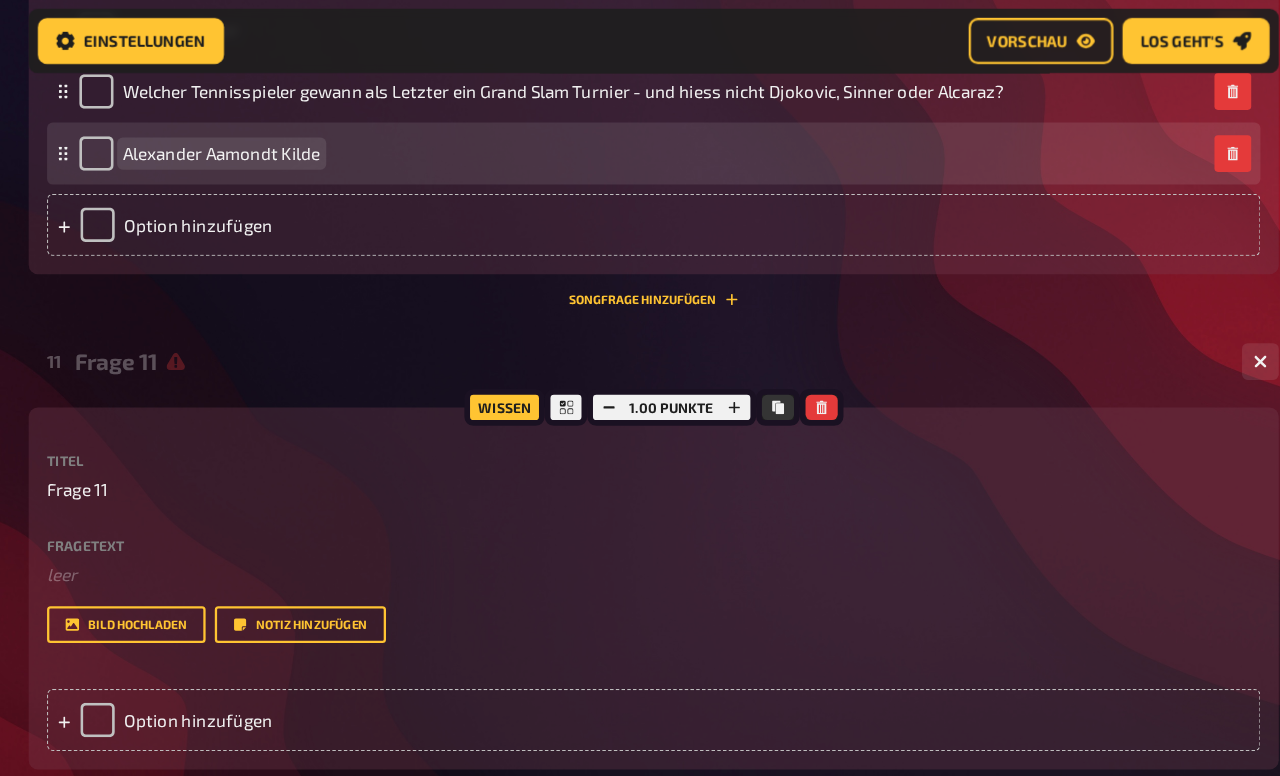 click on "Alexander Aamondt Kilde" at bounding box center [300, 134] 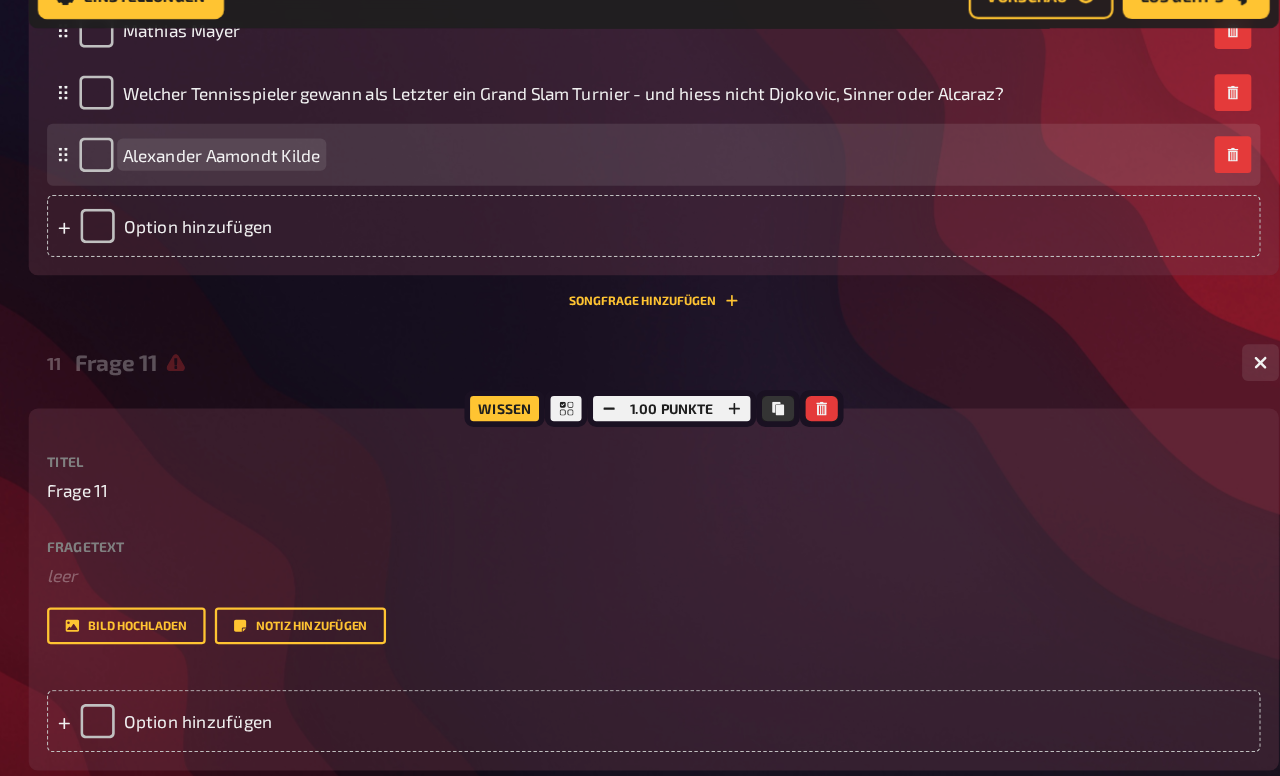 click on "Alexander Aamondt Kilde" at bounding box center (300, 174) 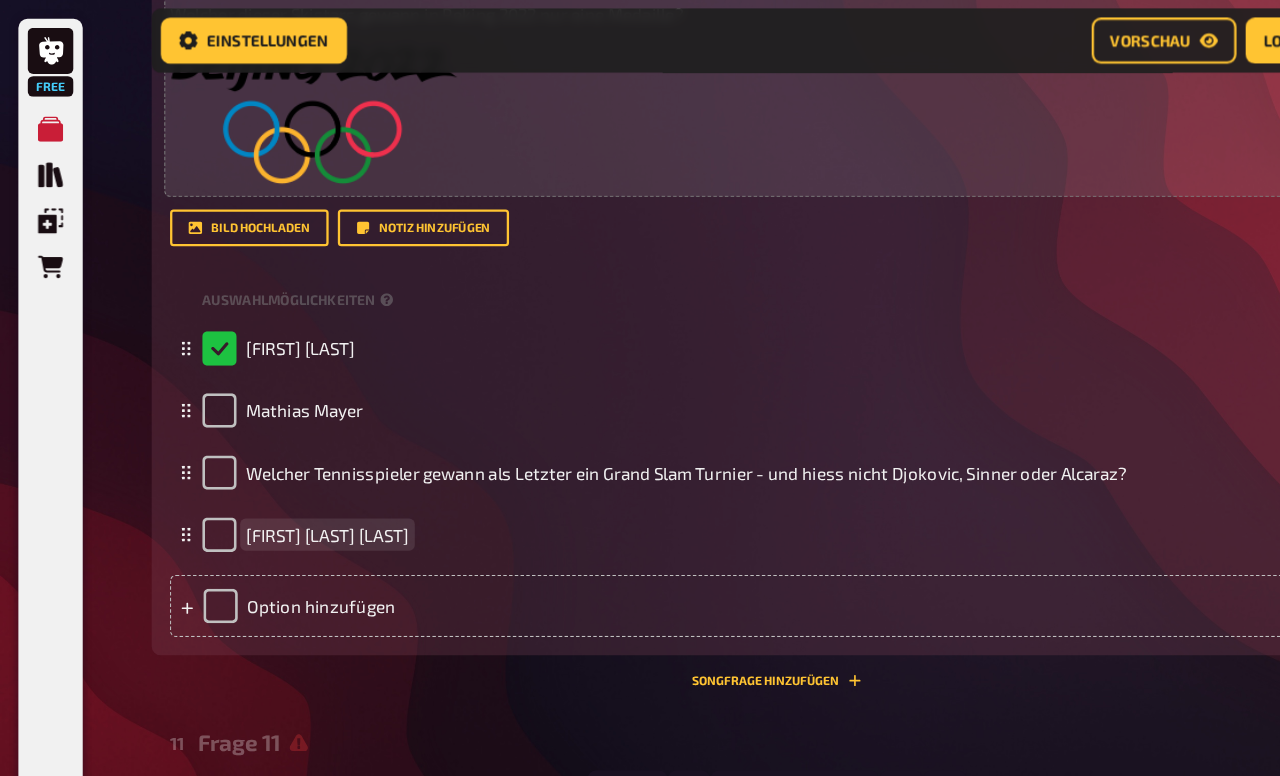 scroll, scrollTop: 1091, scrollLeft: 0, axis: vertical 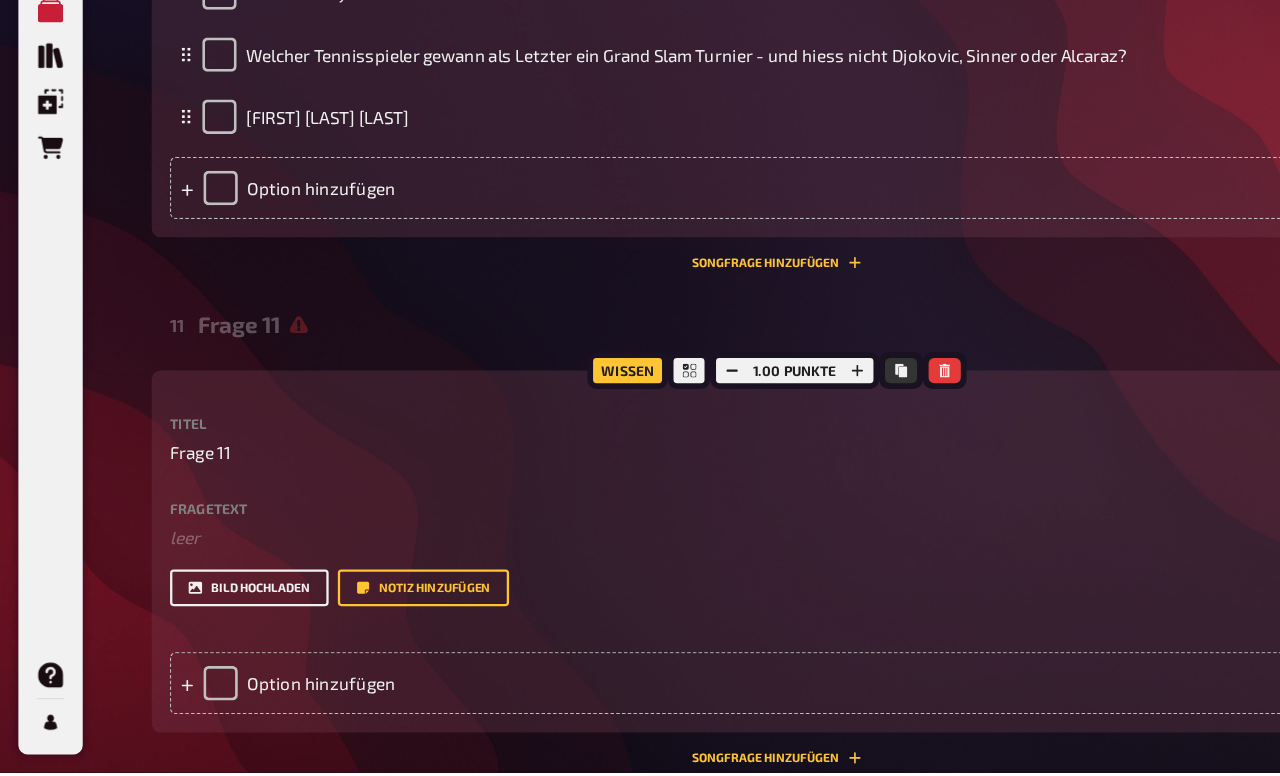 click on "Bild hochladen" at bounding box center [217, 615] 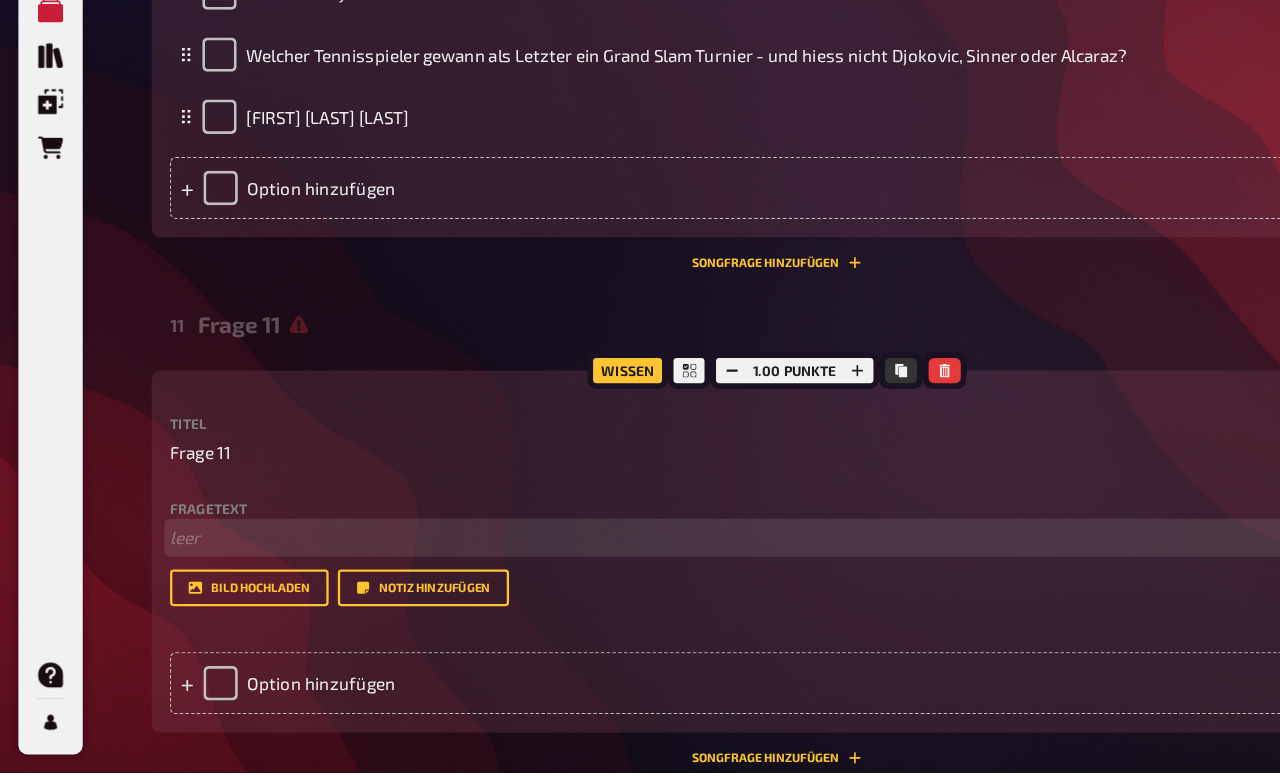 scroll, scrollTop: 1435, scrollLeft: 0, axis: vertical 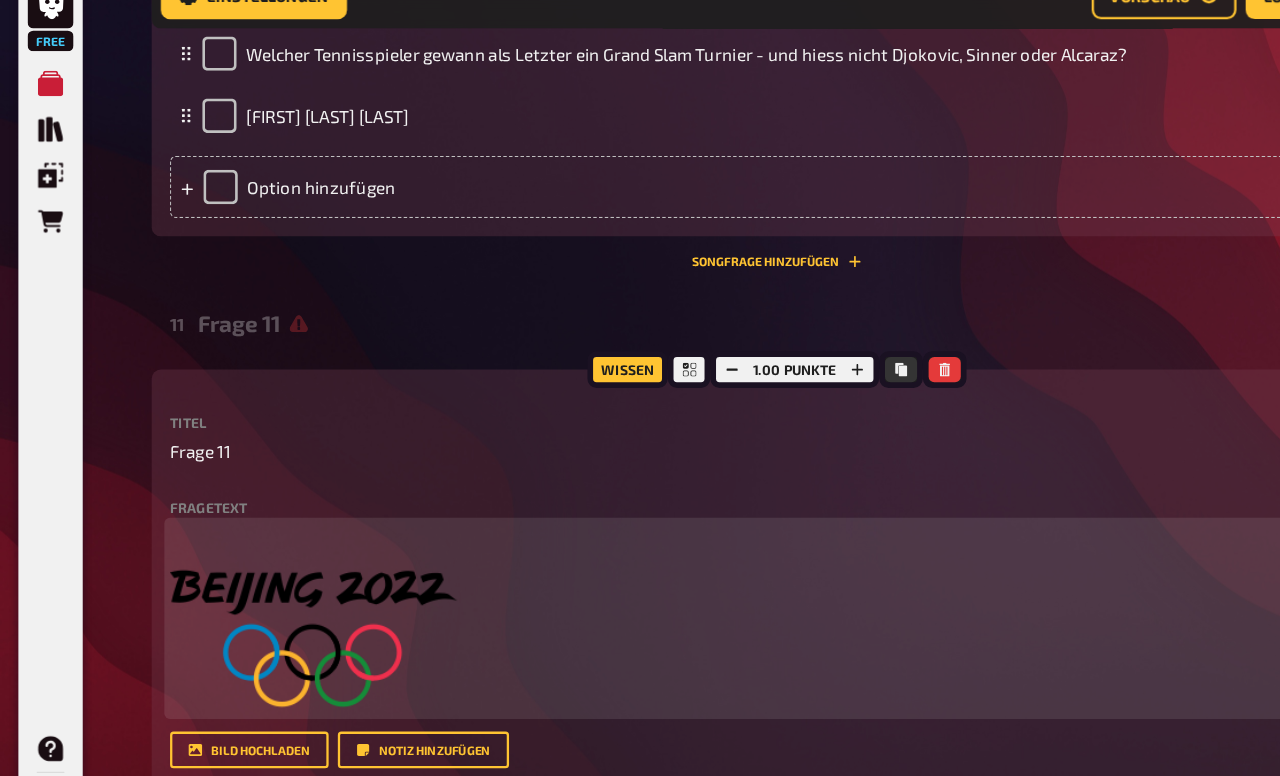 click on "﻿" at bounding box center [676, 506] 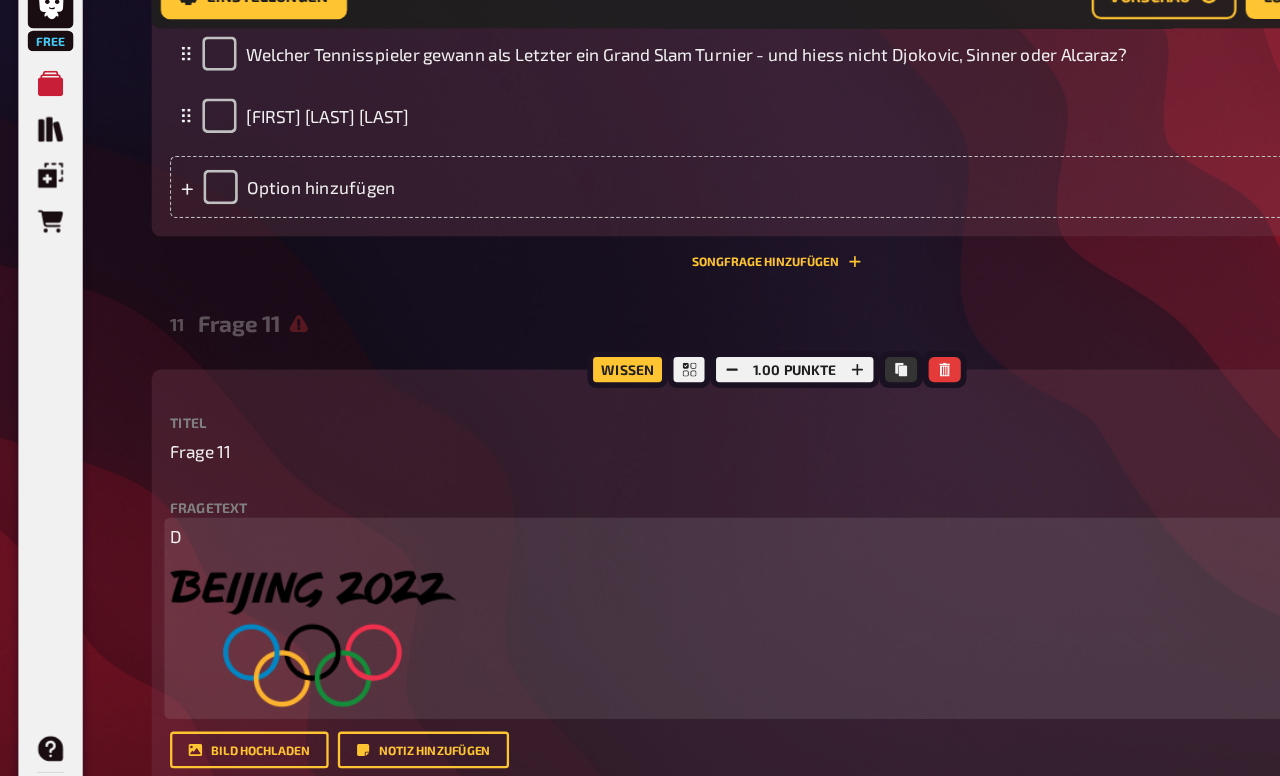 type 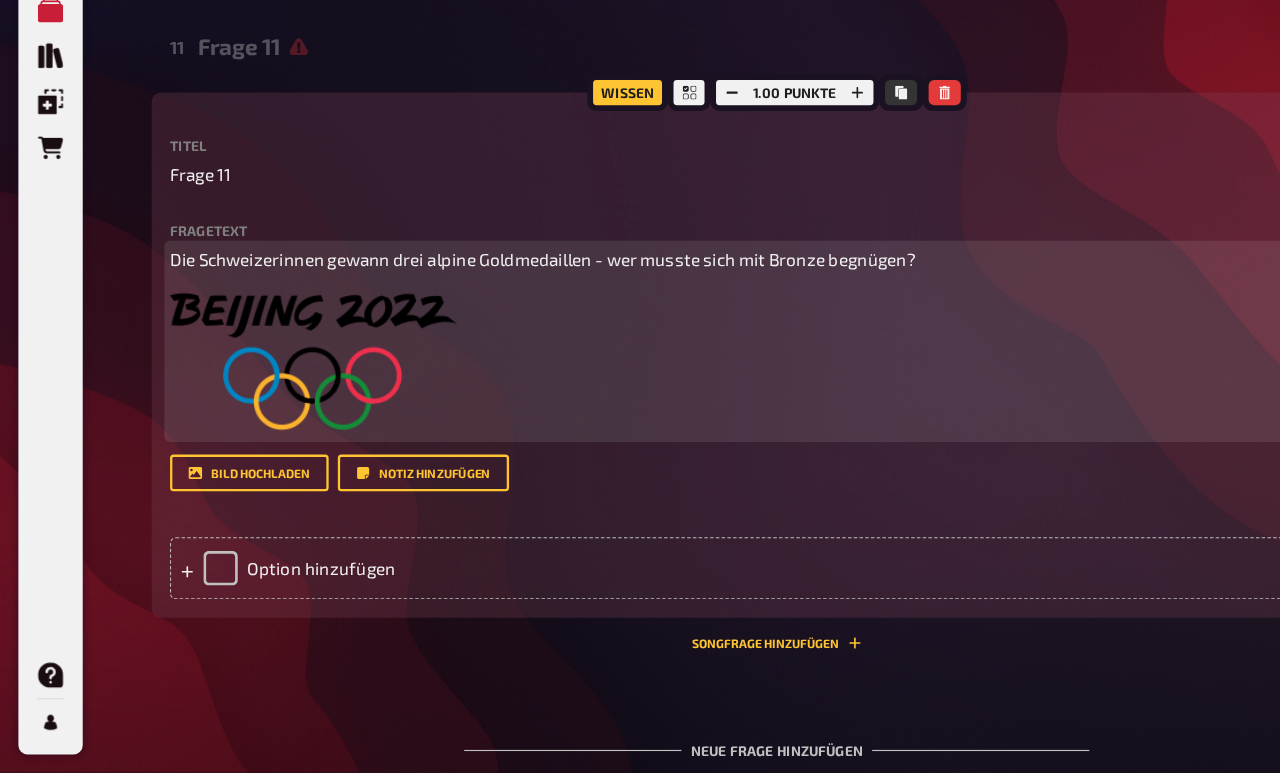 scroll, scrollTop: 1653, scrollLeft: 0, axis: vertical 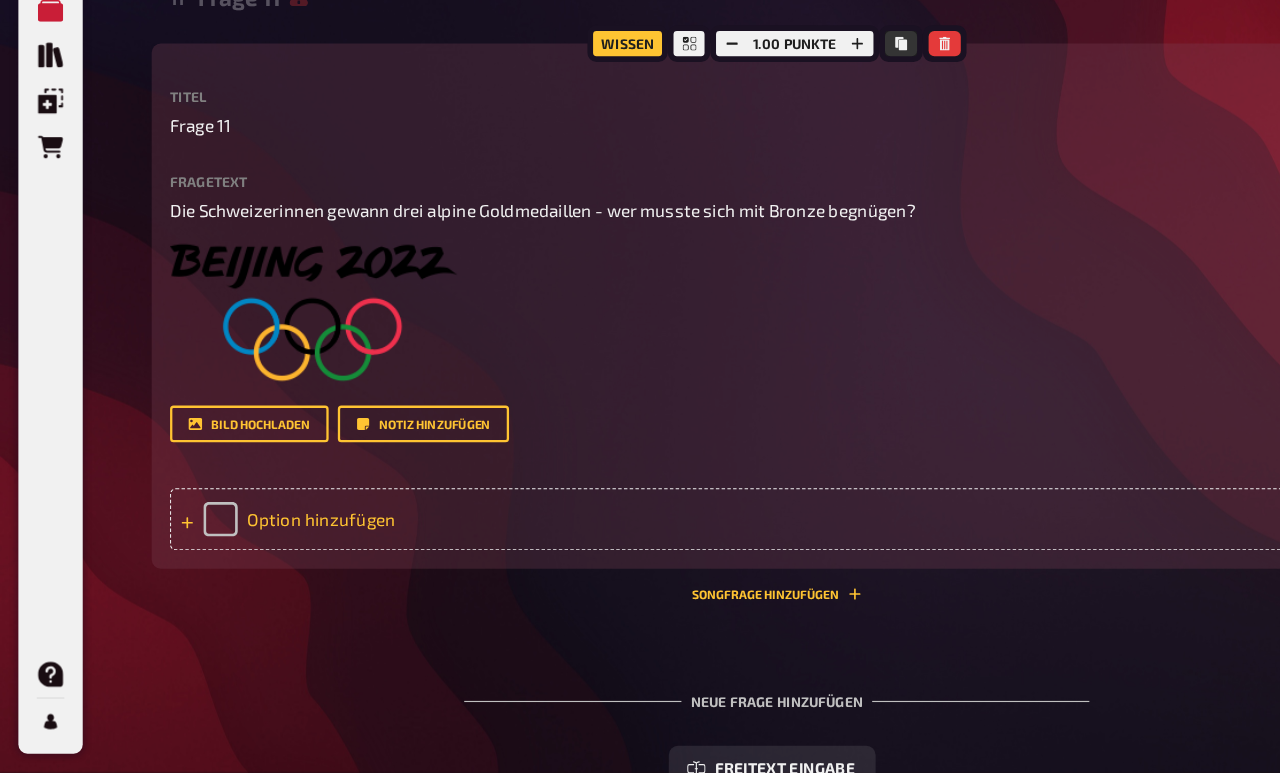 click on "Option hinzufügen" at bounding box center (676, 556) 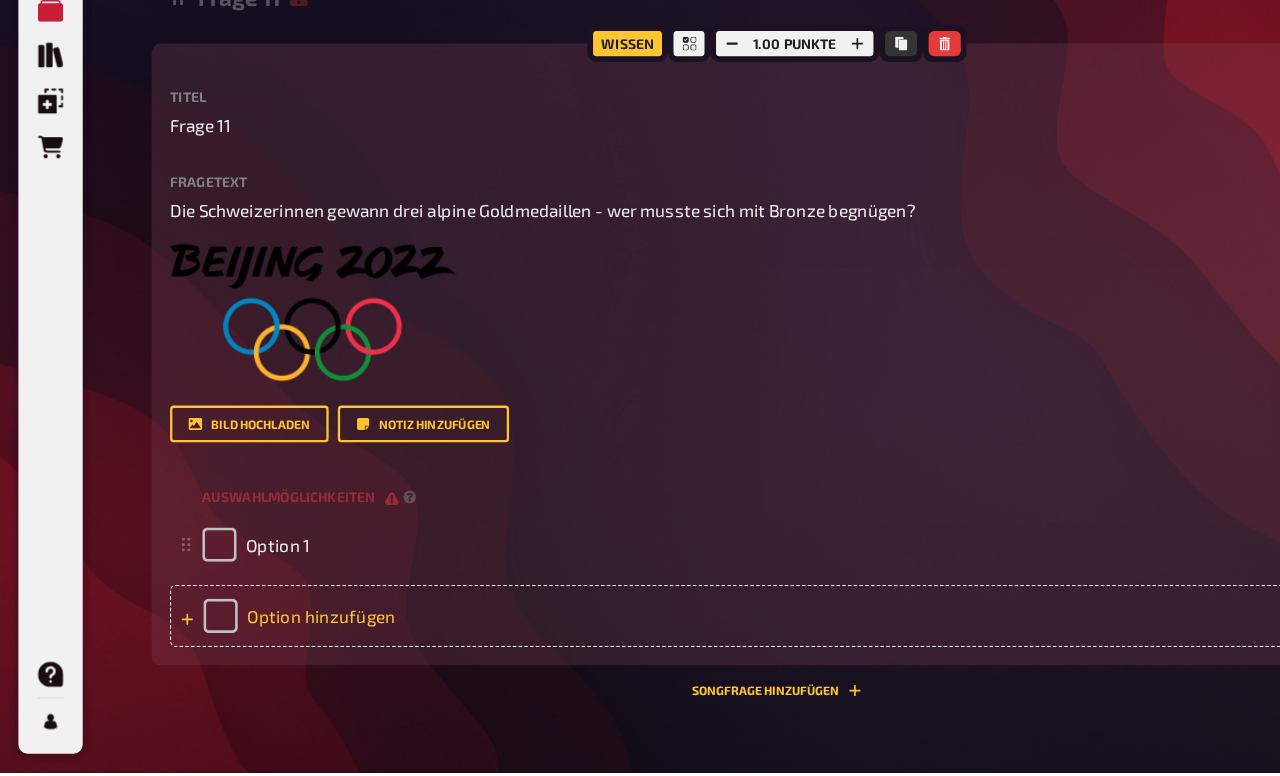 type 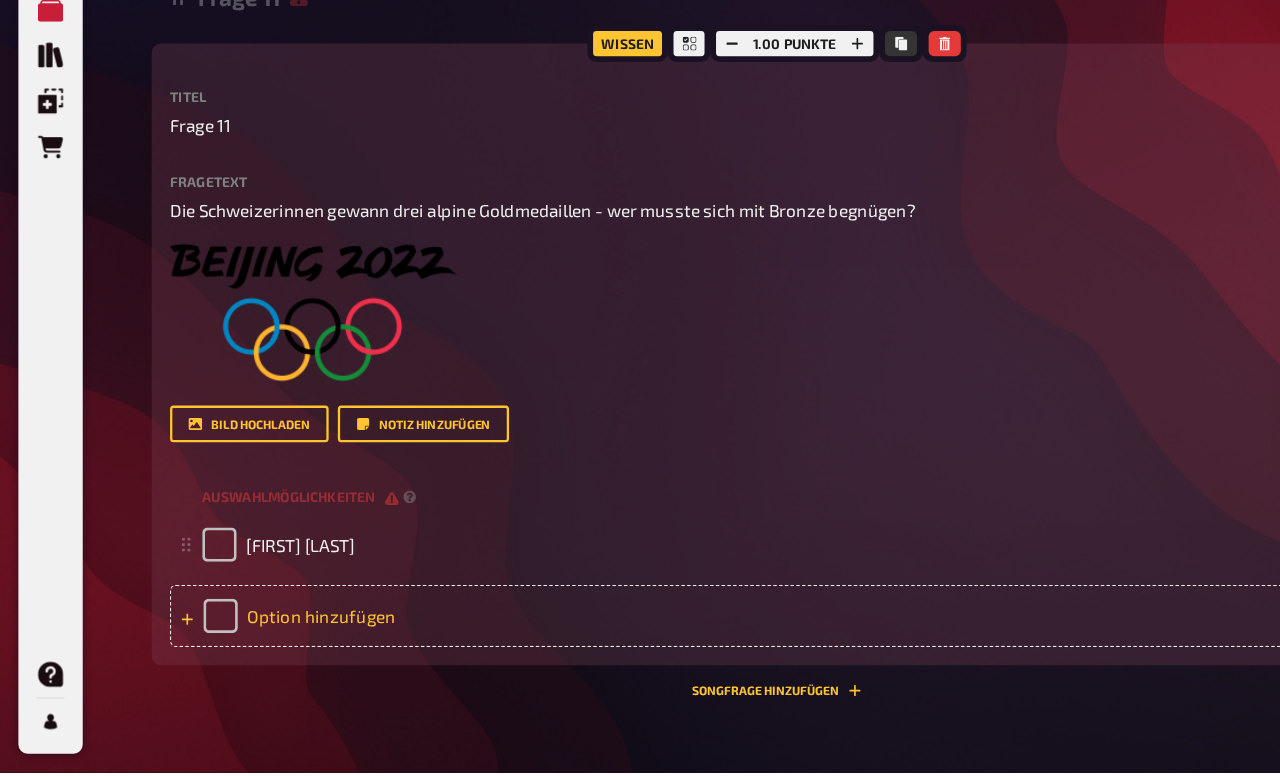 click on "Option hinzufügen" at bounding box center (676, 640) 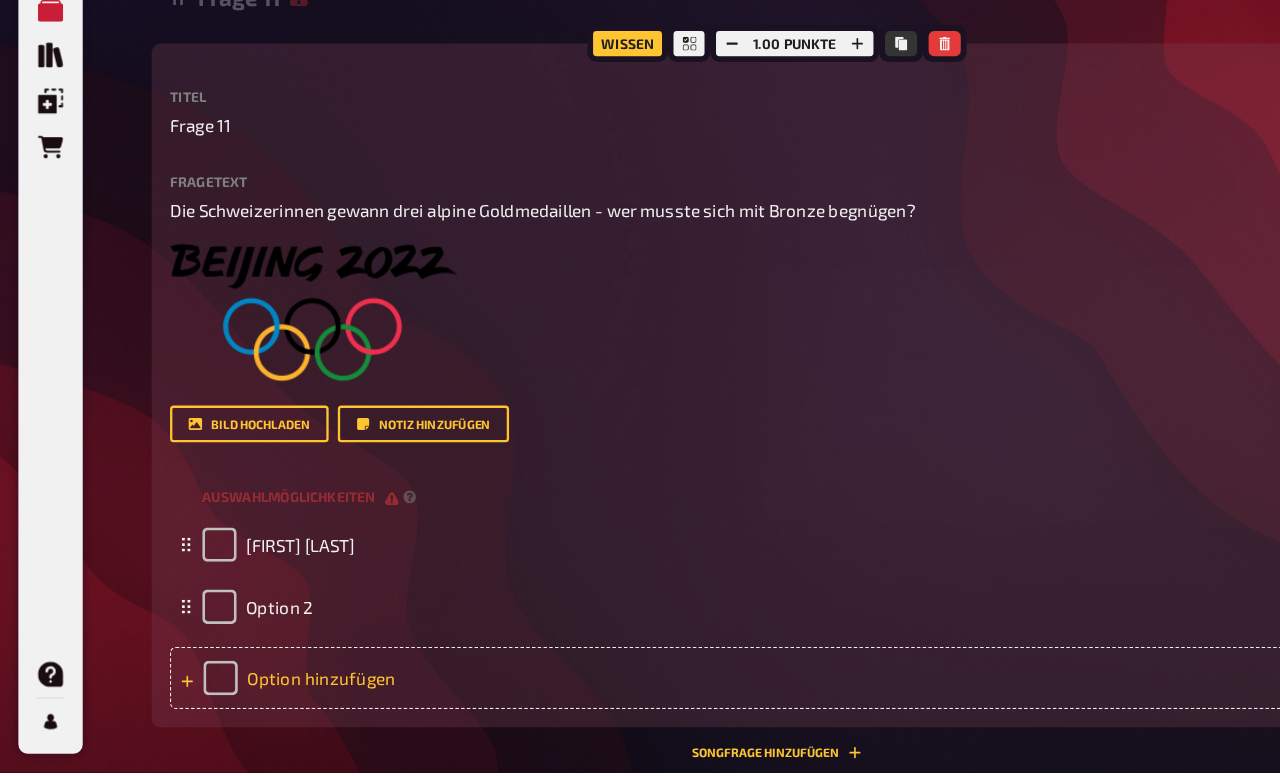 type 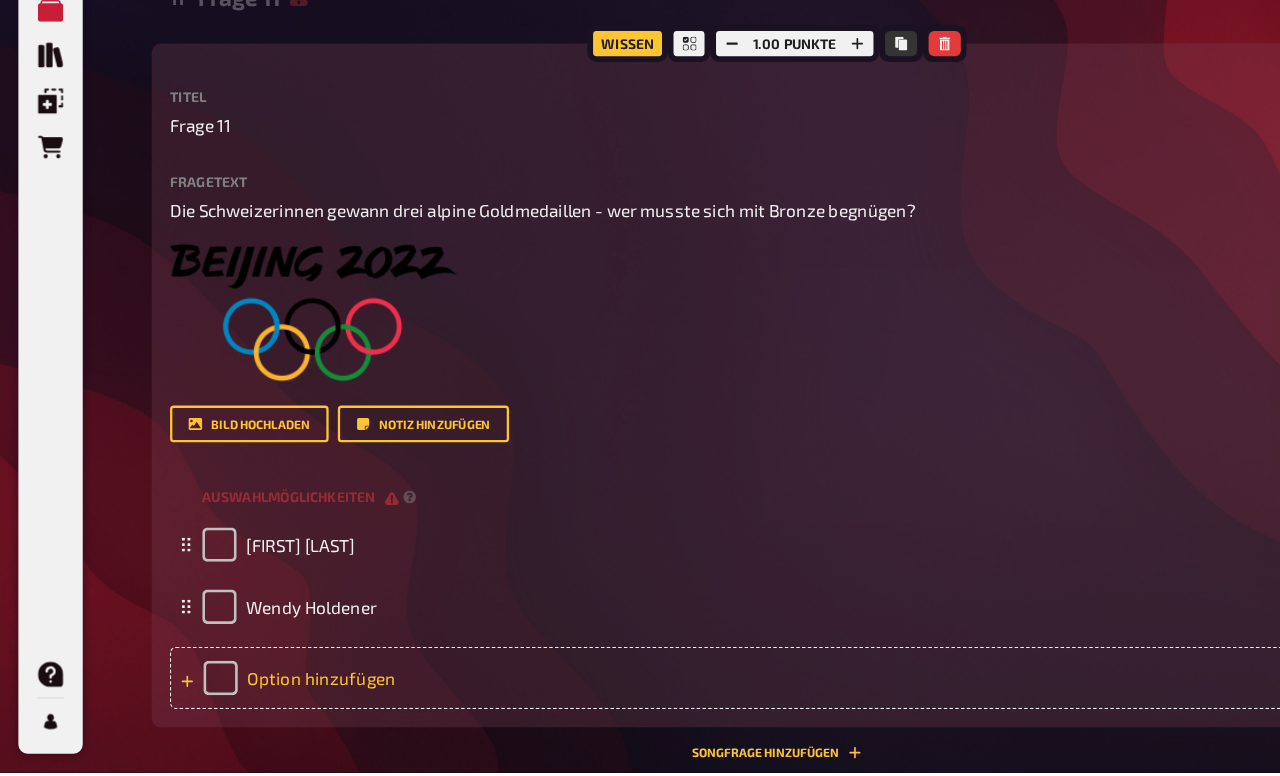 click on "Option hinzufügen" at bounding box center [676, 694] 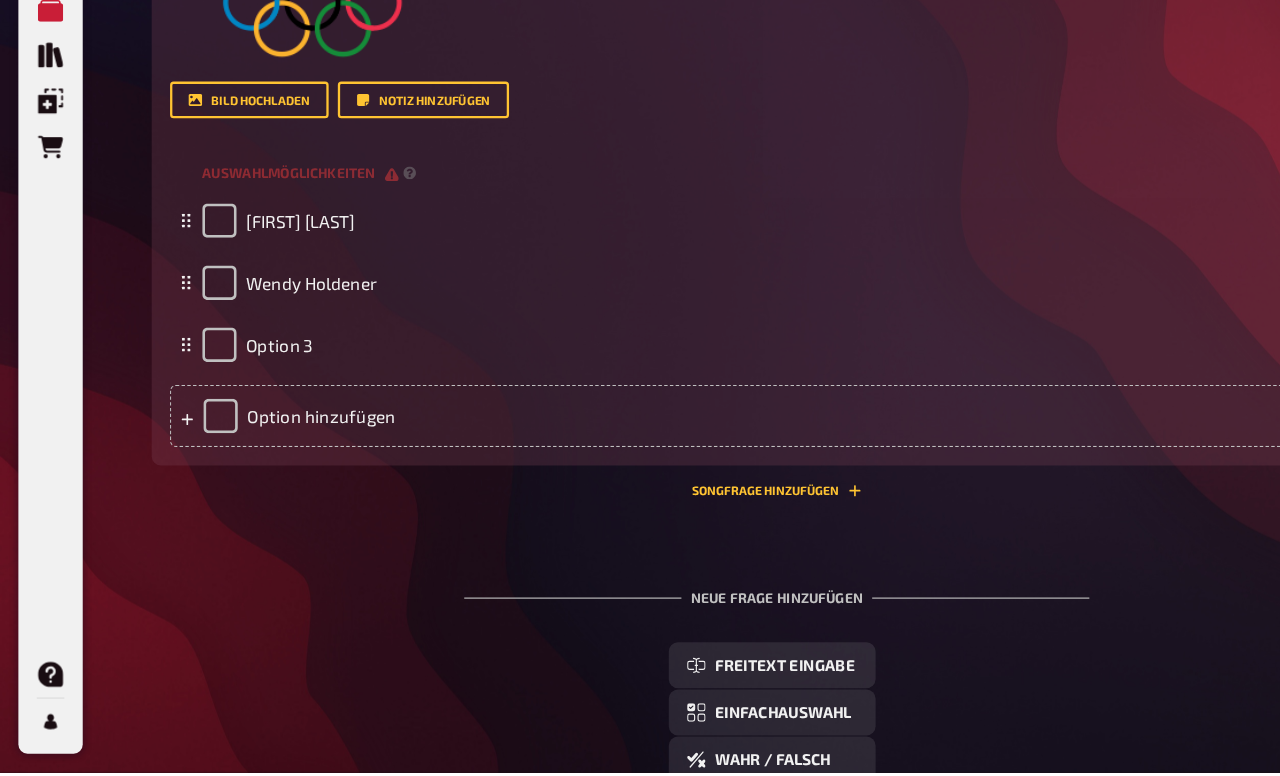 type 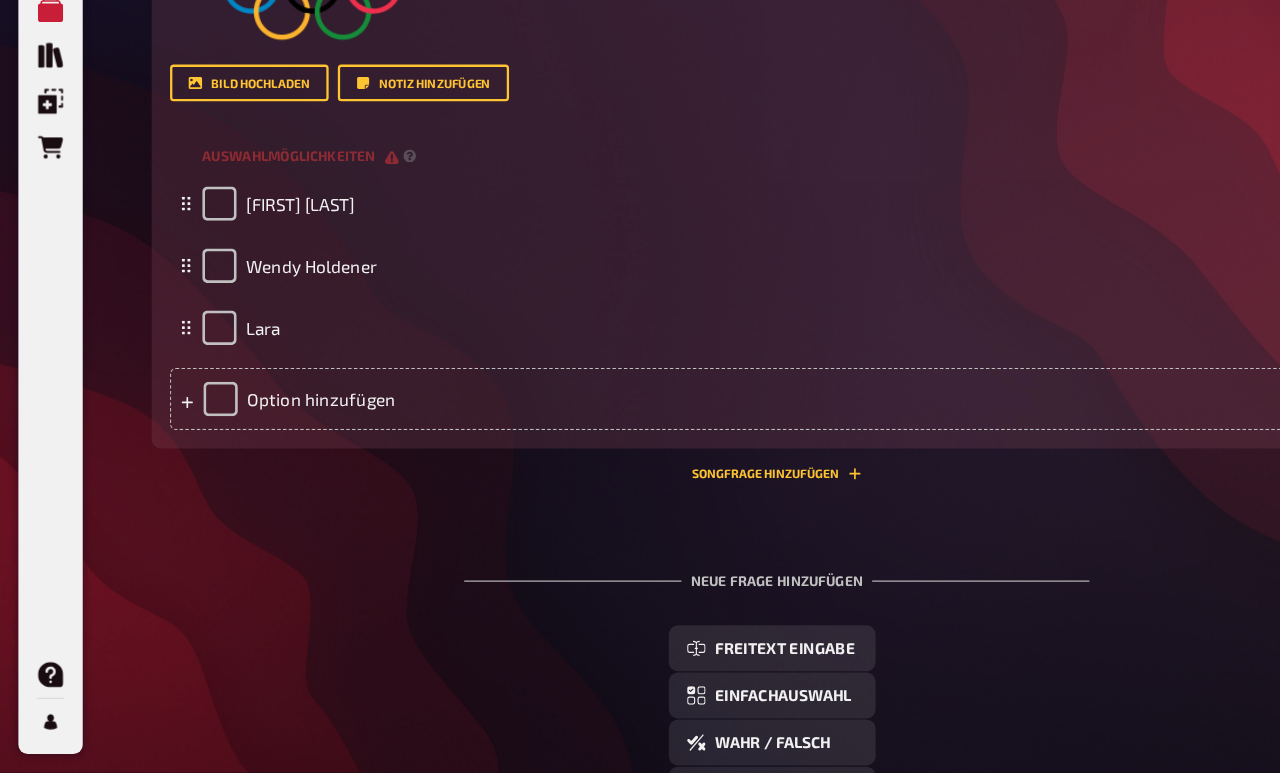 scroll, scrollTop: 1952, scrollLeft: 0, axis: vertical 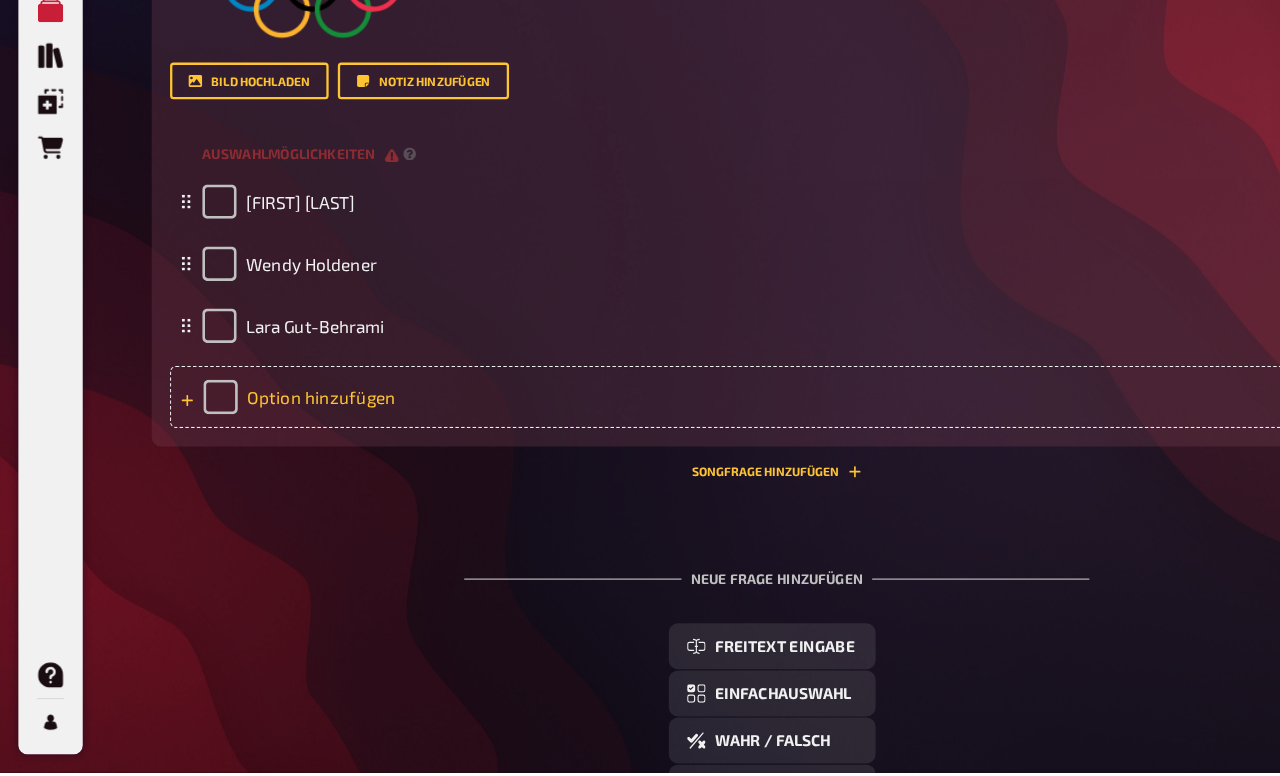 click on "Option hinzufügen" at bounding box center (676, 449) 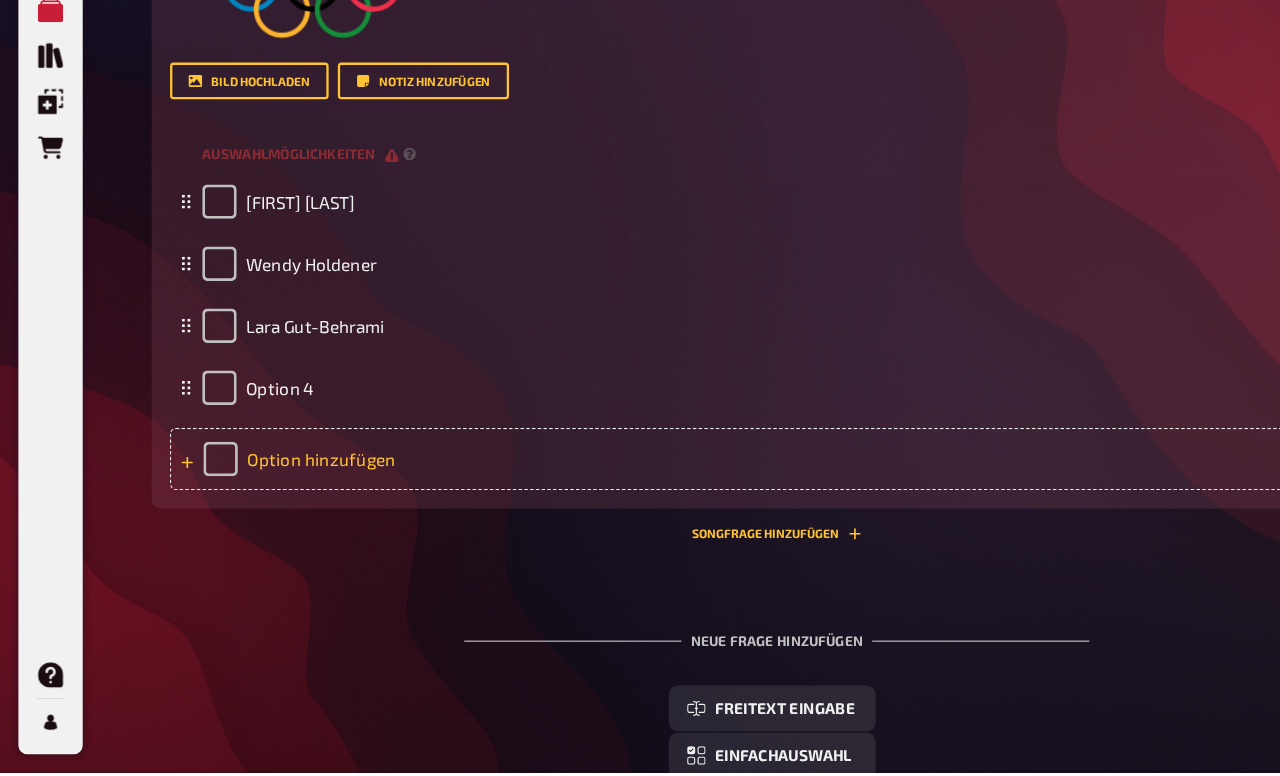 type 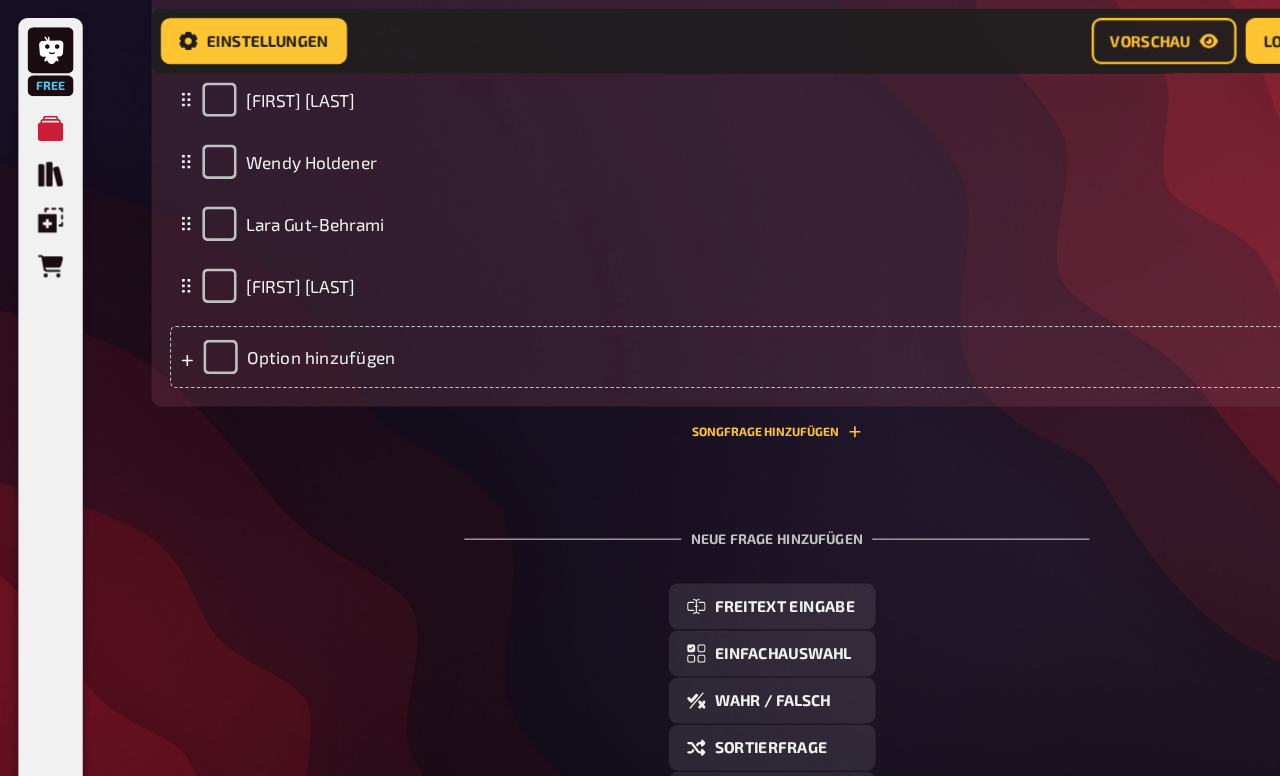 scroll, scrollTop: 2118, scrollLeft: 0, axis: vertical 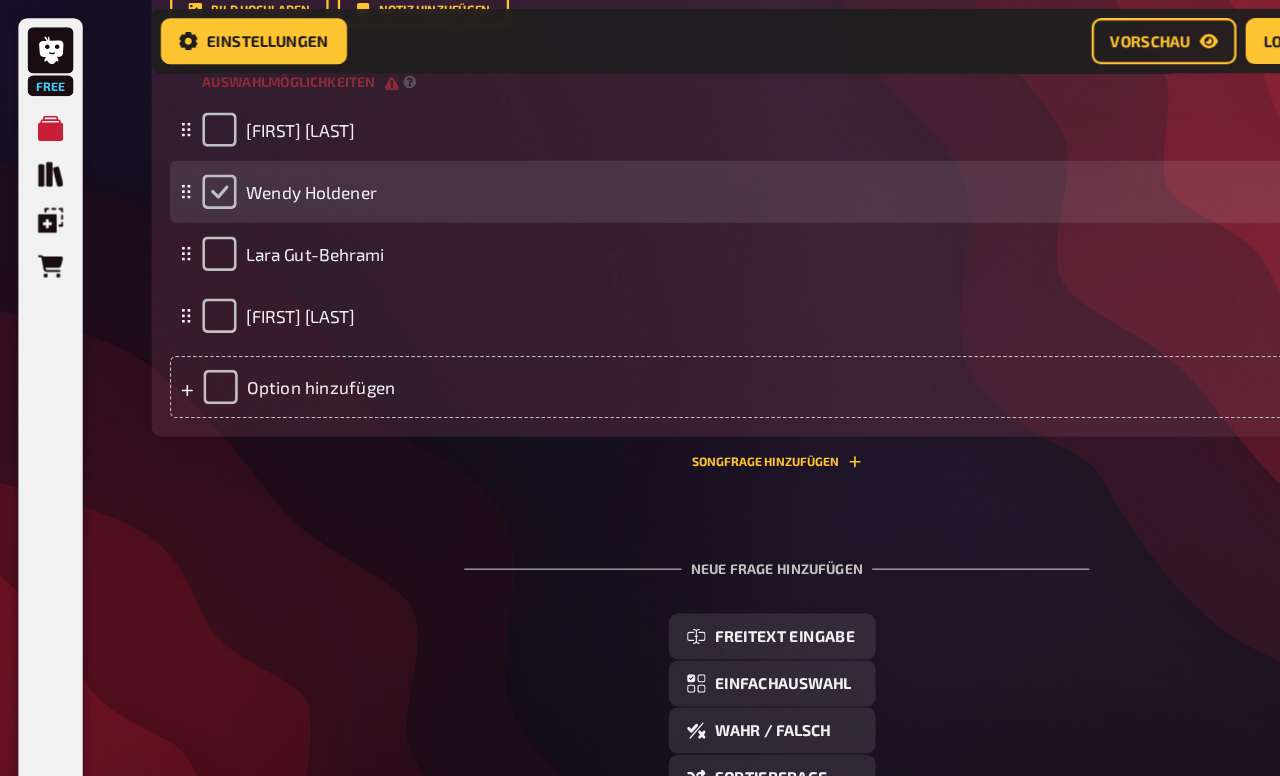 click at bounding box center (191, 167) 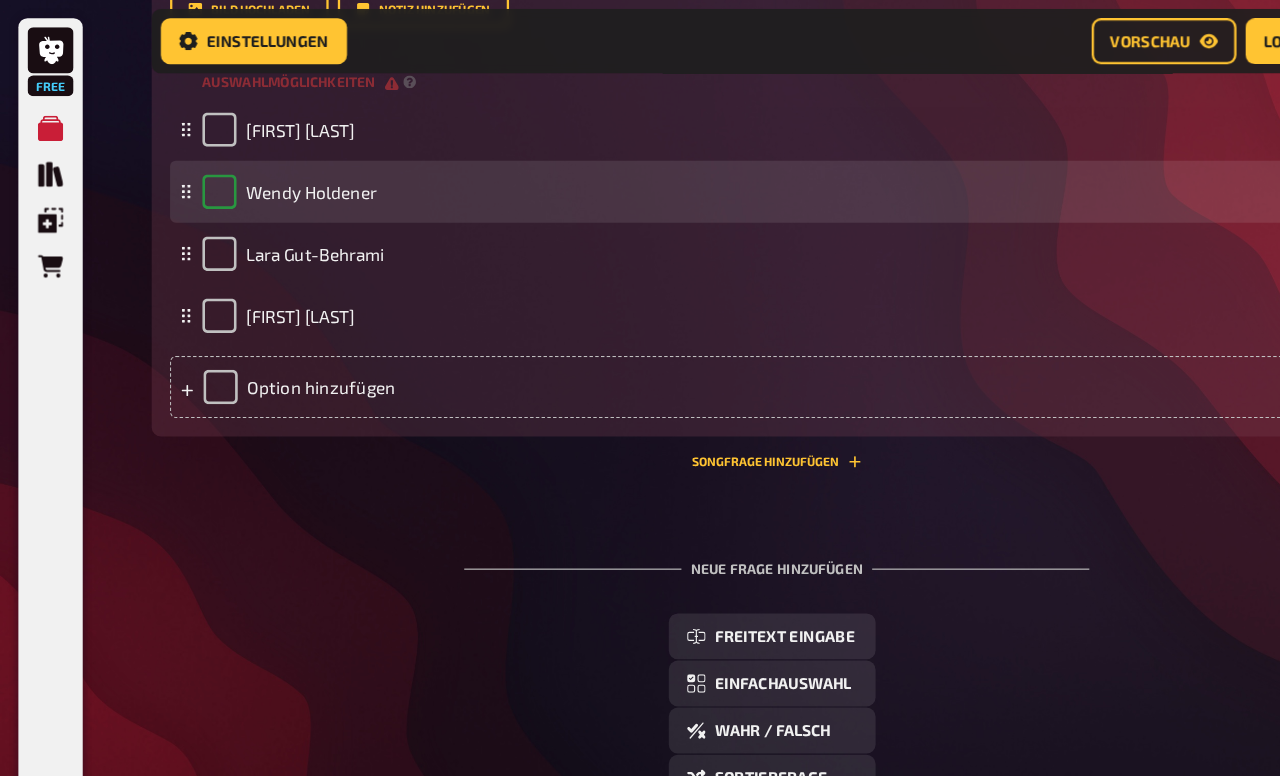 checkbox on "true" 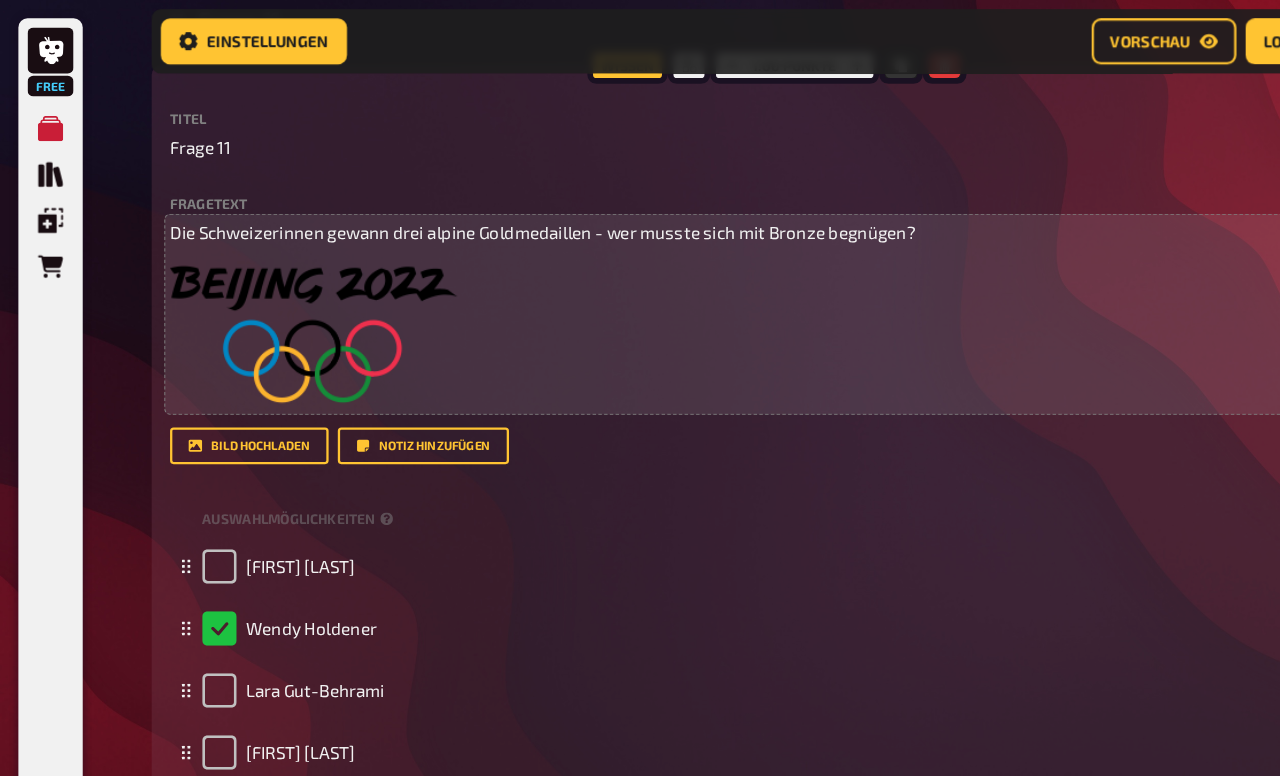 scroll, scrollTop: 1701, scrollLeft: 0, axis: vertical 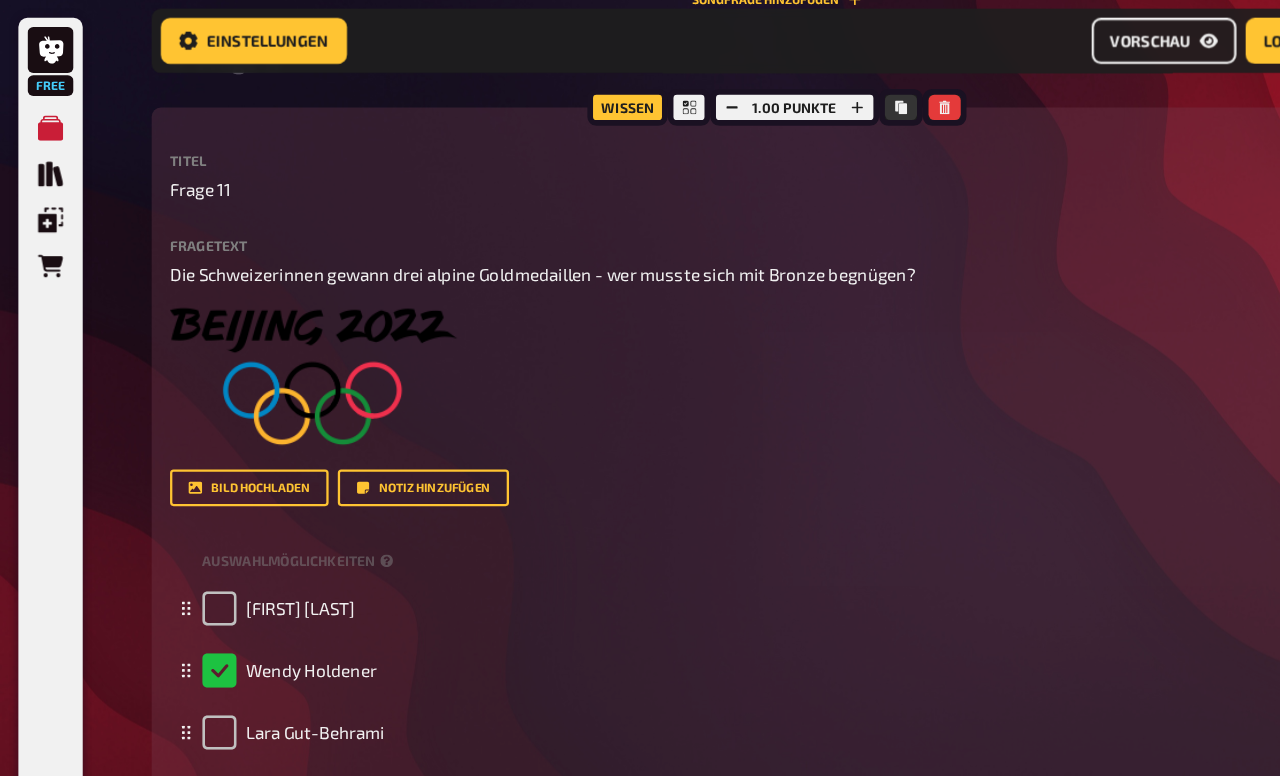 click on "Vorschau" at bounding box center [1001, 36] 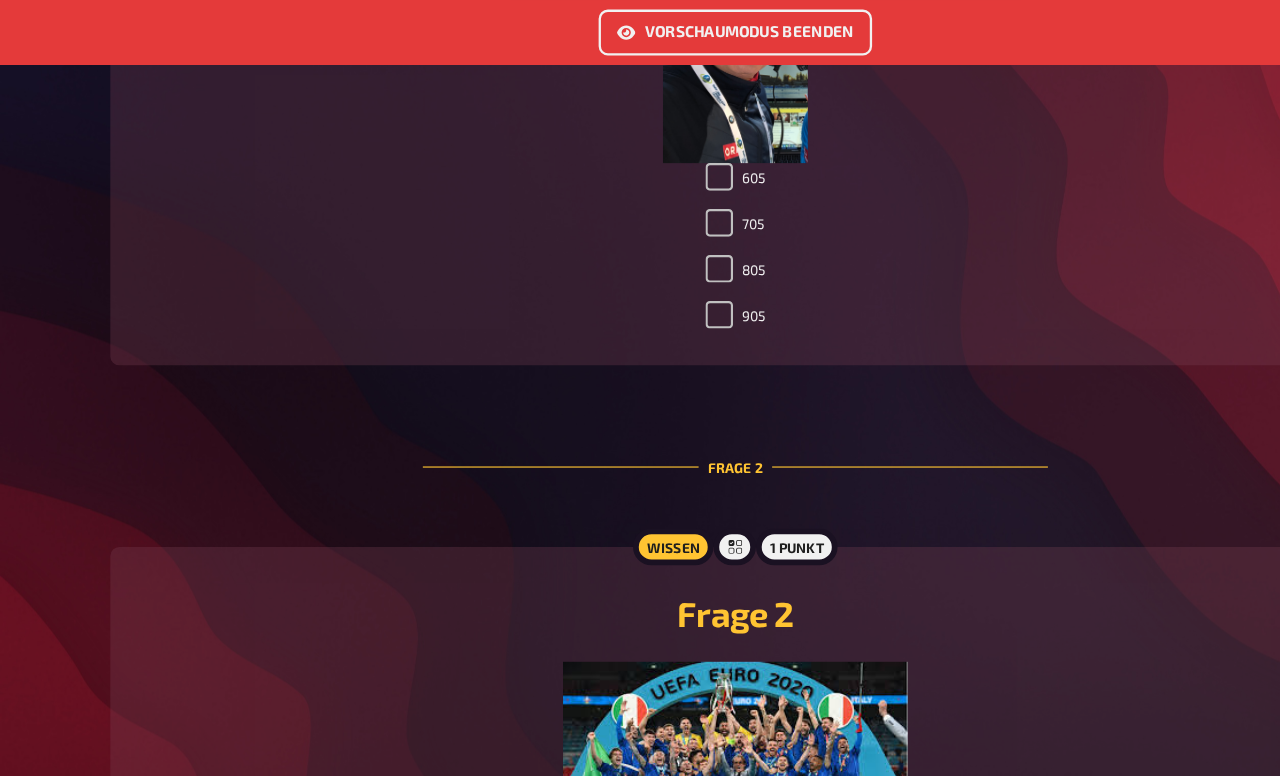 scroll, scrollTop: 896, scrollLeft: 0, axis: vertical 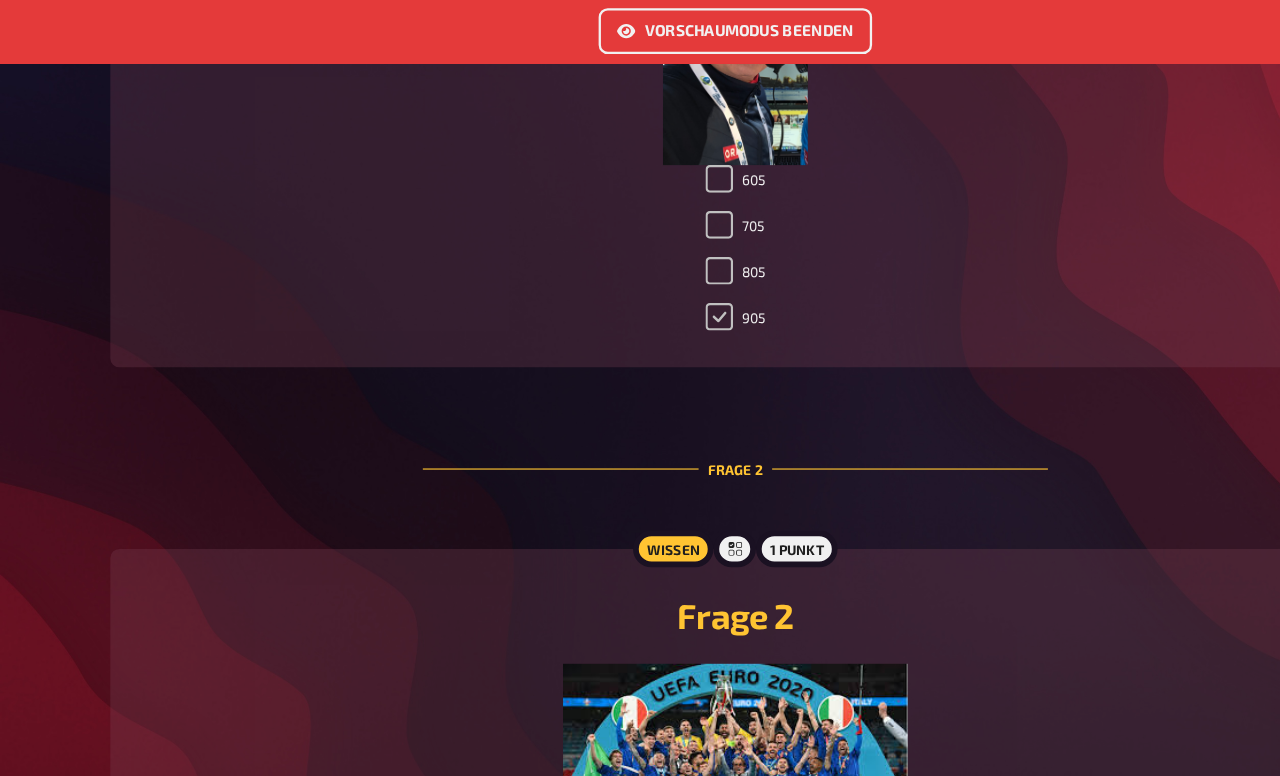 click on "905" at bounding box center (626, 277) 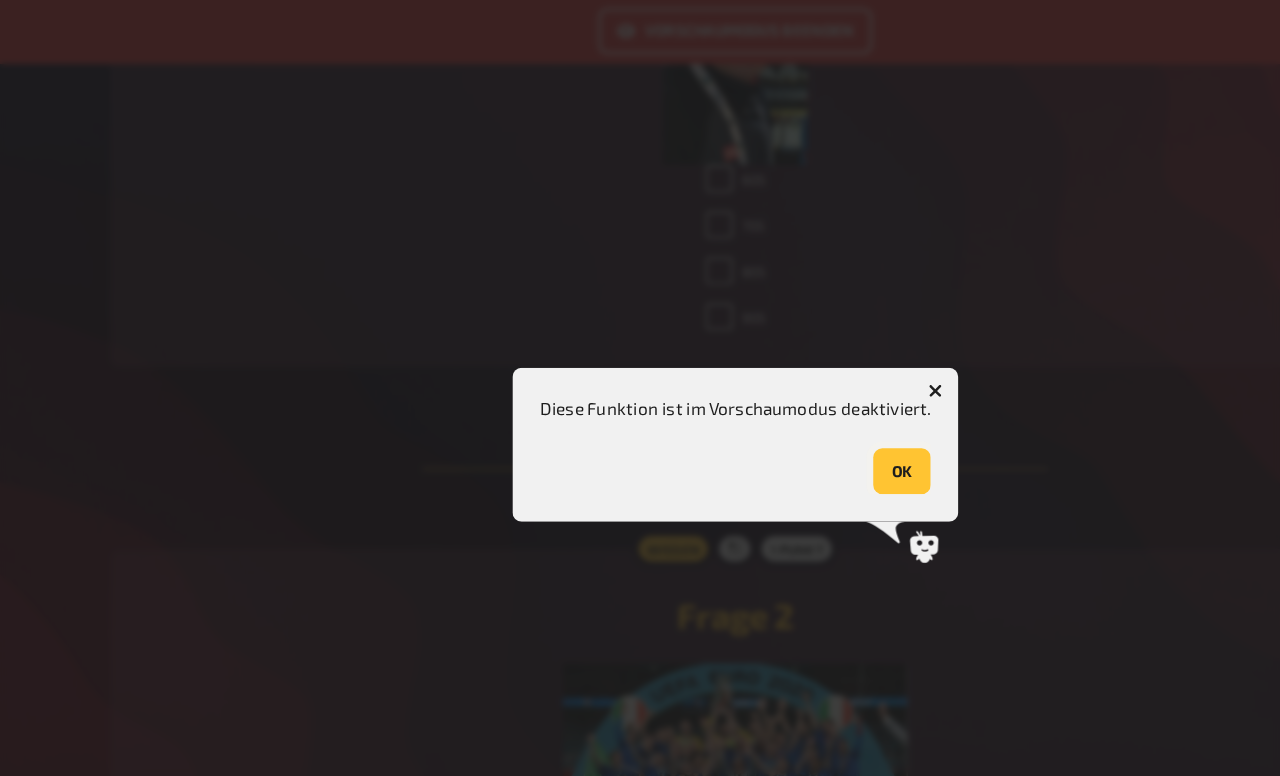 click on "OK" at bounding box center (785, 411) 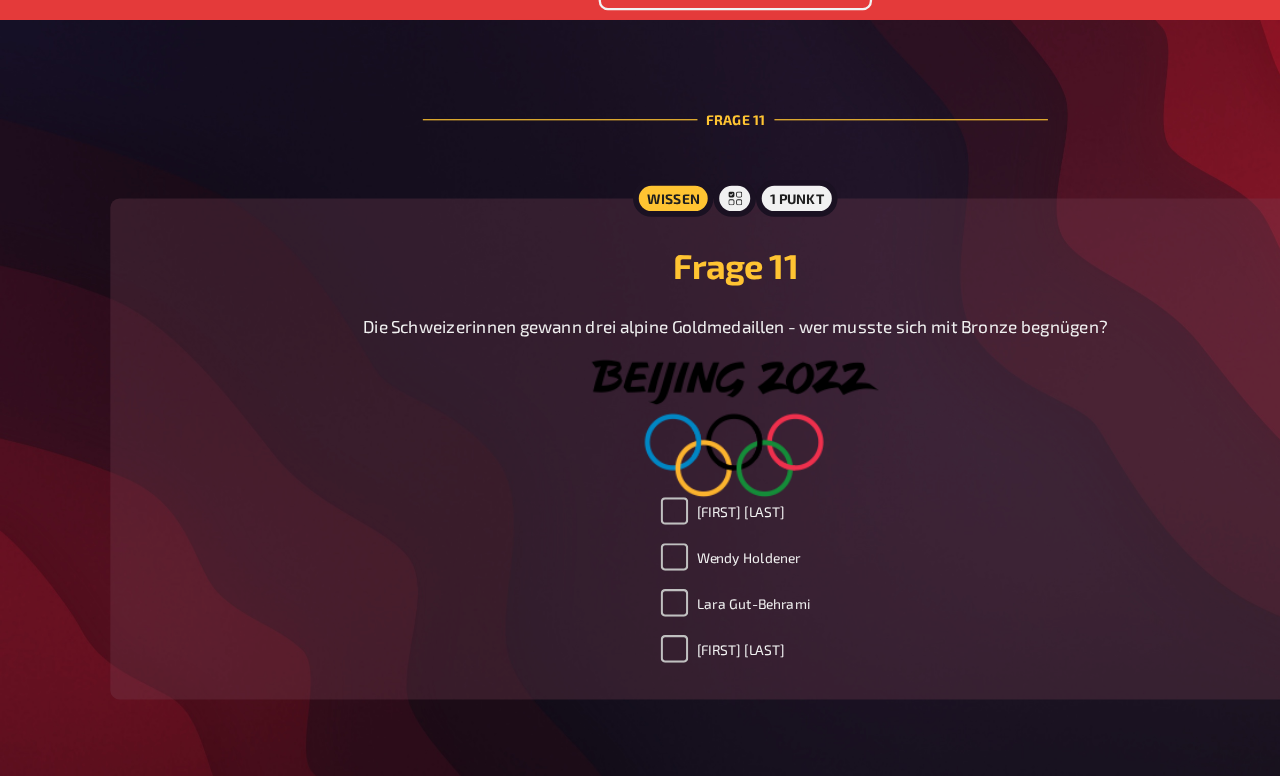 scroll, scrollTop: 7155, scrollLeft: 0, axis: vertical 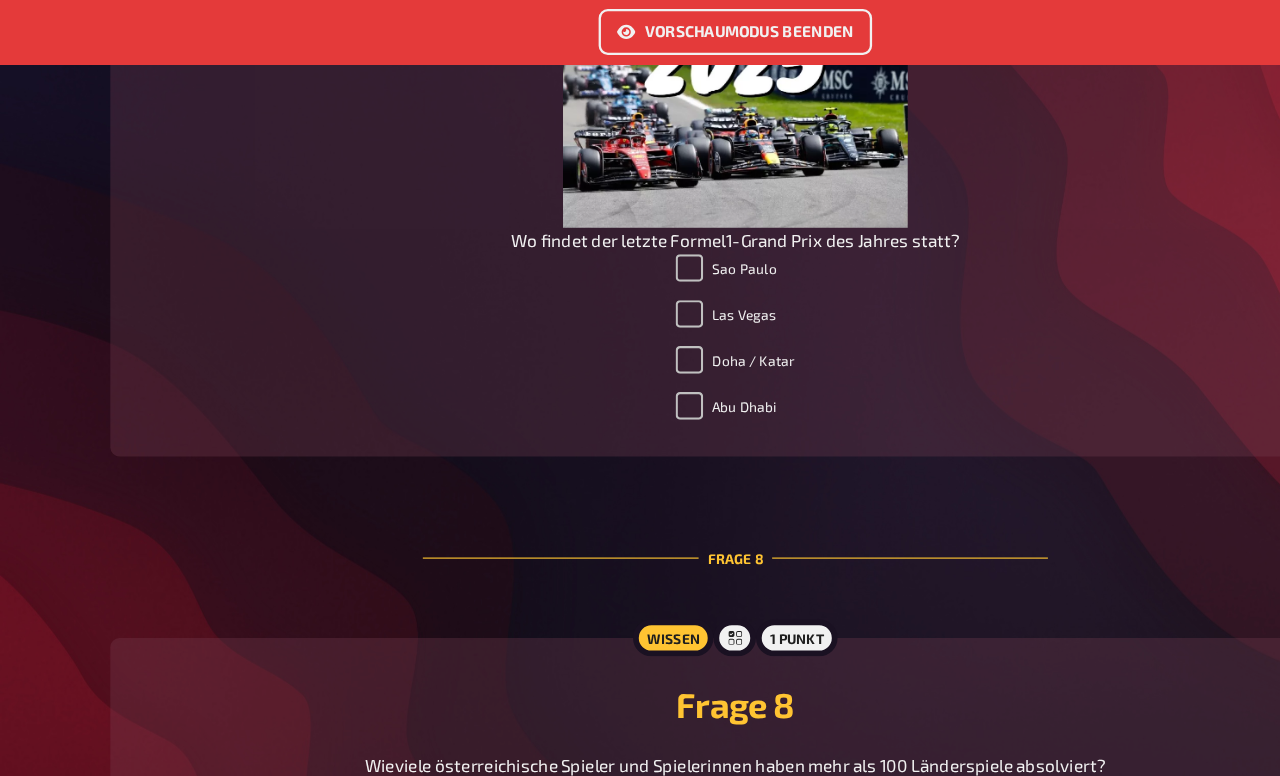 click on "Vorschaumodus beenden" at bounding box center (640, 28) 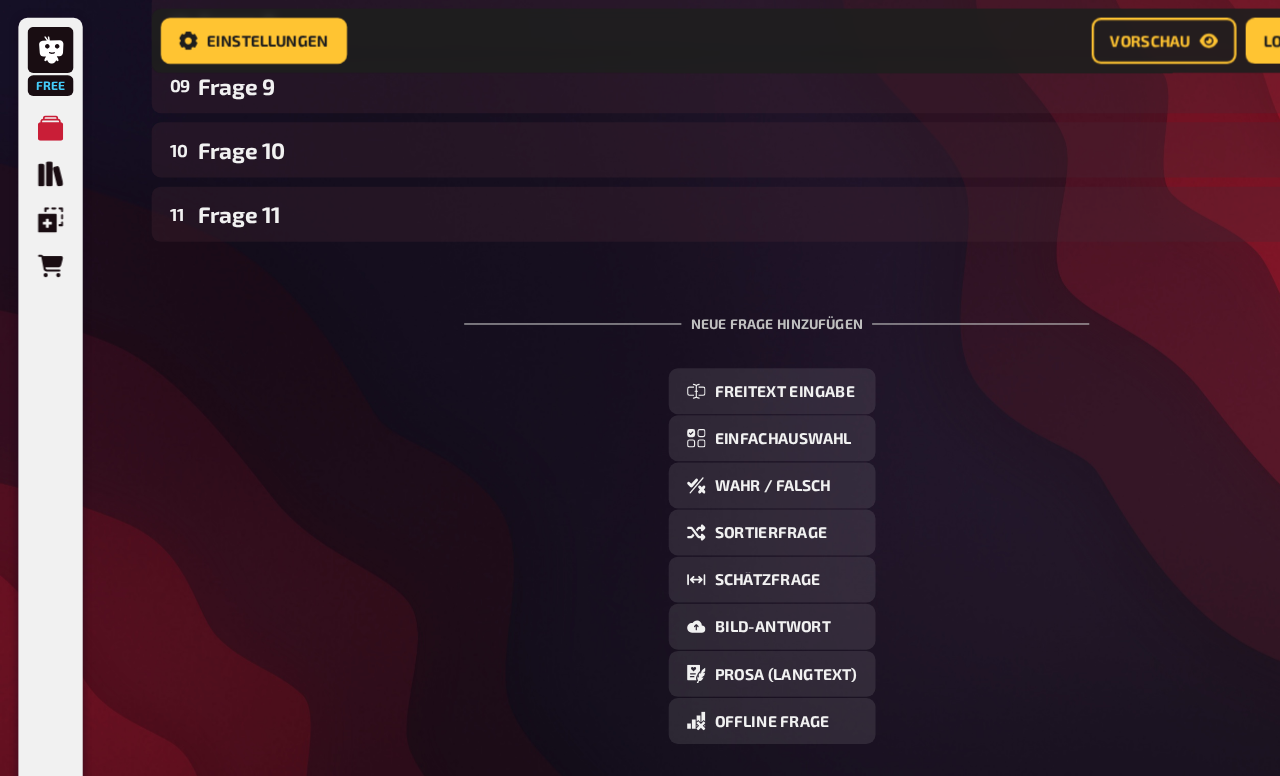scroll, scrollTop: 655, scrollLeft: 0, axis: vertical 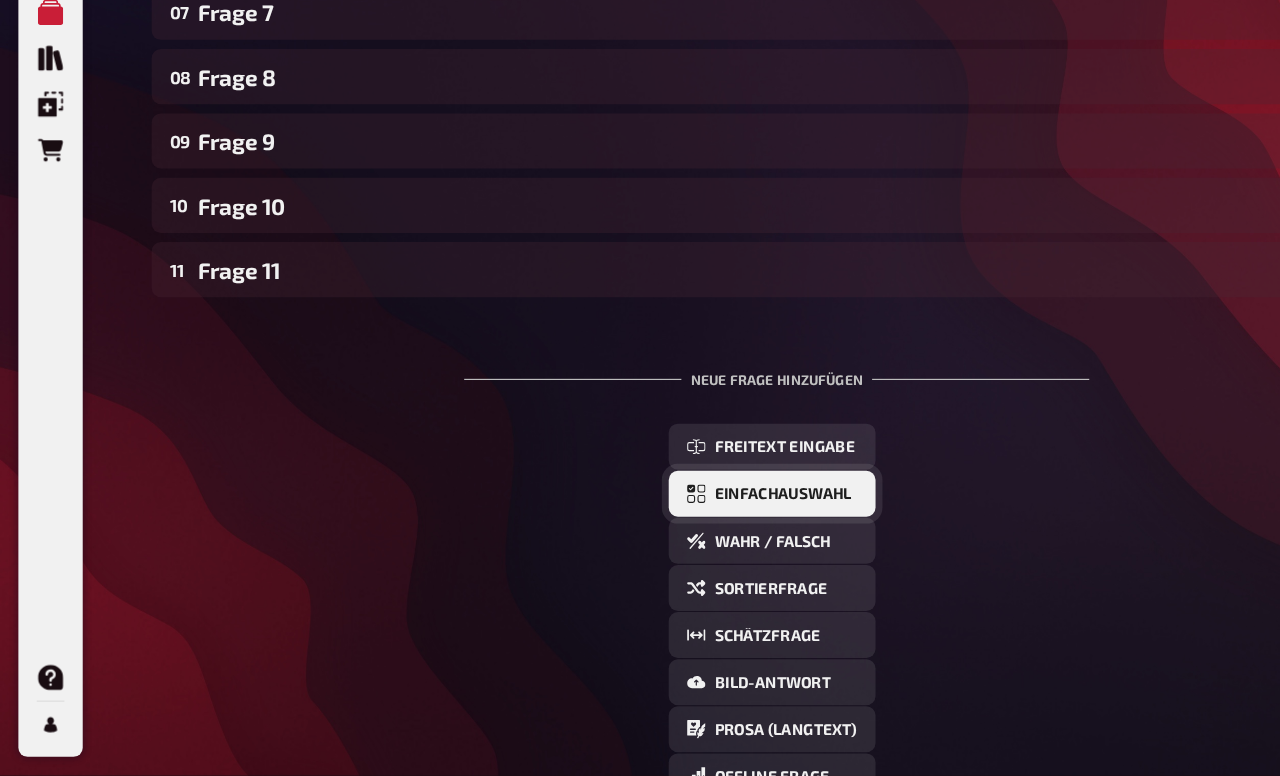 click on "Einfachauswahl" at bounding box center [672, 531] 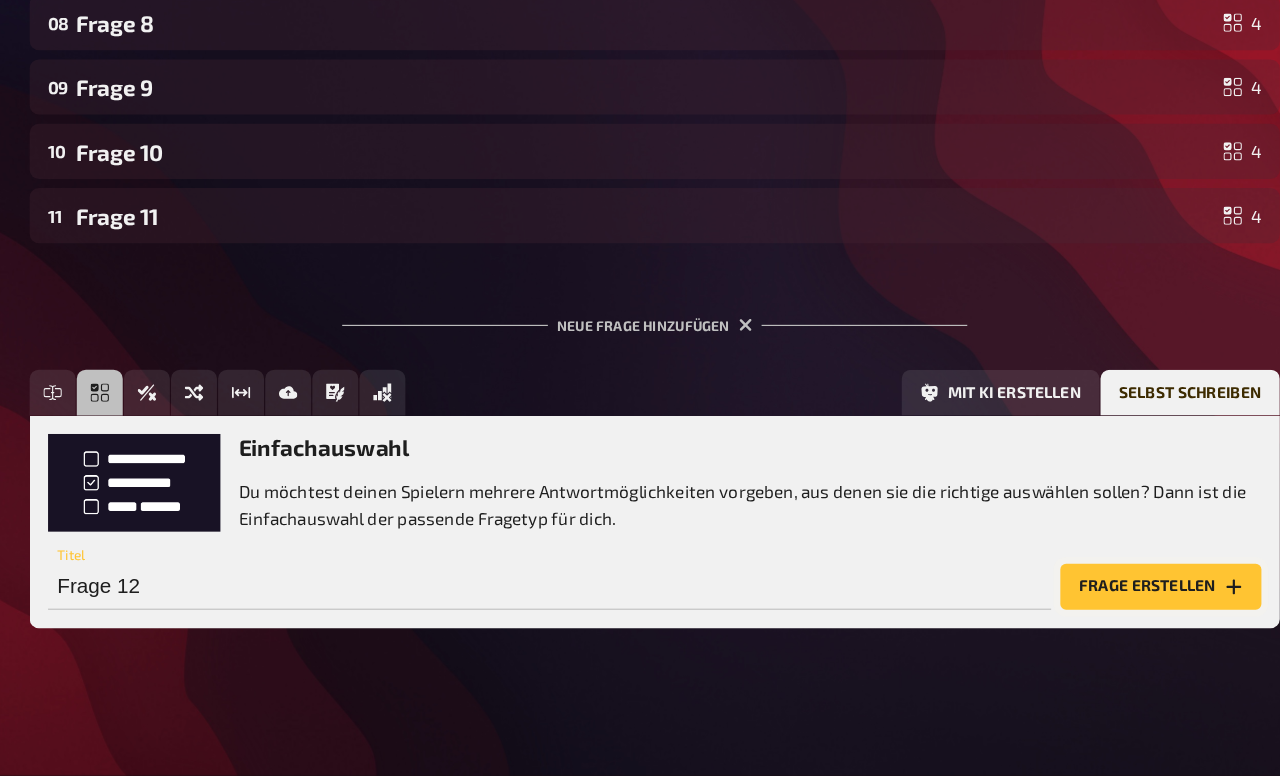 scroll, scrollTop: 707, scrollLeft: 0, axis: vertical 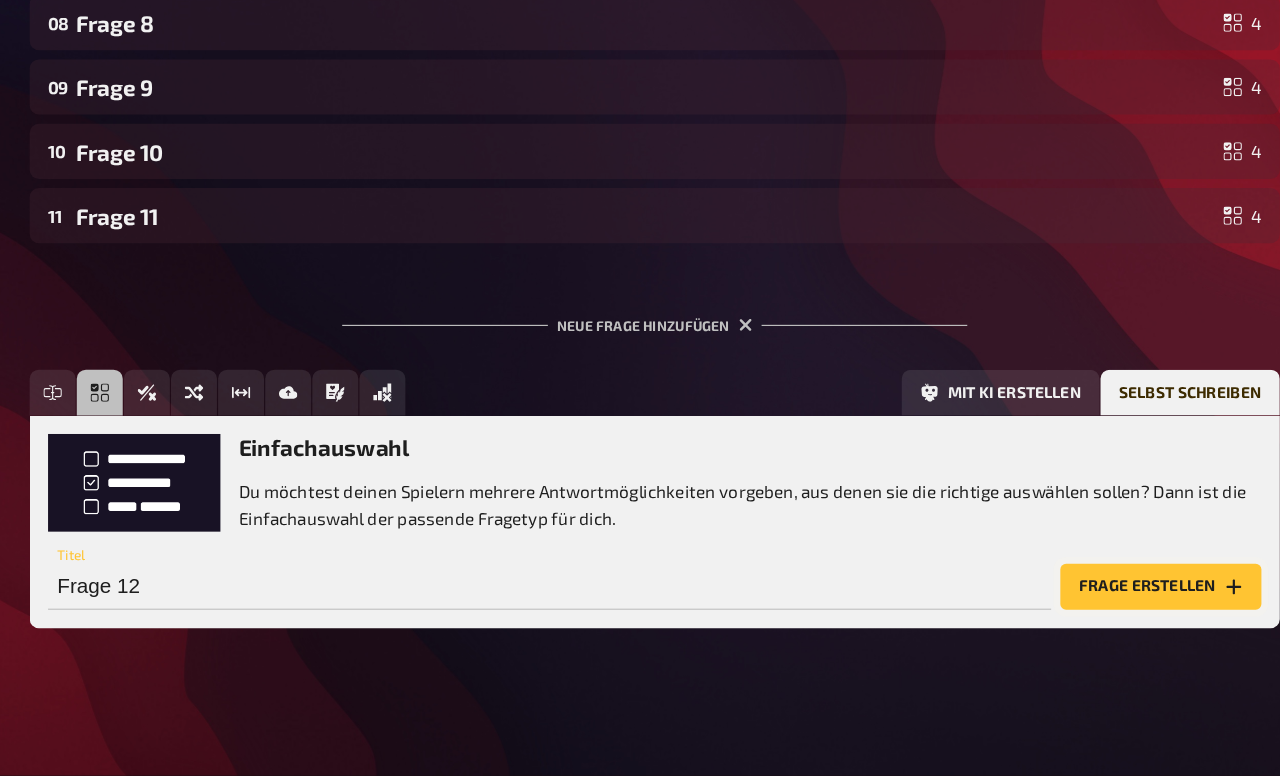 click on "Frage erstellen" at bounding box center [1116, 612] 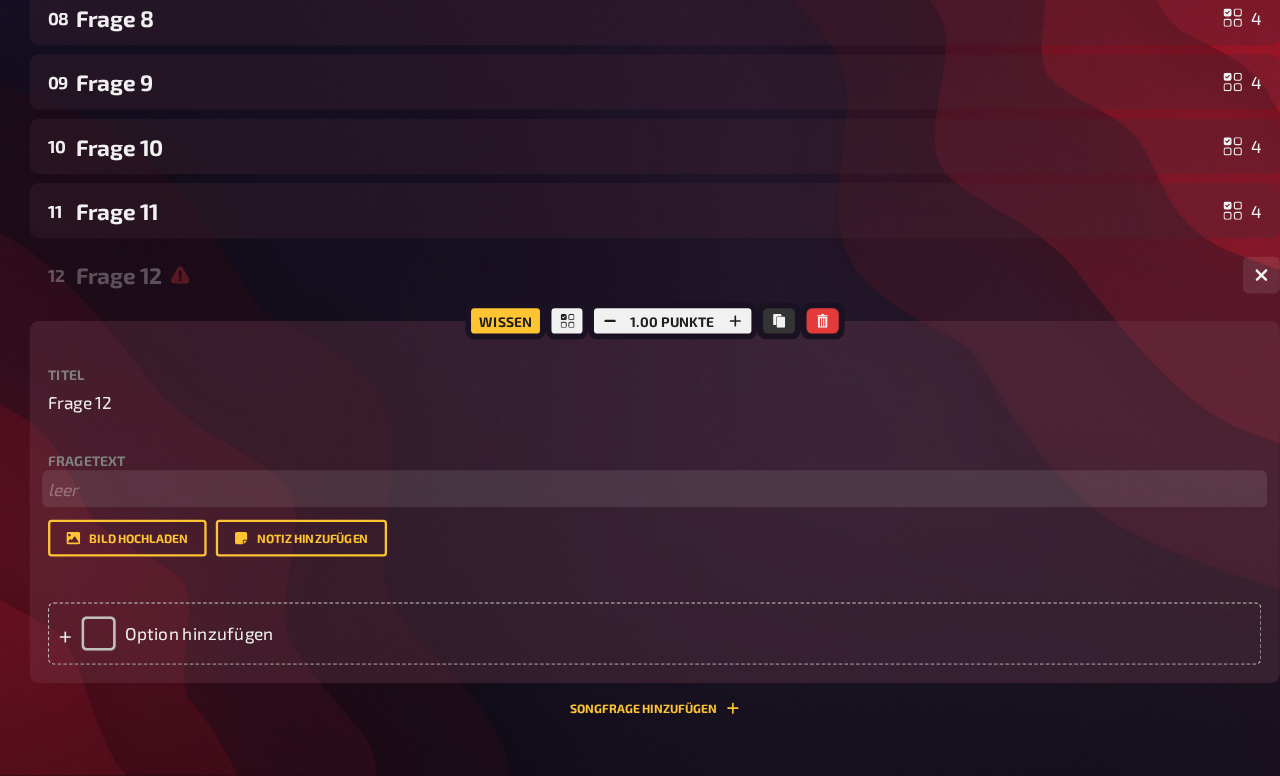 click on "﻿ leer" at bounding box center [676, 526] 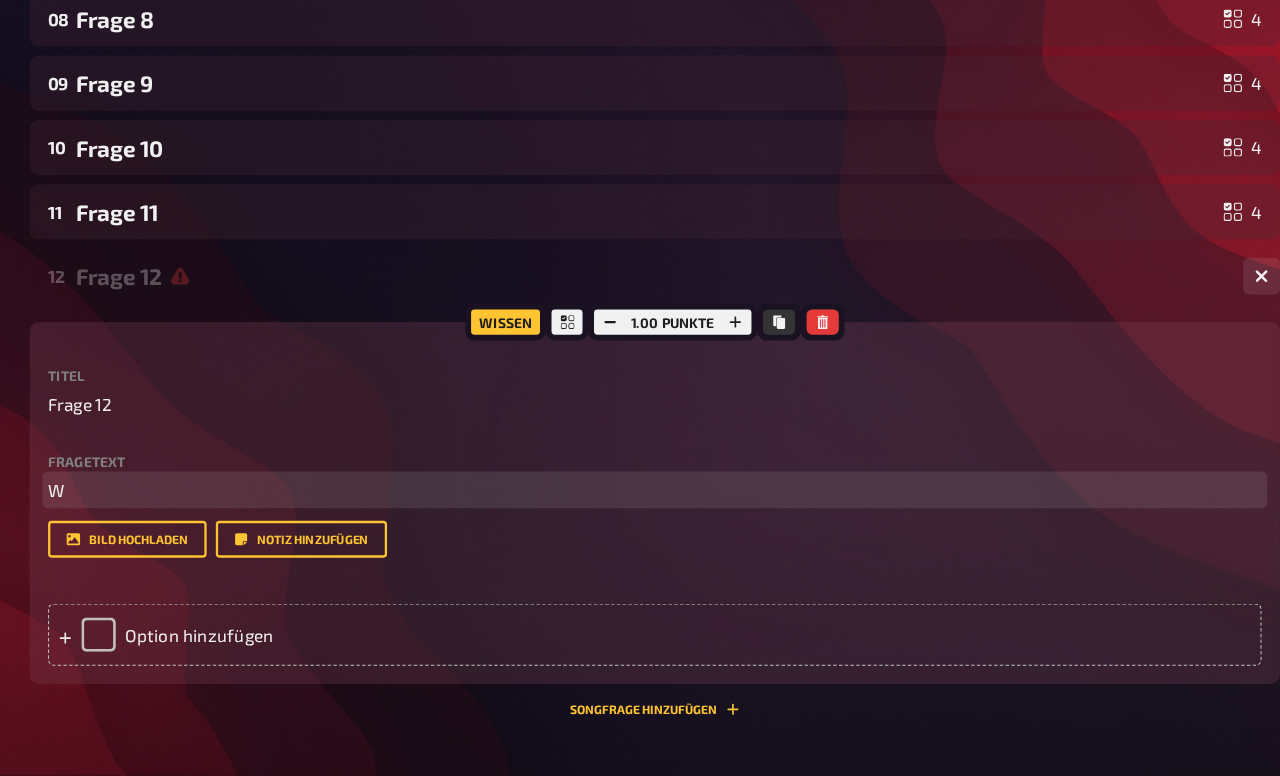 type 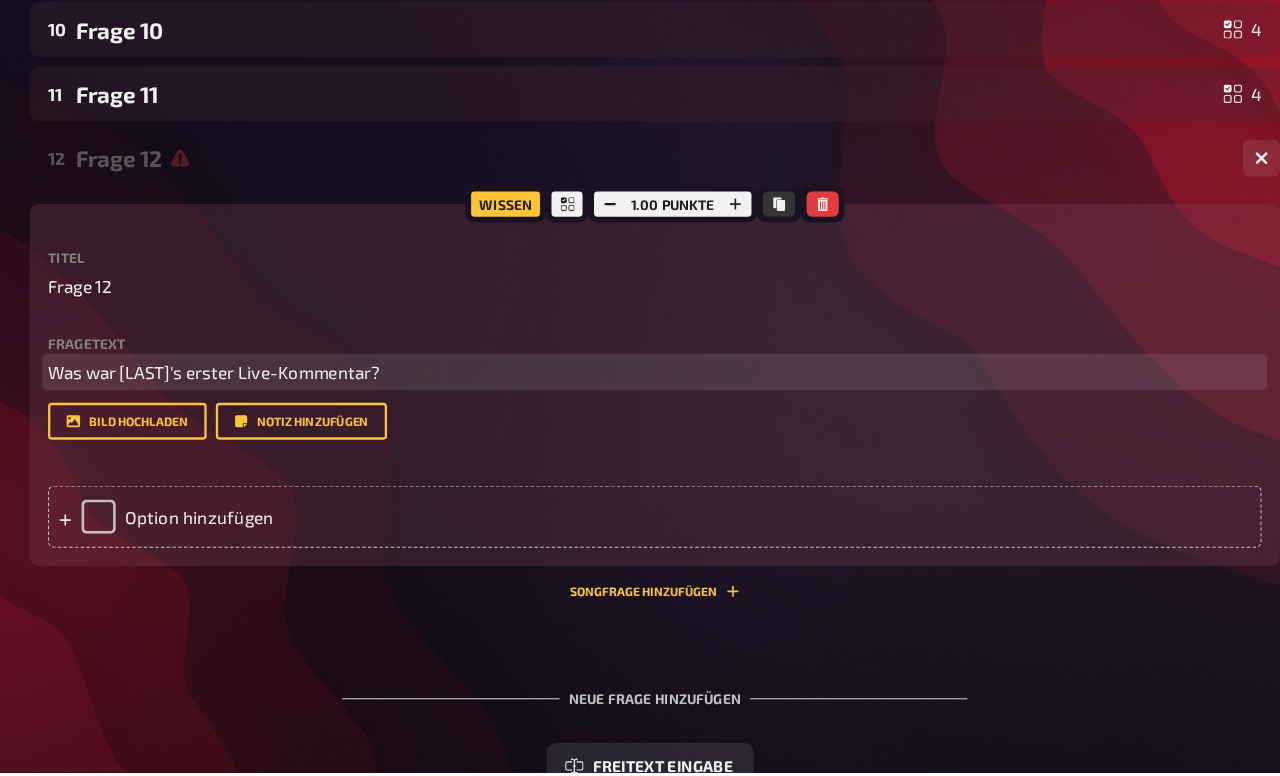 scroll, scrollTop: 823, scrollLeft: 0, axis: vertical 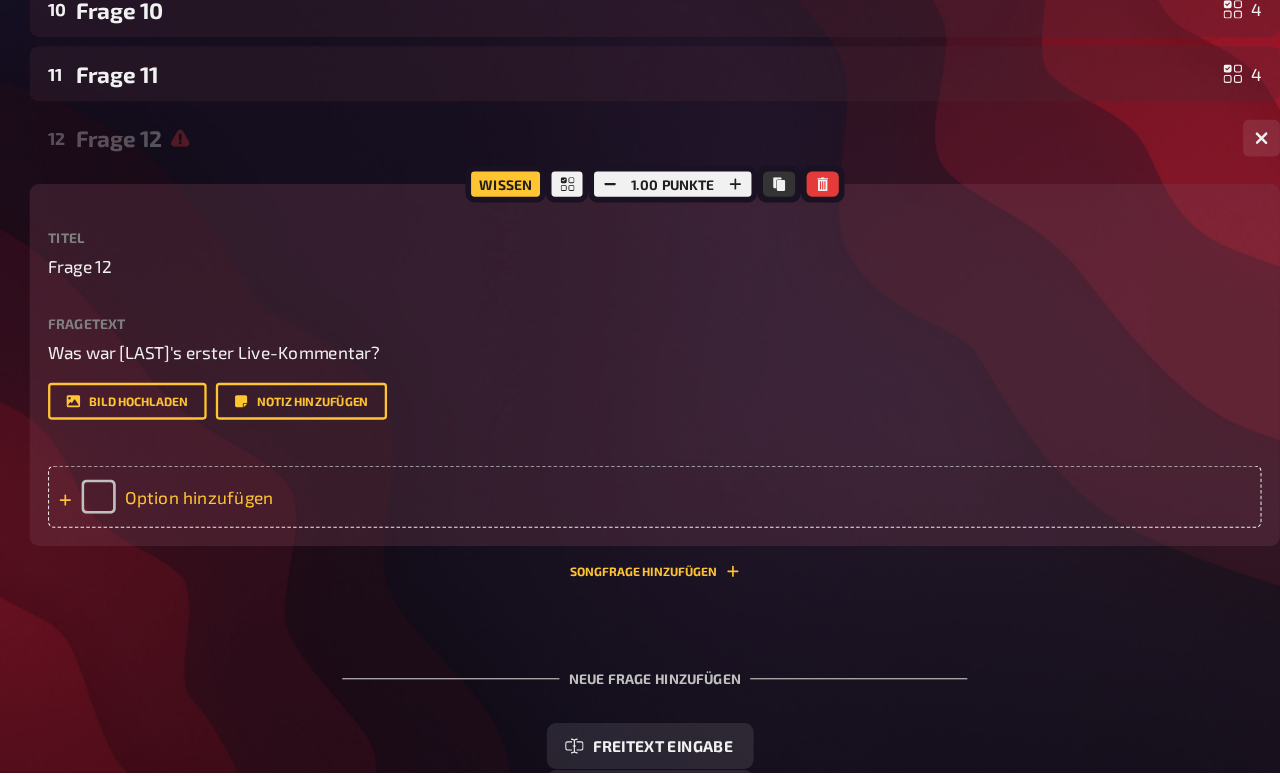 click on "Option hinzufügen" at bounding box center (676, 536) 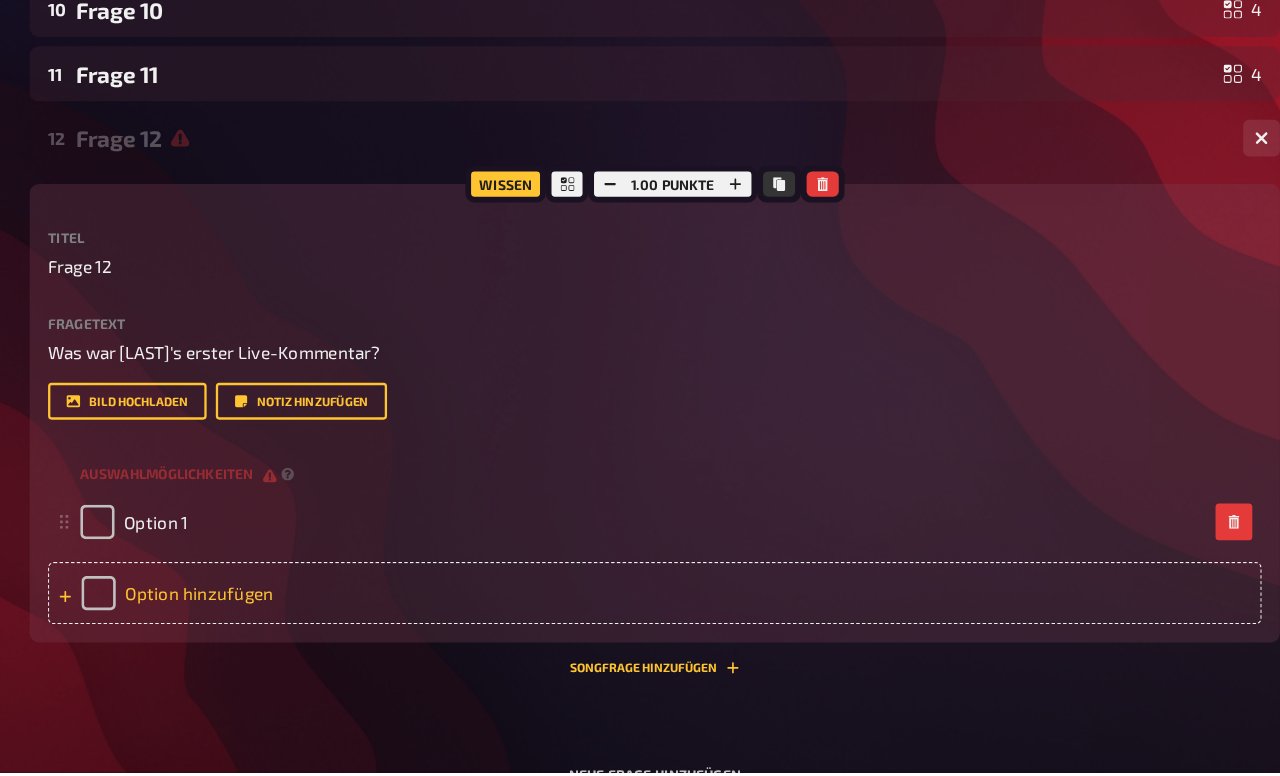 click on "Option hinzufügen" at bounding box center [676, 620] 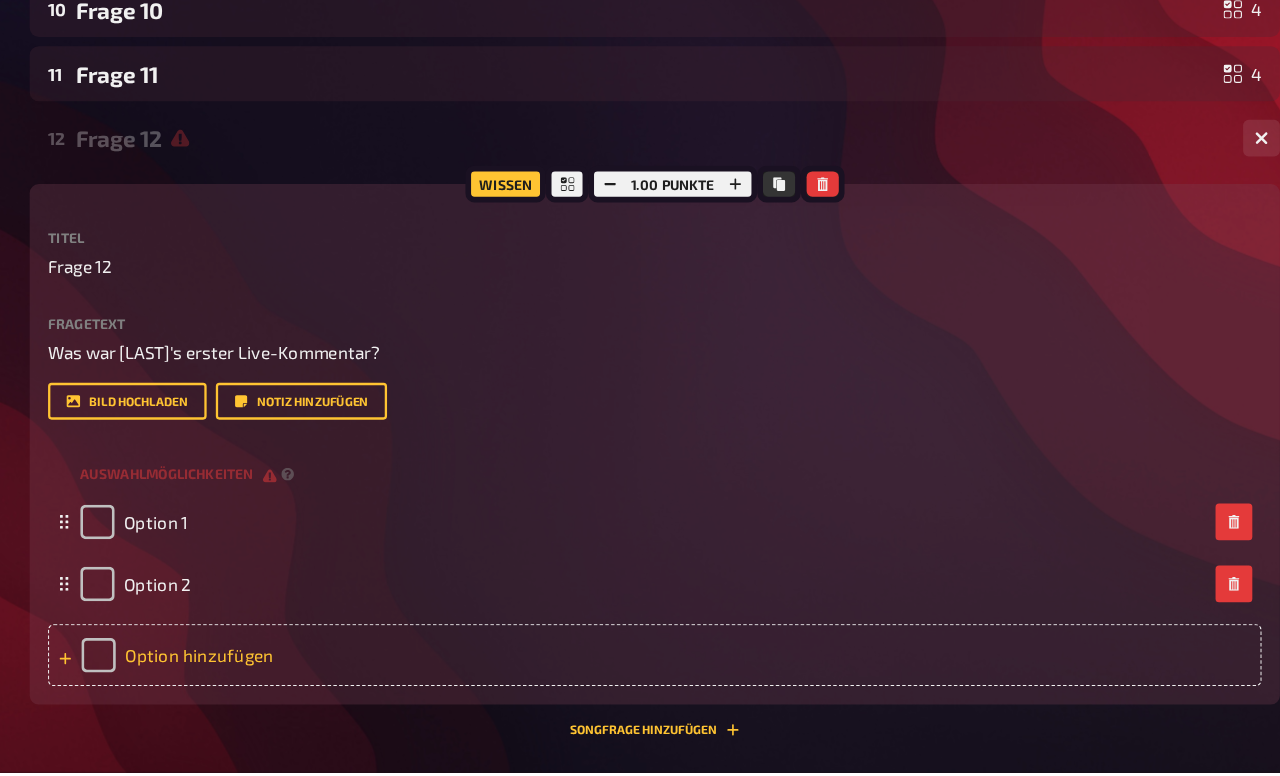 type 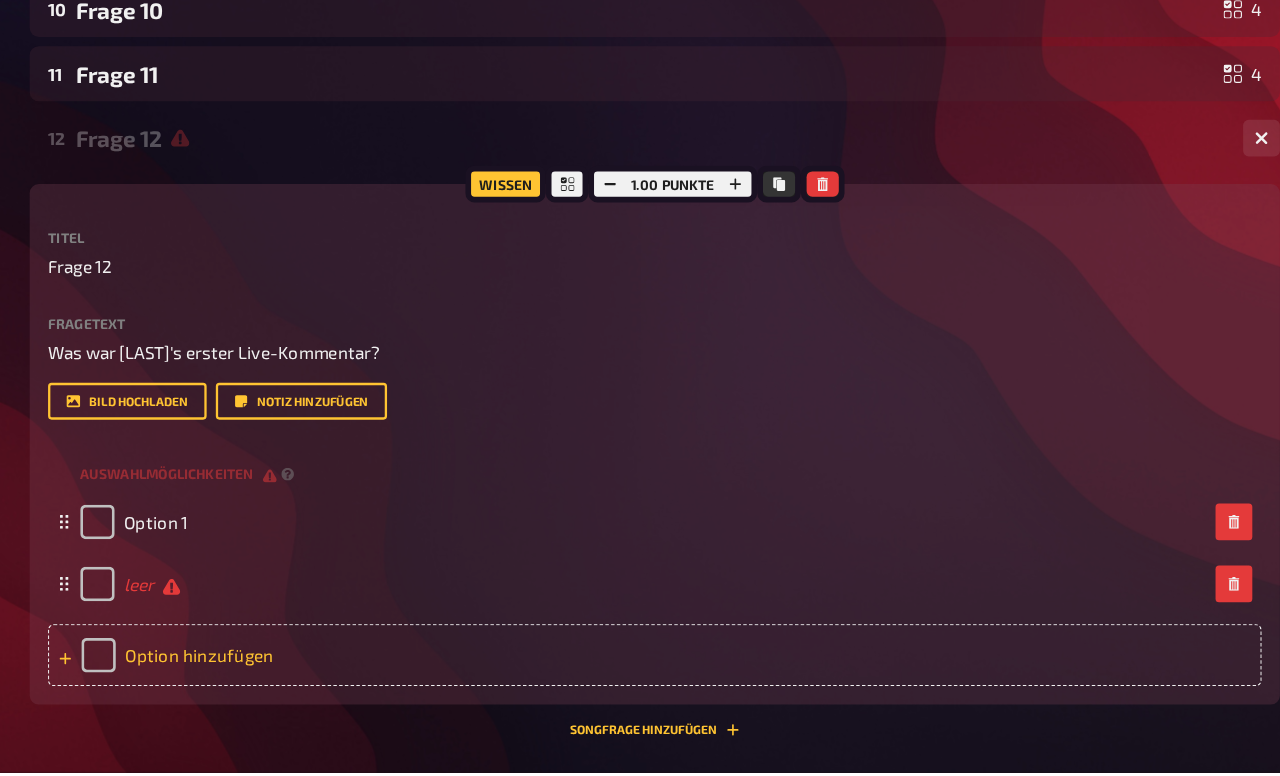 click on "Option hinzufügen" at bounding box center [676, 674] 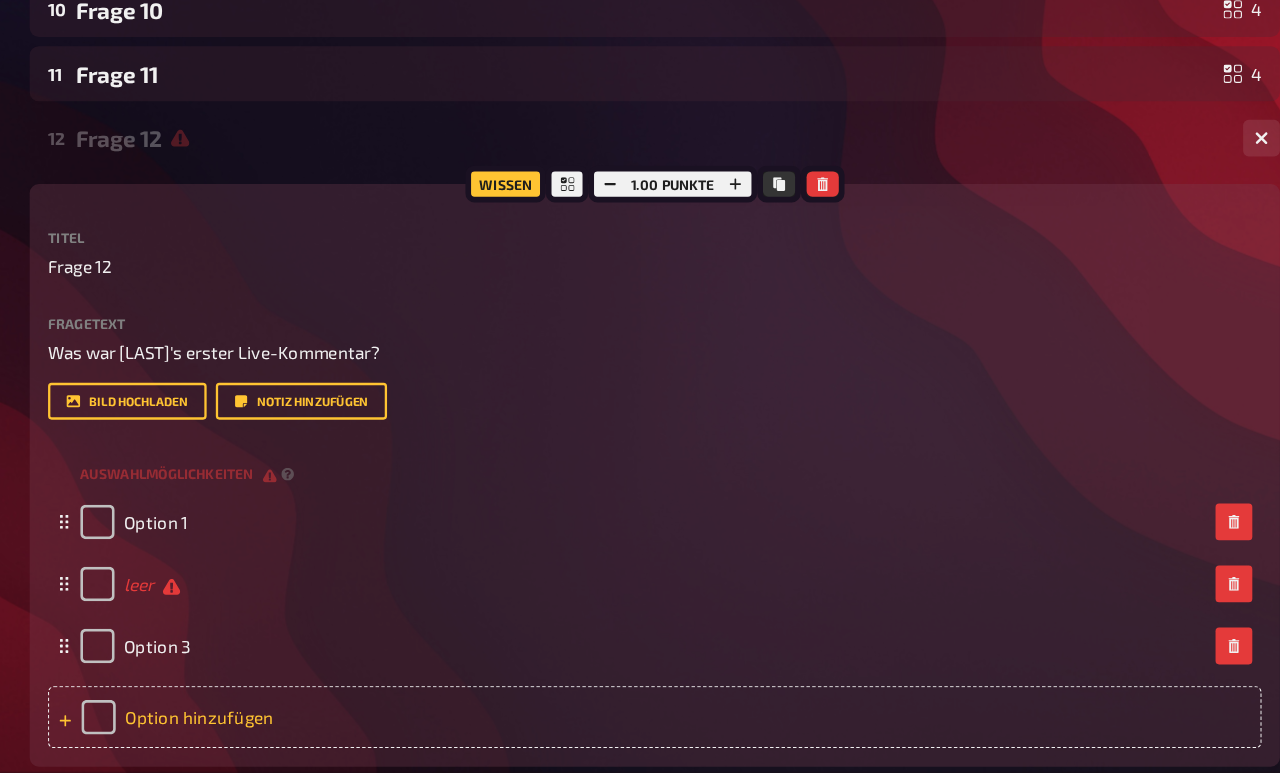 type 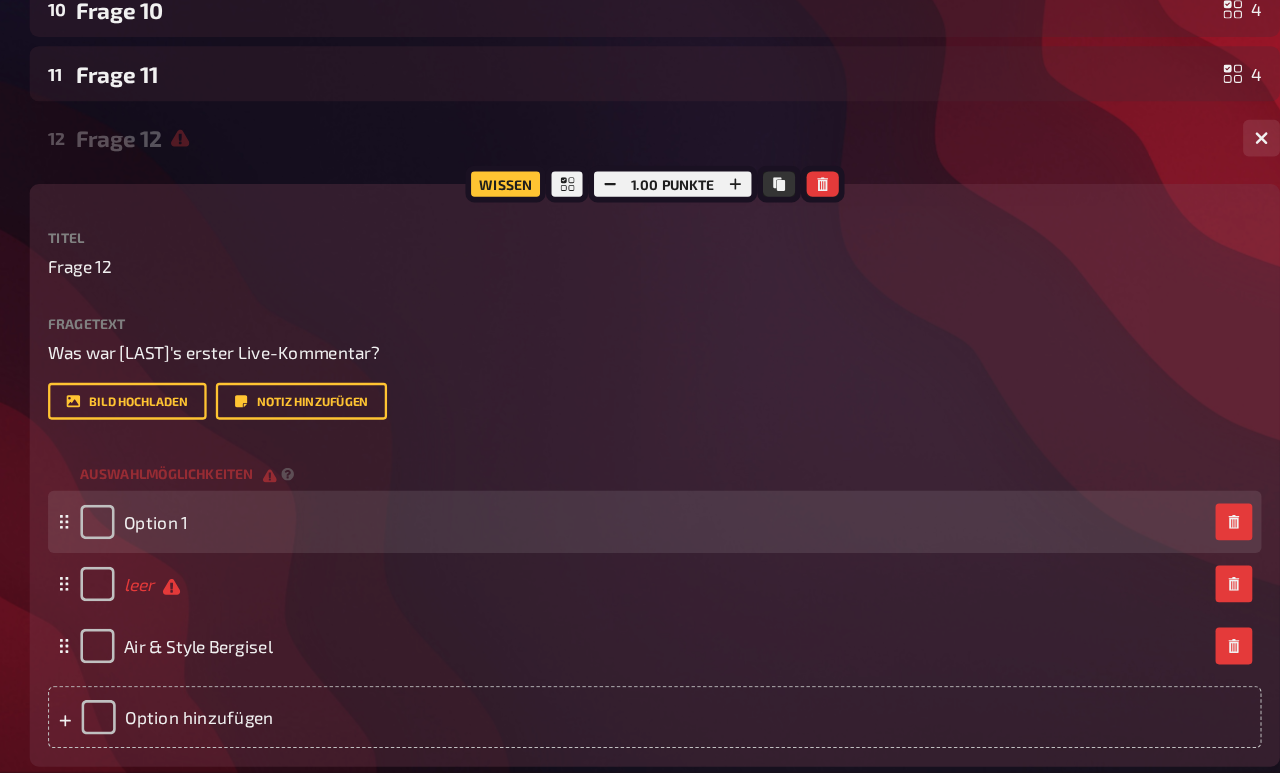 click on "Option 1" at bounding box center (223, 558) 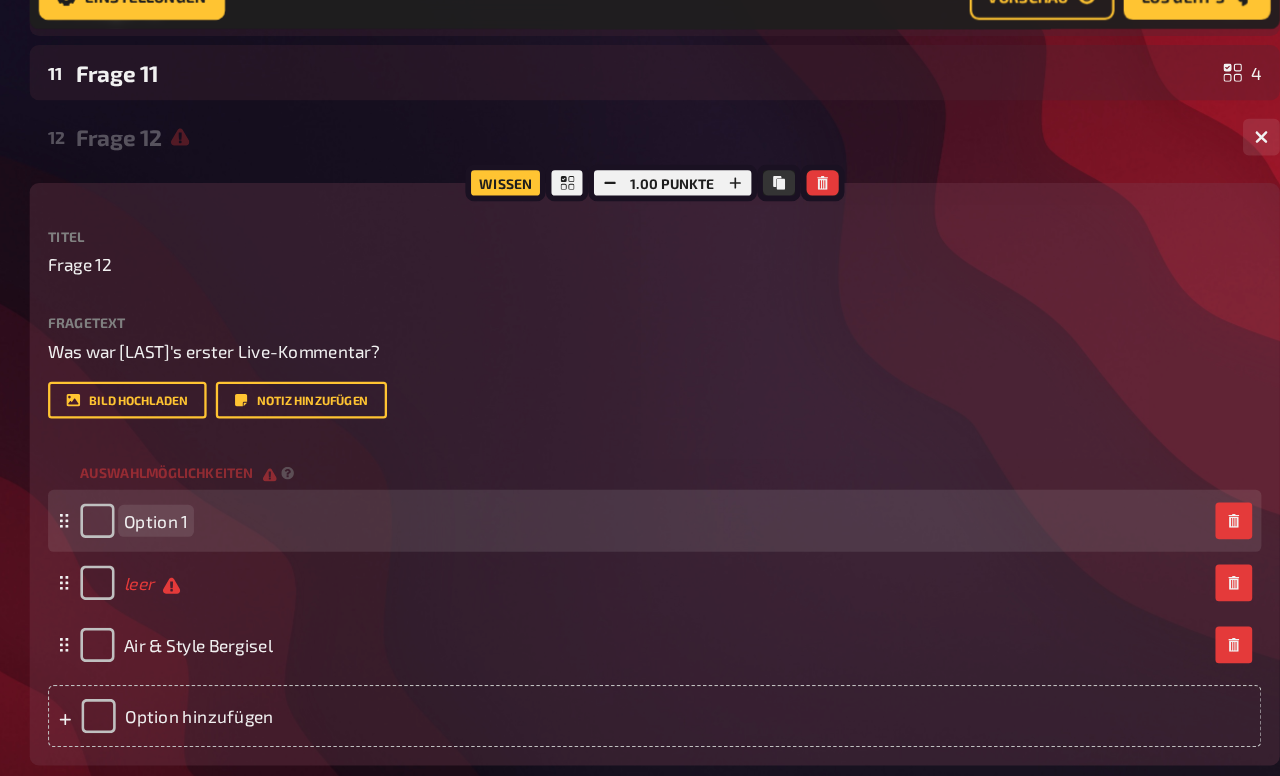 click on "Option 1" at bounding box center [666, 492] 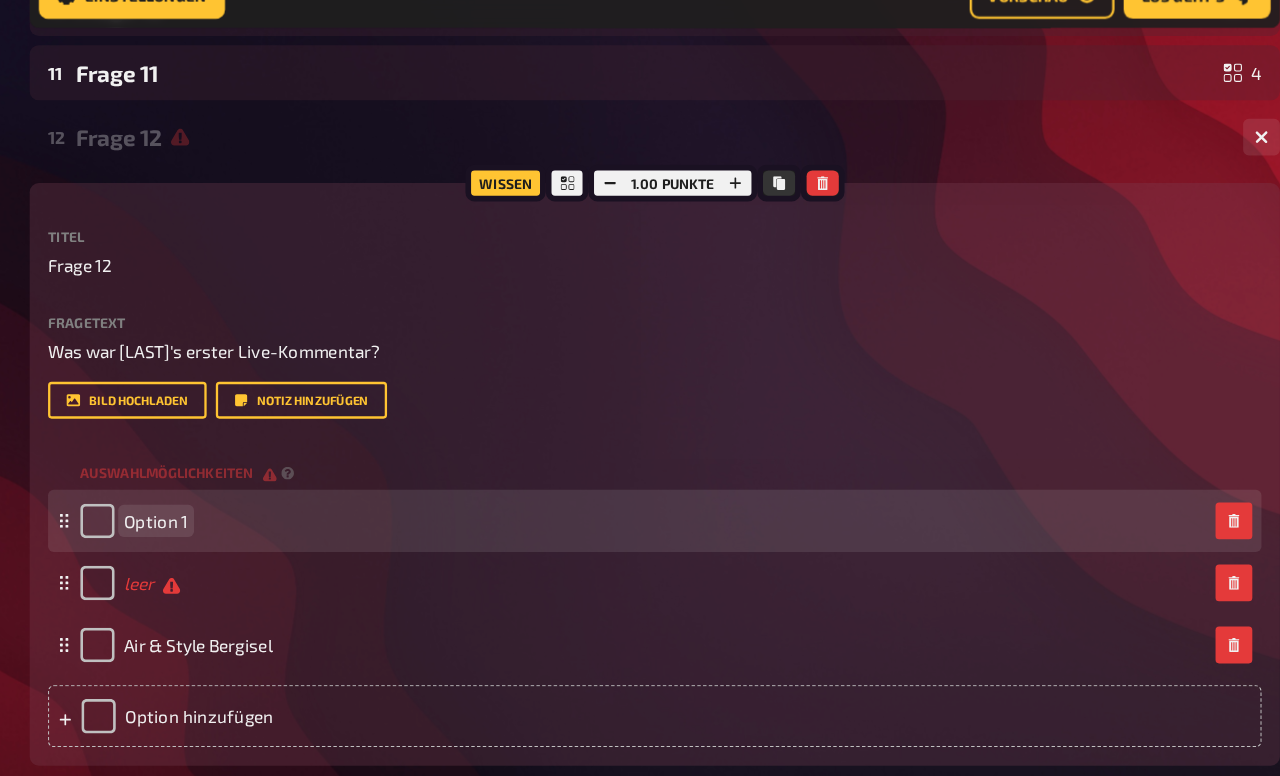 type 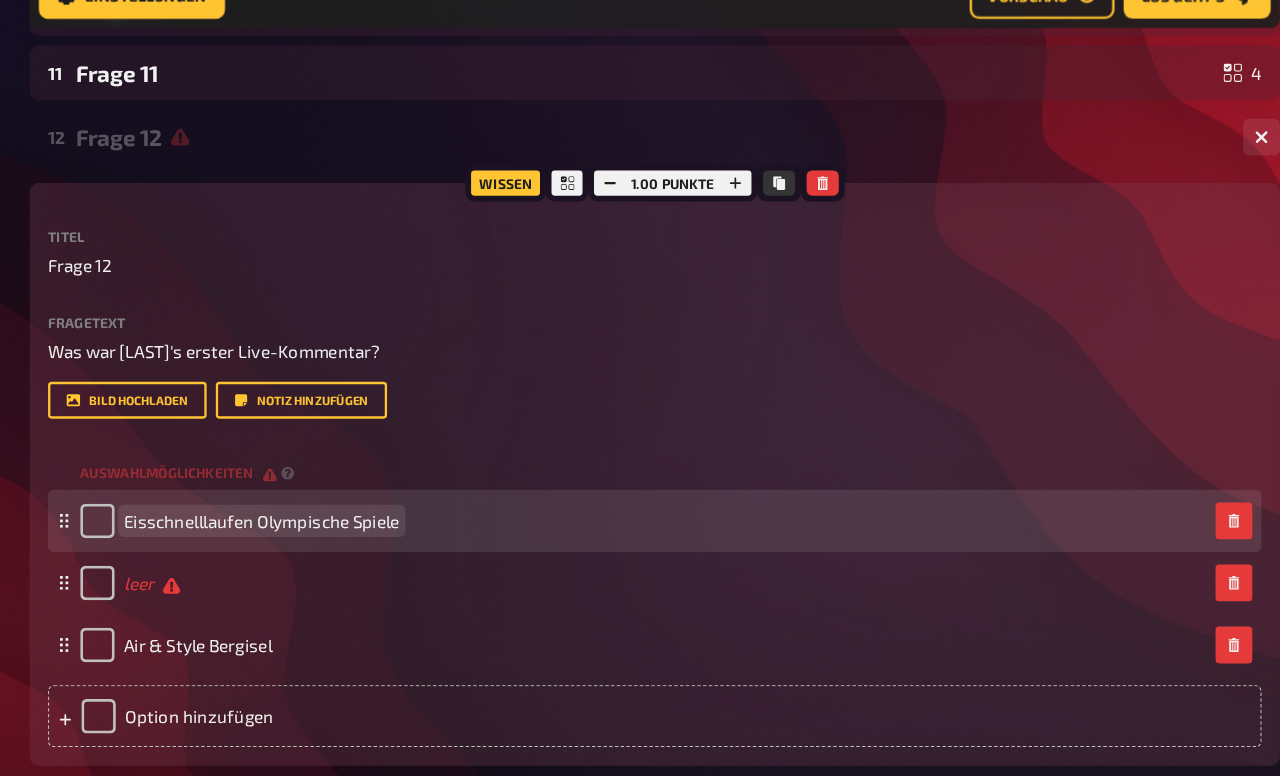 click on "Eisschnelllaufen Olympische Spiele" at bounding box center (334, 493) 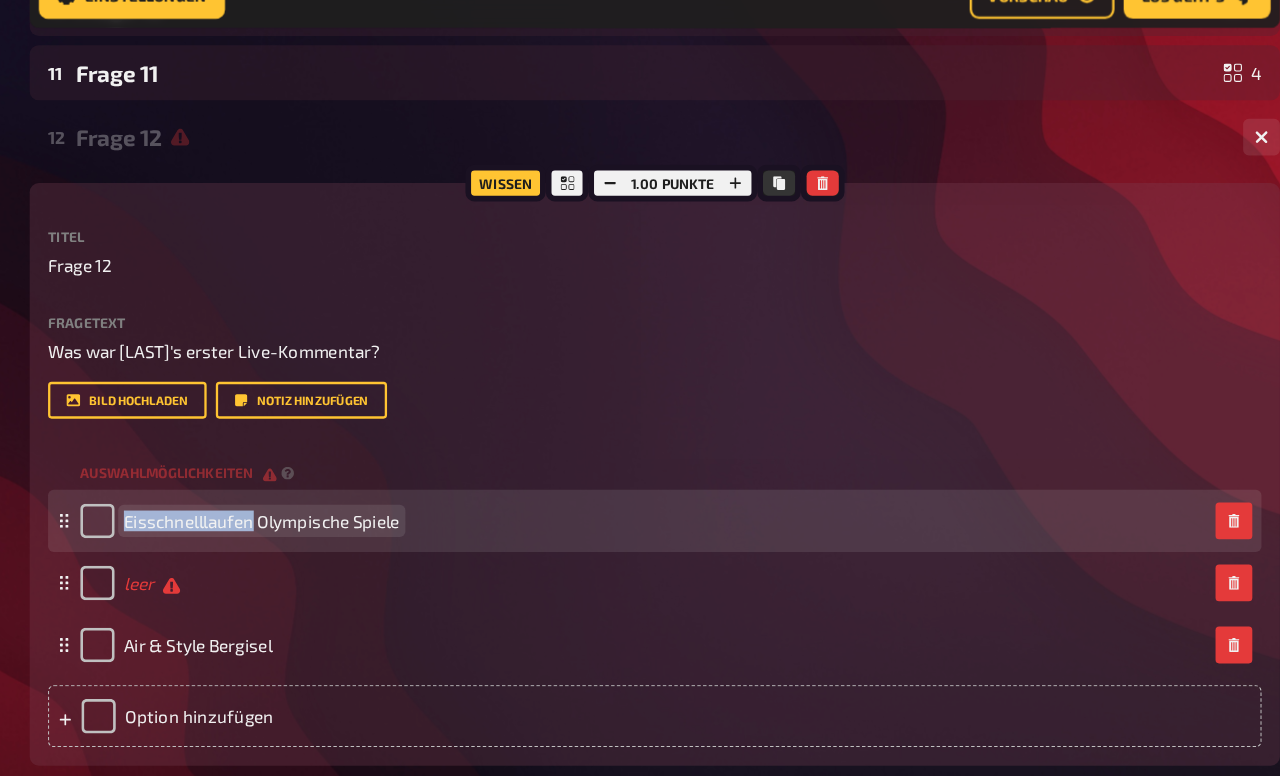 click on "Eisschnelllaufen Olympische Spiele" at bounding box center [334, 493] 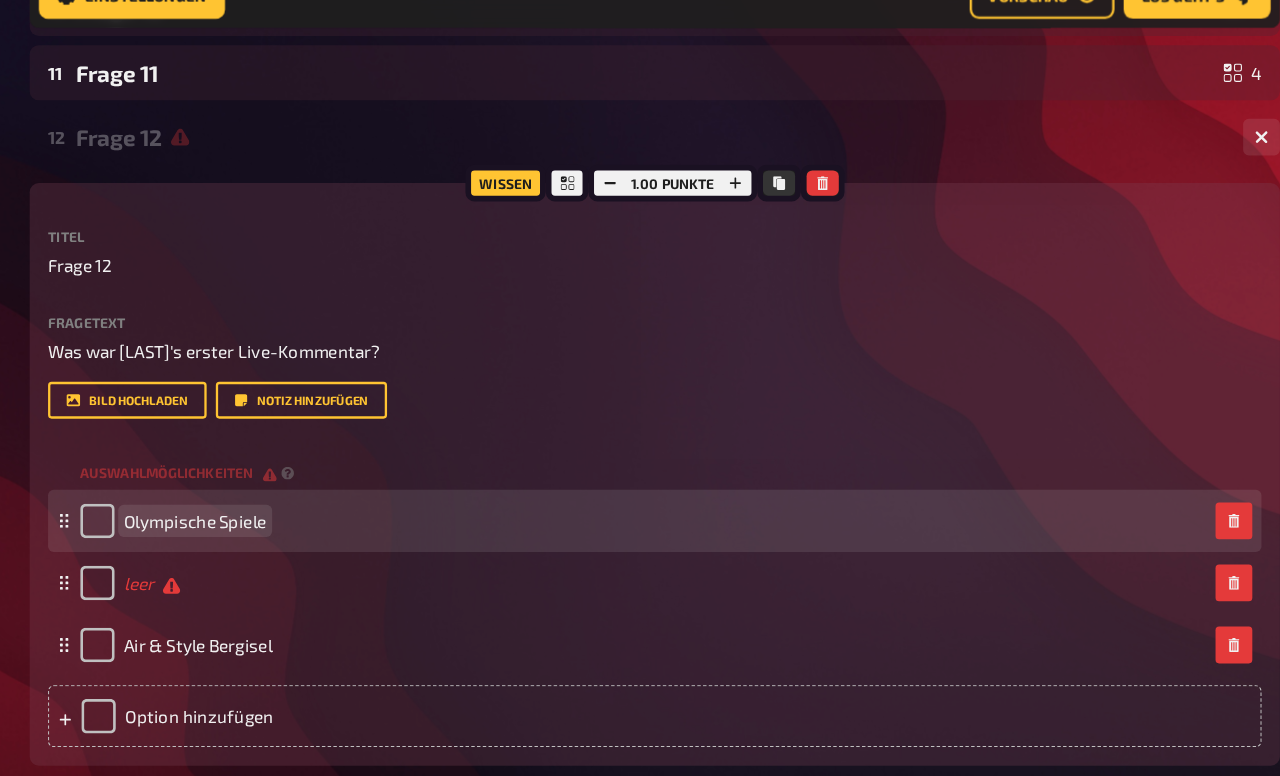 click on "Olympische Spiele" at bounding box center [276, 493] 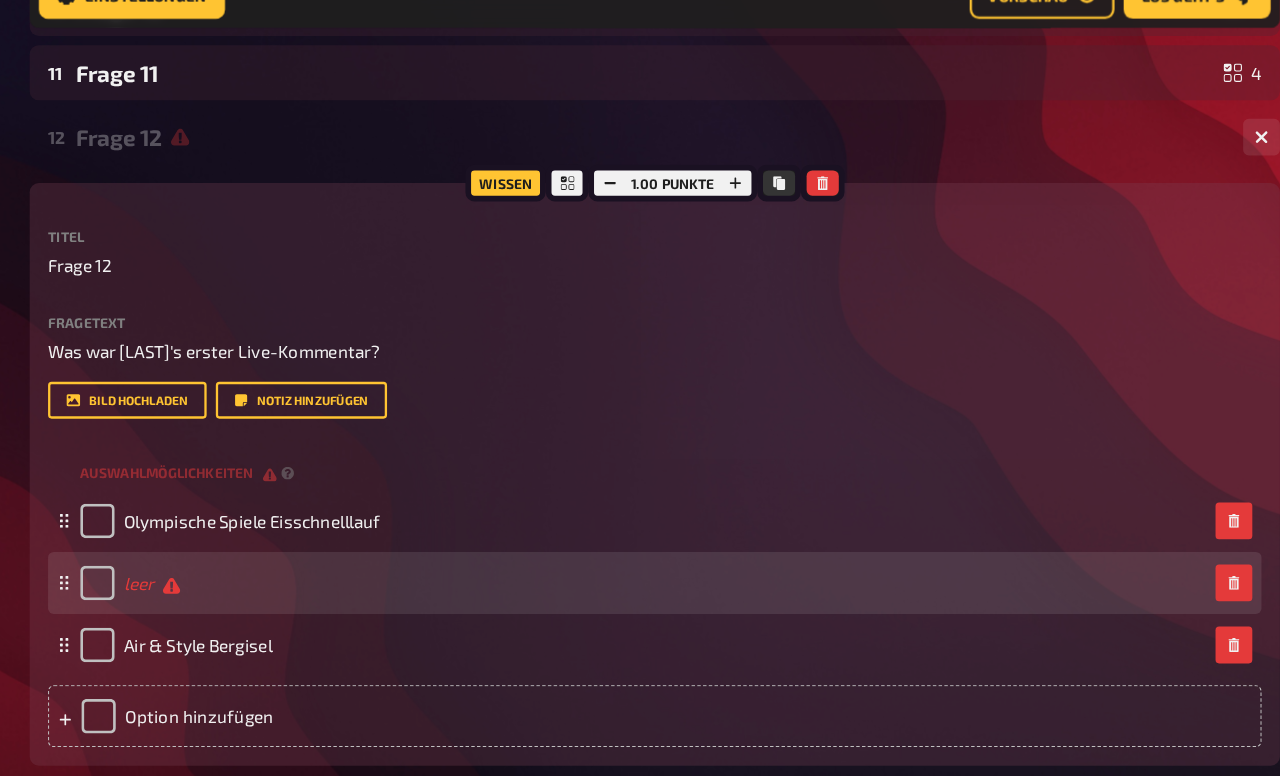 click on "leer" at bounding box center (238, 547) 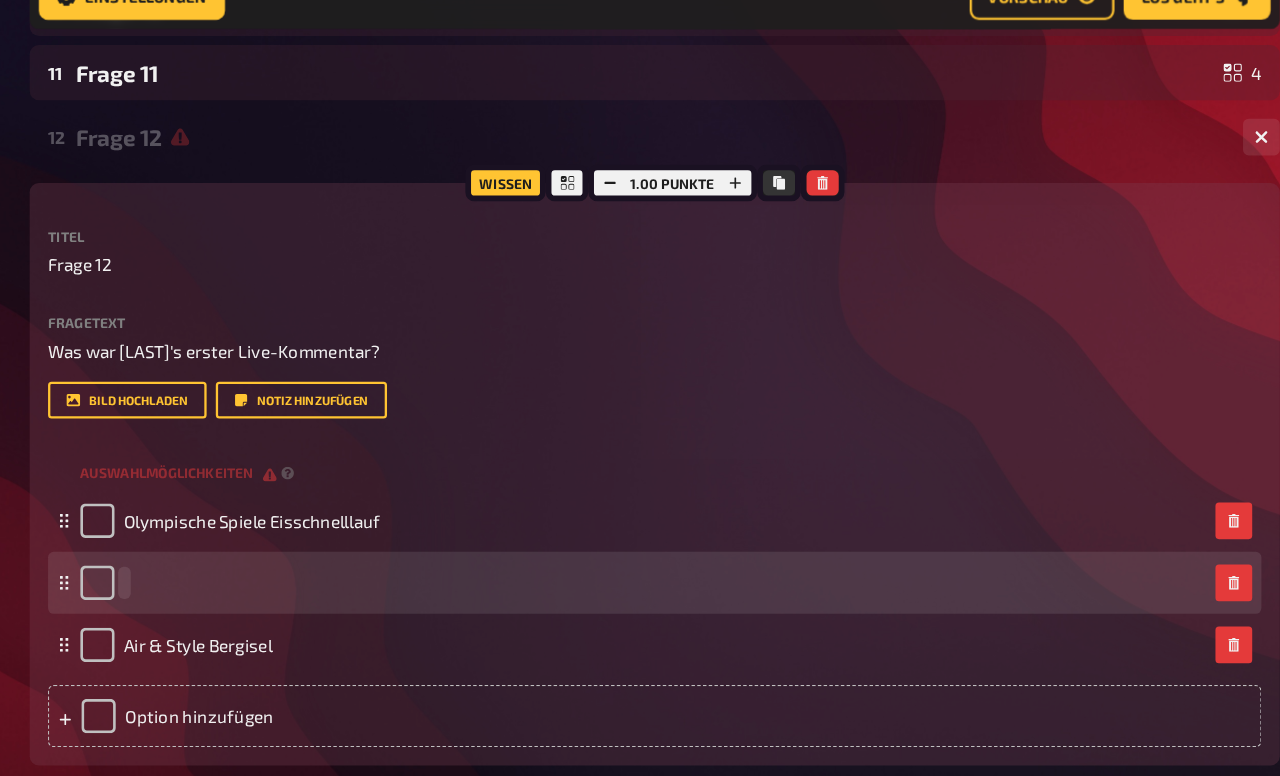 scroll, scrollTop: 888, scrollLeft: 0, axis: vertical 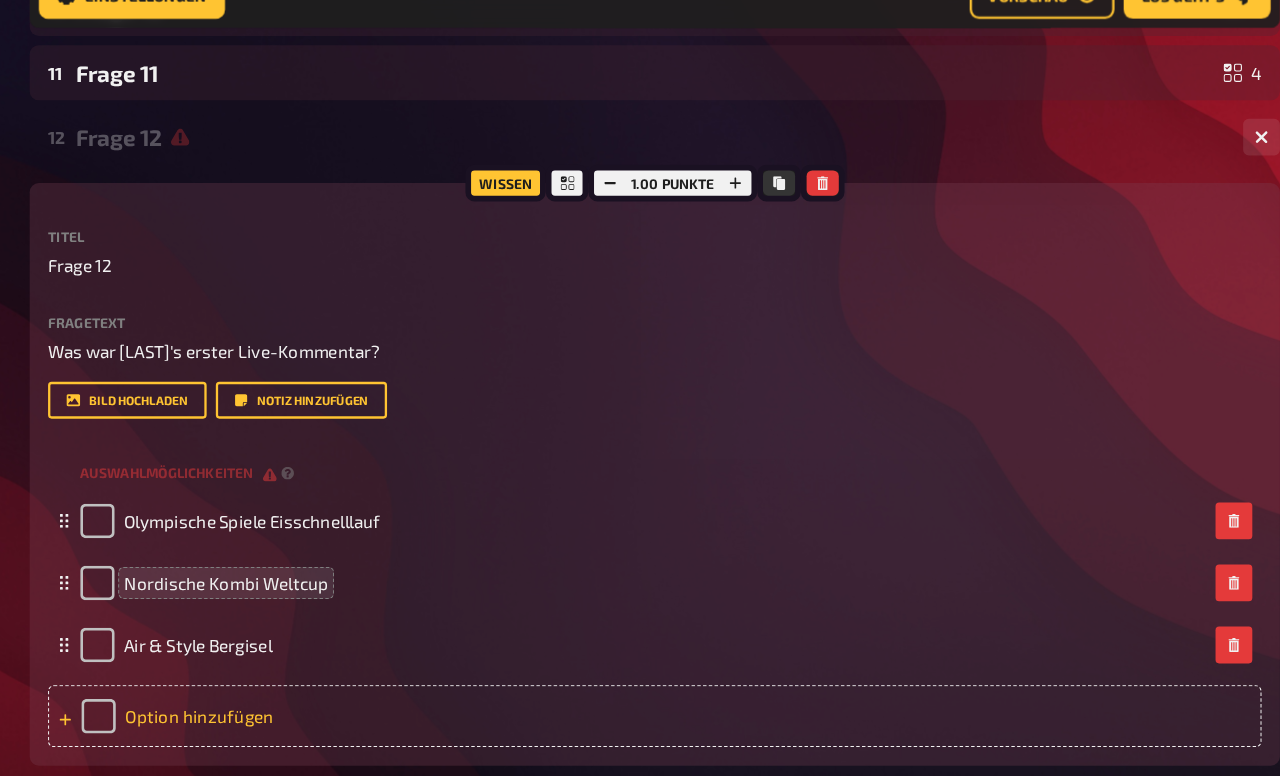 click on "Option hinzufügen" at bounding box center (676, 663) 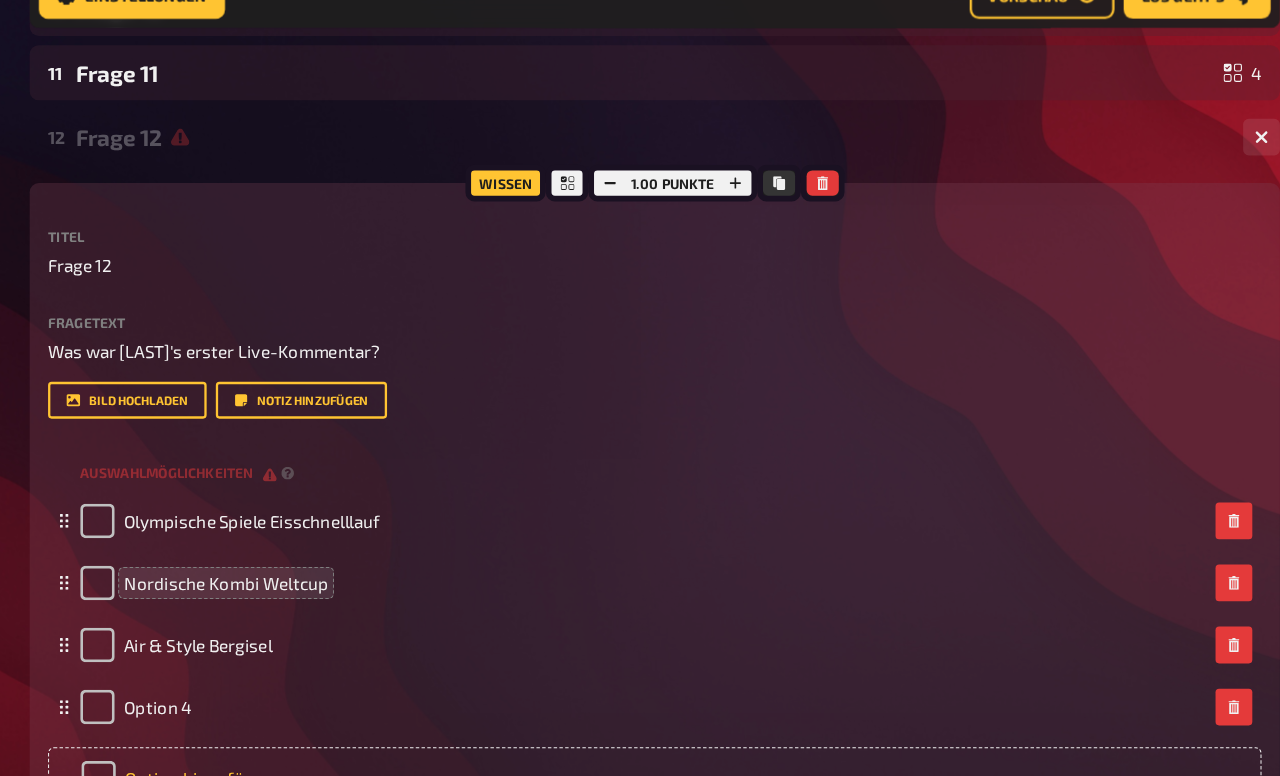 scroll, scrollTop: 1108, scrollLeft: 0, axis: vertical 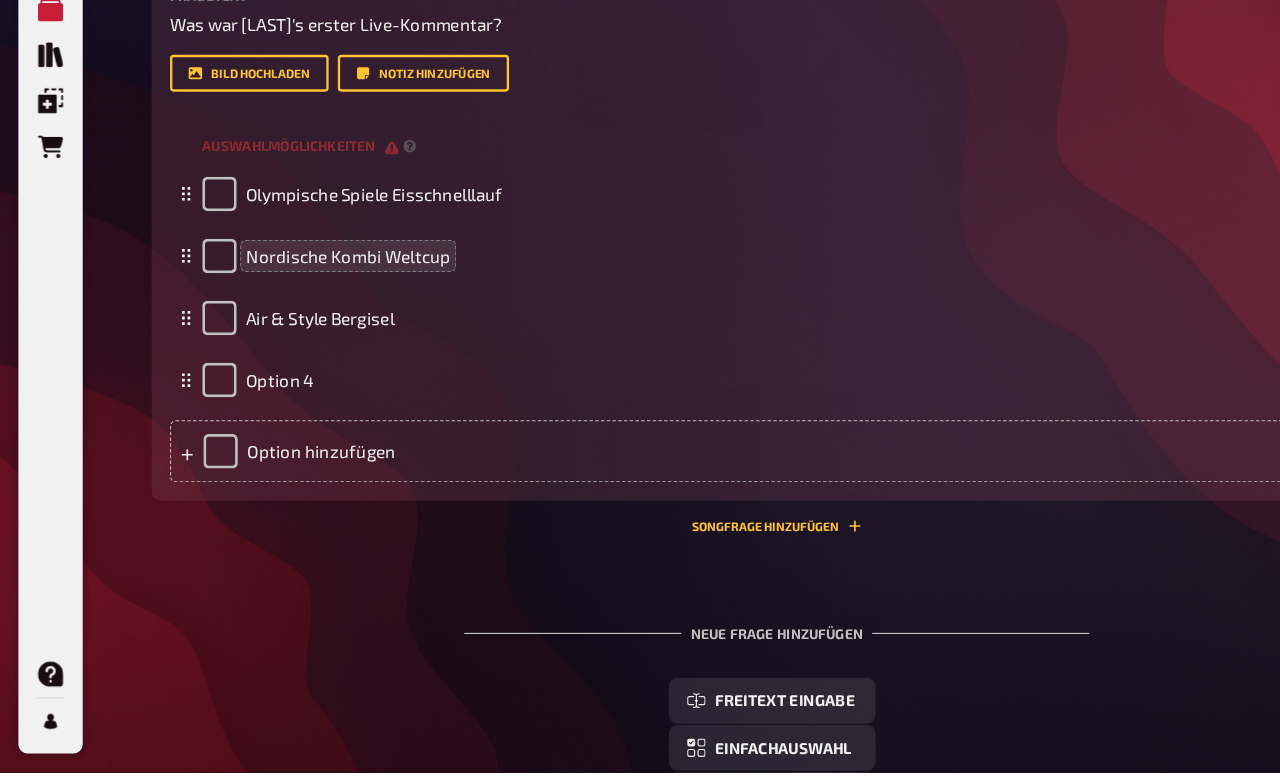 type 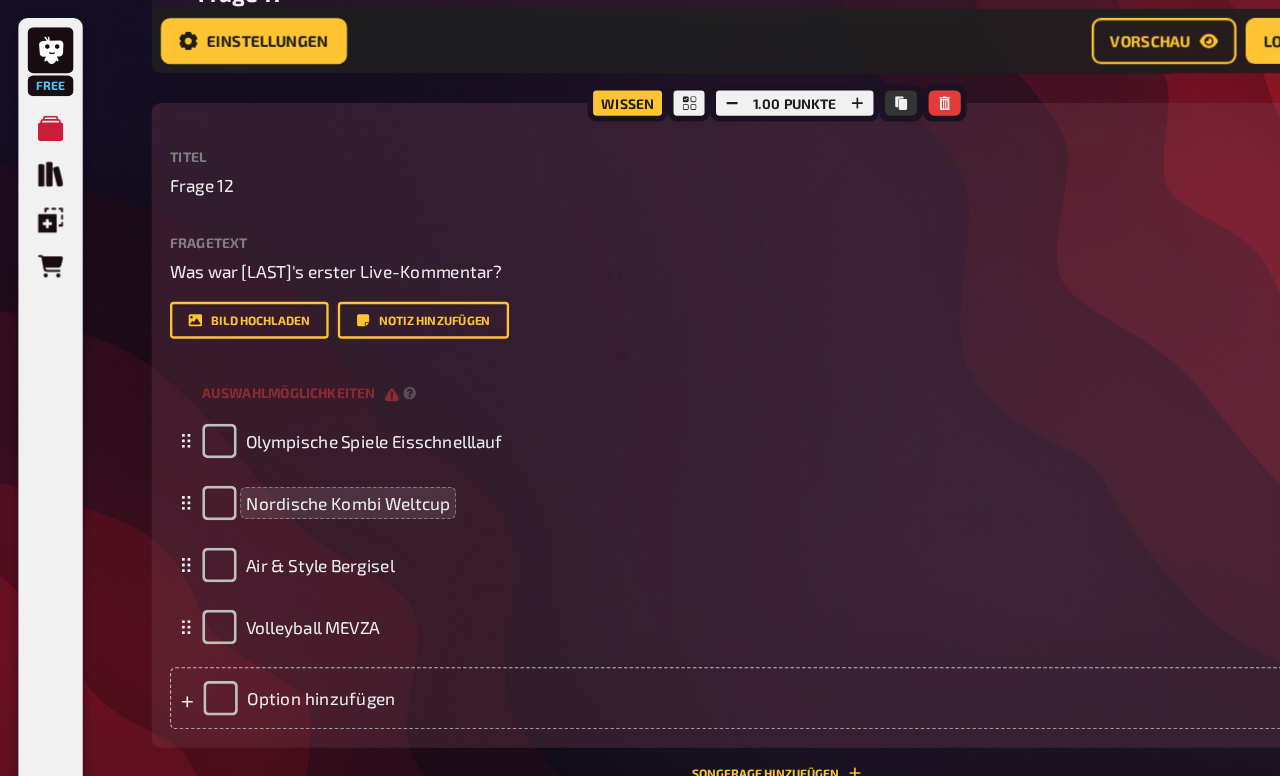 scroll, scrollTop: 959, scrollLeft: 0, axis: vertical 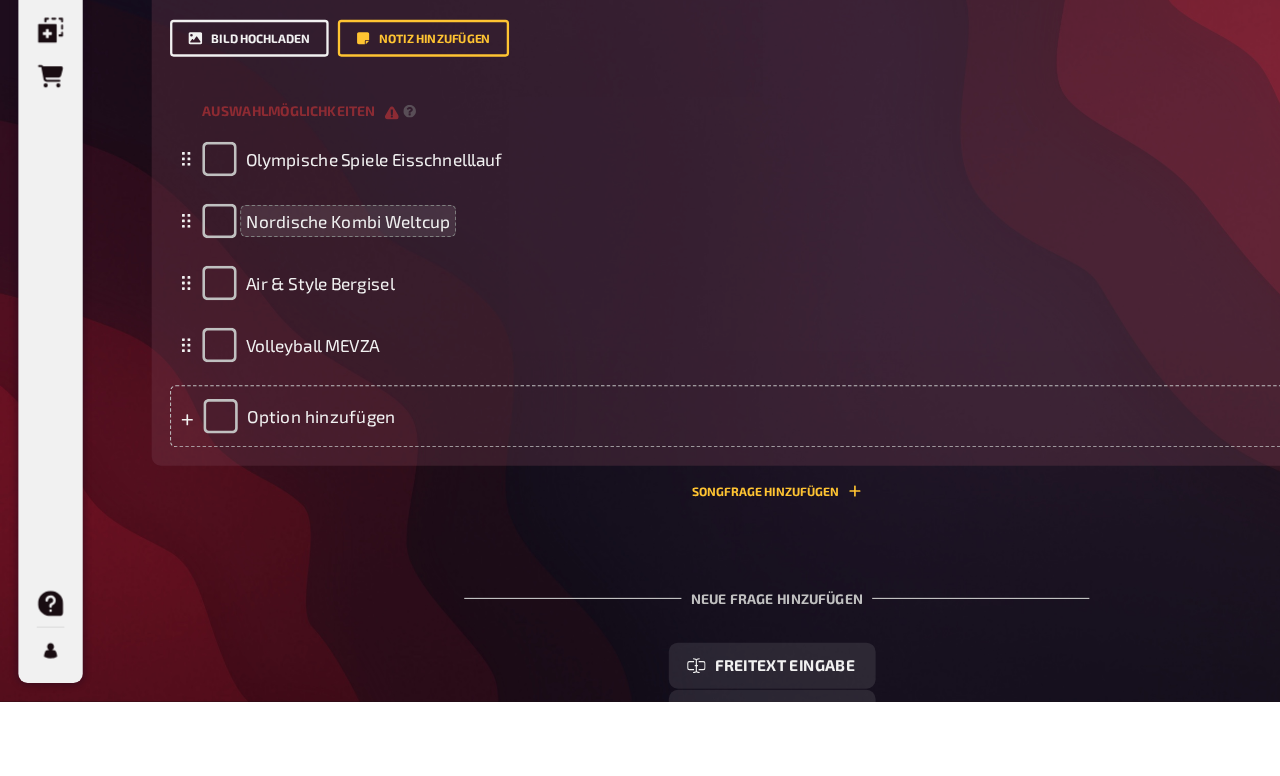 click on "Bild hochladen" at bounding box center [217, 199] 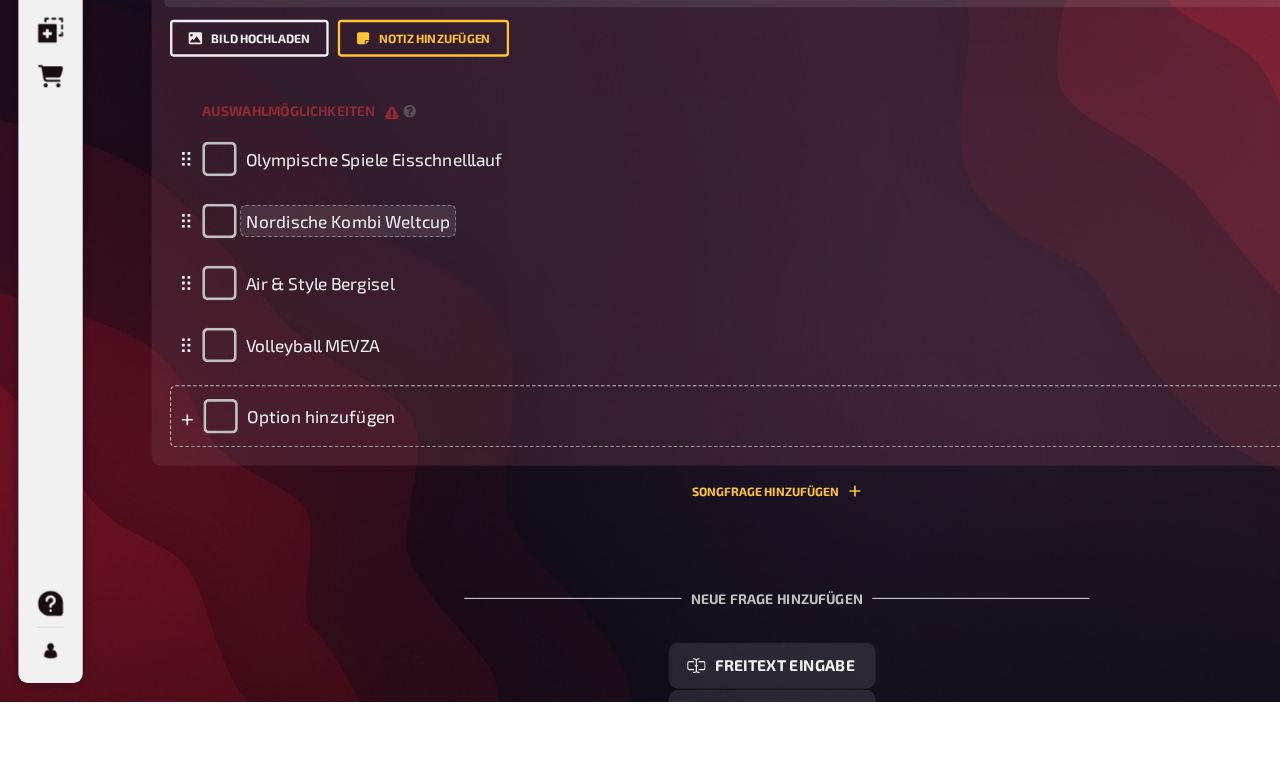 scroll, scrollTop: 932, scrollLeft: 0, axis: vertical 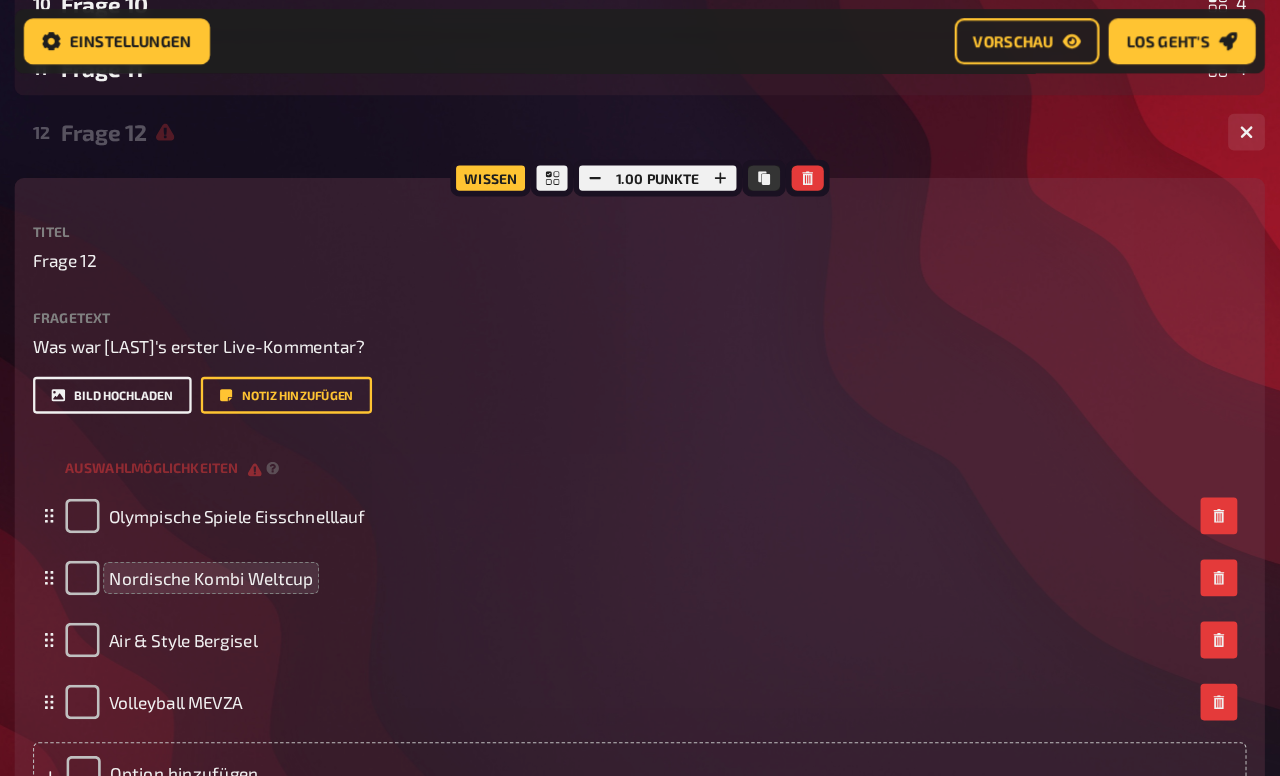 click on "Bild hochladen" at bounding box center (217, 344) 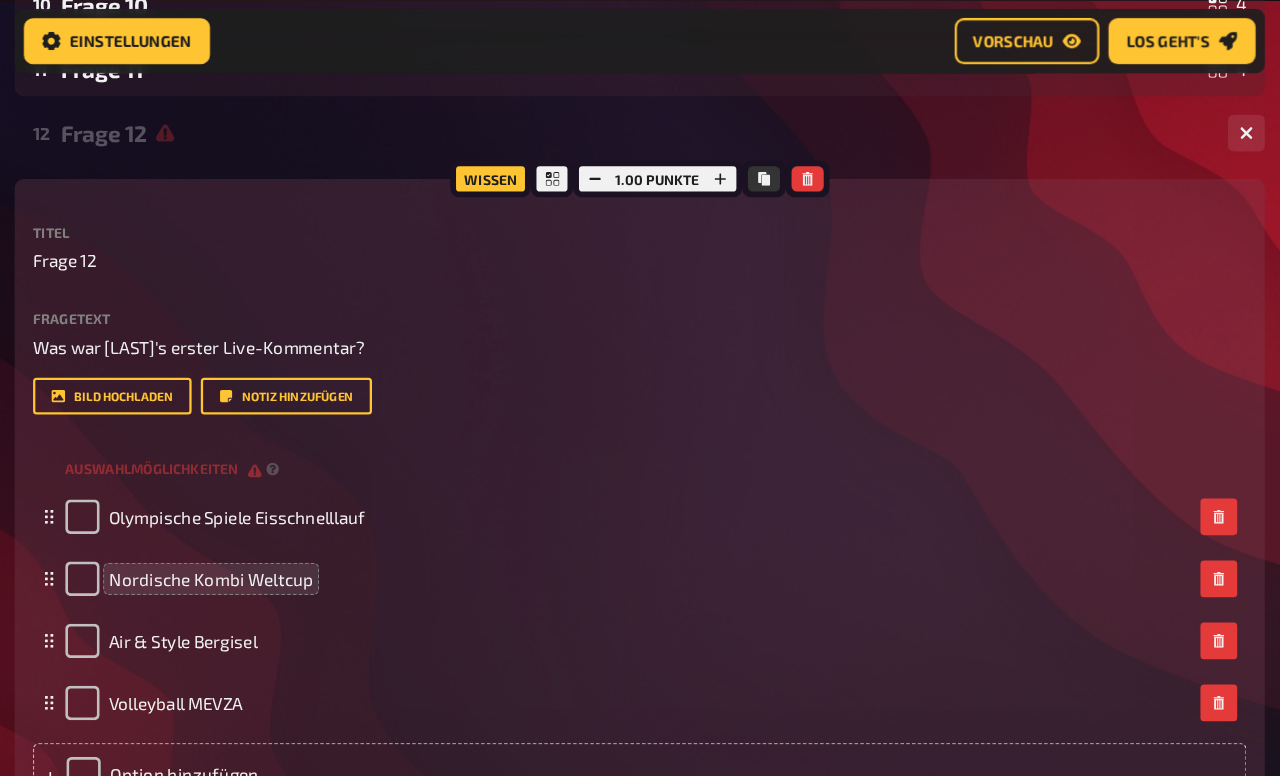 scroll, scrollTop: 932, scrollLeft: 0, axis: vertical 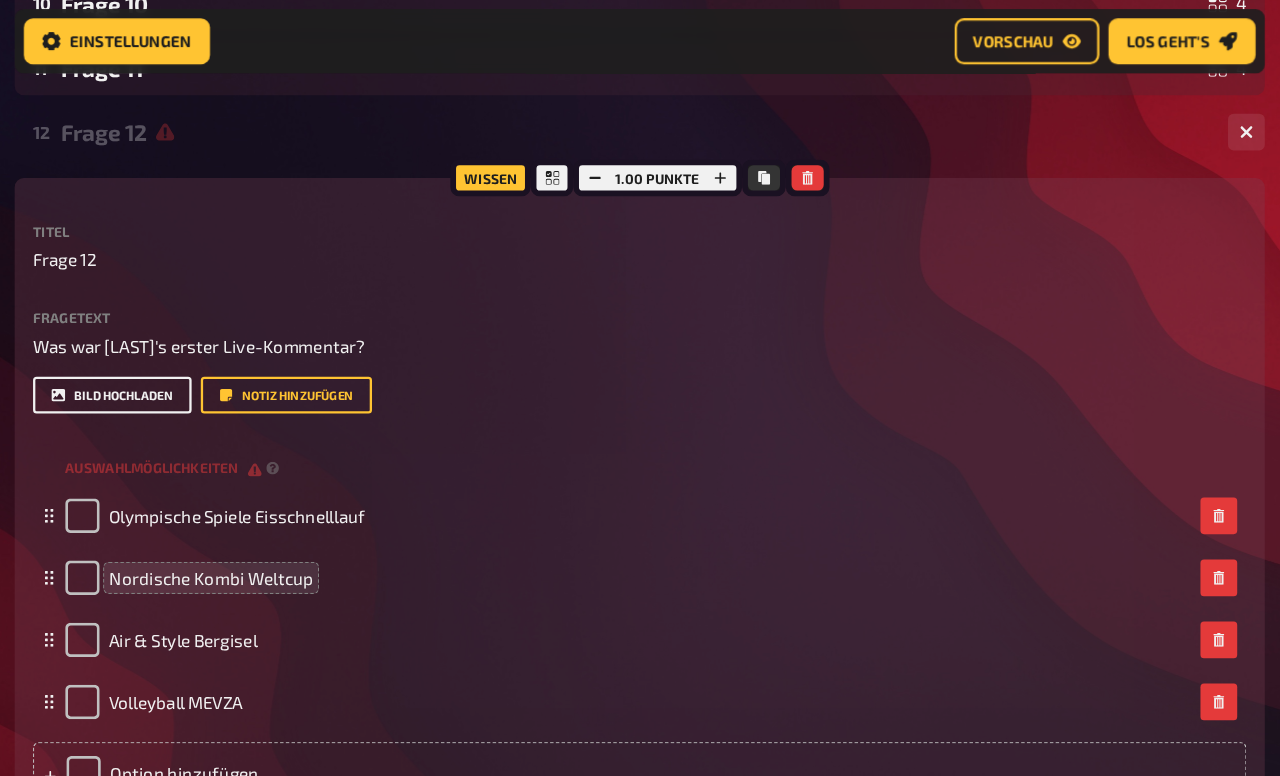 click on "Bild hochladen" at bounding box center [217, 344] 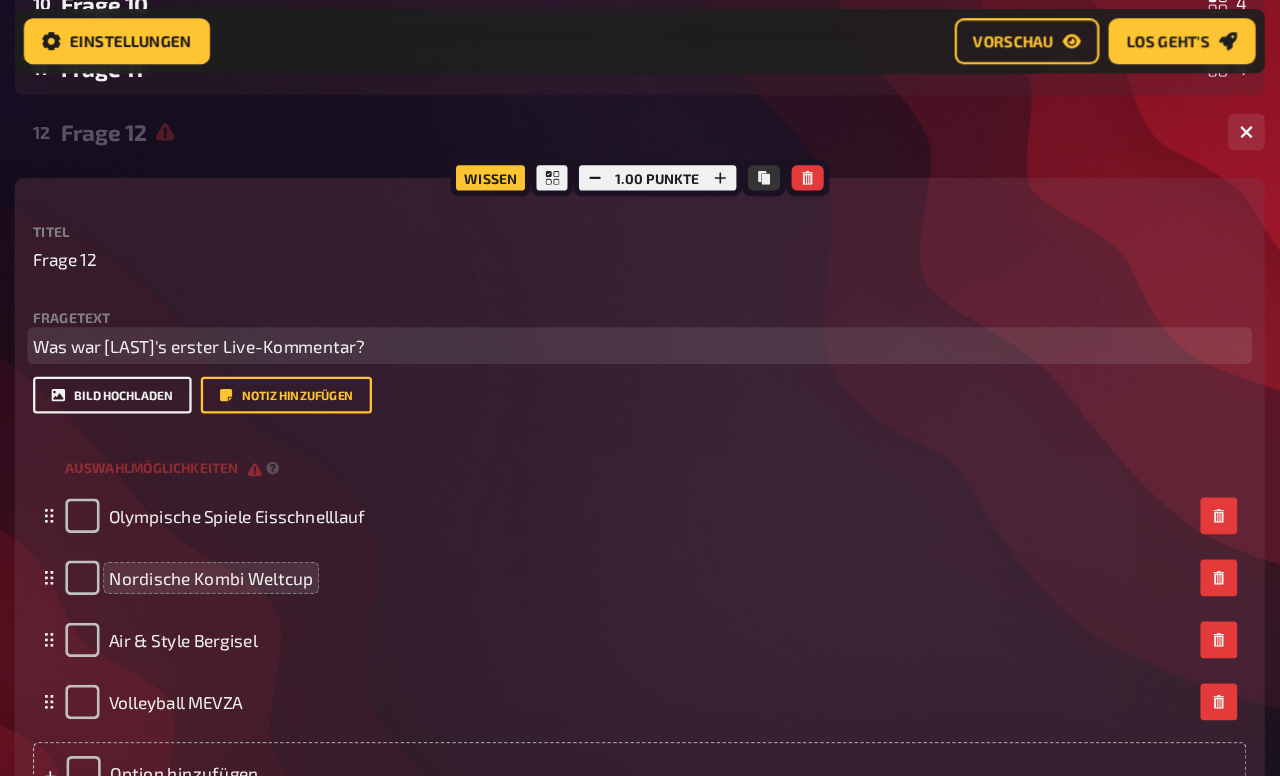 scroll, scrollTop: 932, scrollLeft: 0, axis: vertical 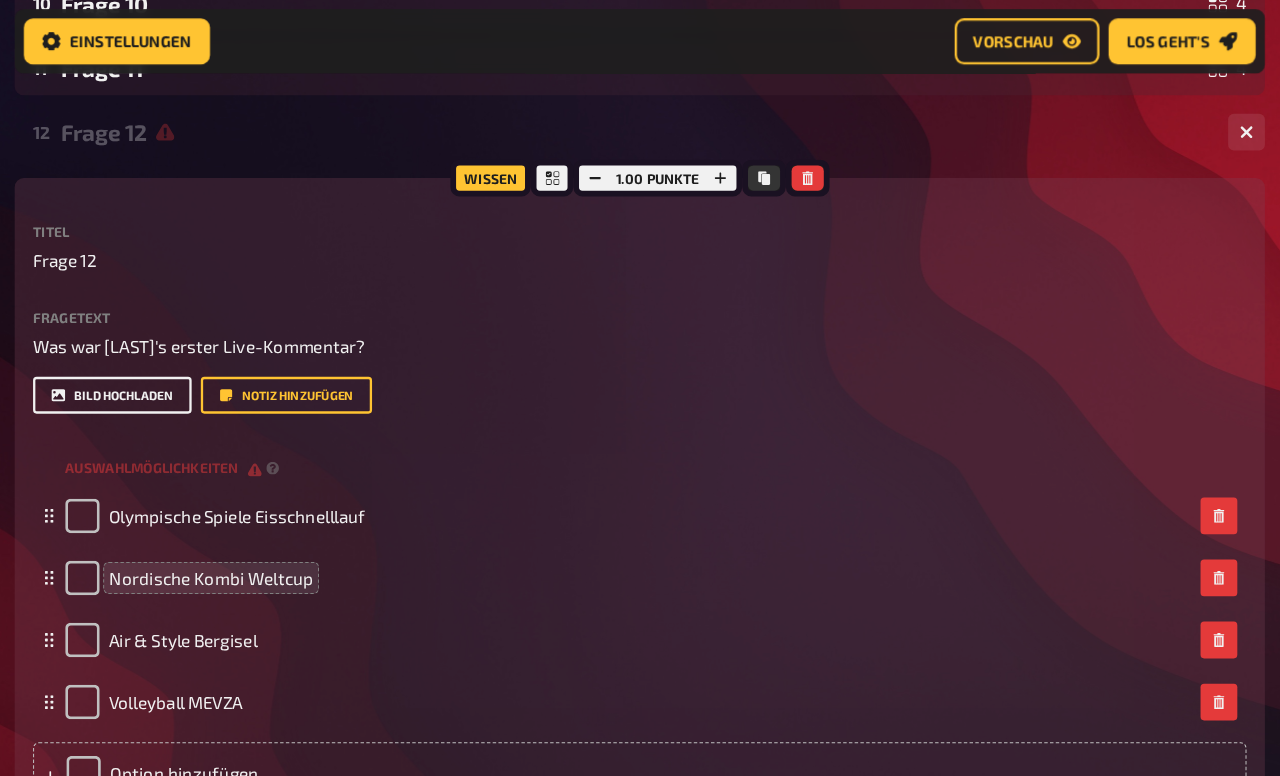 click on "Bild hochladen" at bounding box center [217, 344] 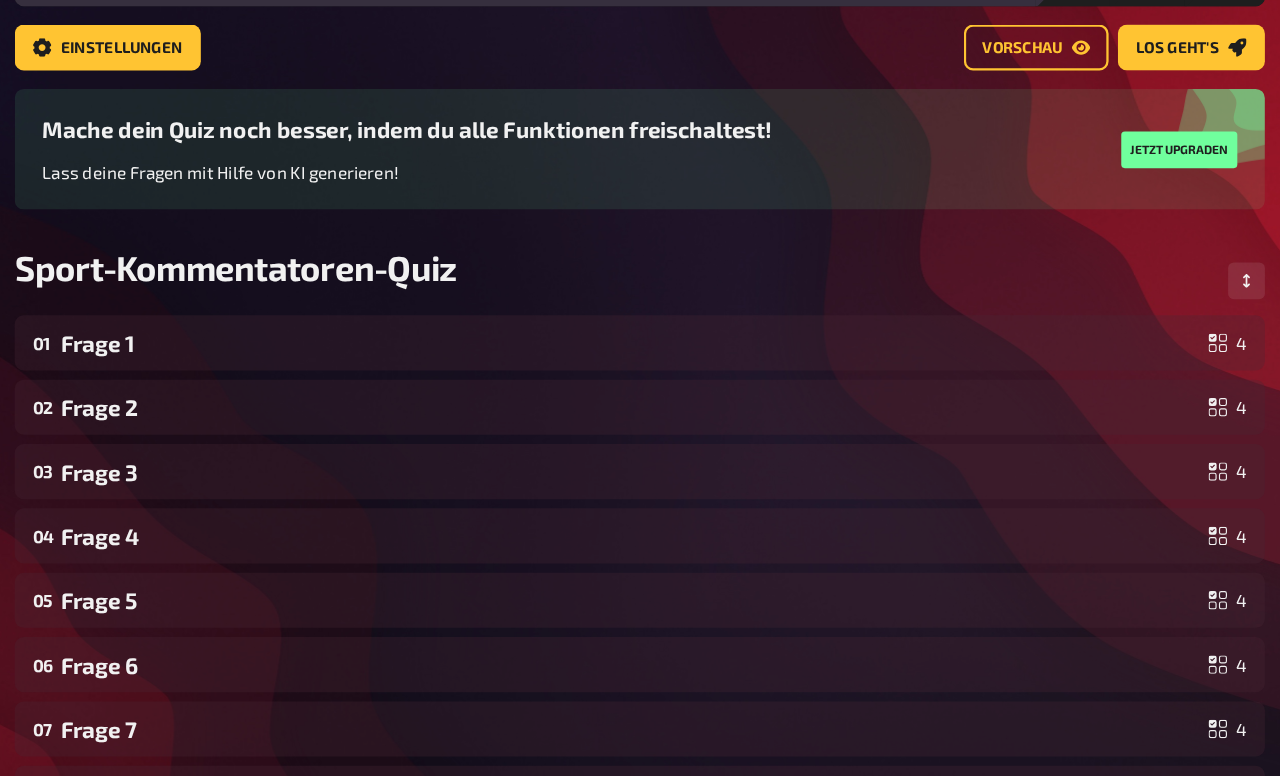 scroll, scrollTop: 0, scrollLeft: 0, axis: both 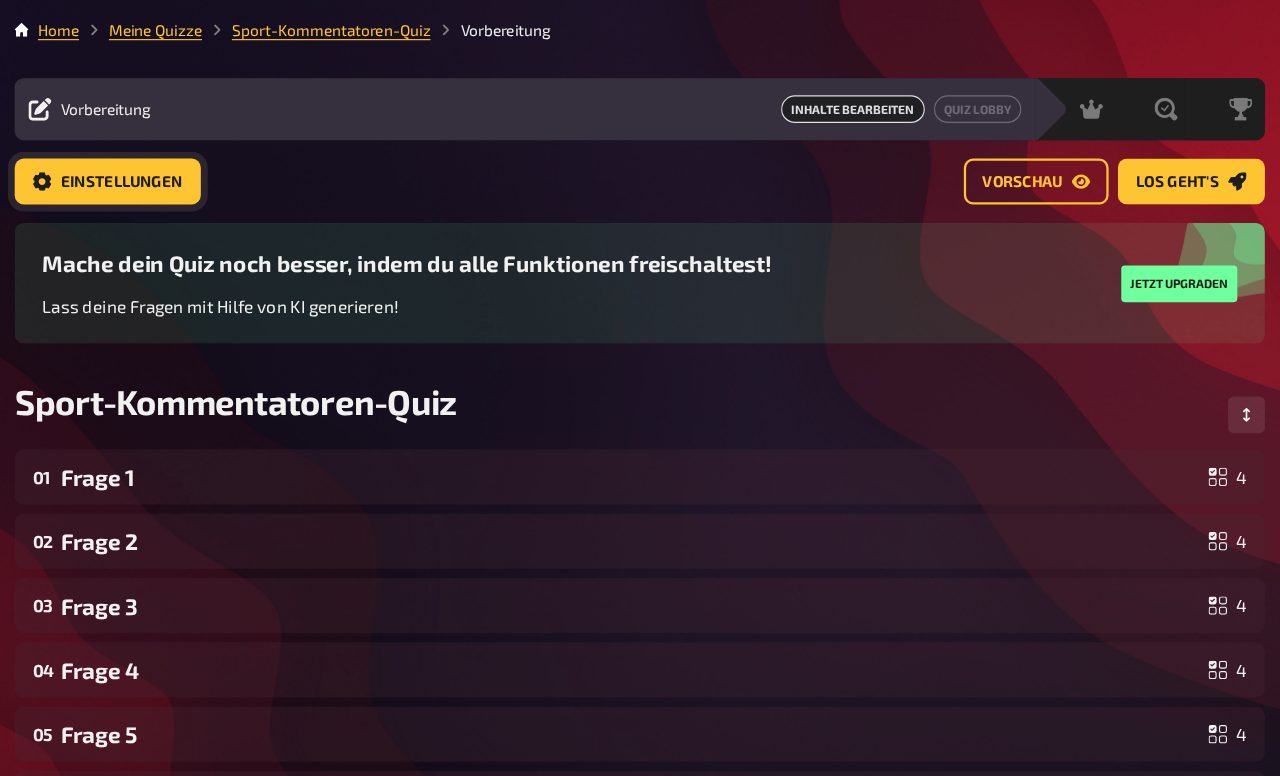 click on "Einstellungen" at bounding box center [225, 159] 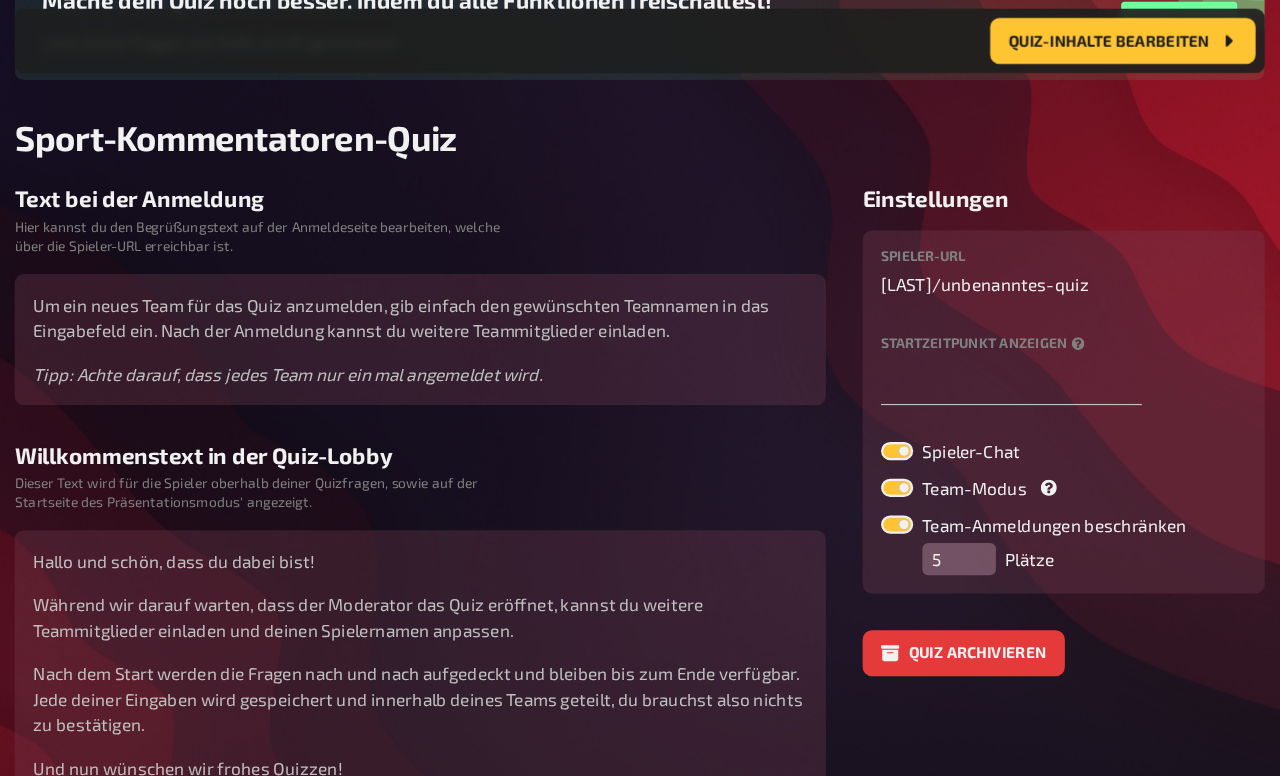 scroll, scrollTop: 245, scrollLeft: 0, axis: vertical 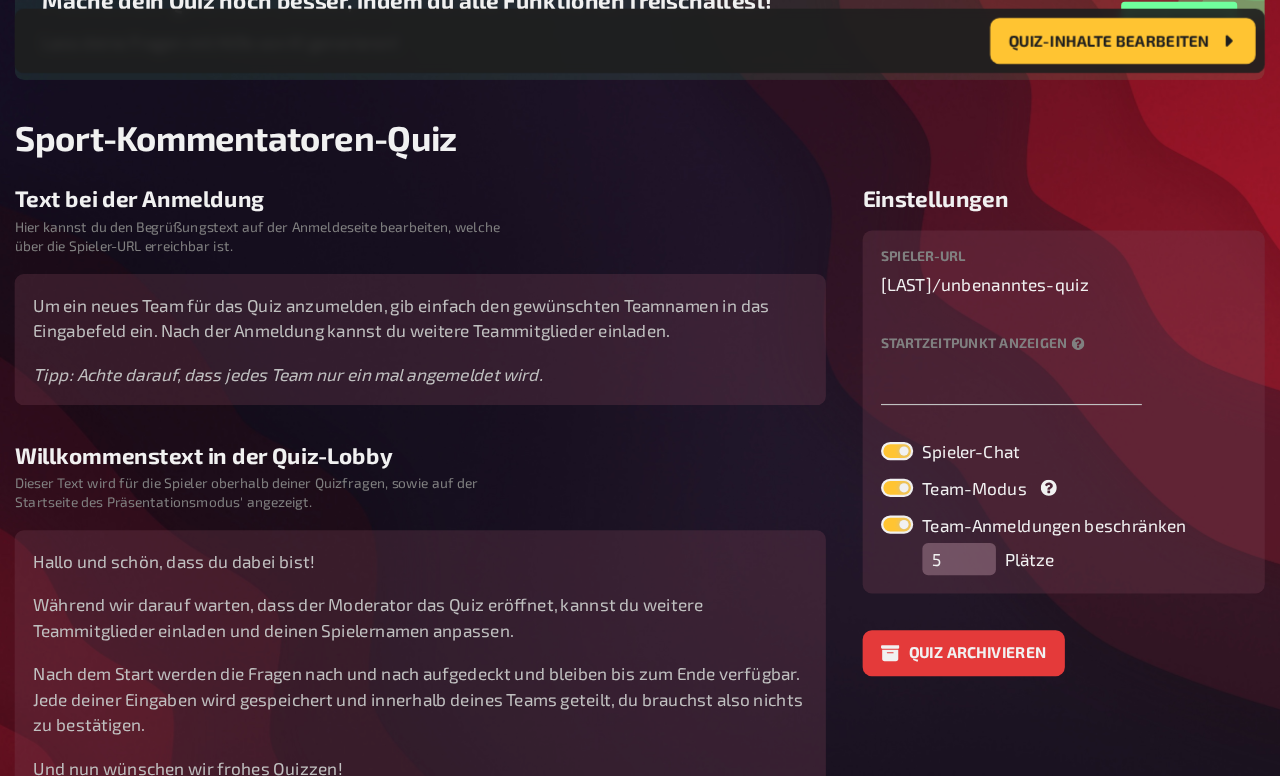 click at bounding box center (900, 457) 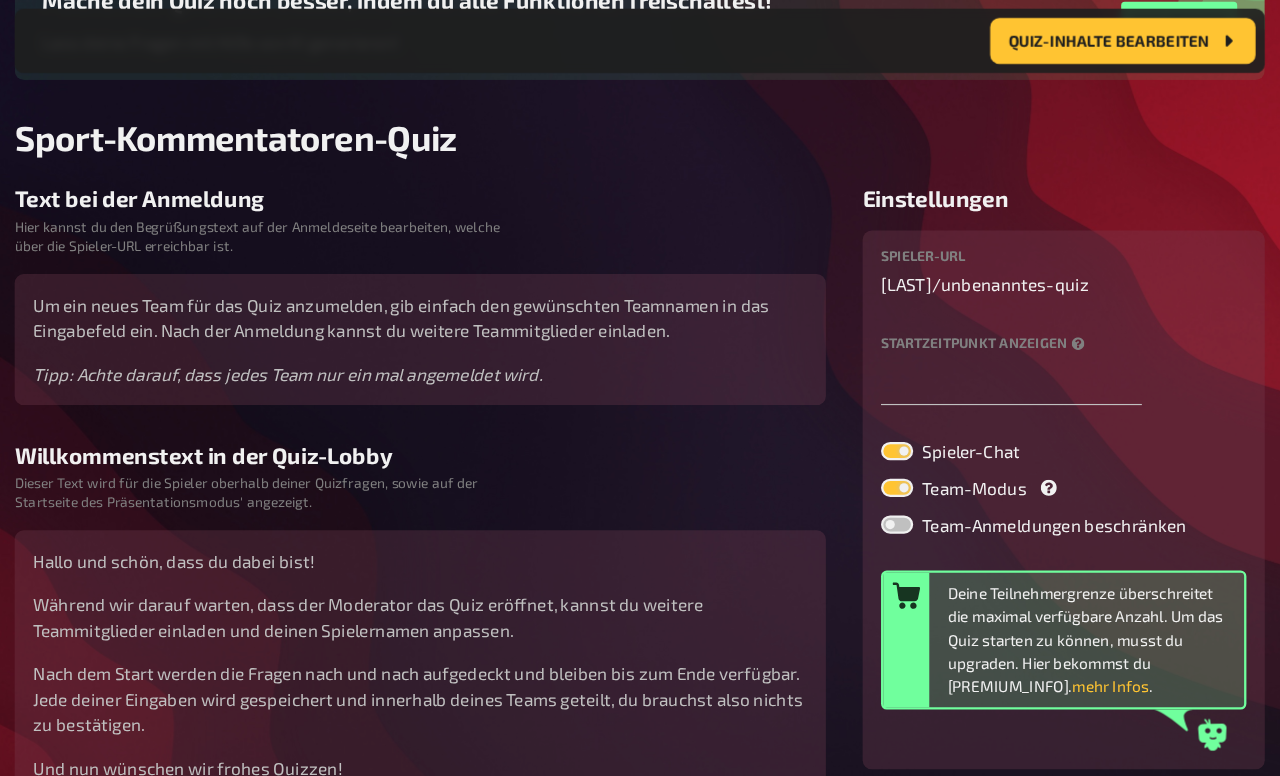 click at bounding box center [900, 457] 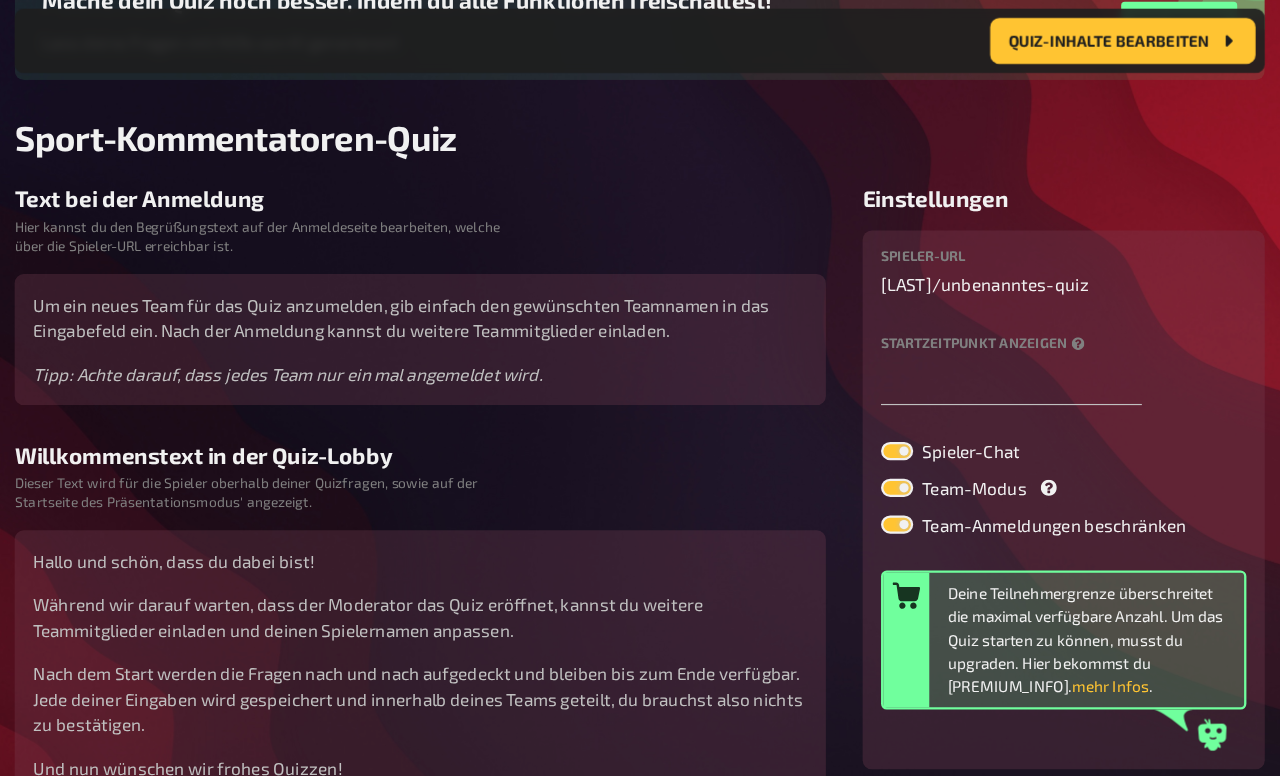 checkbox on "true" 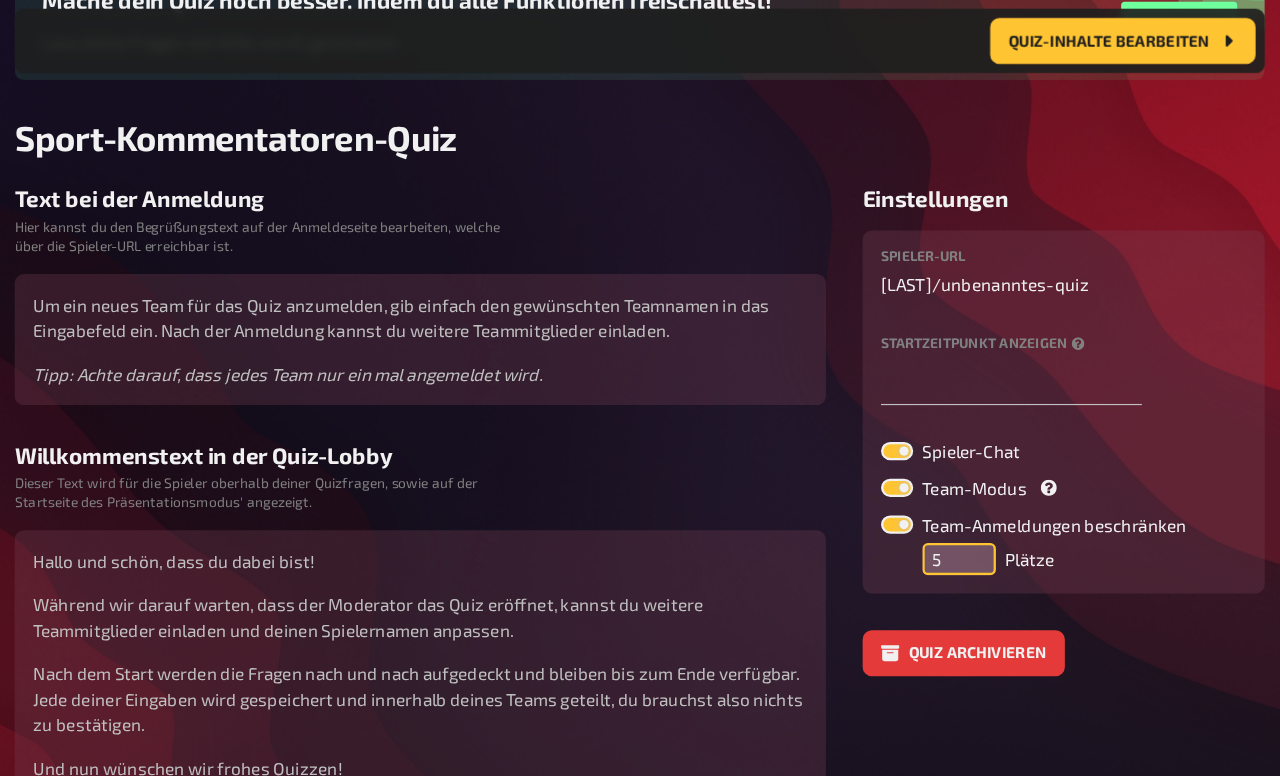 click on "5" at bounding box center [954, 487] 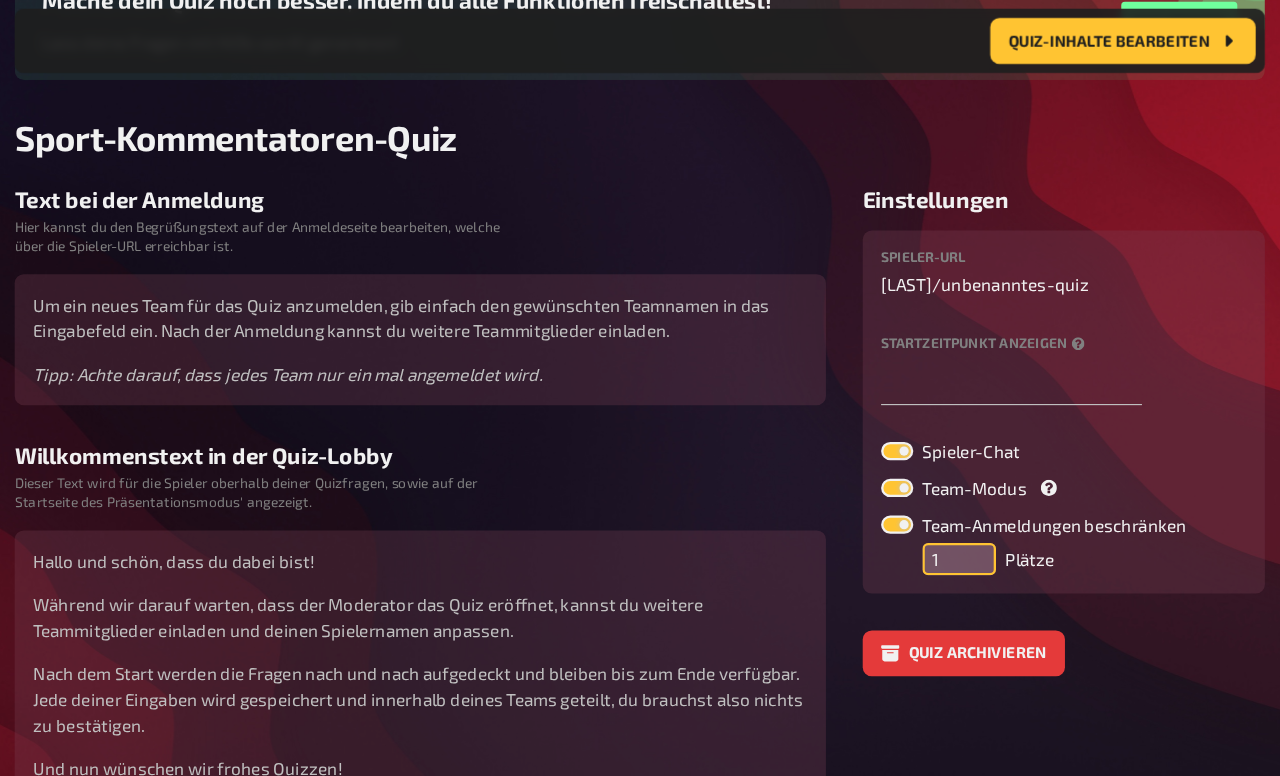 drag, startPoint x: 808, startPoint y: 489, endPoint x: 828, endPoint y: 492, distance: 20.22375 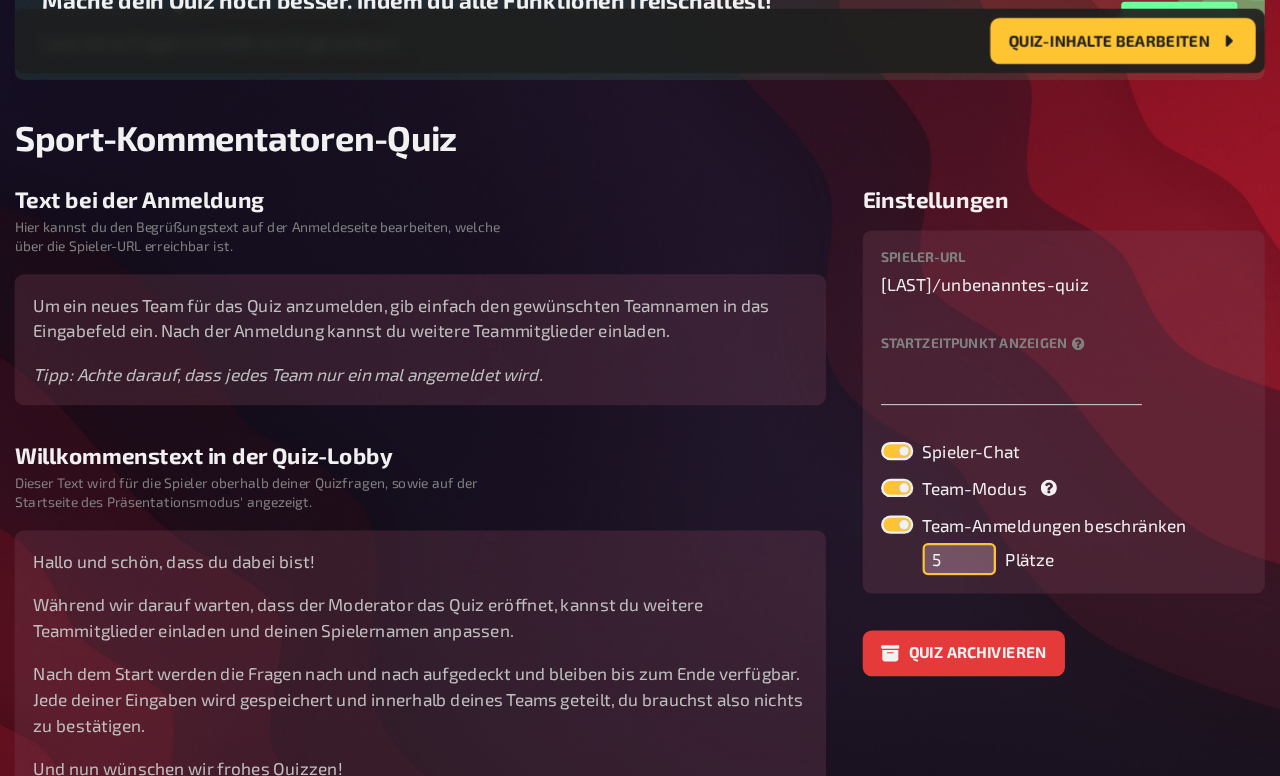 drag, startPoint x: 813, startPoint y: 489, endPoint x: 834, endPoint y: 492, distance: 21.213203 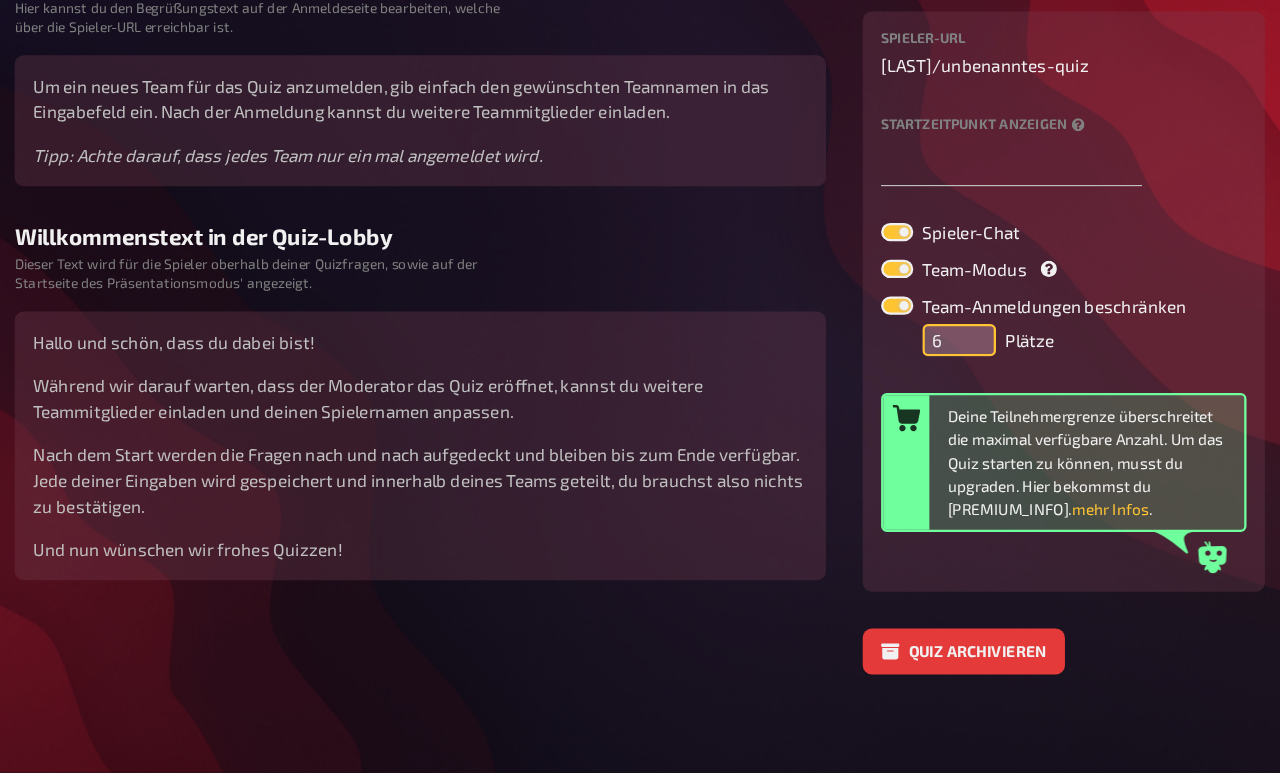 scroll, scrollTop: 353, scrollLeft: 0, axis: vertical 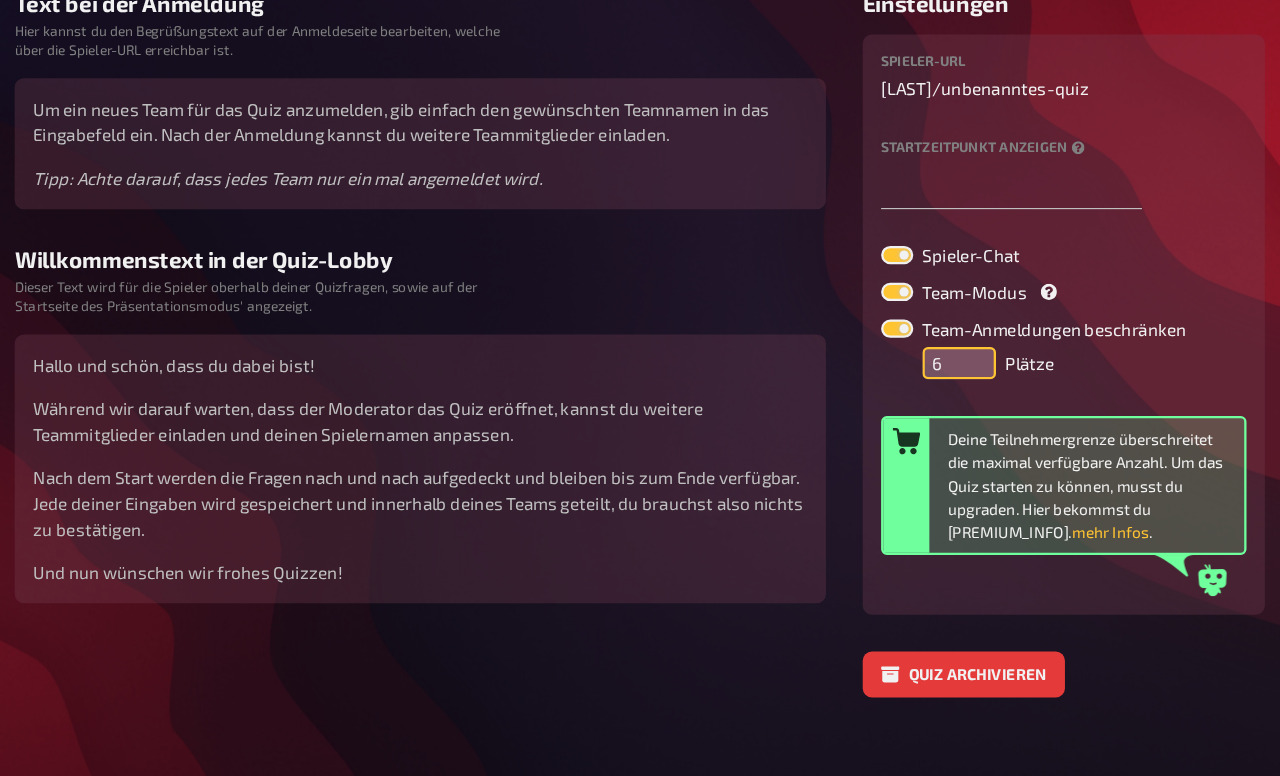 drag, startPoint x: 811, startPoint y: 306, endPoint x: 827, endPoint y: 308, distance: 16.124516 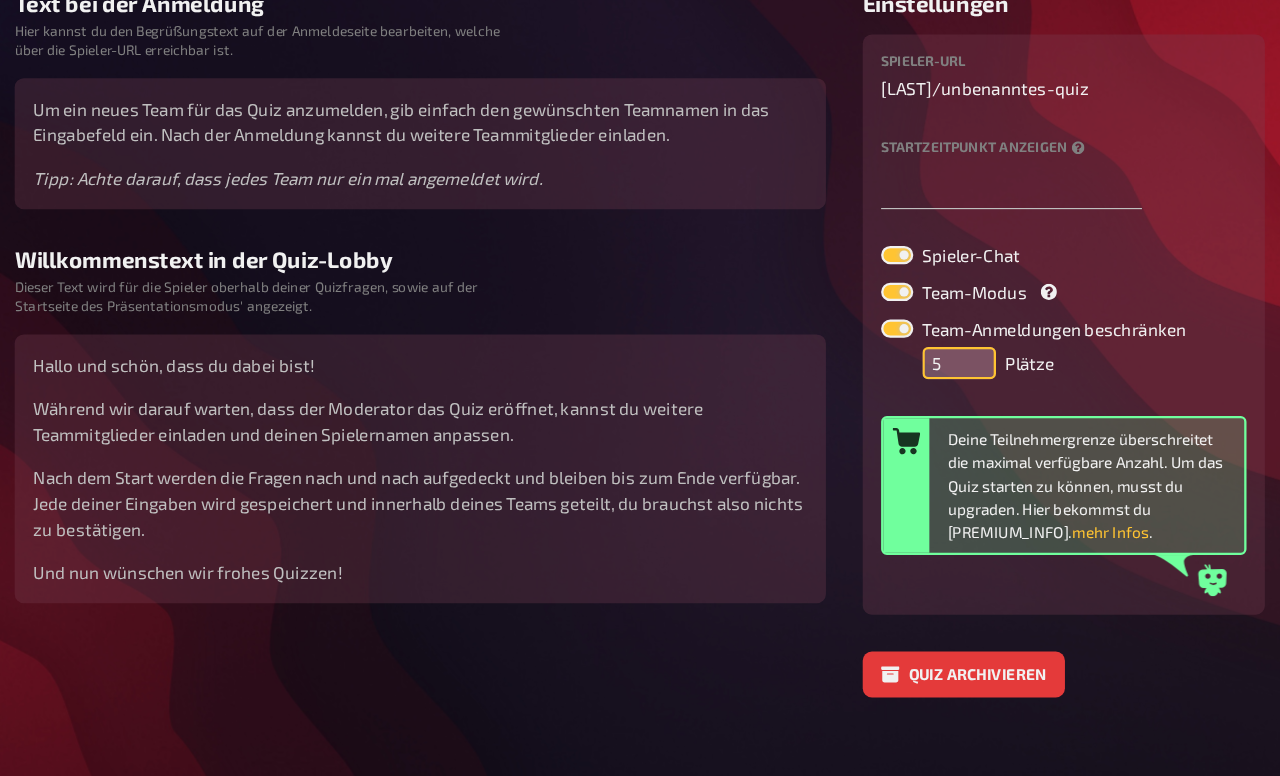 scroll, scrollTop: 267, scrollLeft: 0, axis: vertical 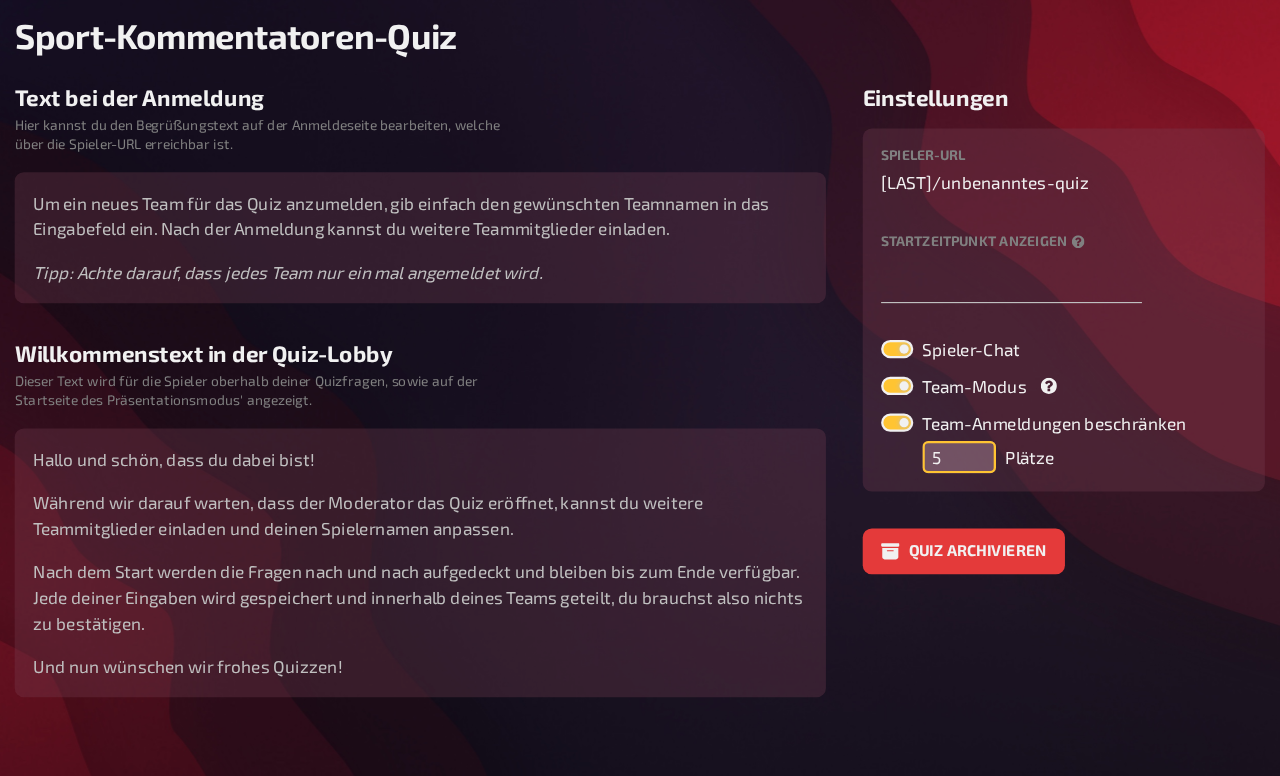 drag, startPoint x: 812, startPoint y: 397, endPoint x: 829, endPoint y: 398, distance: 17.029387 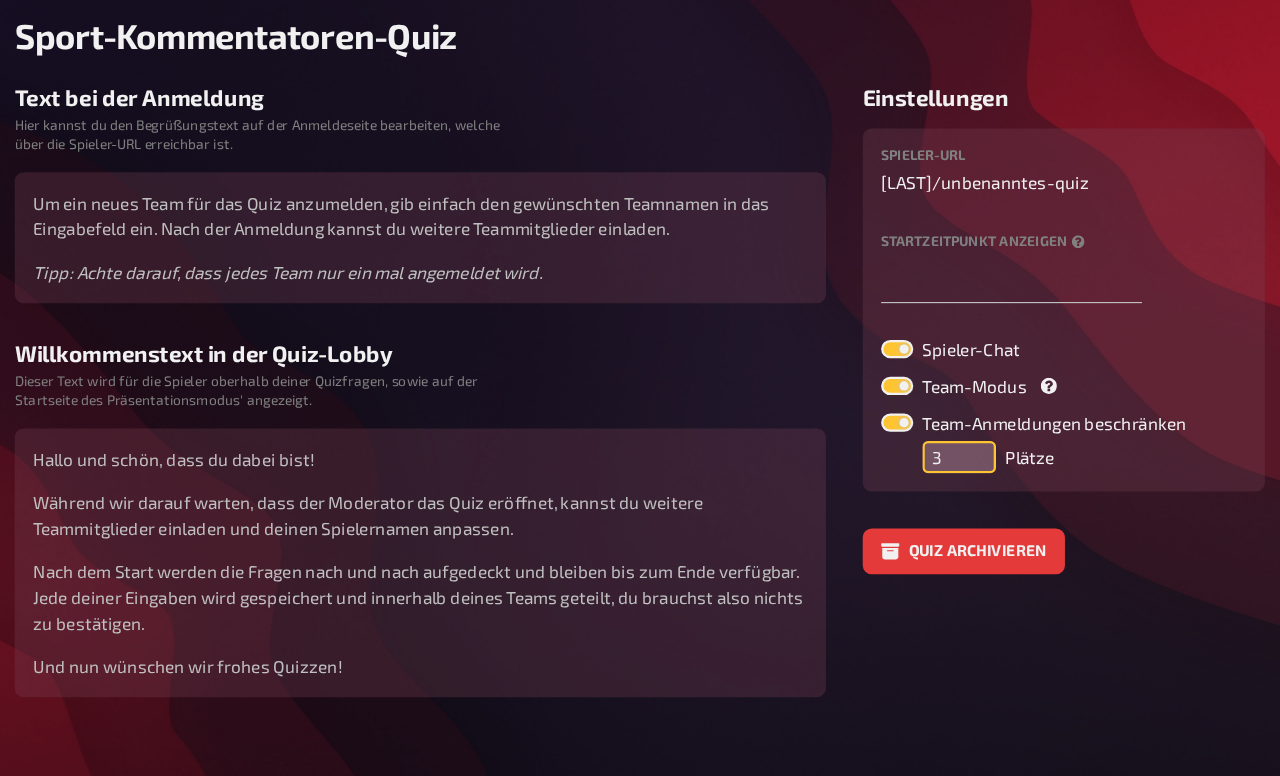 drag, startPoint x: 811, startPoint y: 397, endPoint x: 827, endPoint y: 397, distance: 16 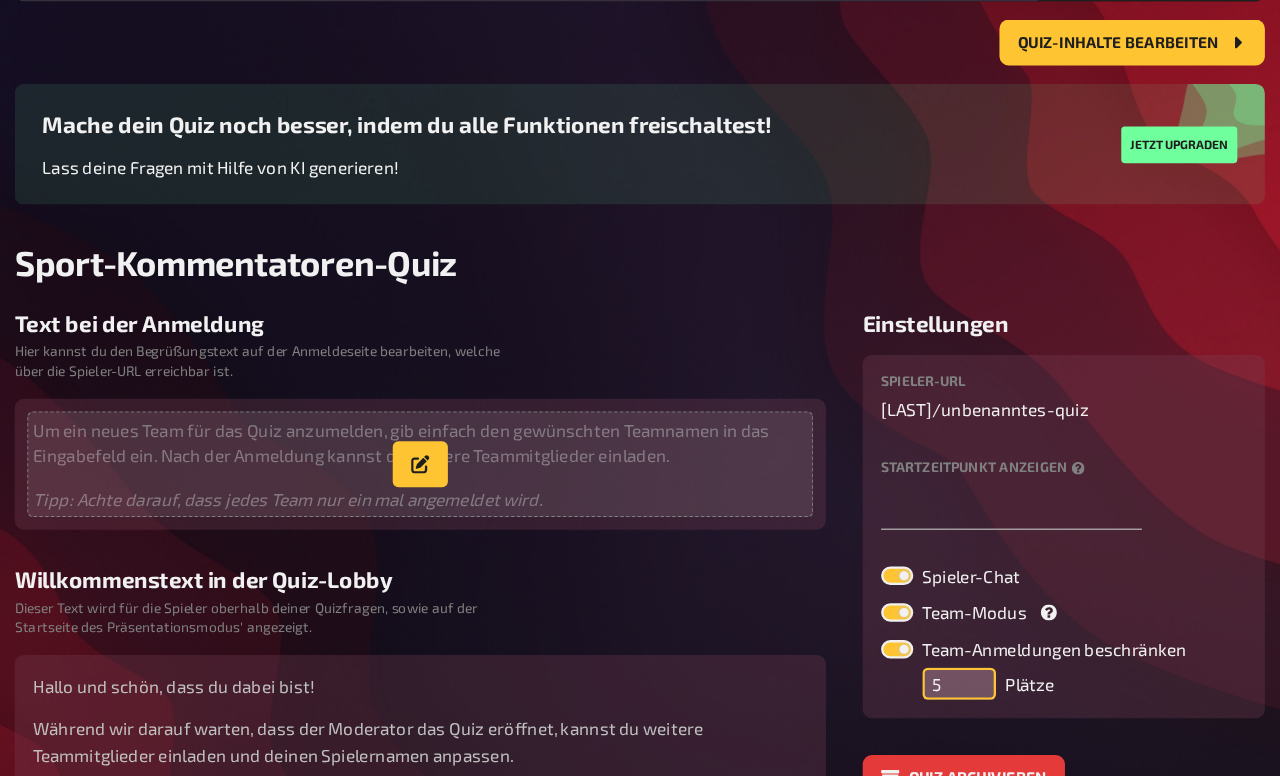 scroll, scrollTop: 104, scrollLeft: 0, axis: vertical 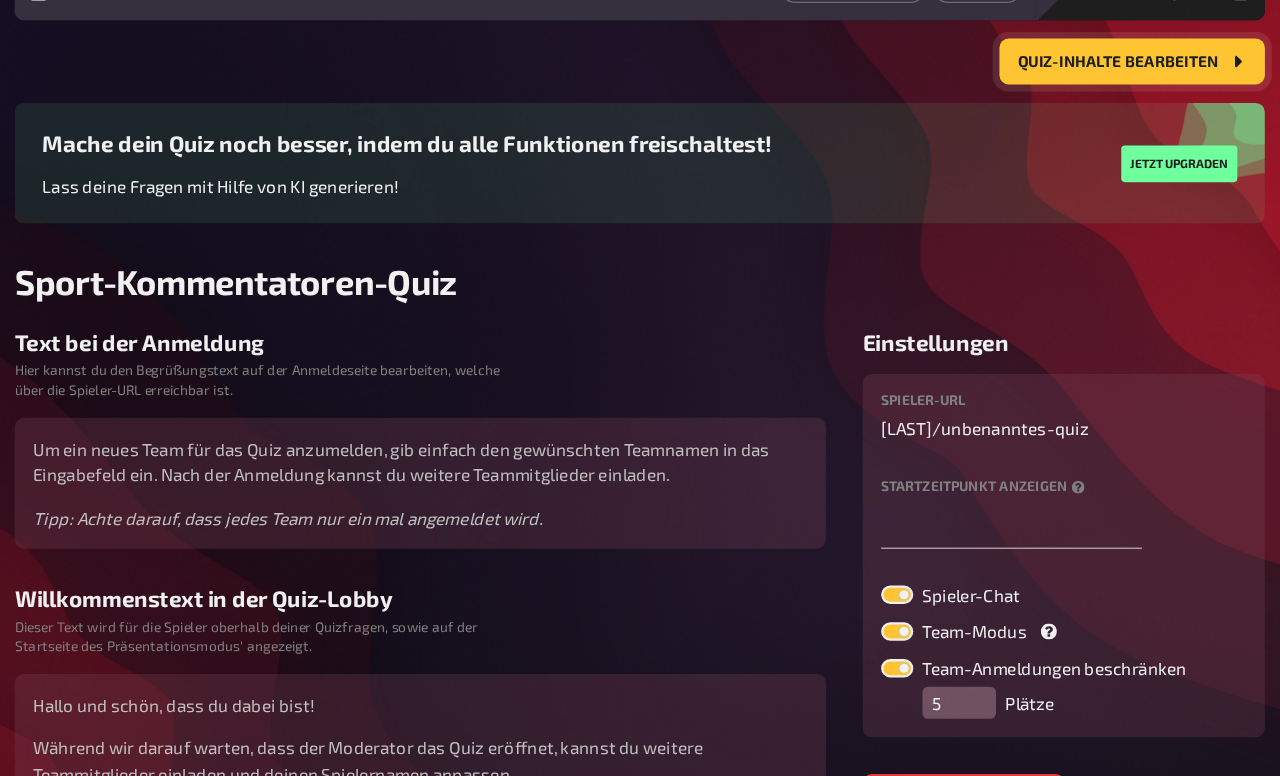 click on "Quiz-Inhalte bearbeiten" at bounding box center [1104, 54] 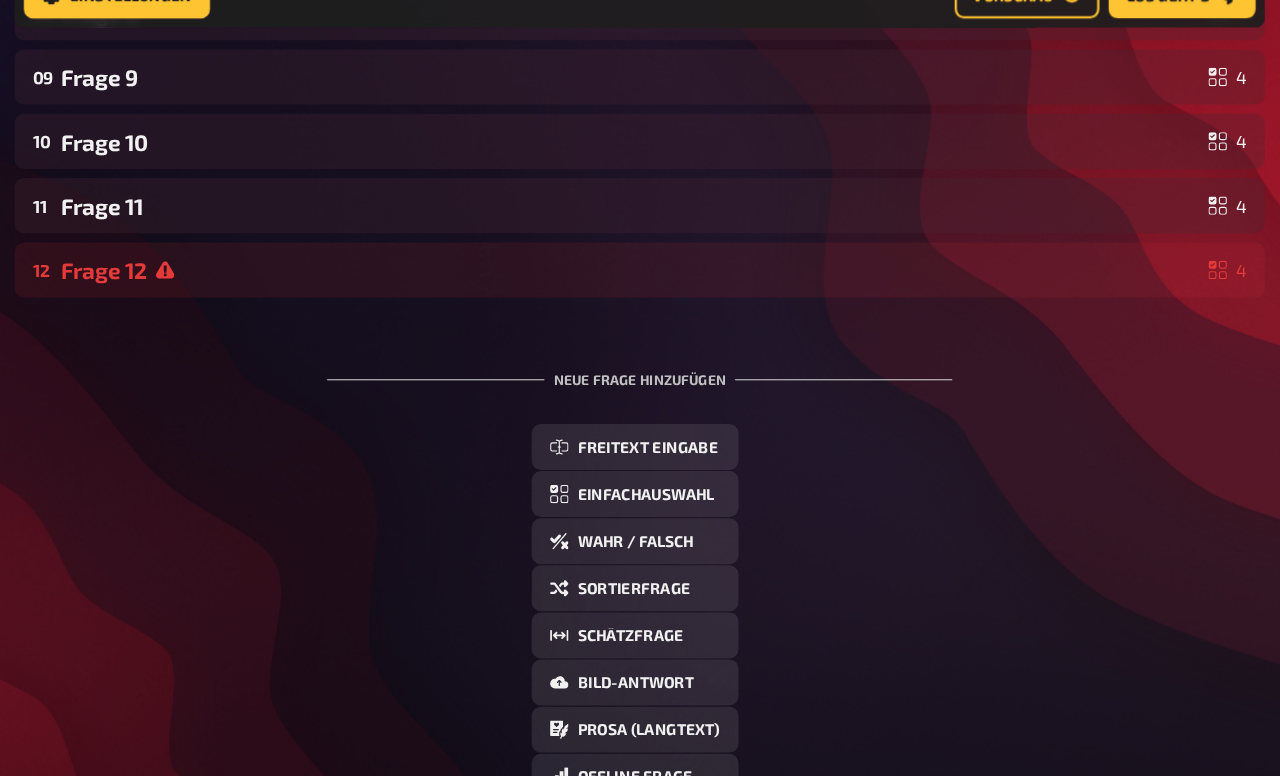 scroll, scrollTop: 852, scrollLeft: 0, axis: vertical 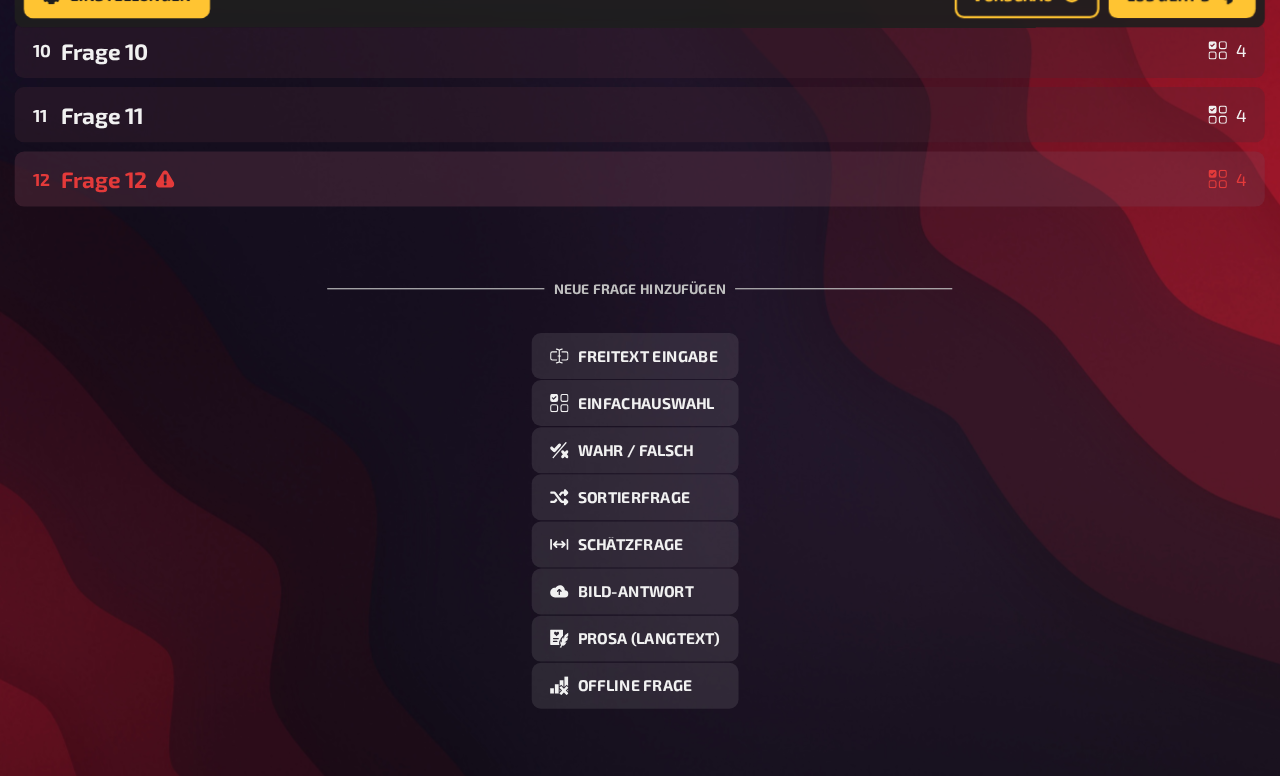 click on "Frage 12" at bounding box center [667, 195] 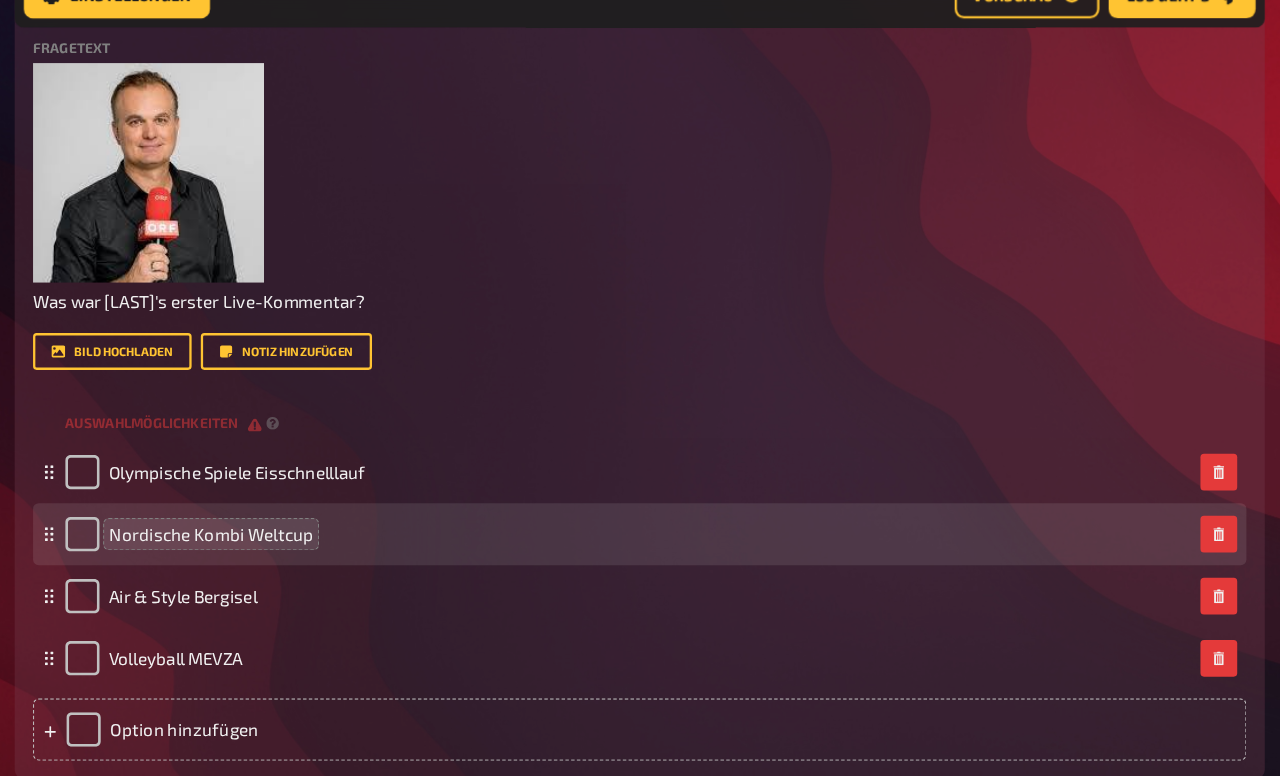 scroll, scrollTop: 1128, scrollLeft: 0, axis: vertical 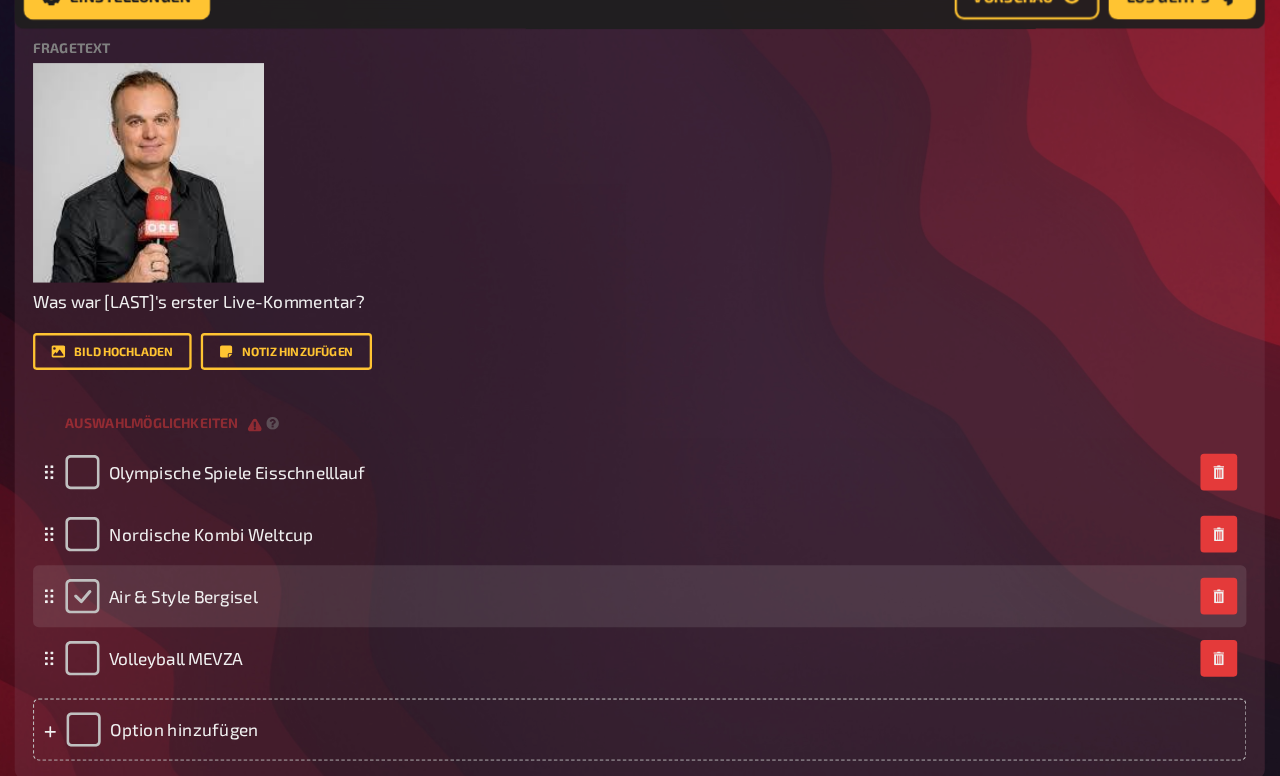 click at bounding box center (191, 558) 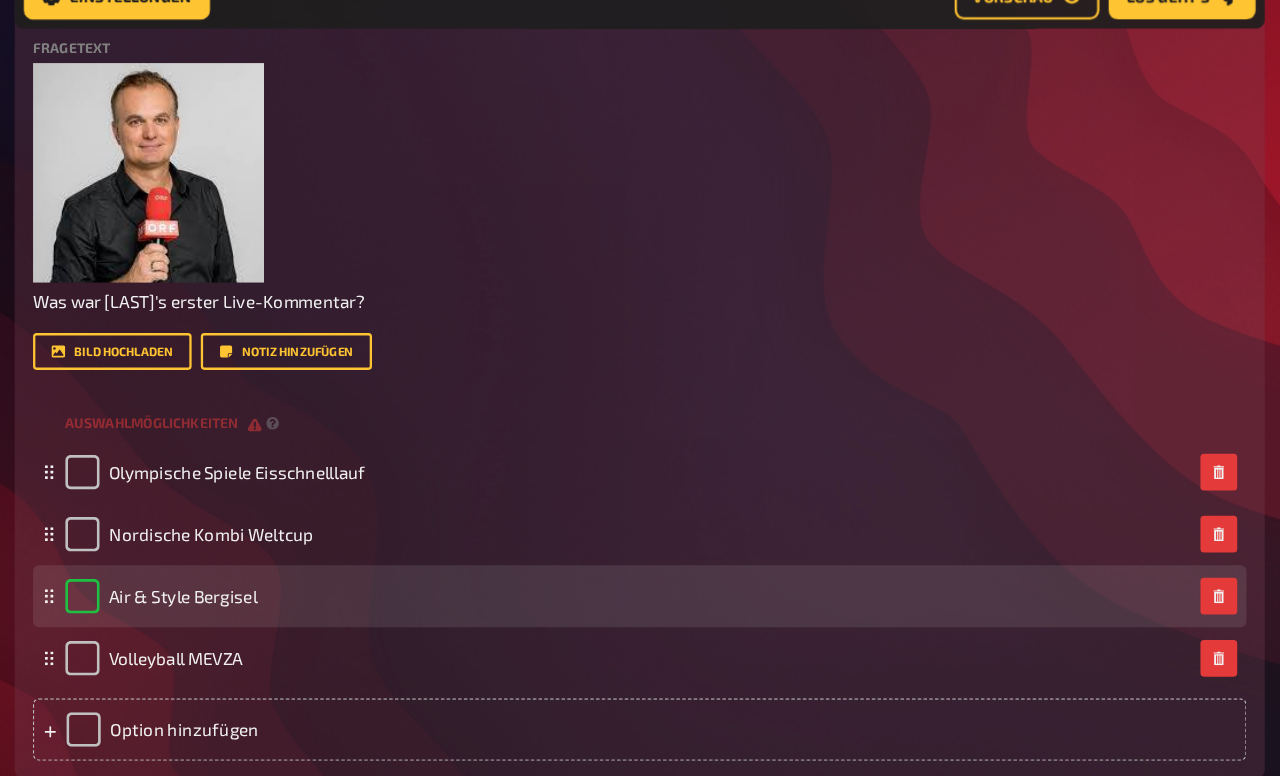 checkbox on "true" 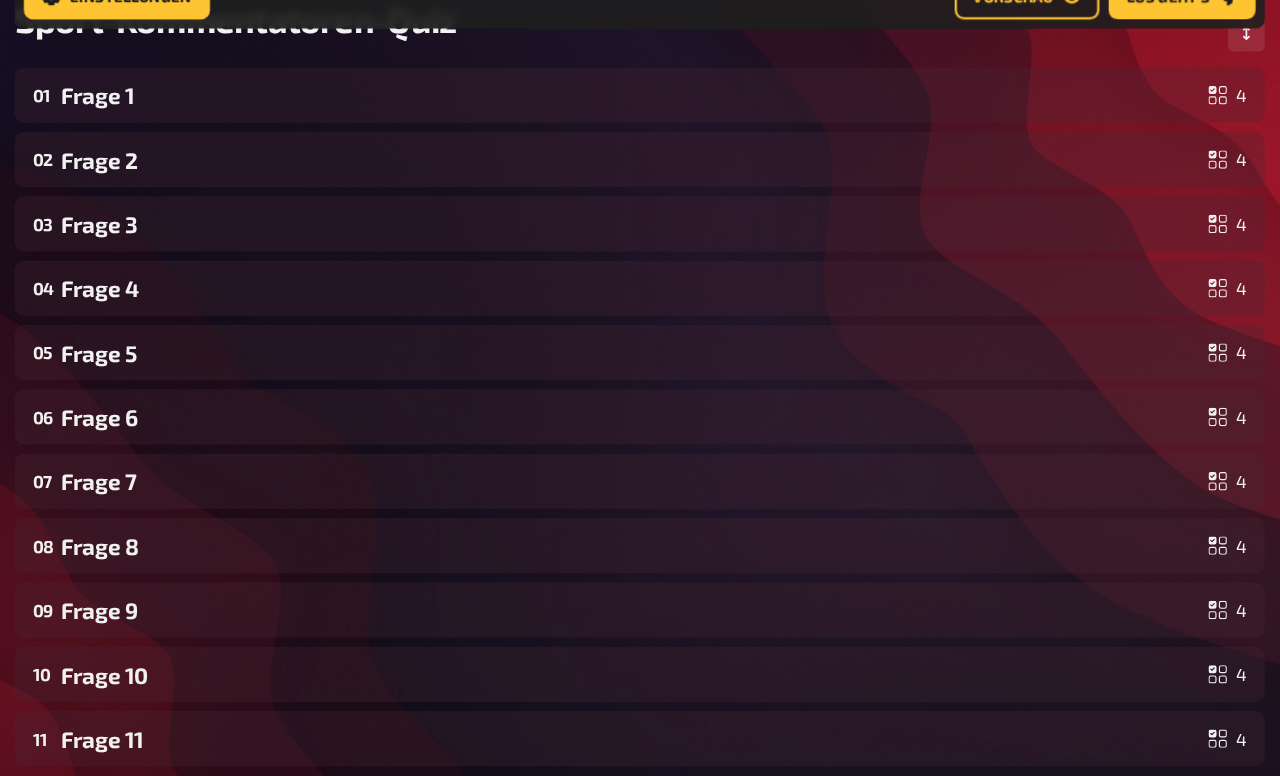 scroll, scrollTop: 391, scrollLeft: 0, axis: vertical 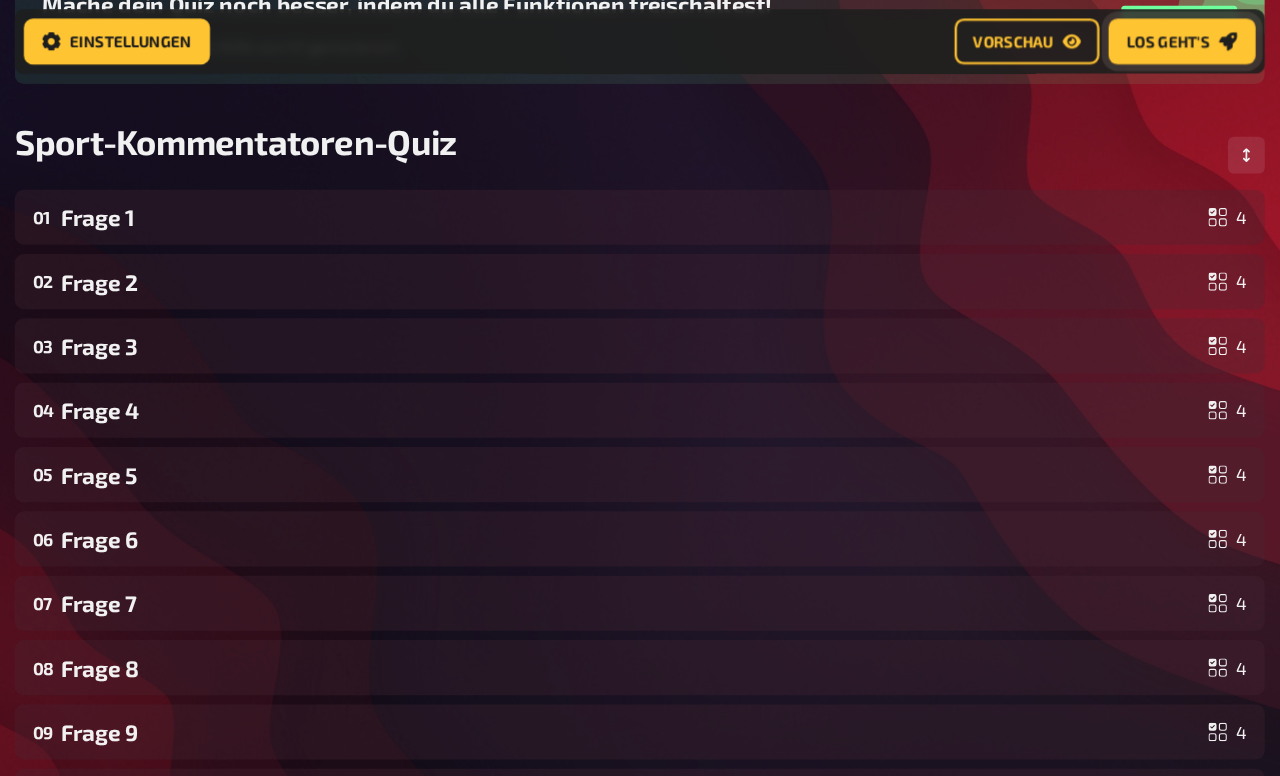 click on "Los geht's" at bounding box center (1136, 36) 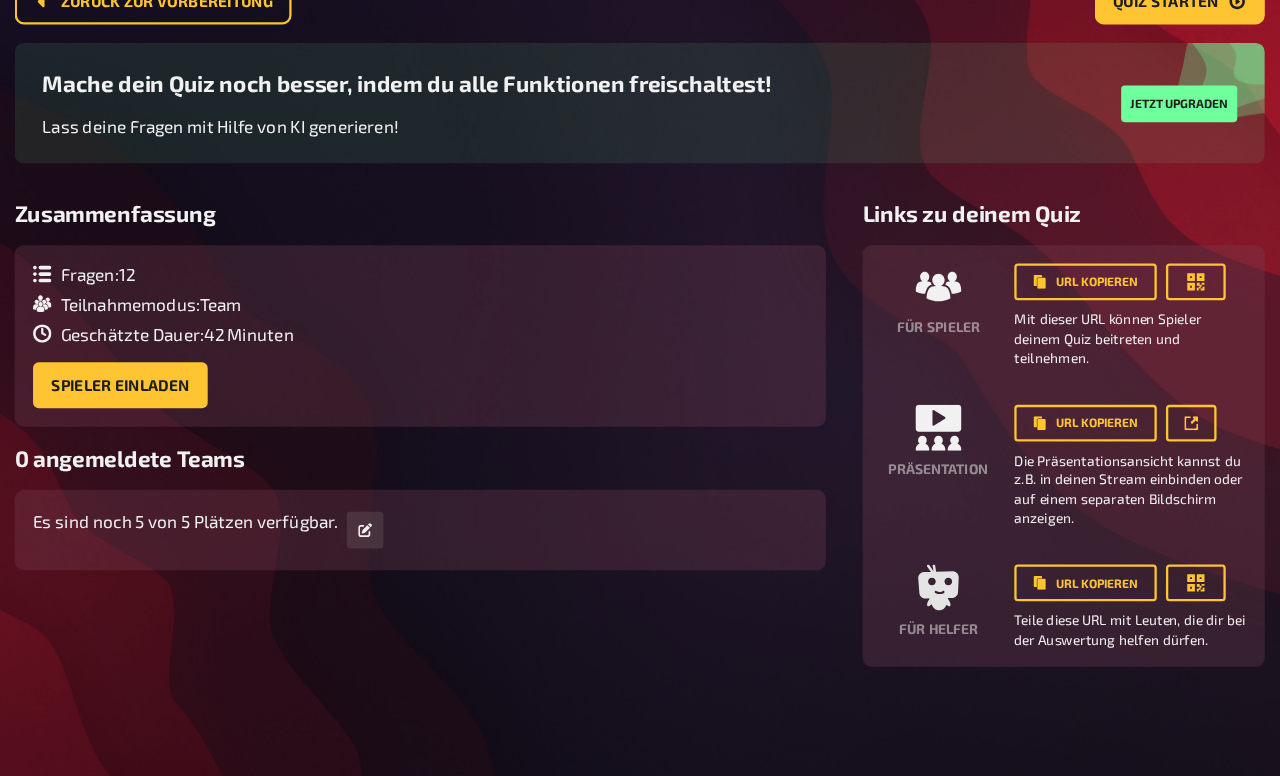 scroll, scrollTop: 72, scrollLeft: 0, axis: vertical 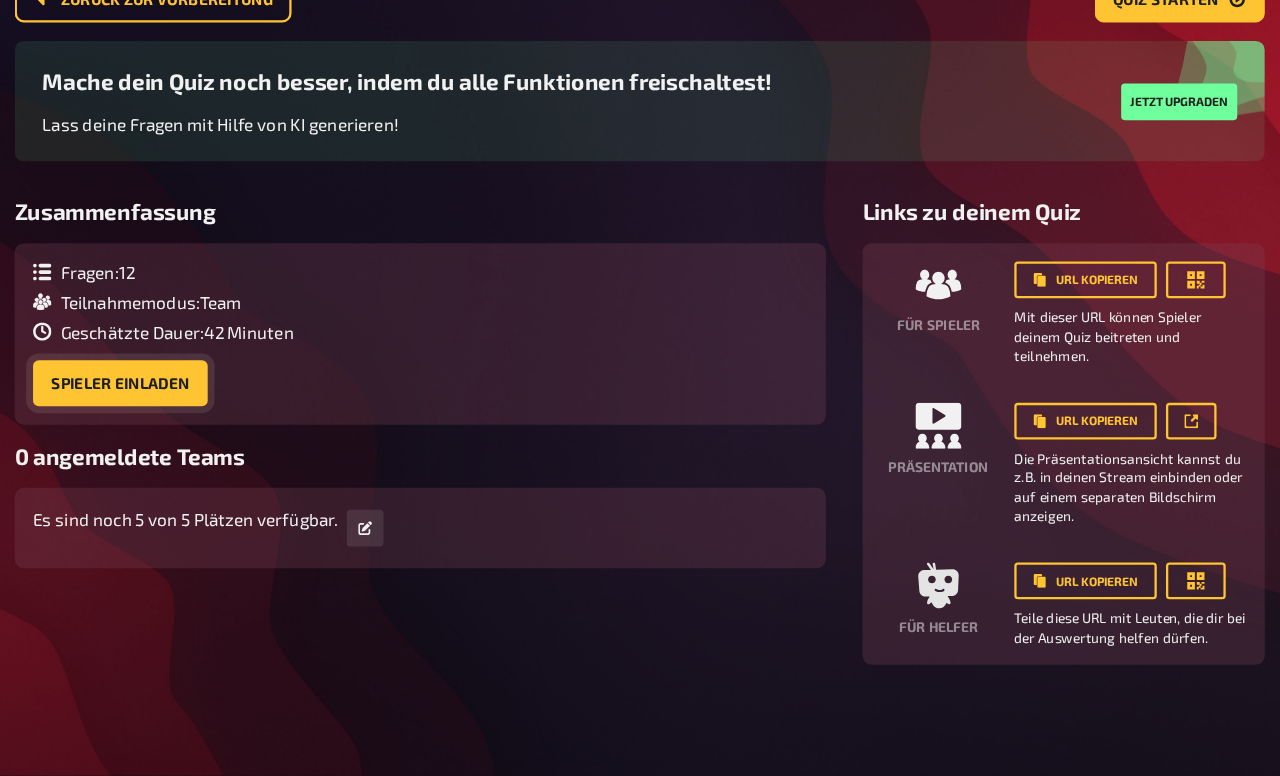 click on "Spieler einladen" at bounding box center (224, 435) 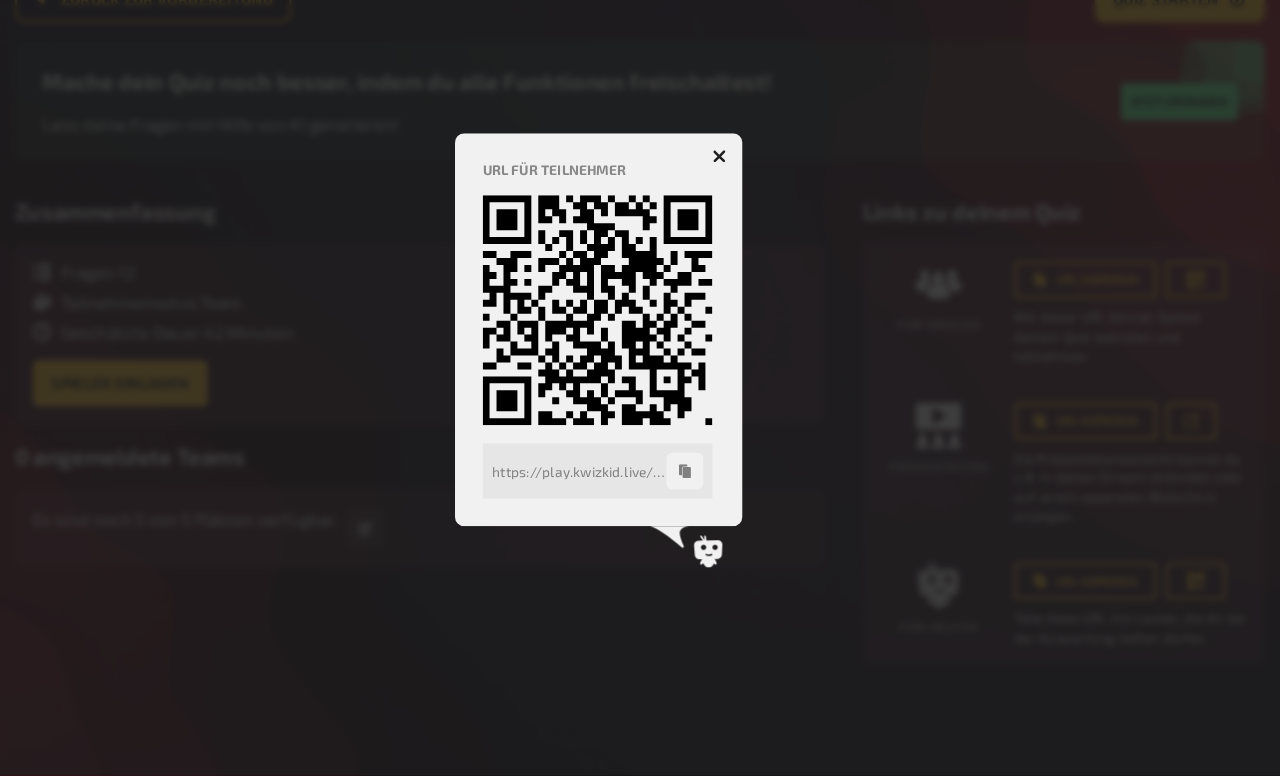 click 